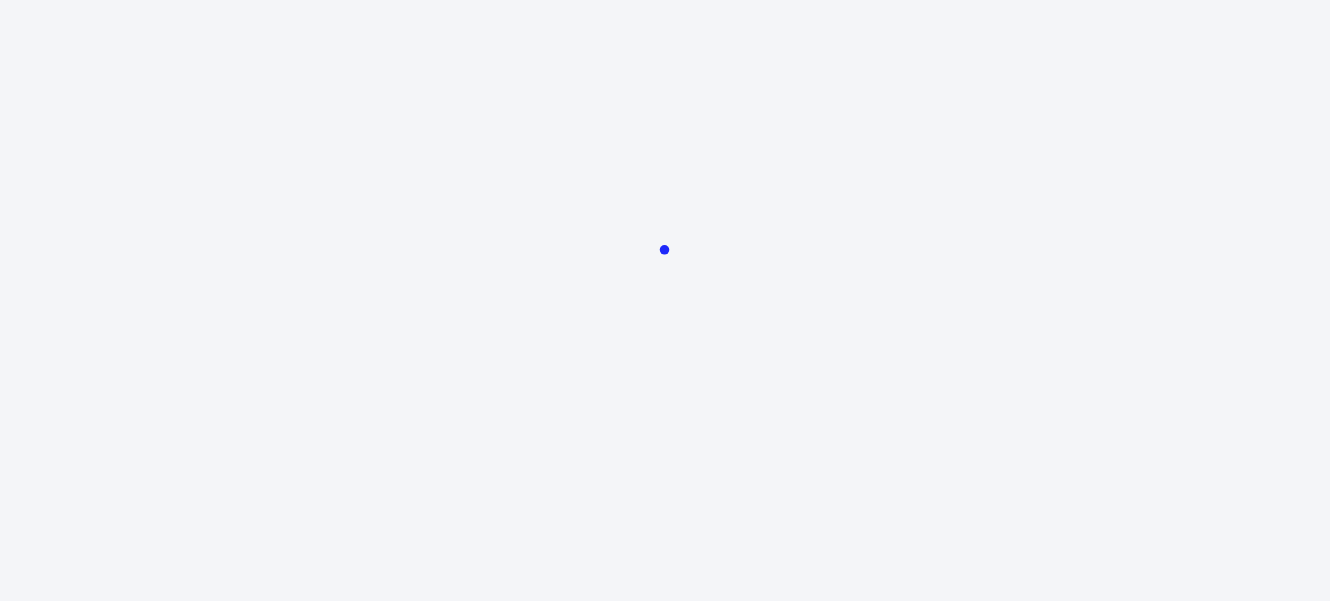 scroll, scrollTop: 0, scrollLeft: 0, axis: both 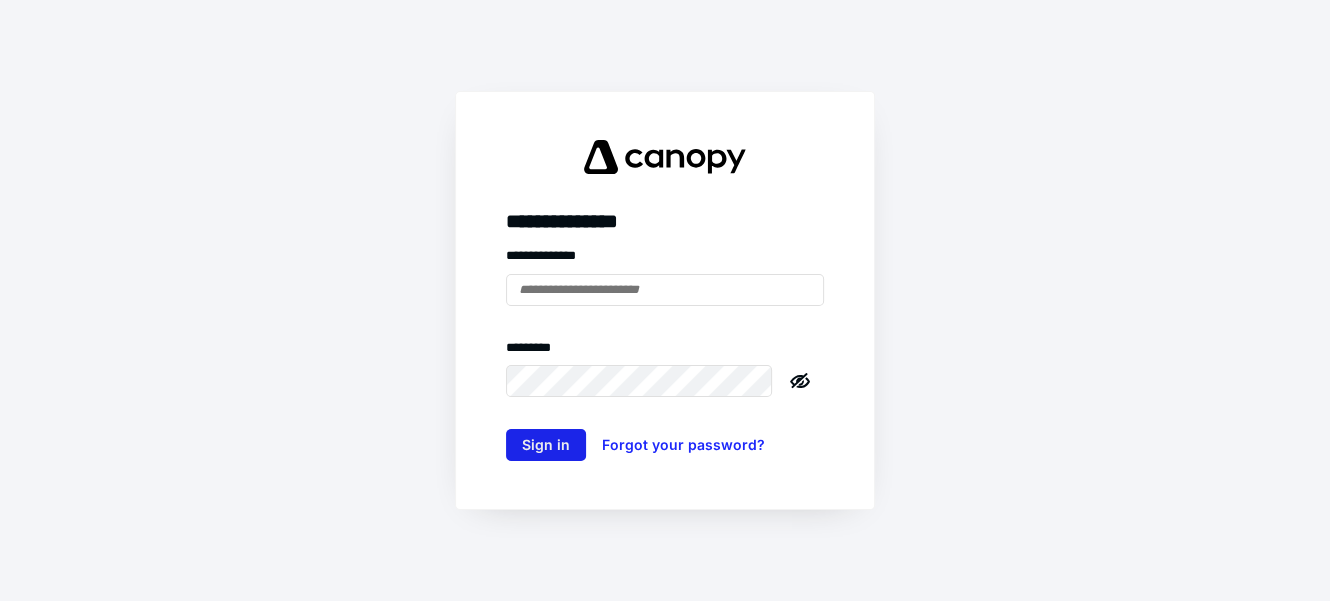 type on "**********" 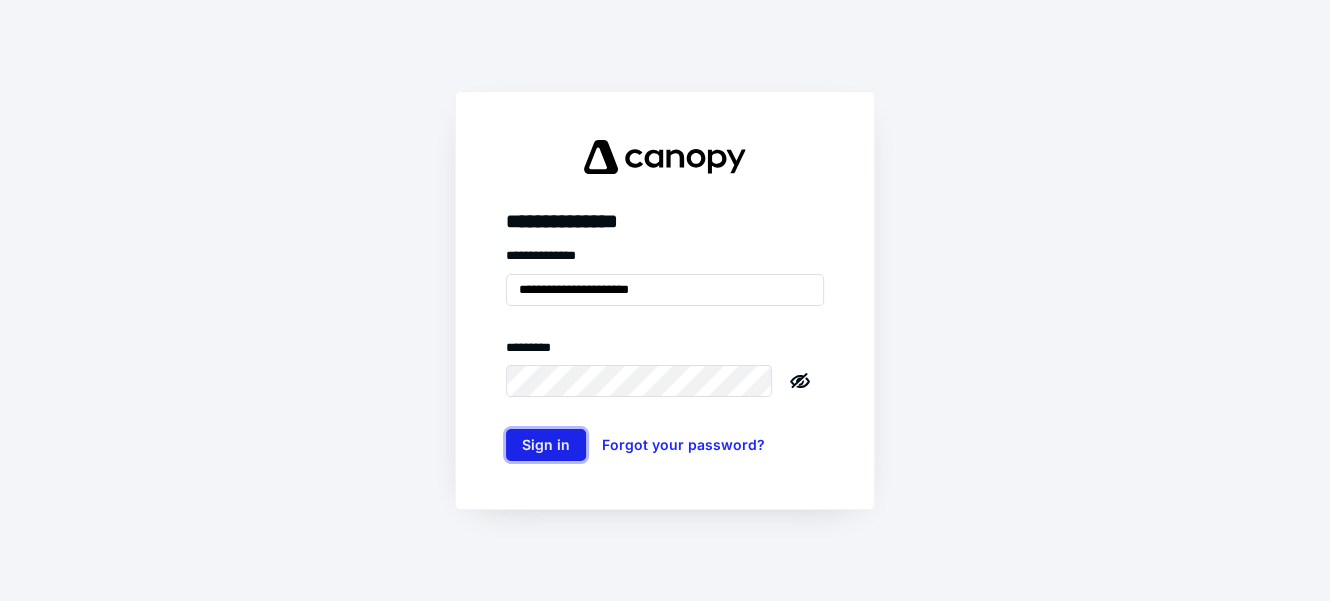 click on "Sign in" at bounding box center [546, 445] 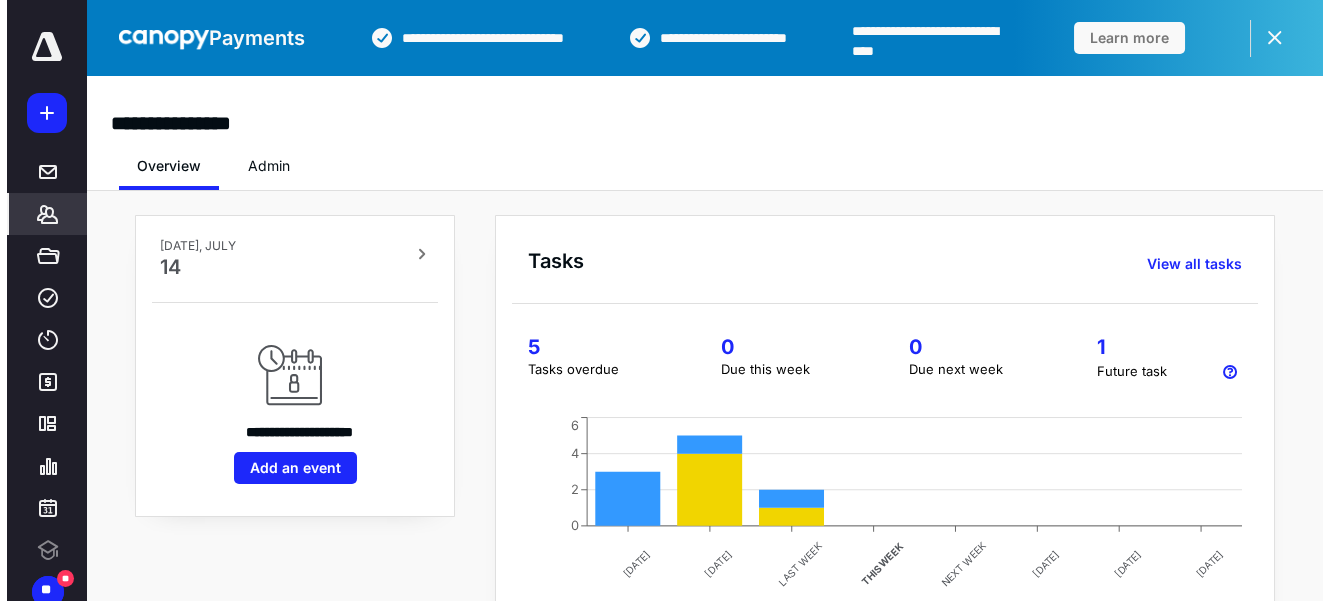 scroll, scrollTop: 0, scrollLeft: 0, axis: both 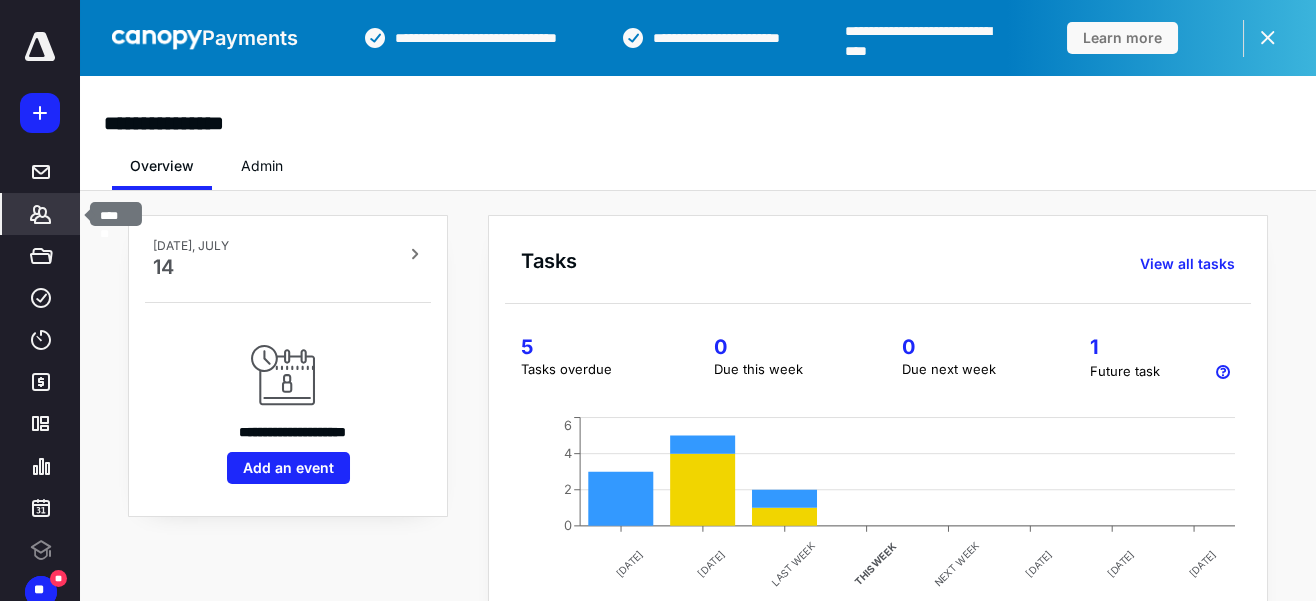 drag, startPoint x: 33, startPoint y: 215, endPoint x: 71, endPoint y: 227, distance: 39.849716 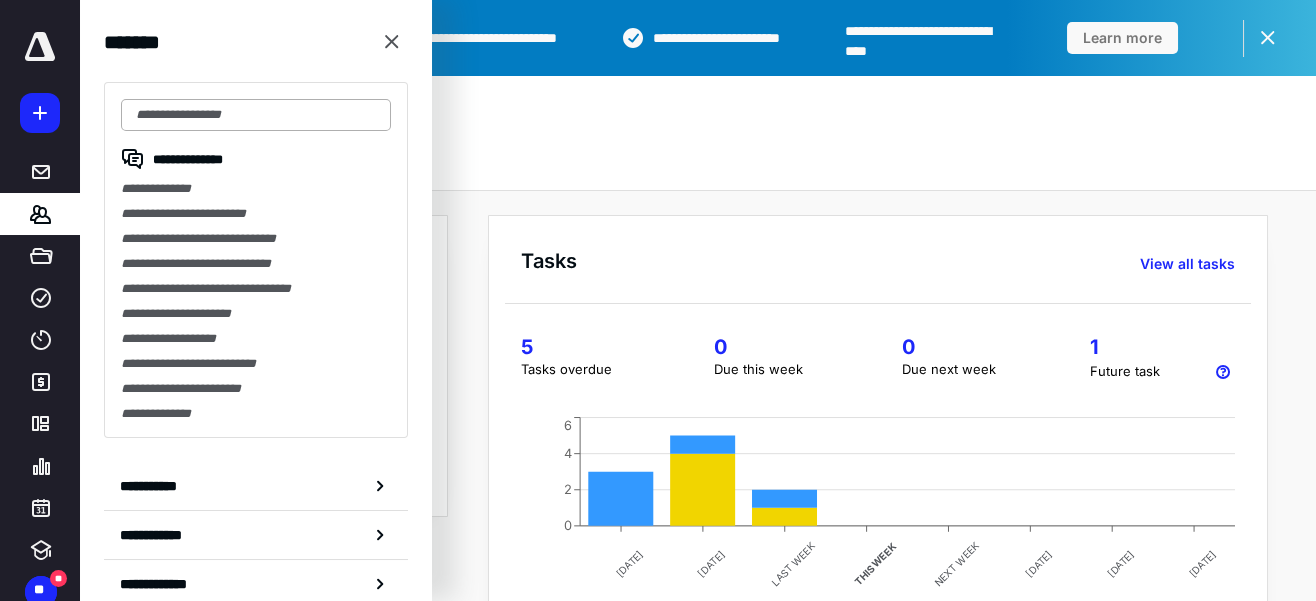 click at bounding box center (256, 115) 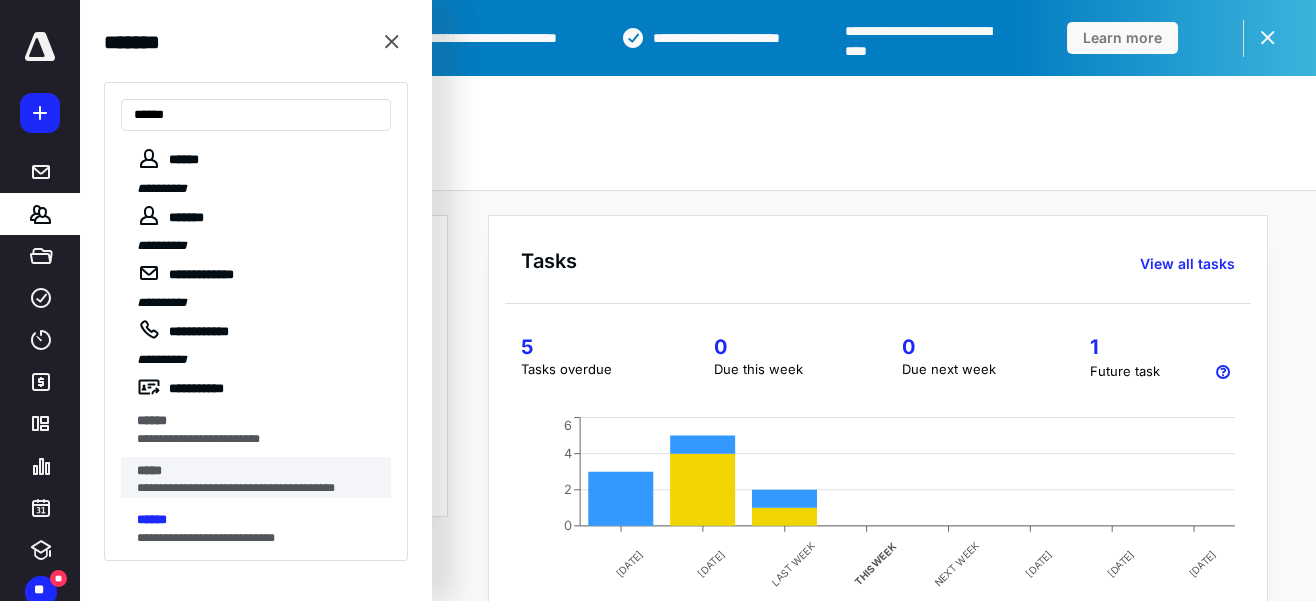 type on "******" 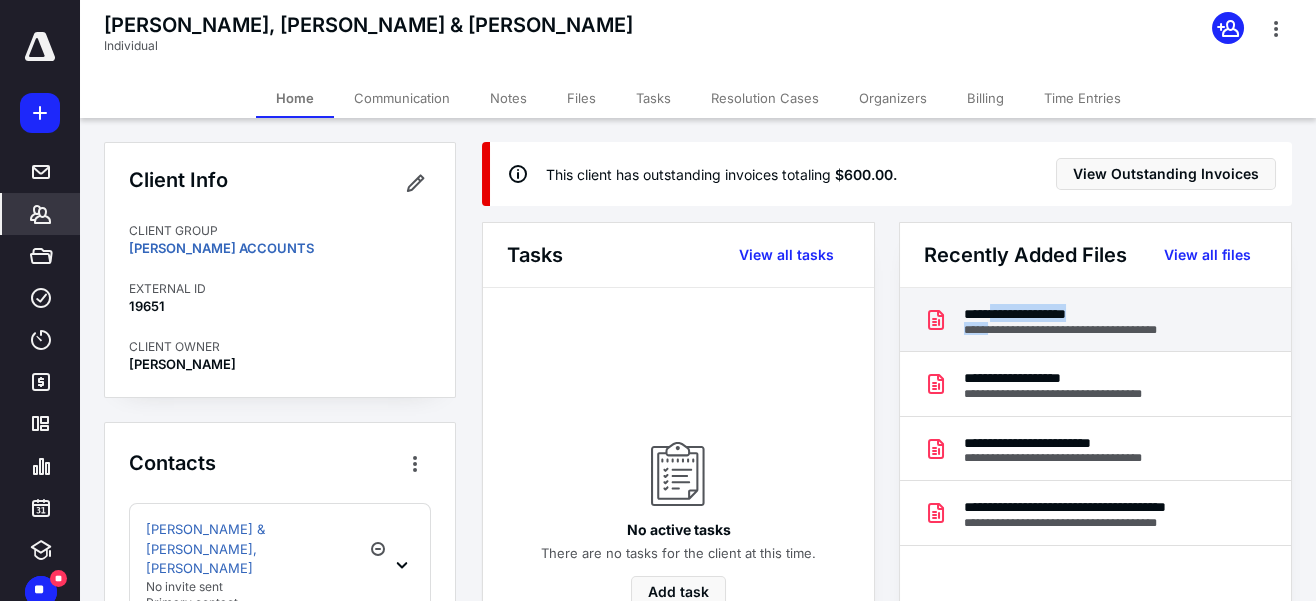click on "**********" at bounding box center (1064, 319) 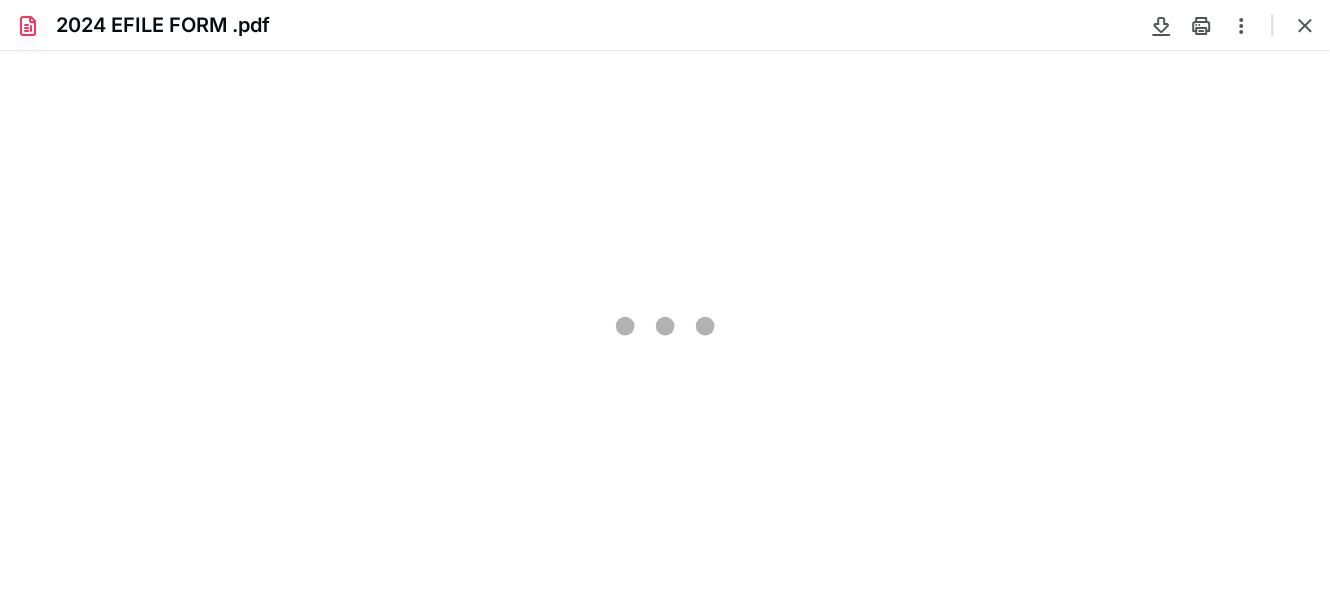 scroll, scrollTop: 0, scrollLeft: 0, axis: both 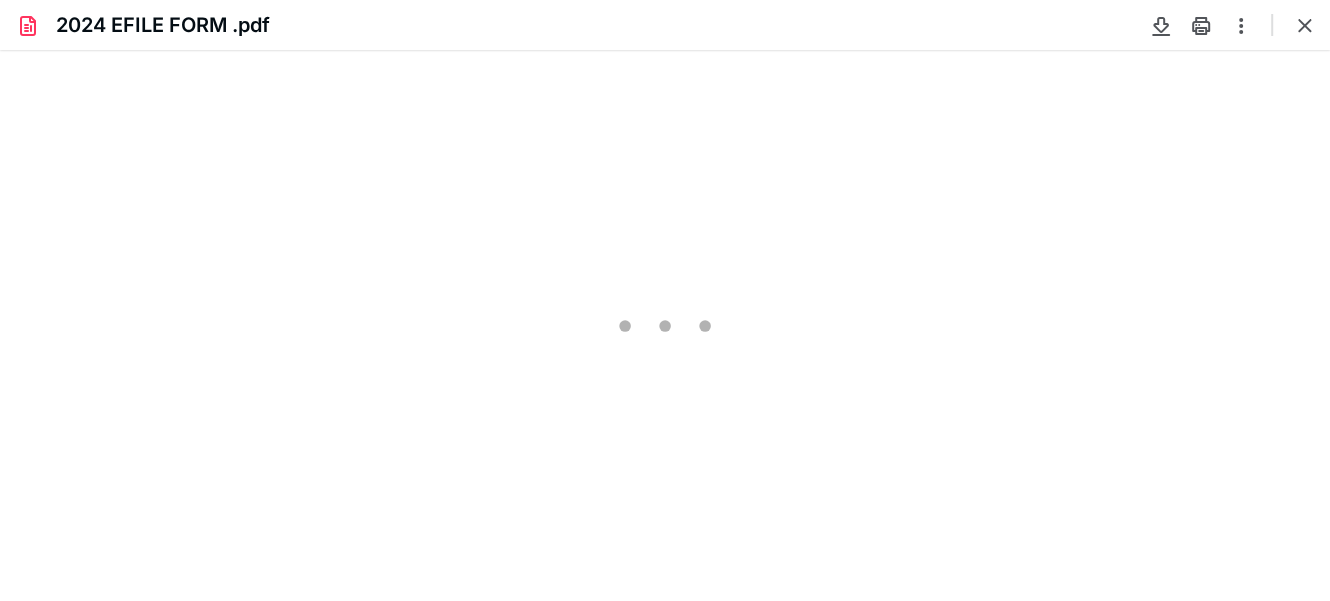 type on "66" 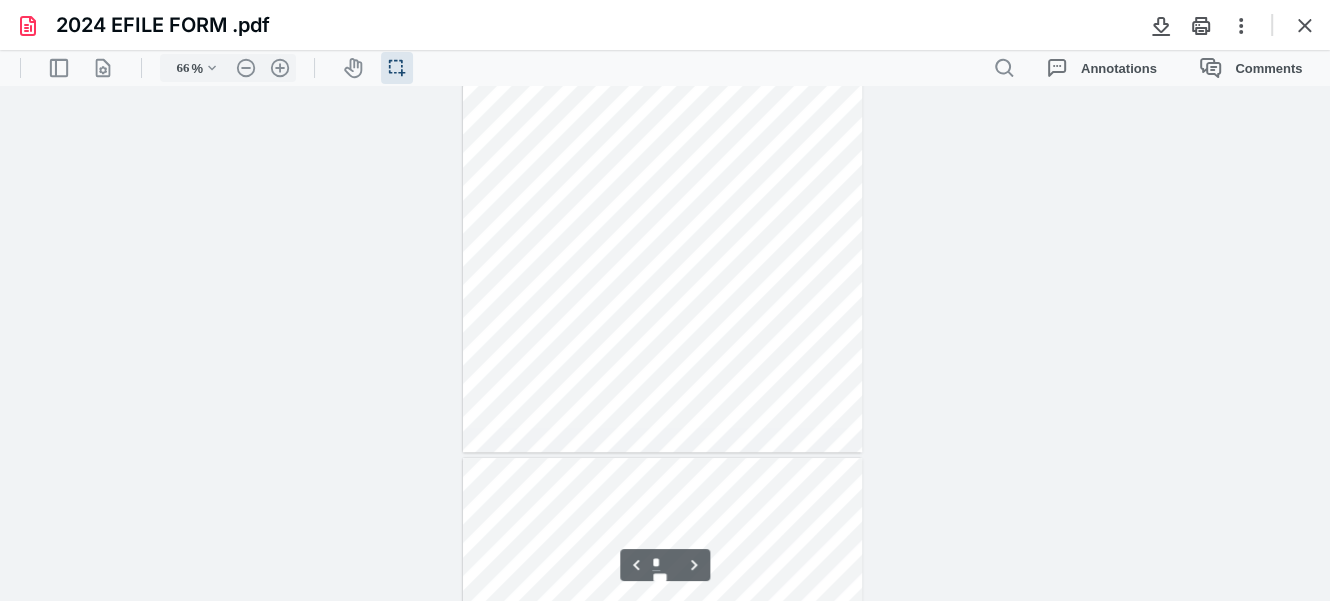 scroll, scrollTop: 1038, scrollLeft: 0, axis: vertical 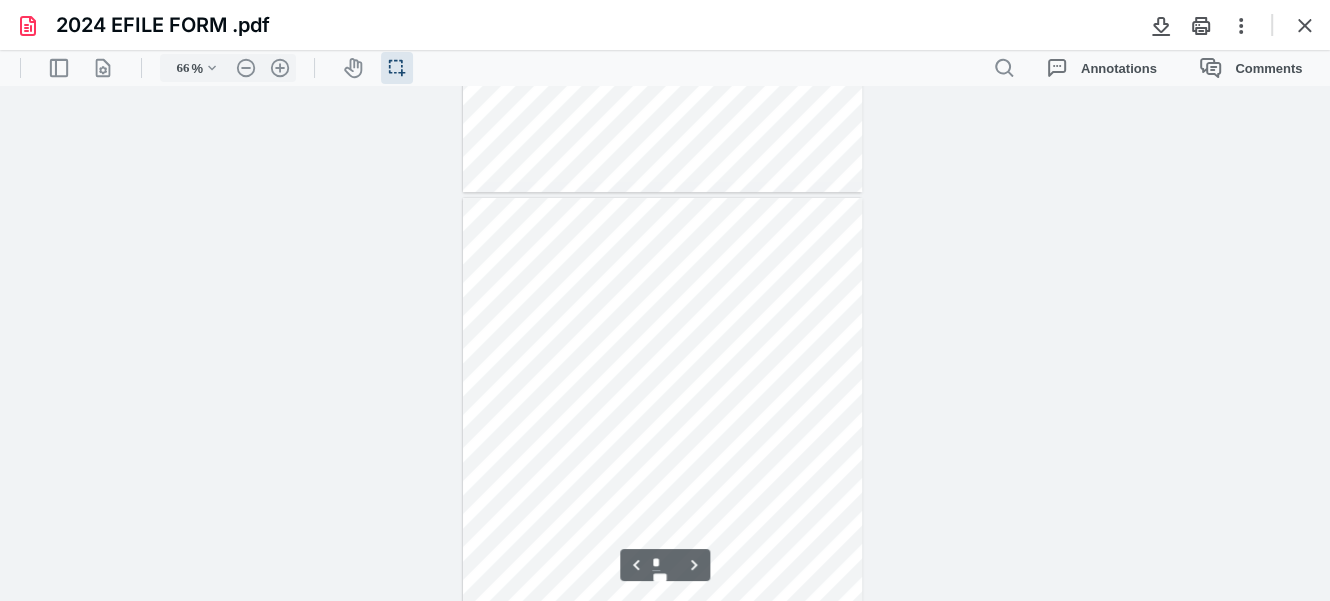 type on "*" 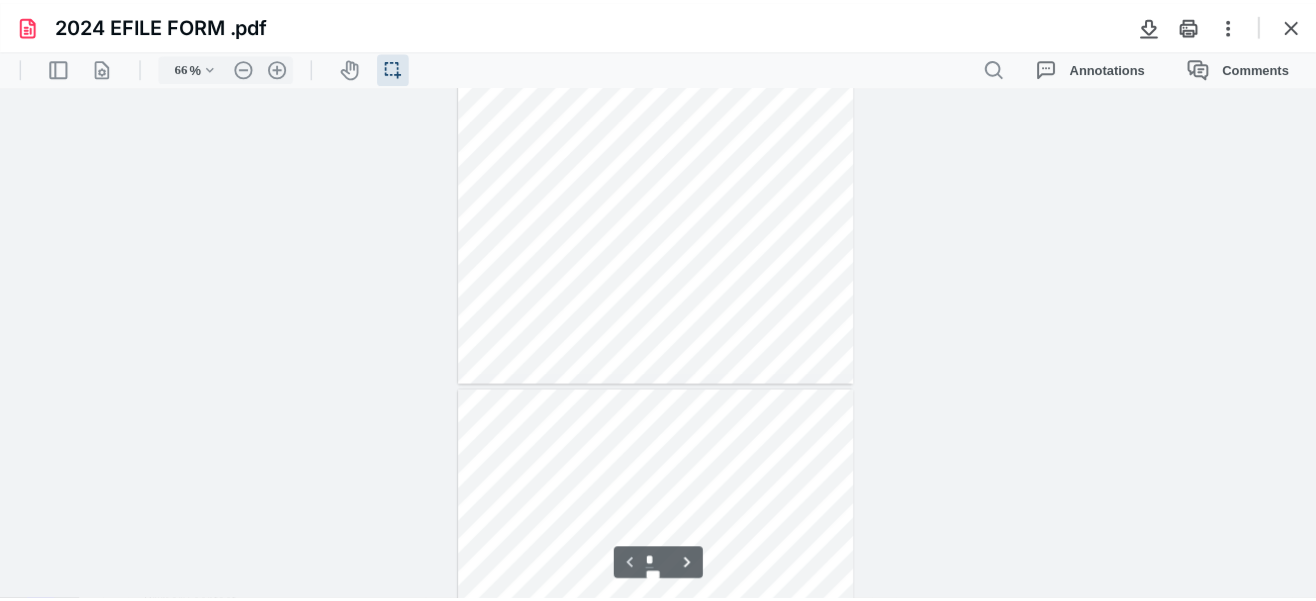 scroll, scrollTop: 0, scrollLeft: 0, axis: both 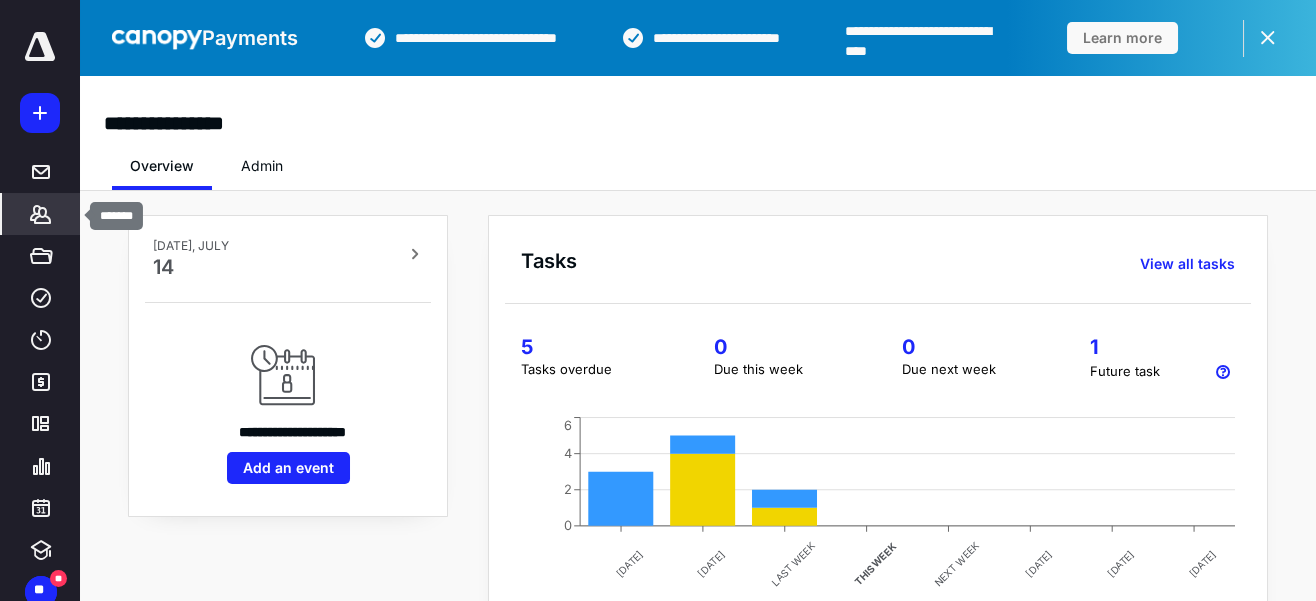 click 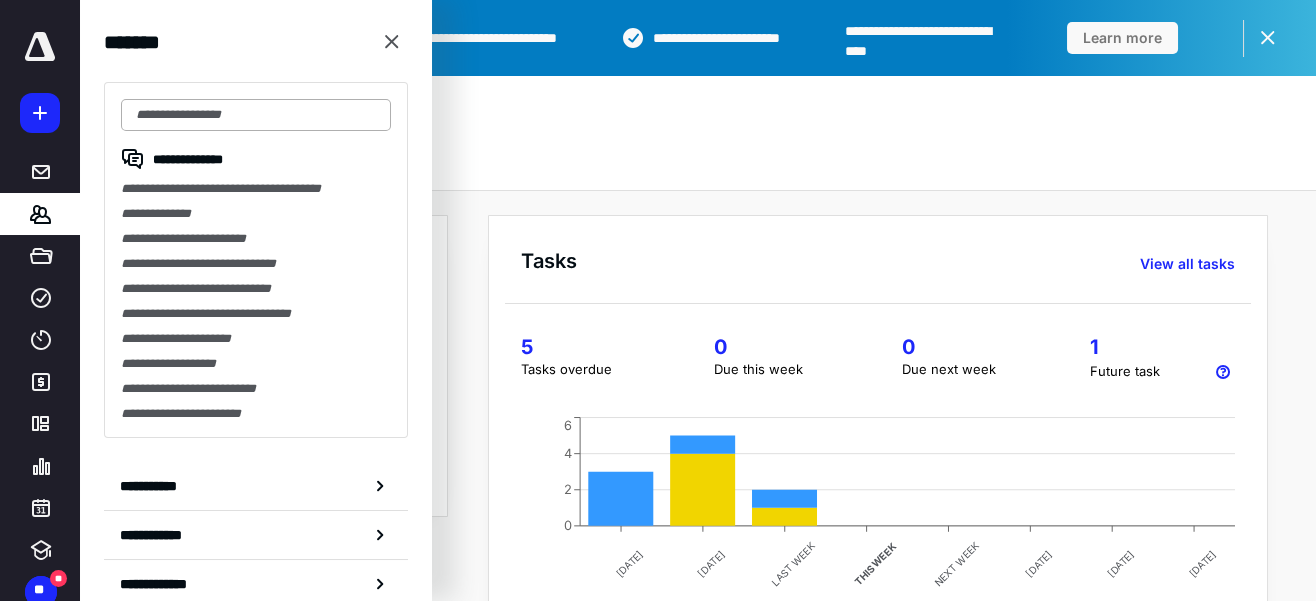 click at bounding box center [256, 115] 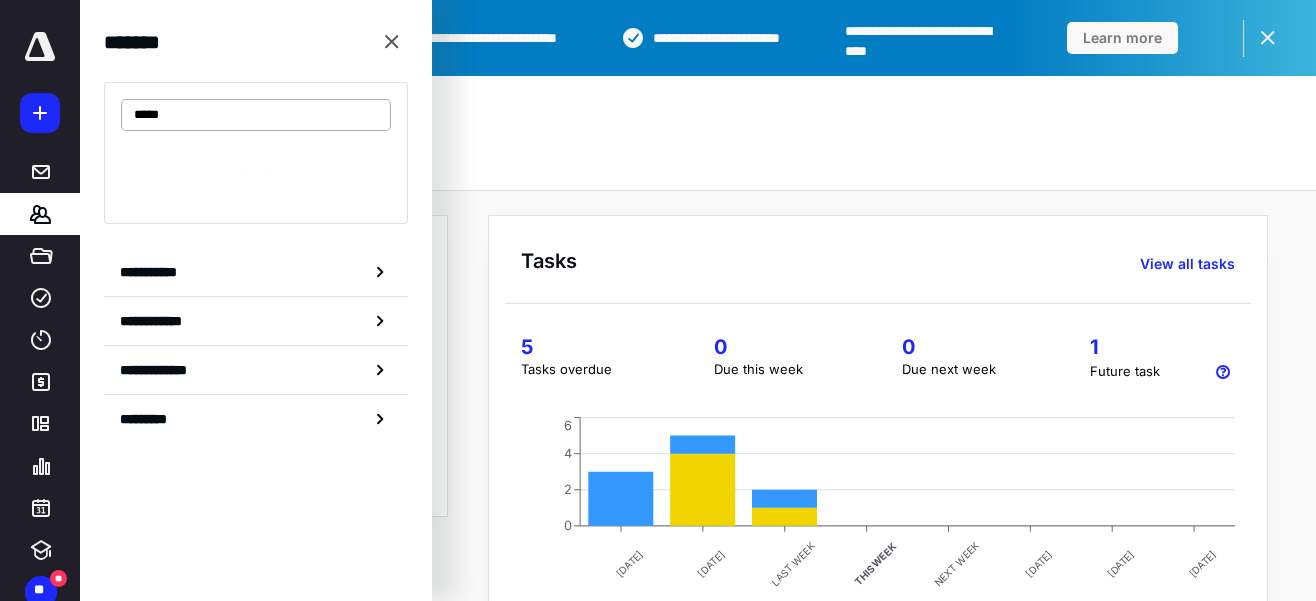type on "******" 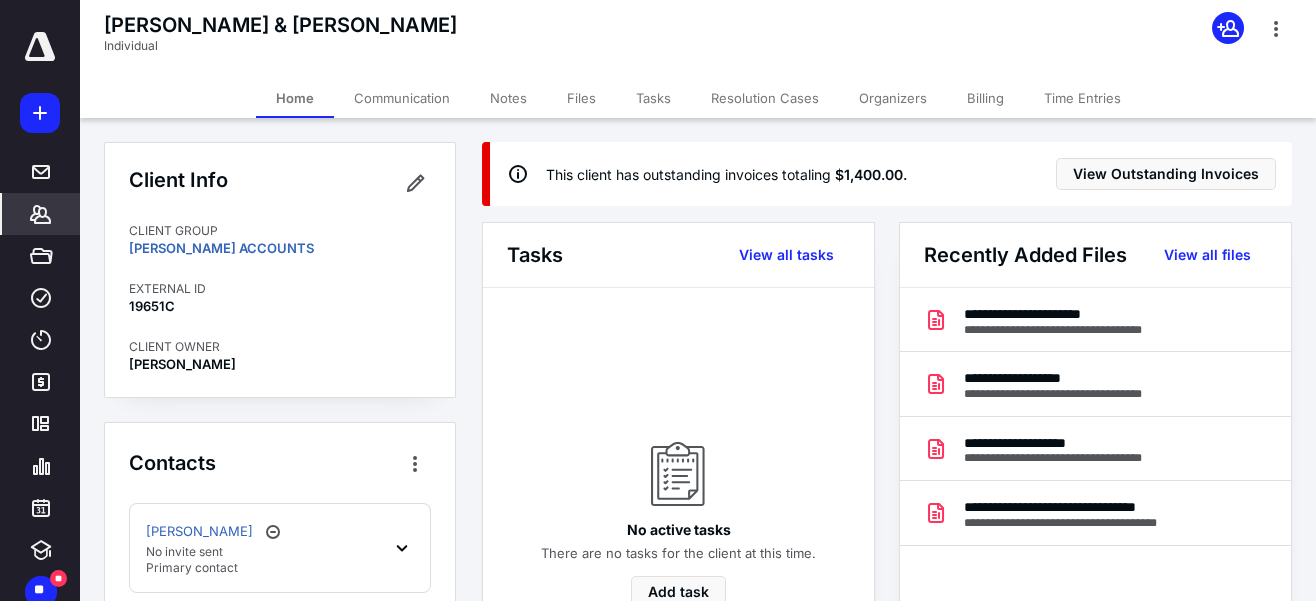 click 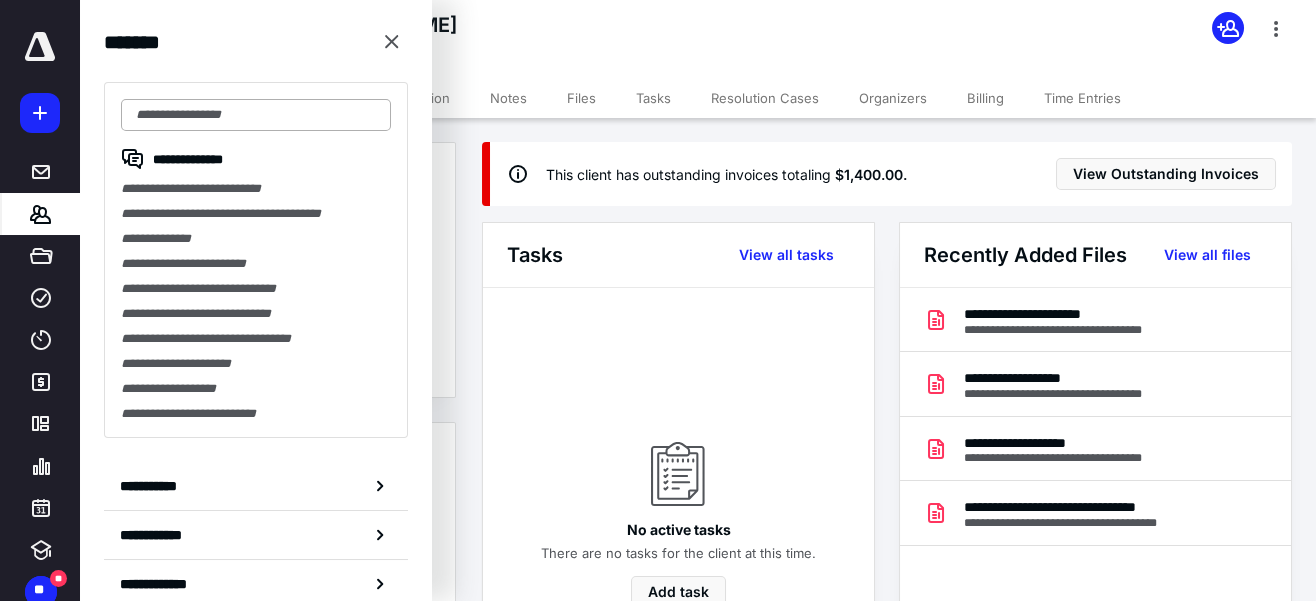 click at bounding box center (256, 115) 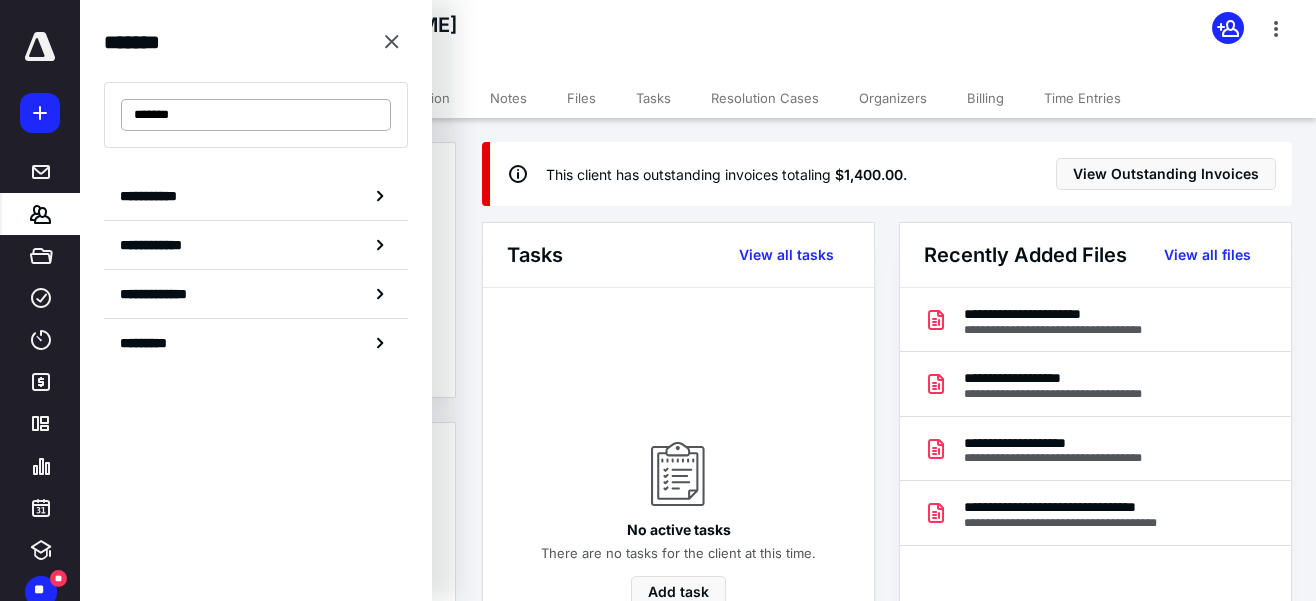 click on "*******" at bounding box center (256, 115) 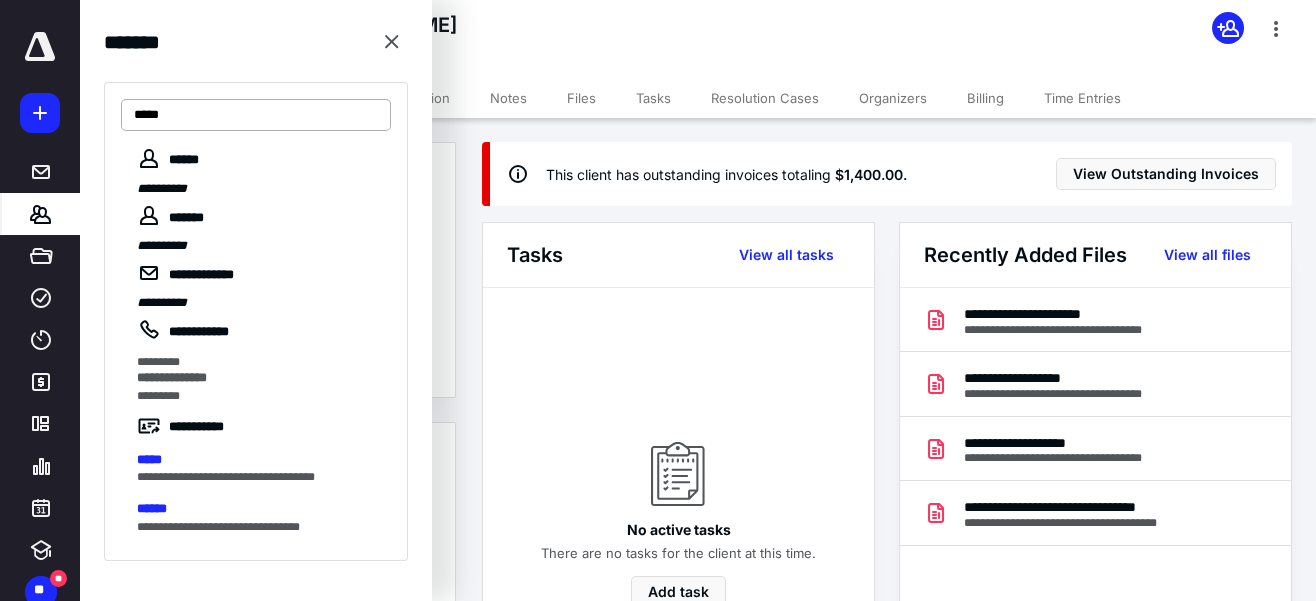 type on "*****" 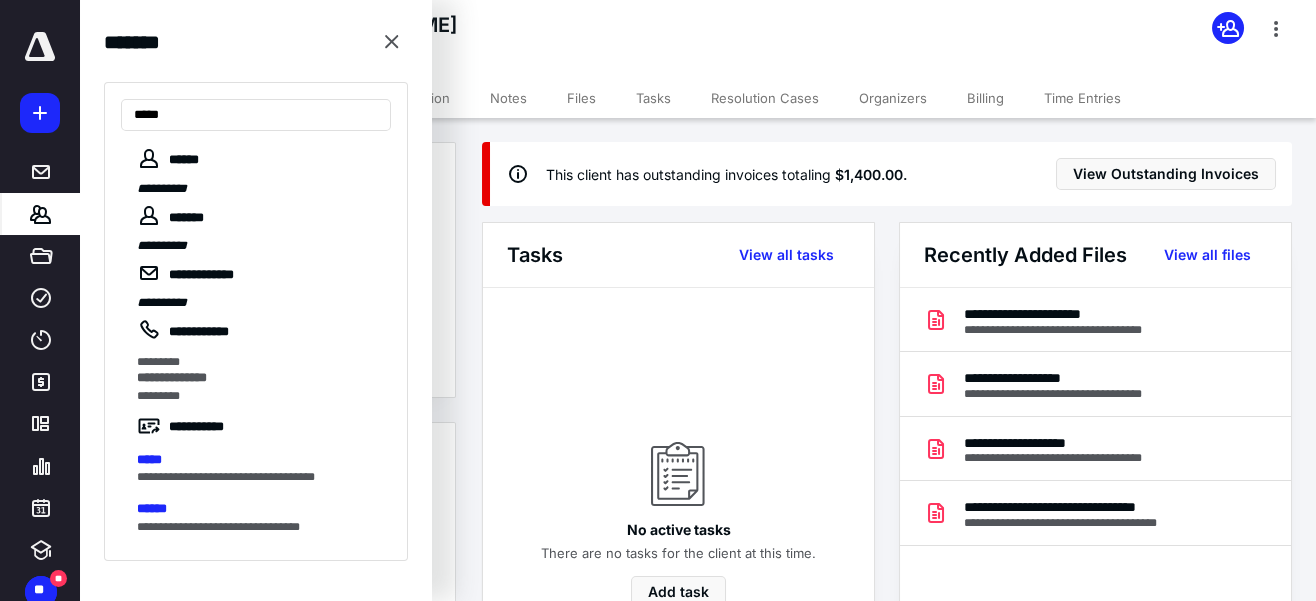 click on "**********" at bounding box center [264, 515] 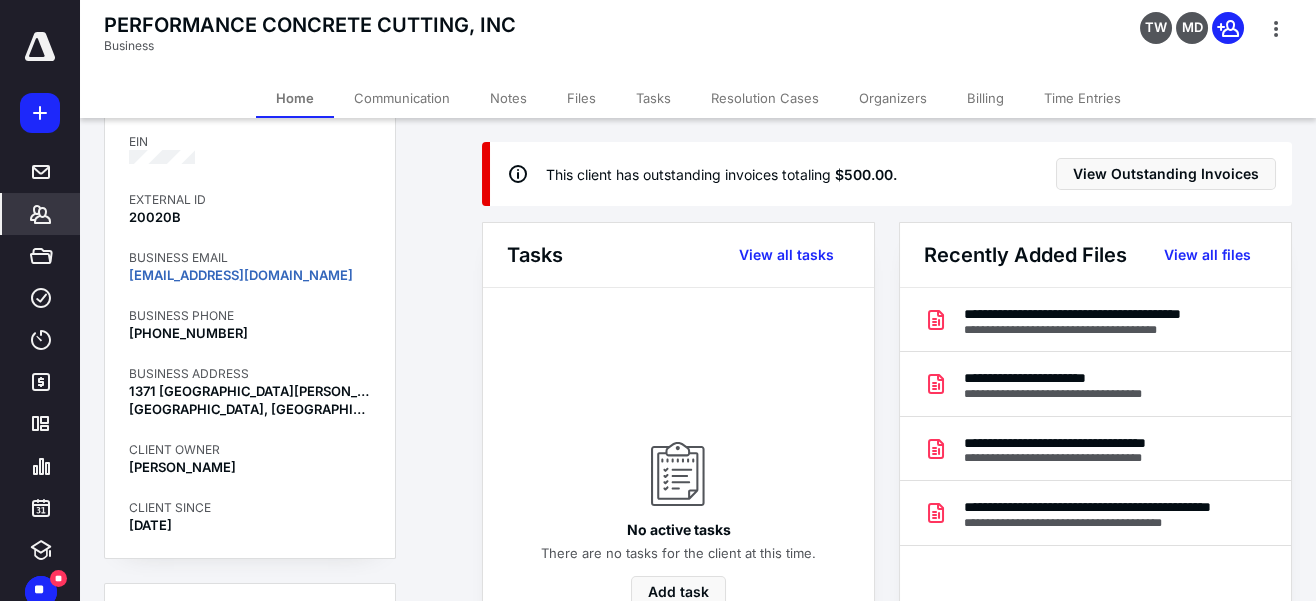 scroll, scrollTop: 272, scrollLeft: 0, axis: vertical 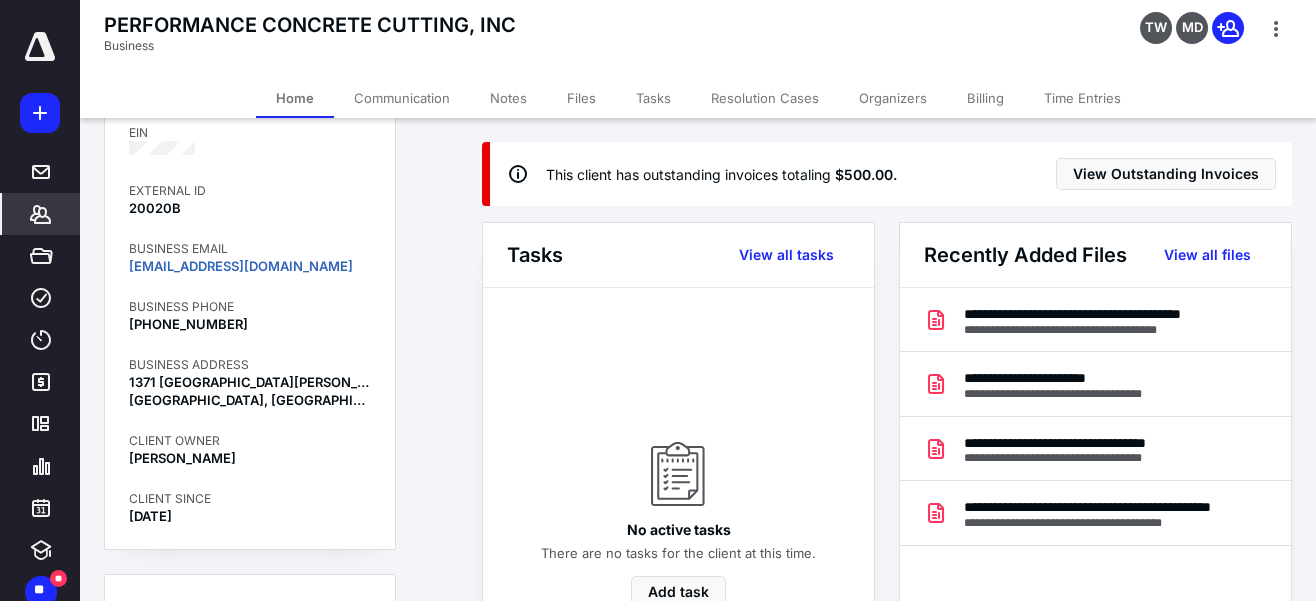 click on "Files" at bounding box center [581, 98] 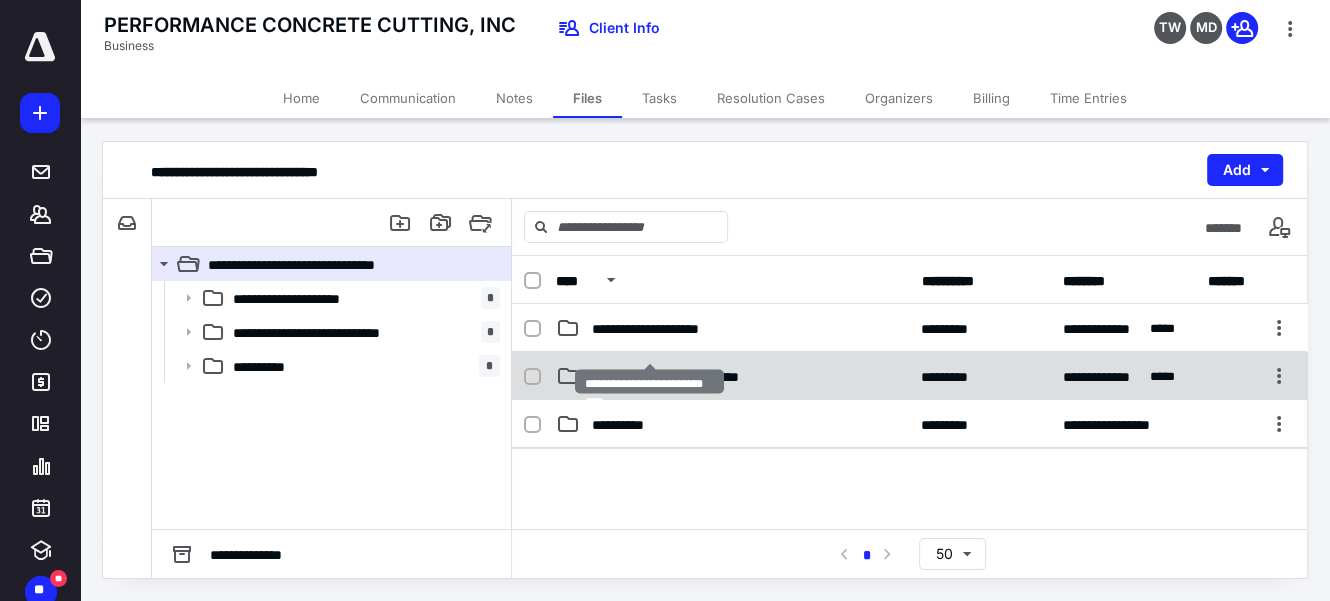 click on "**********" at bounding box center [668, 376] 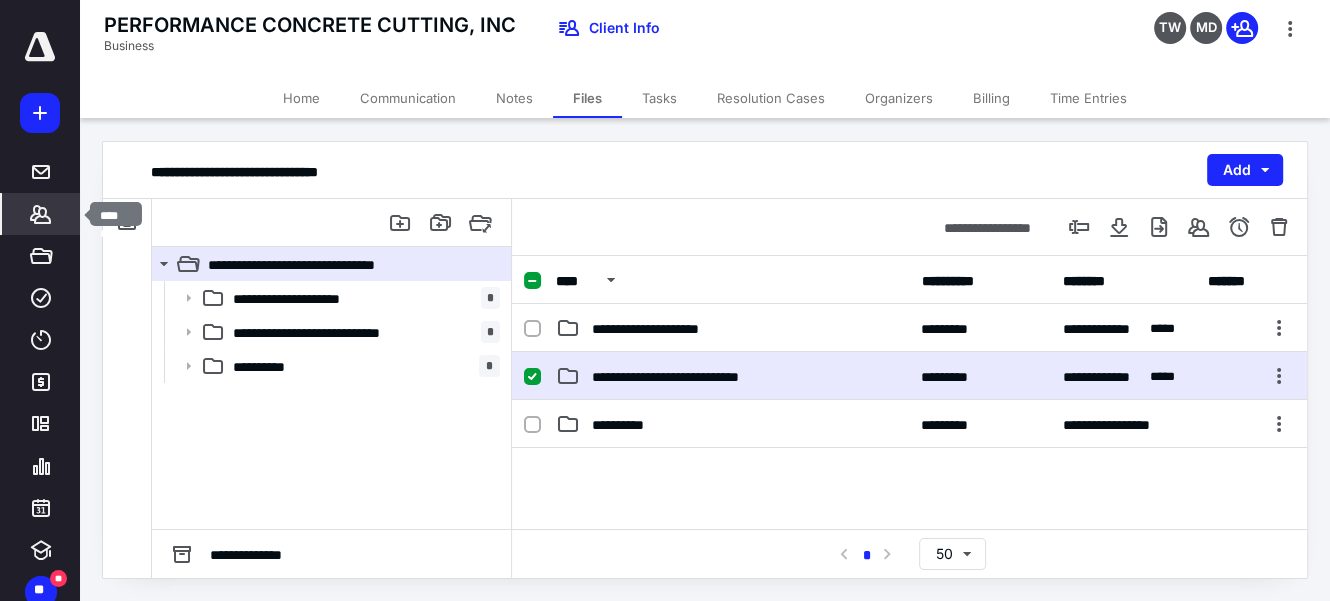 click 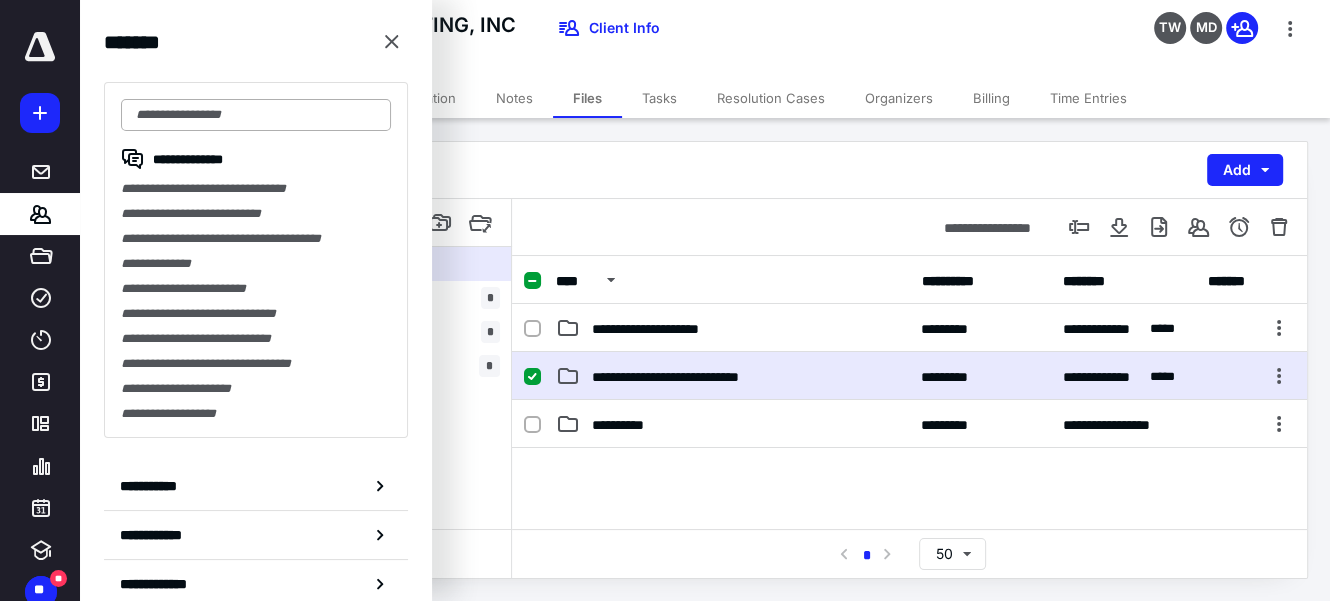 click at bounding box center (256, 115) 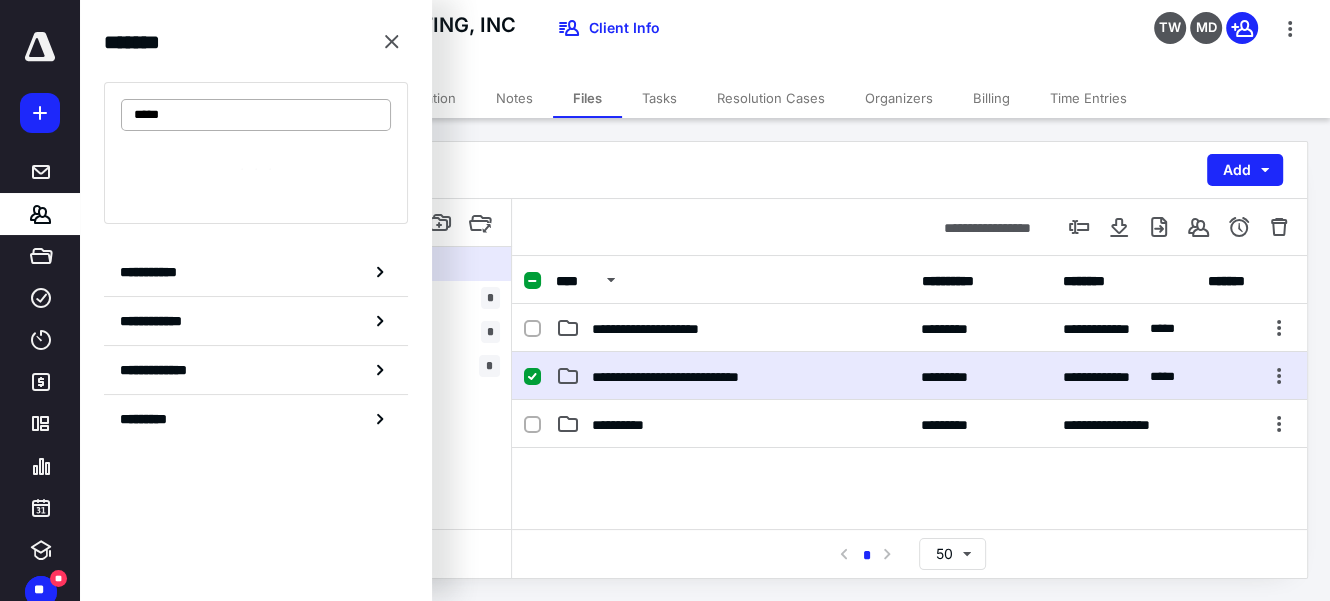 type on "*****" 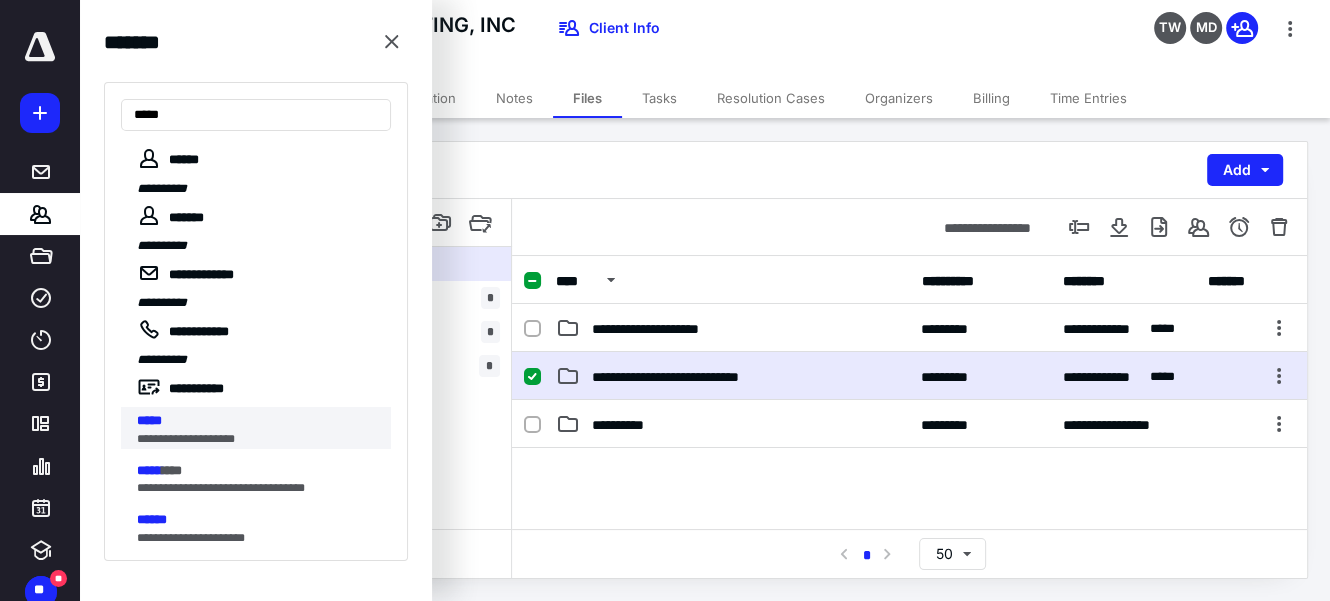 click on "**********" at bounding box center [260, 438] 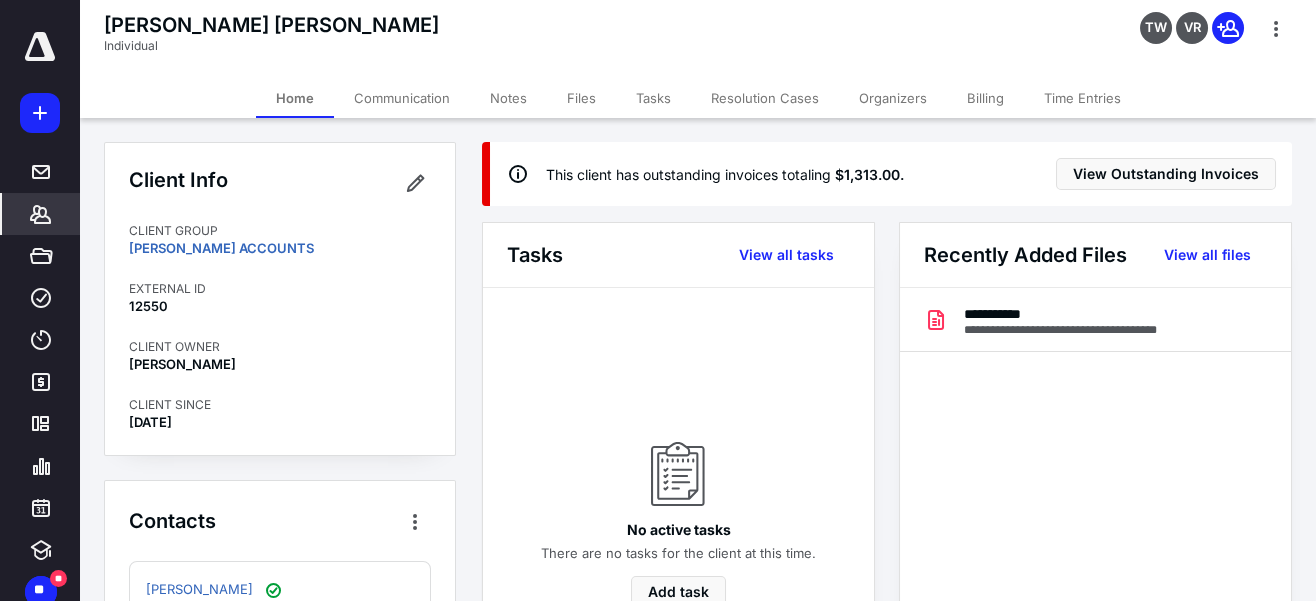 click on "Files" at bounding box center [581, 98] 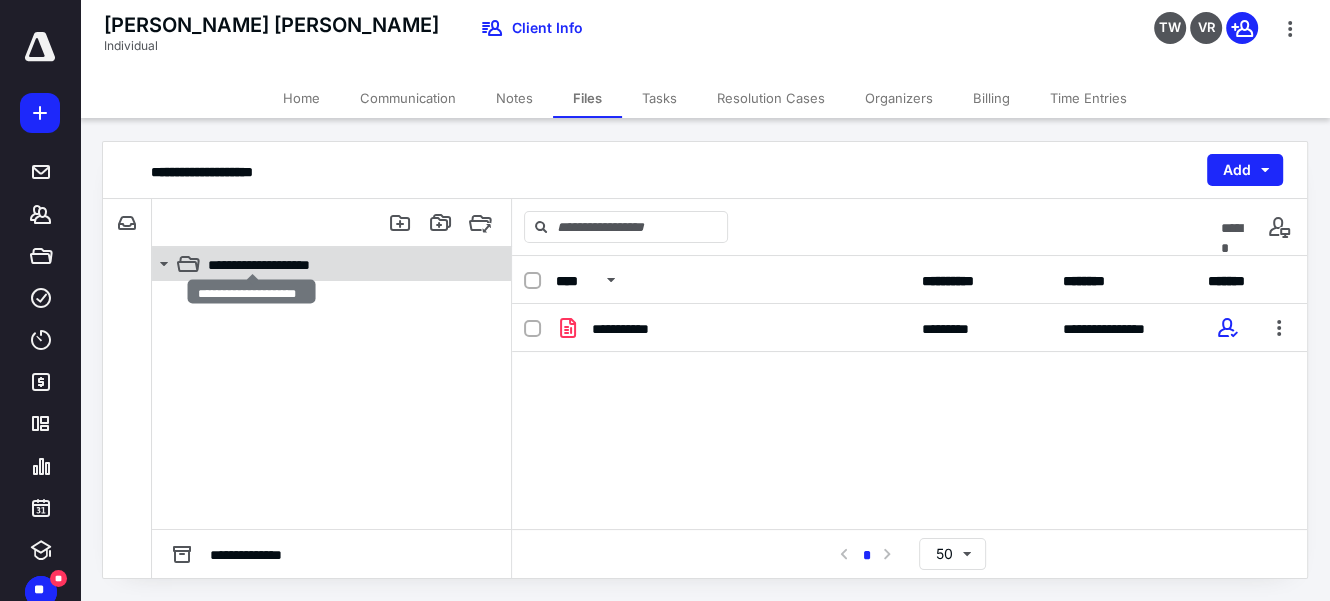 click on "**********" at bounding box center [272, 264] 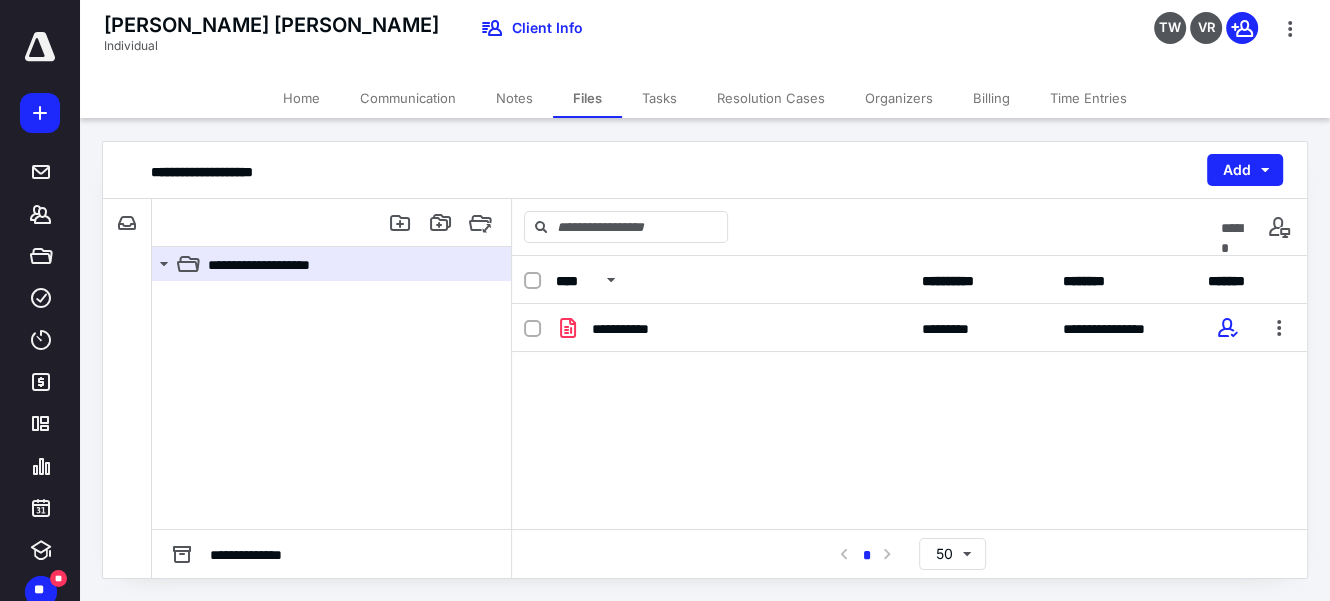 click on "Files" at bounding box center (587, 98) 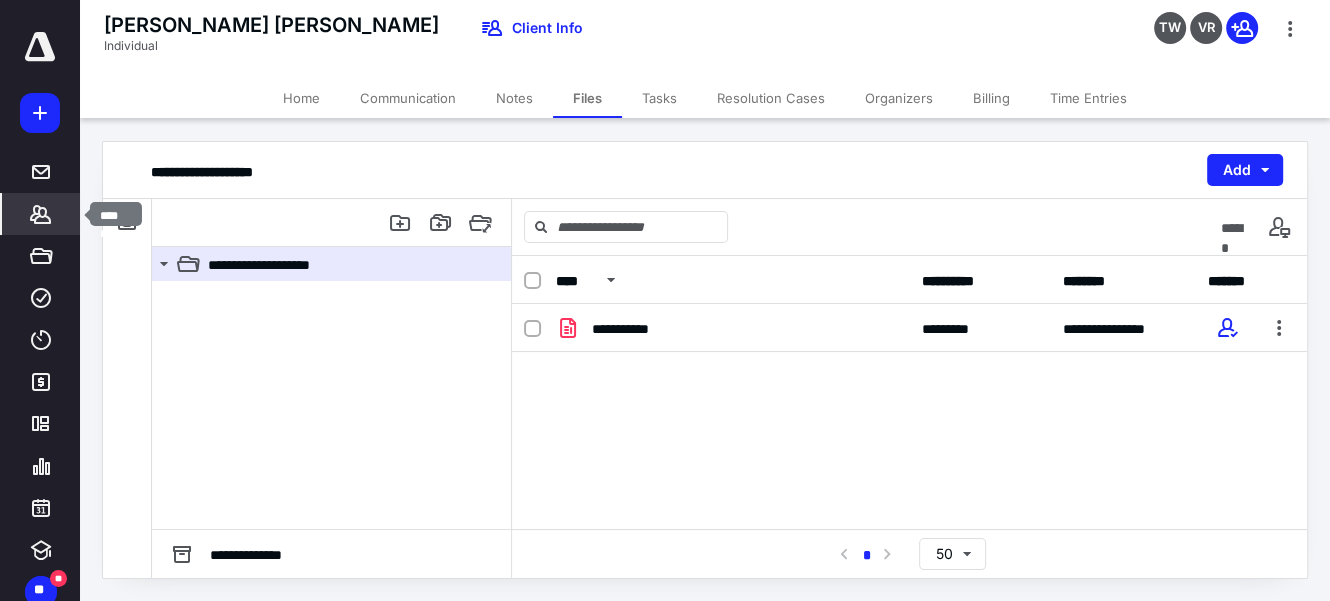 click 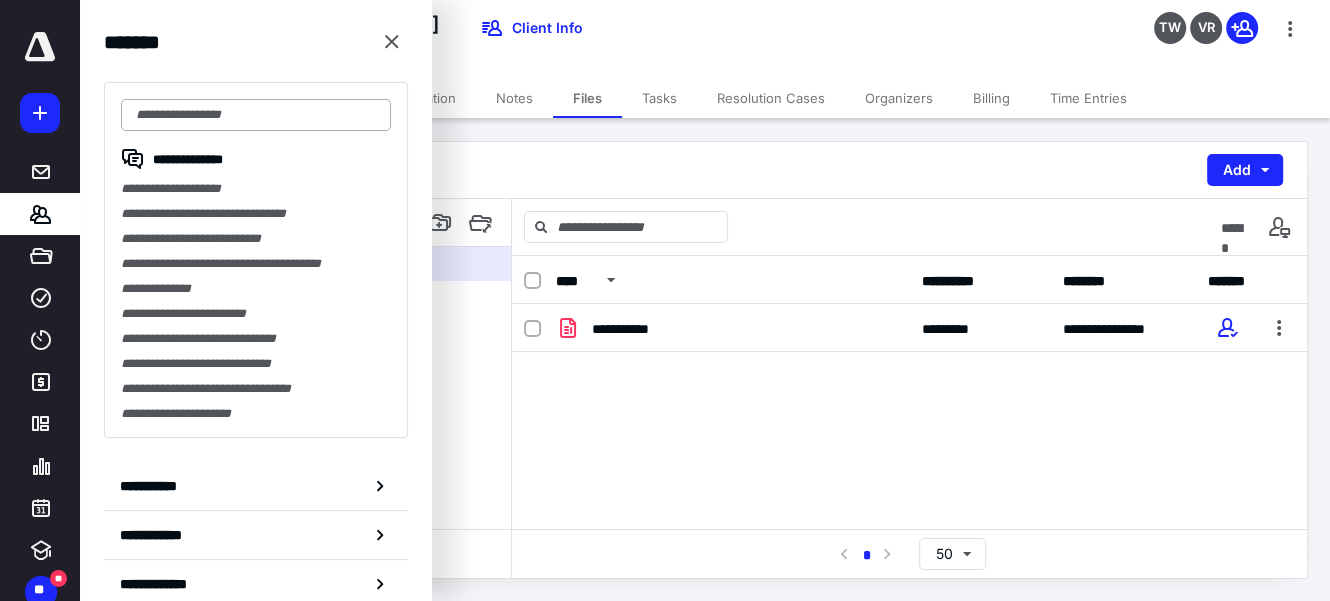 click at bounding box center [256, 115] 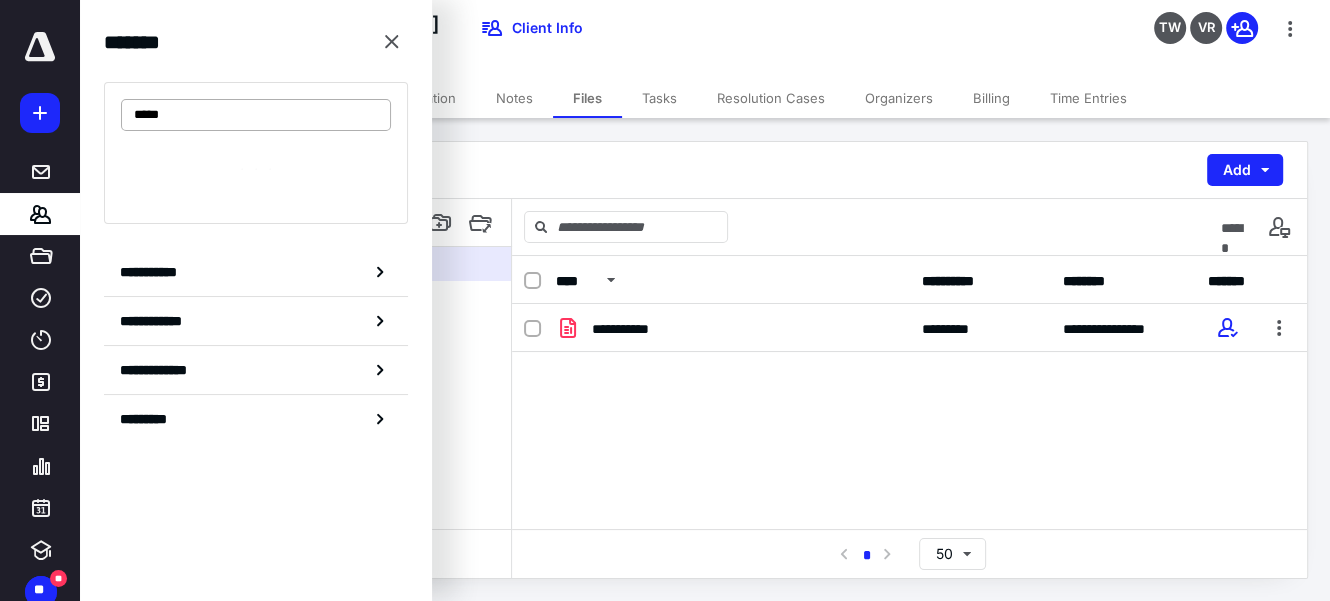 type on "*****" 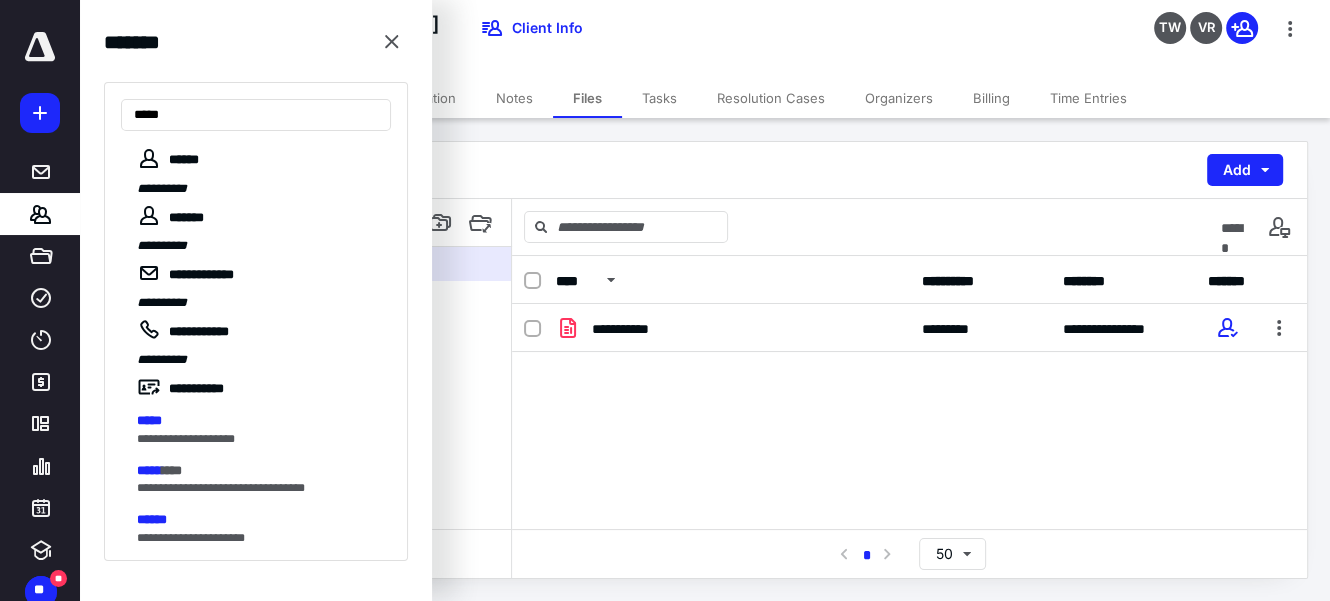 click on "**********" at bounding box center (260, 438) 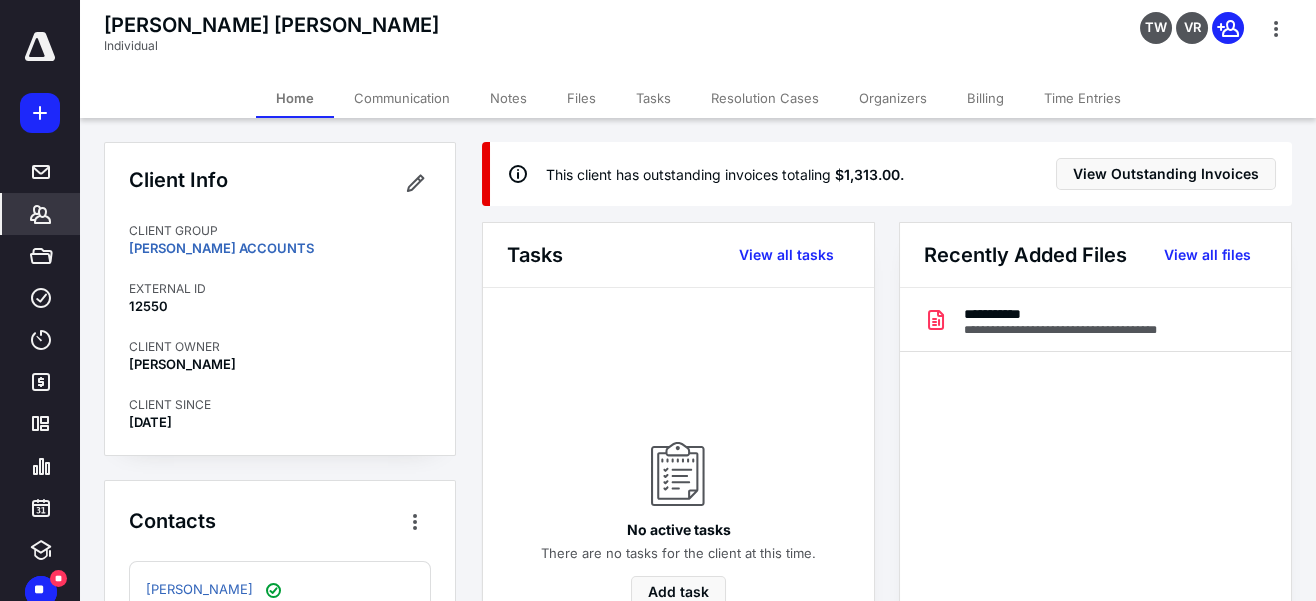 click on "Files" at bounding box center (581, 98) 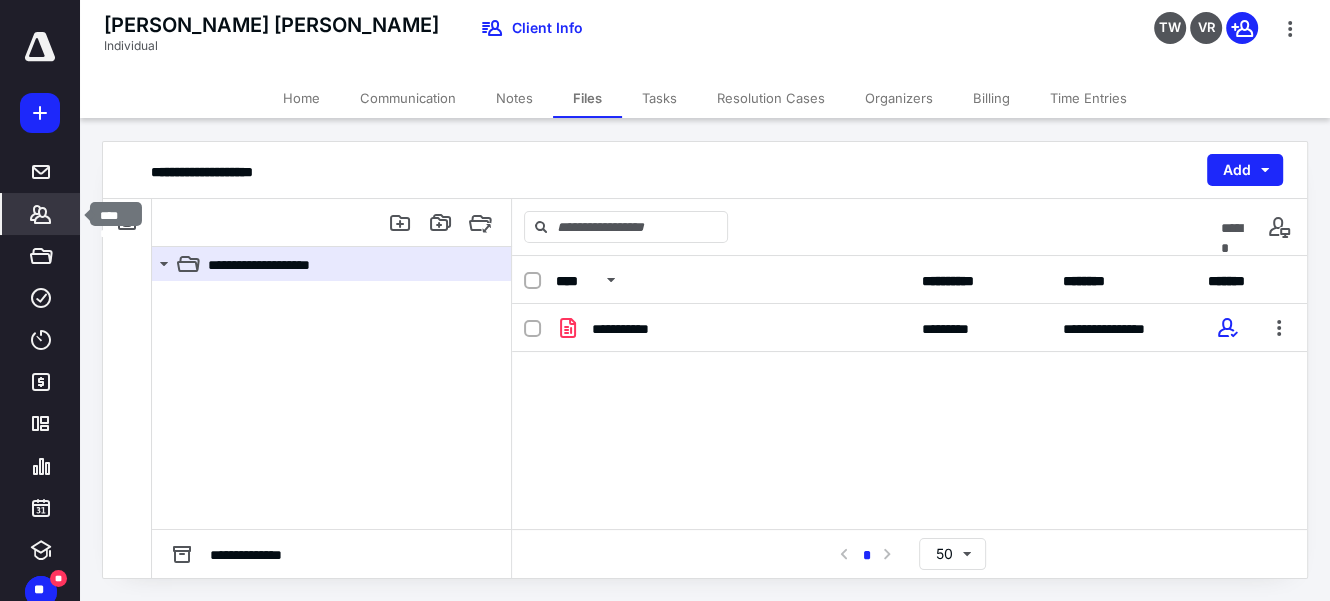 click 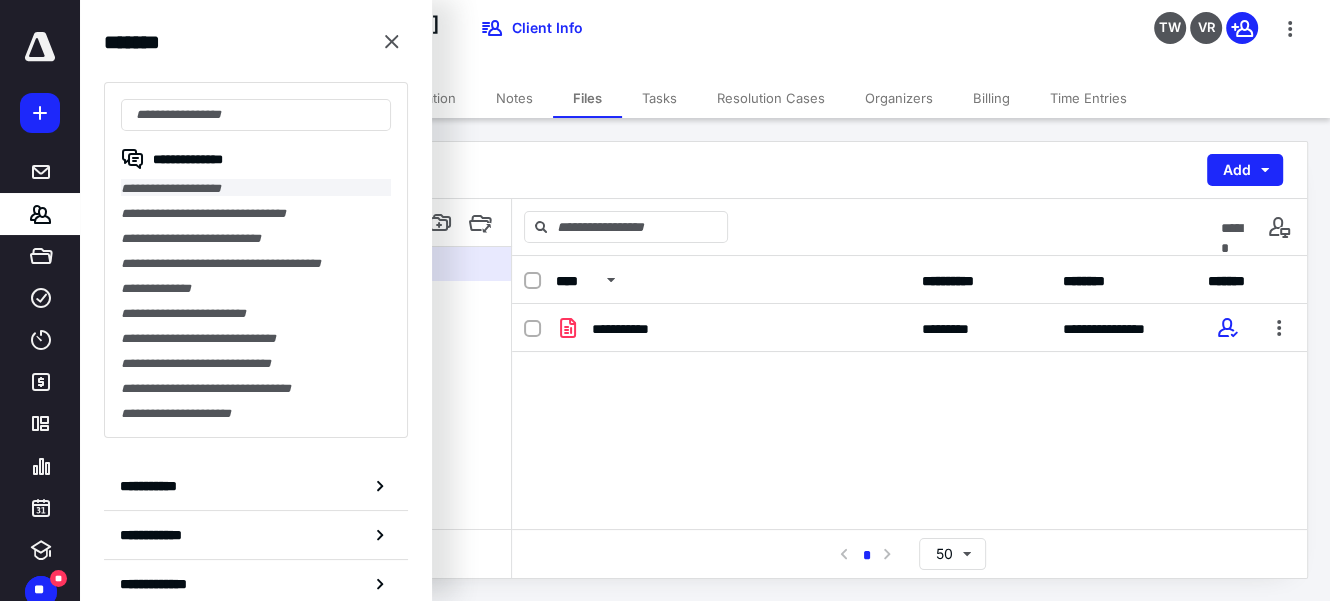 click on "**********" at bounding box center (256, 187) 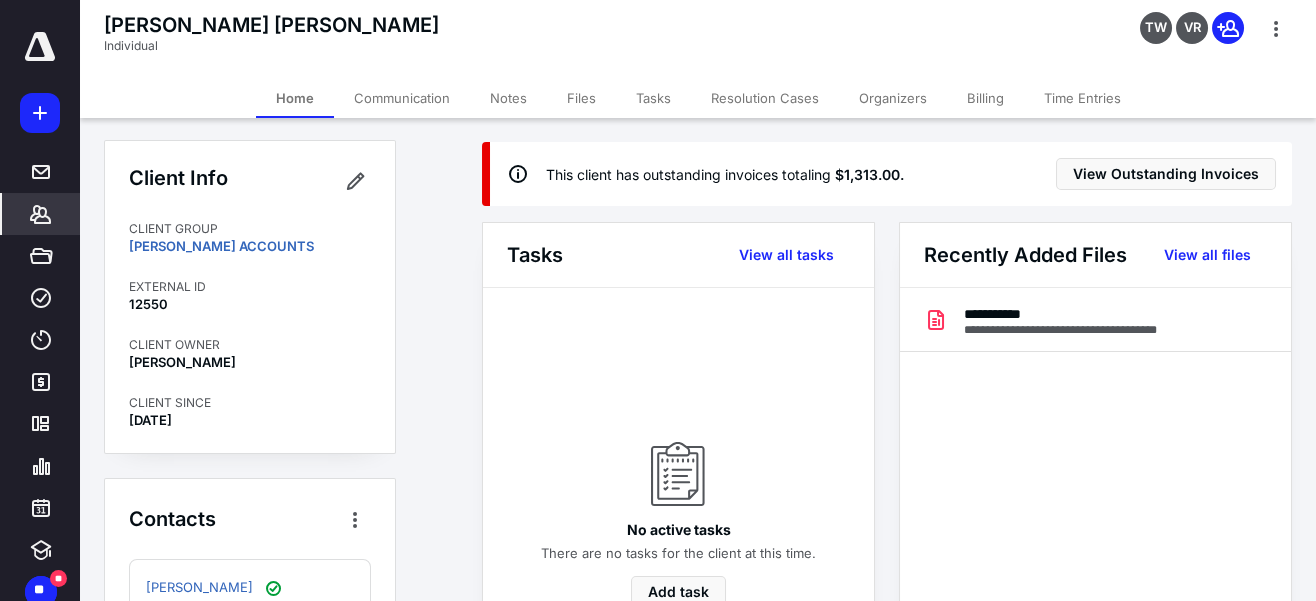 scroll, scrollTop: 0, scrollLeft: 0, axis: both 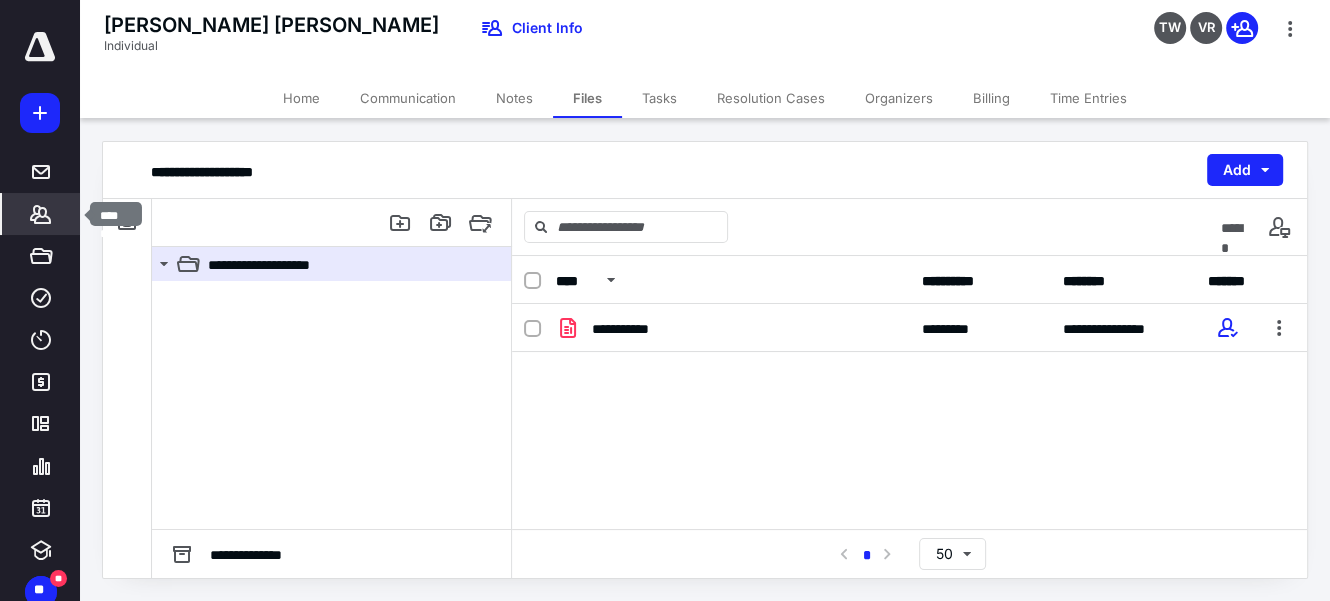 click 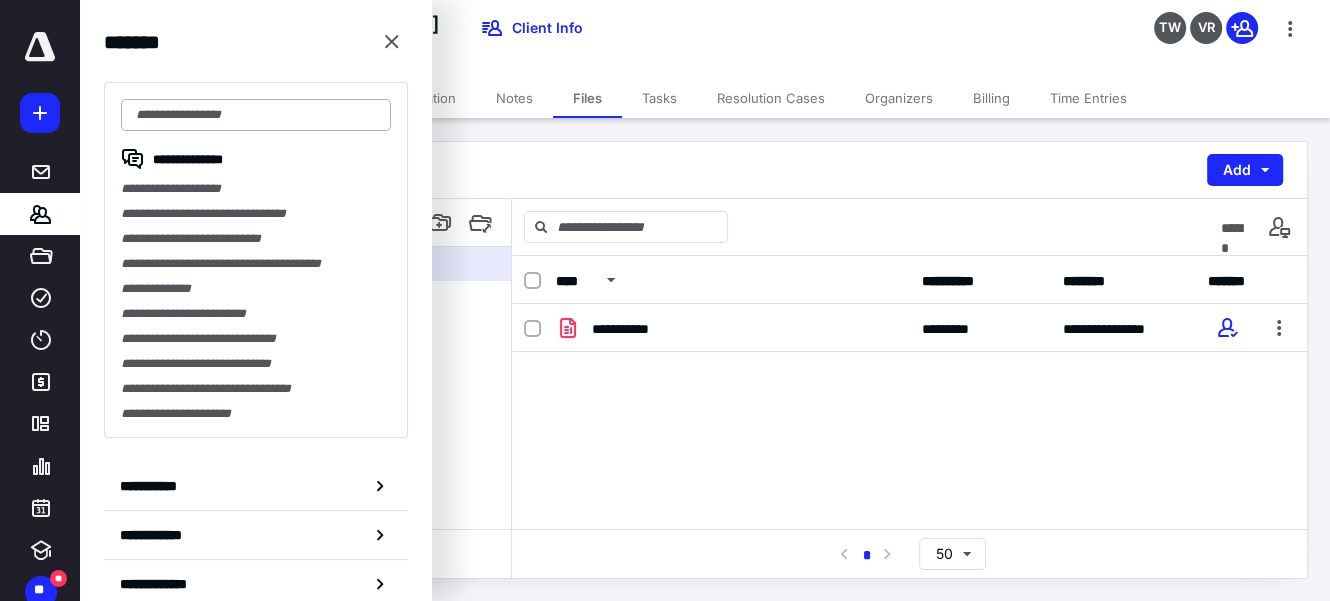 click at bounding box center [256, 115] 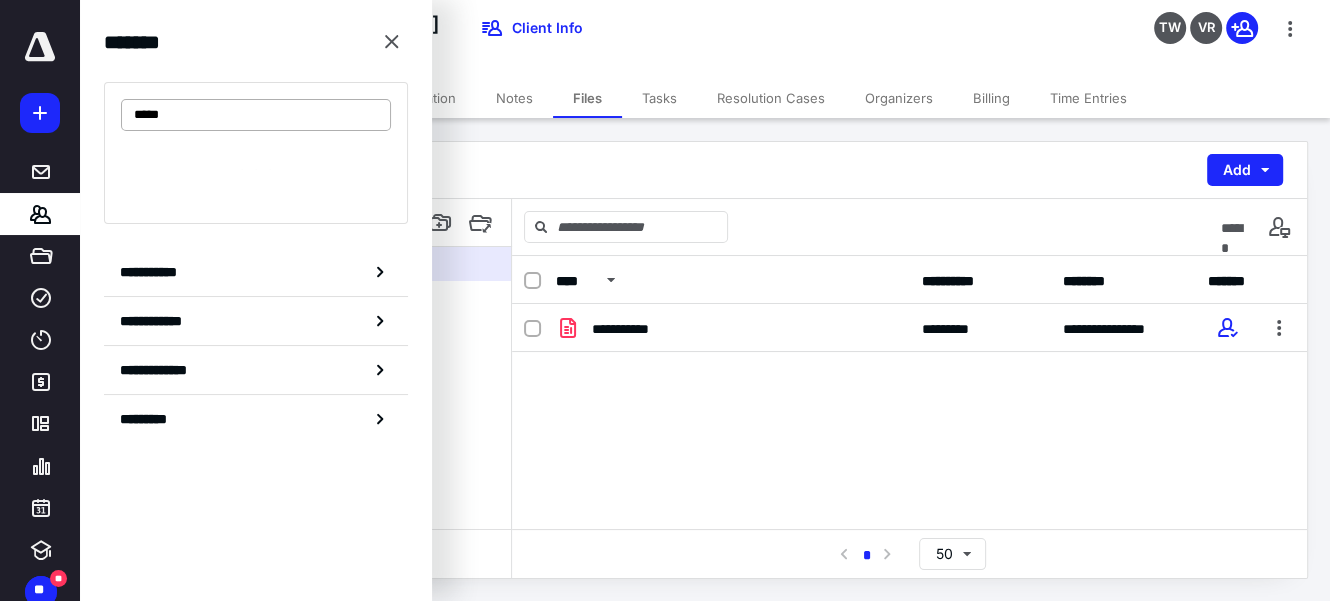 type on "*****" 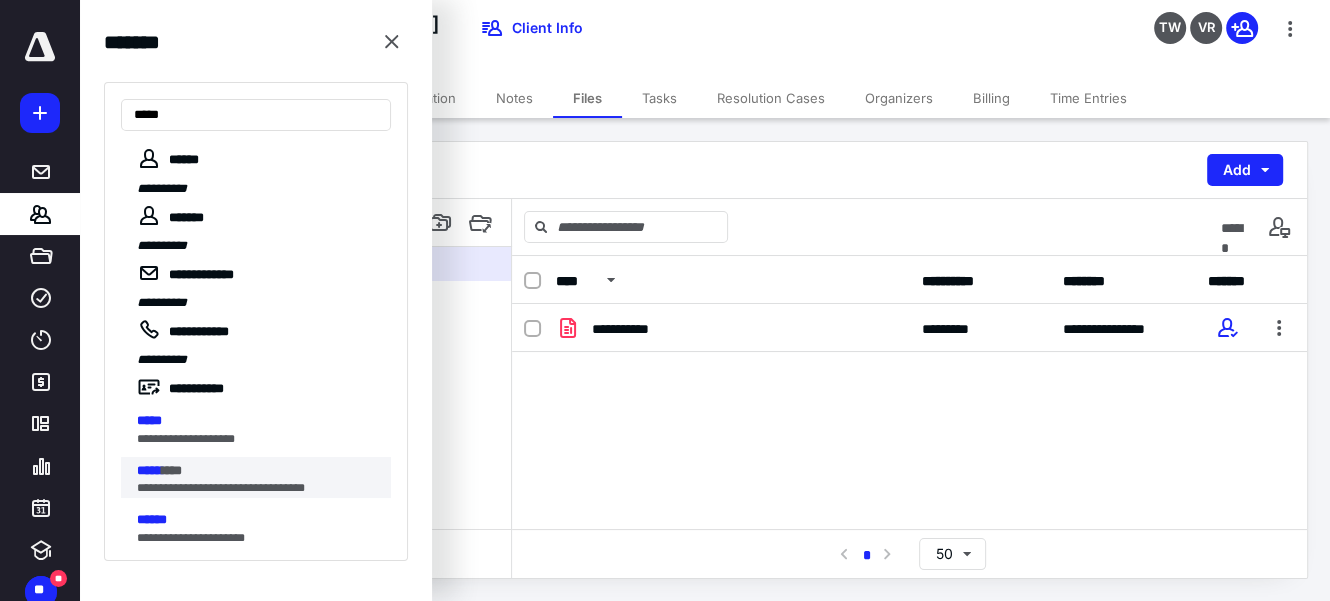 click on "**********" at bounding box center (260, 487) 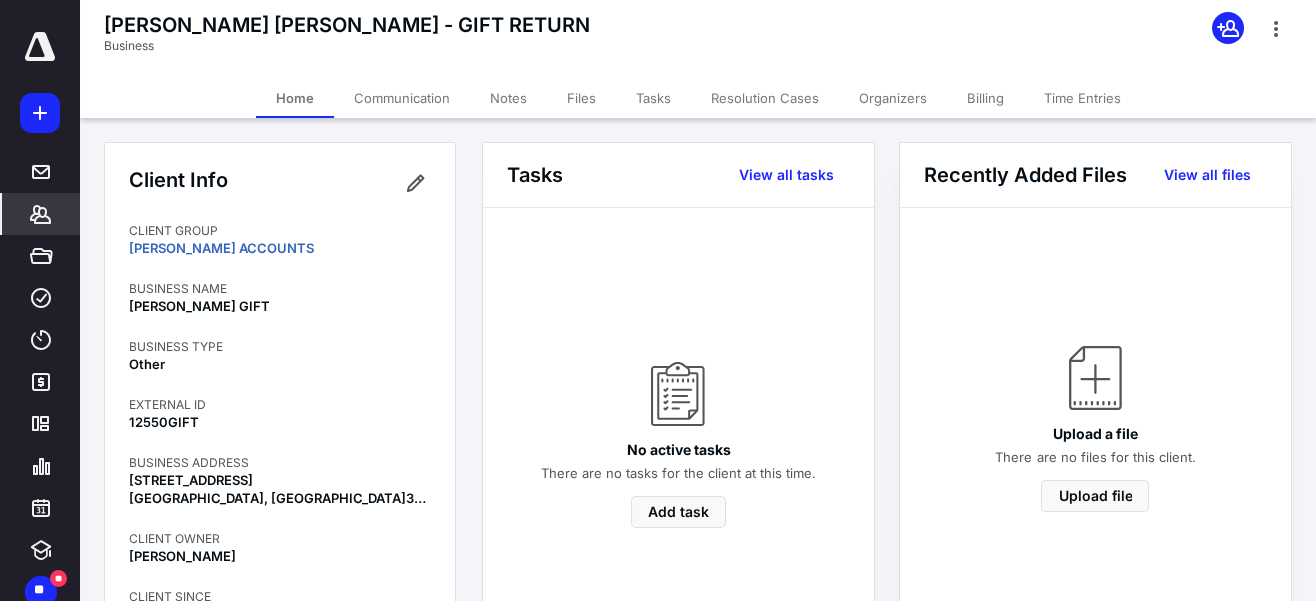 click on "Files" at bounding box center (581, 98) 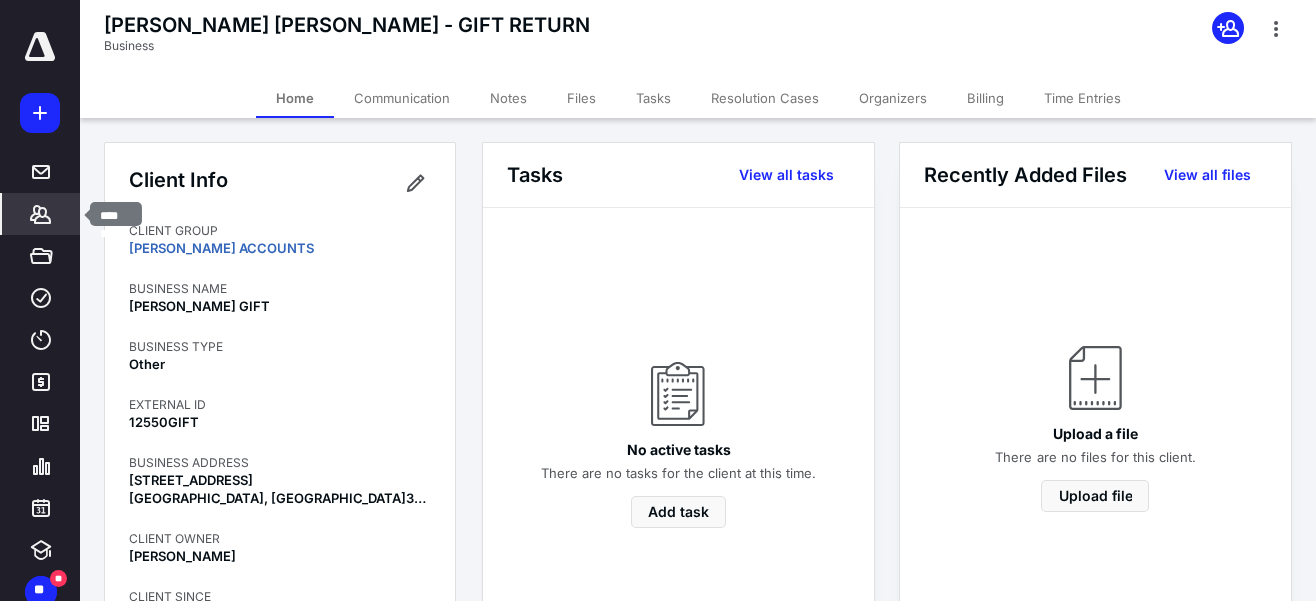 click 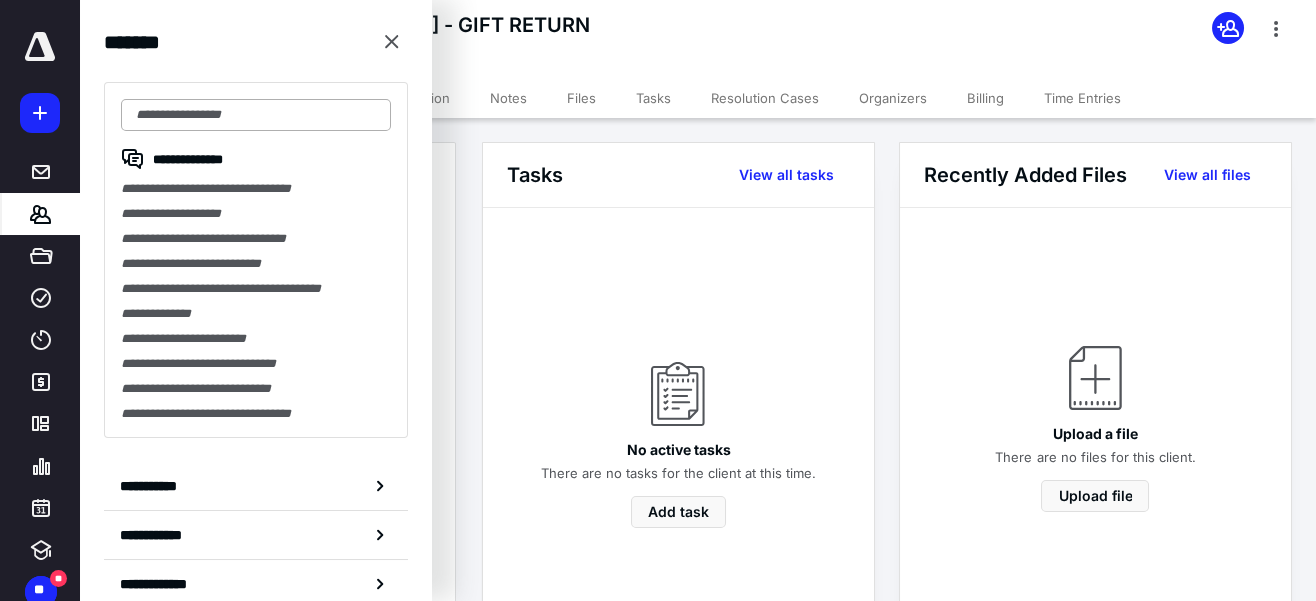 click at bounding box center [256, 115] 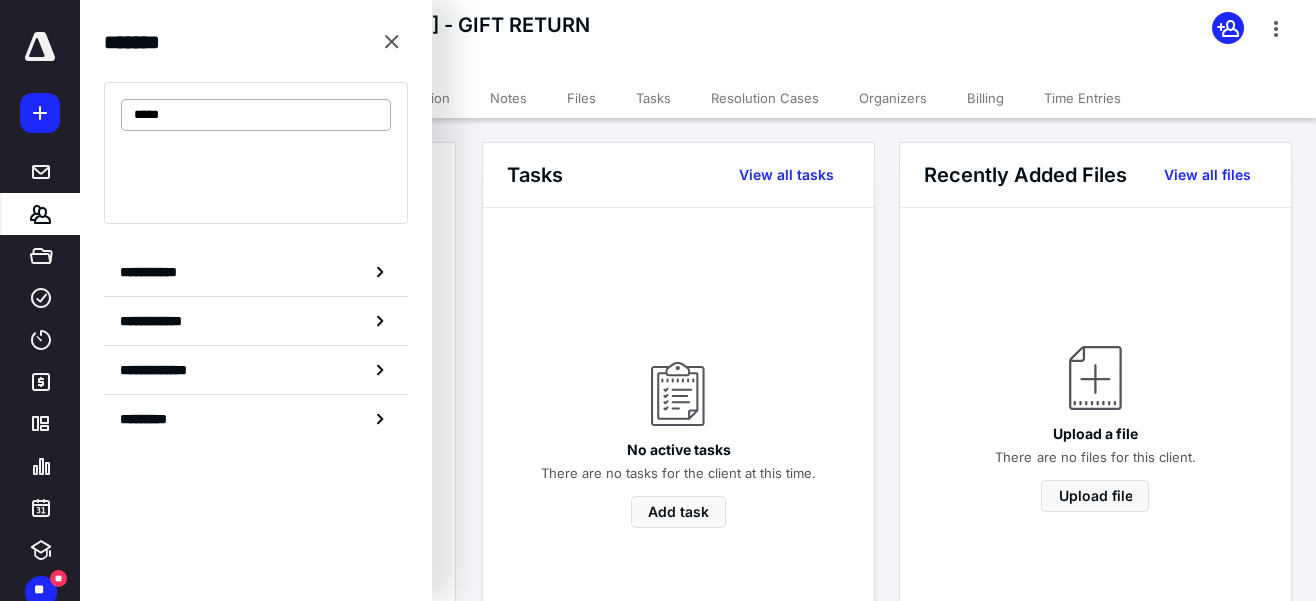 type on "*****" 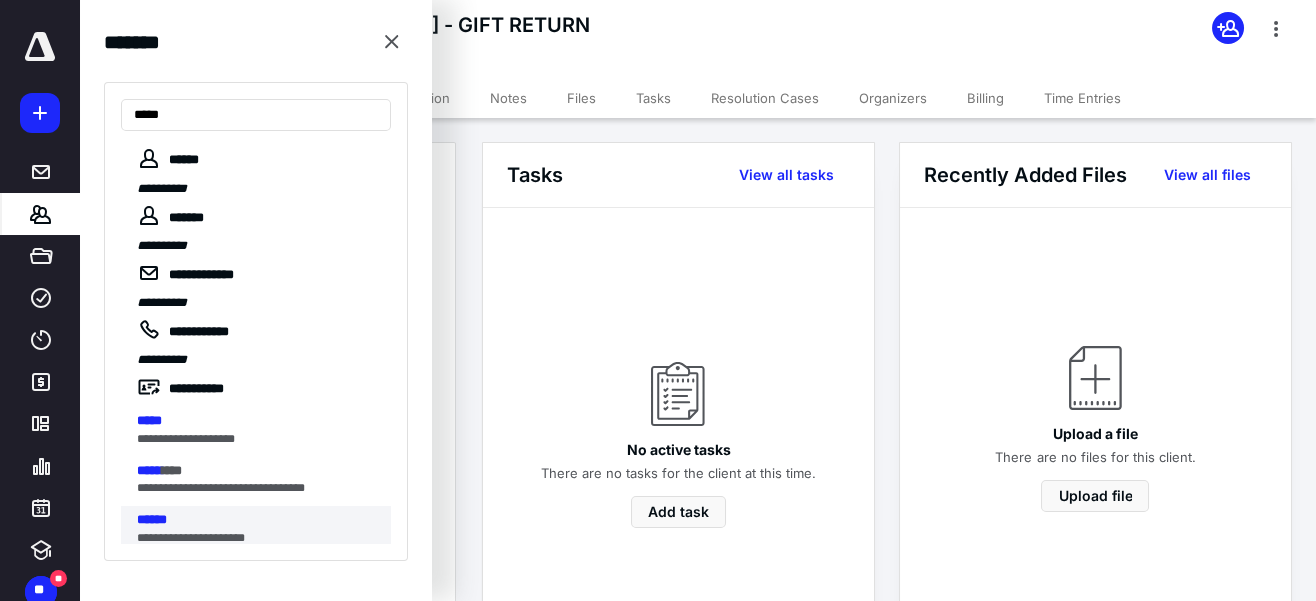 click on "**********" at bounding box center [260, 537] 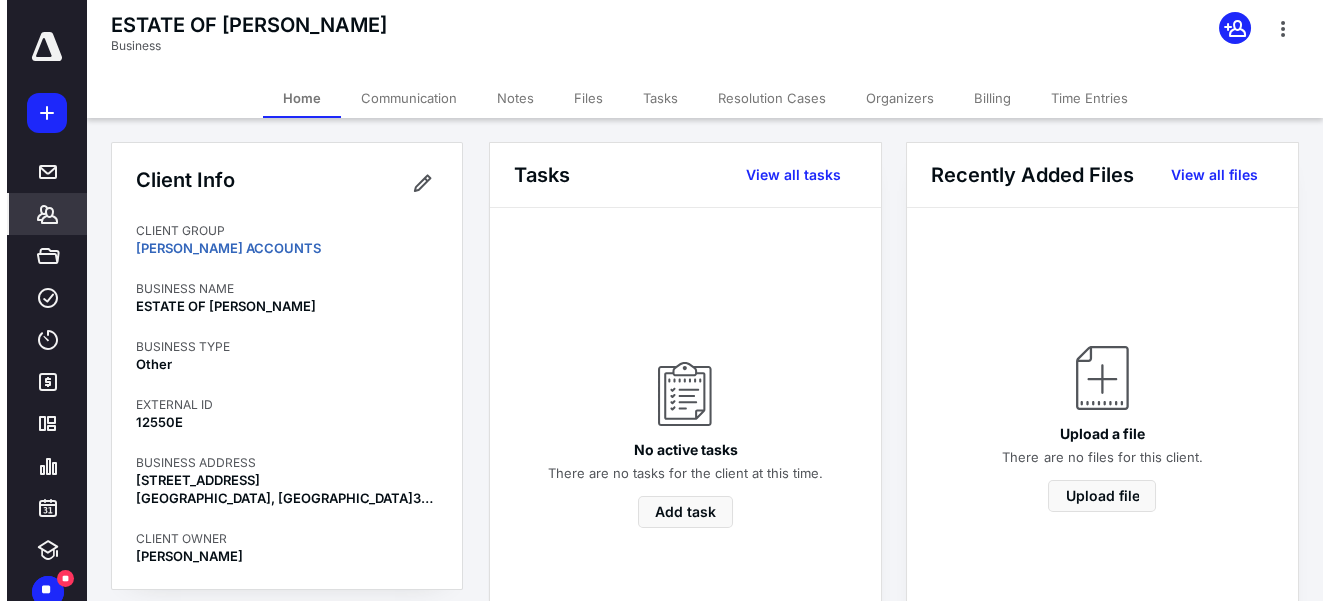scroll, scrollTop: 181, scrollLeft: 0, axis: vertical 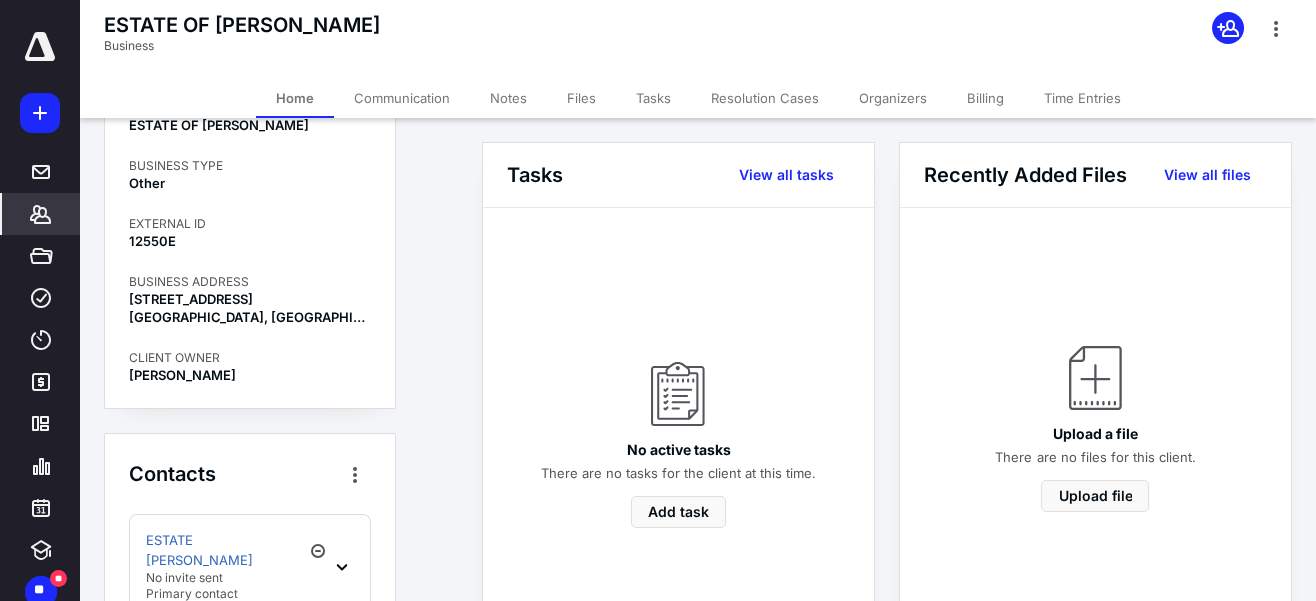 click on "Files" at bounding box center [581, 98] 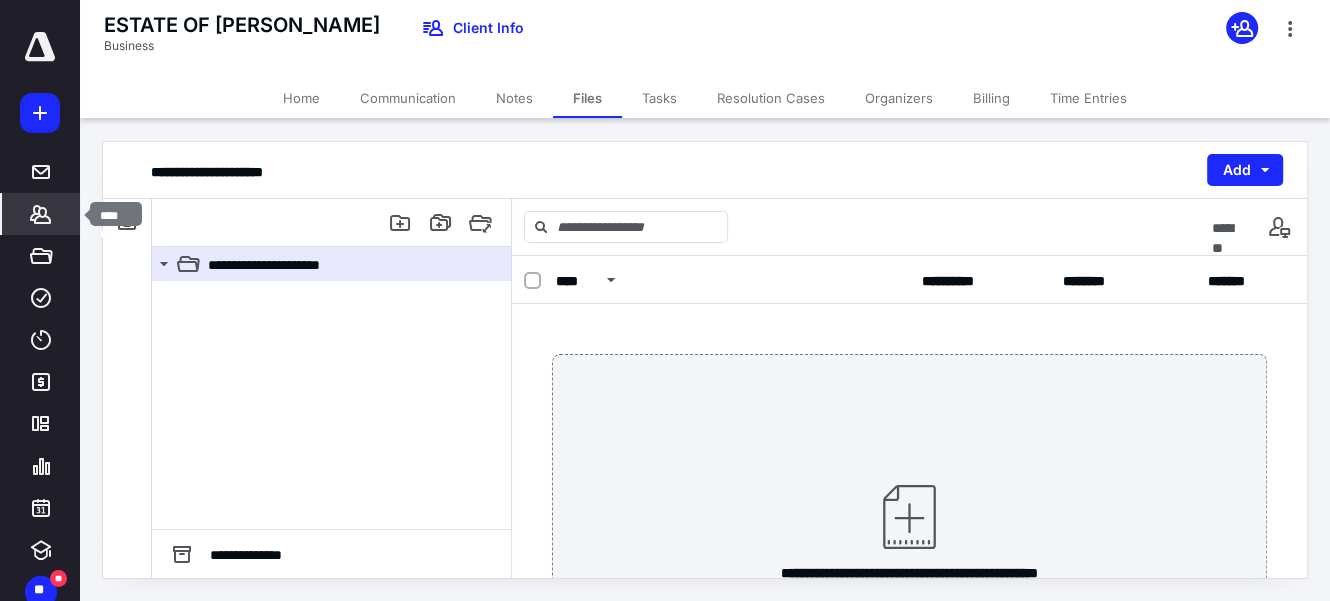 click 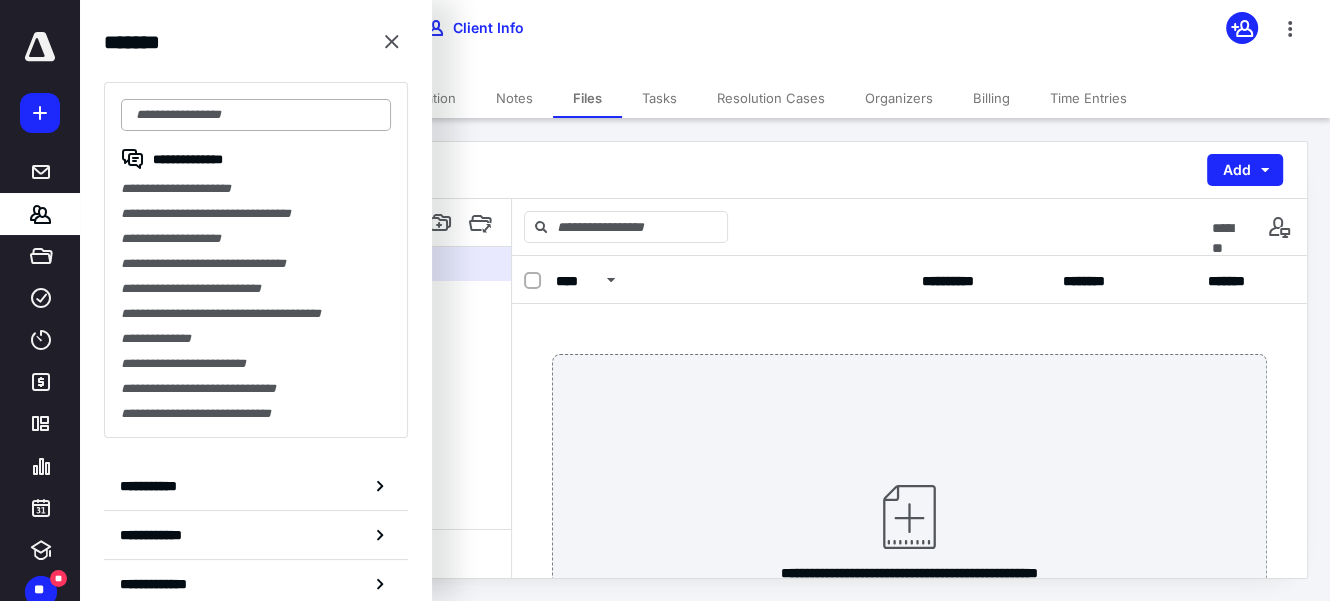 click at bounding box center (256, 115) 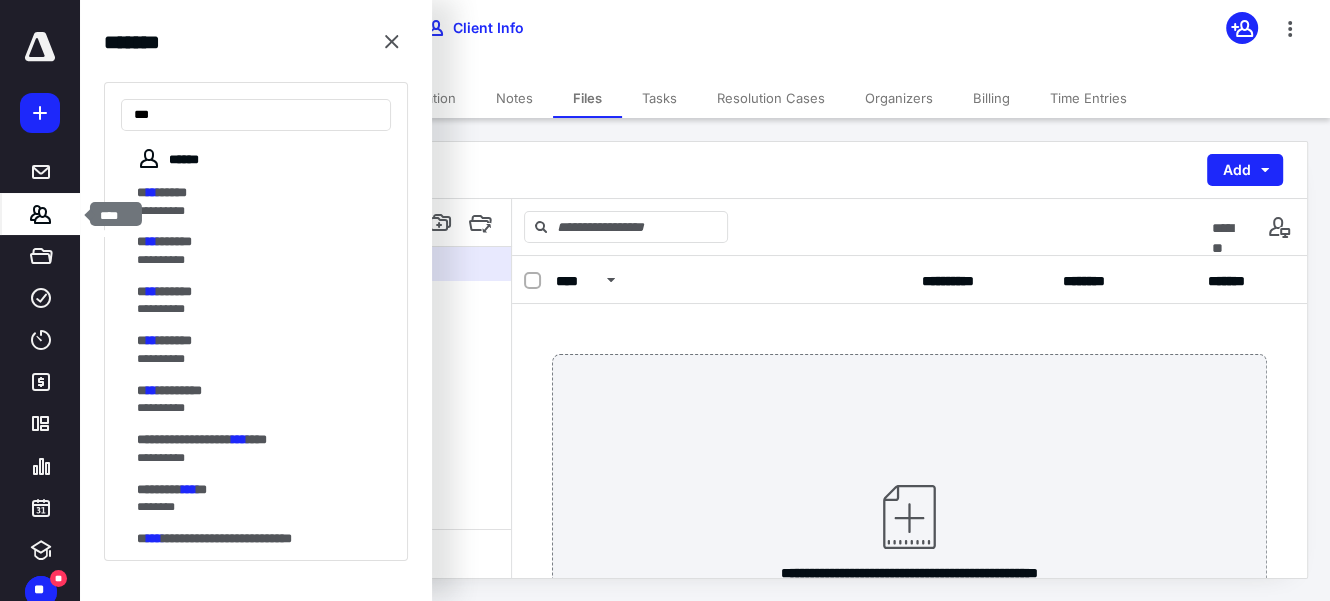type on "***" 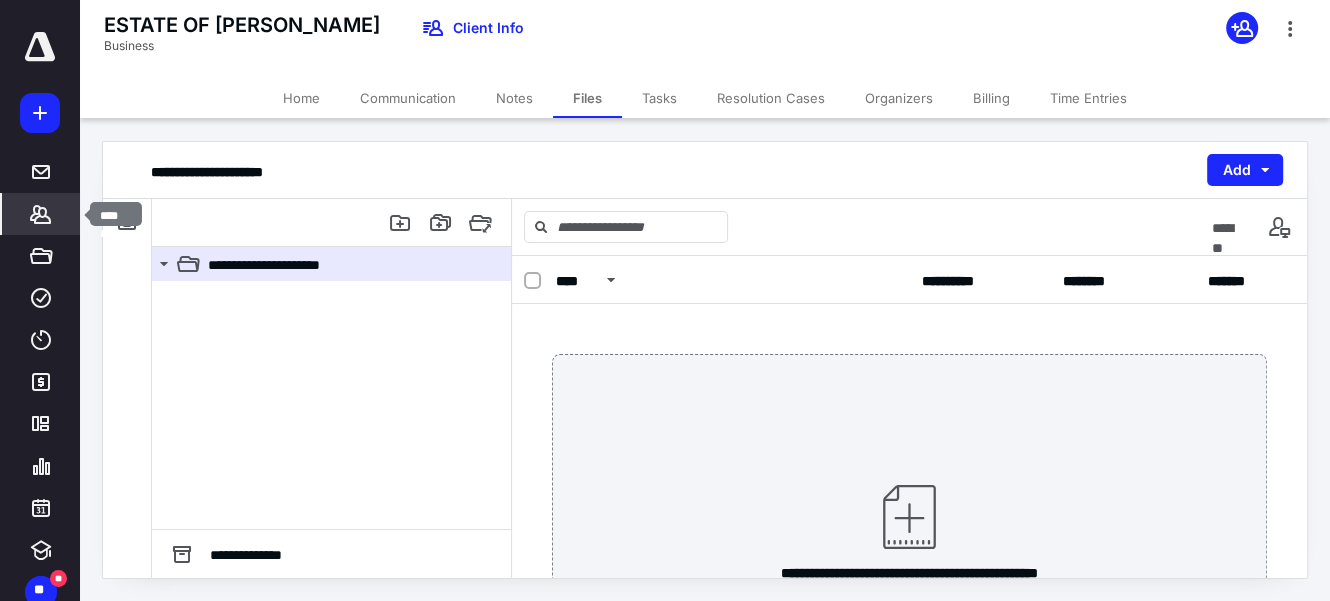 click 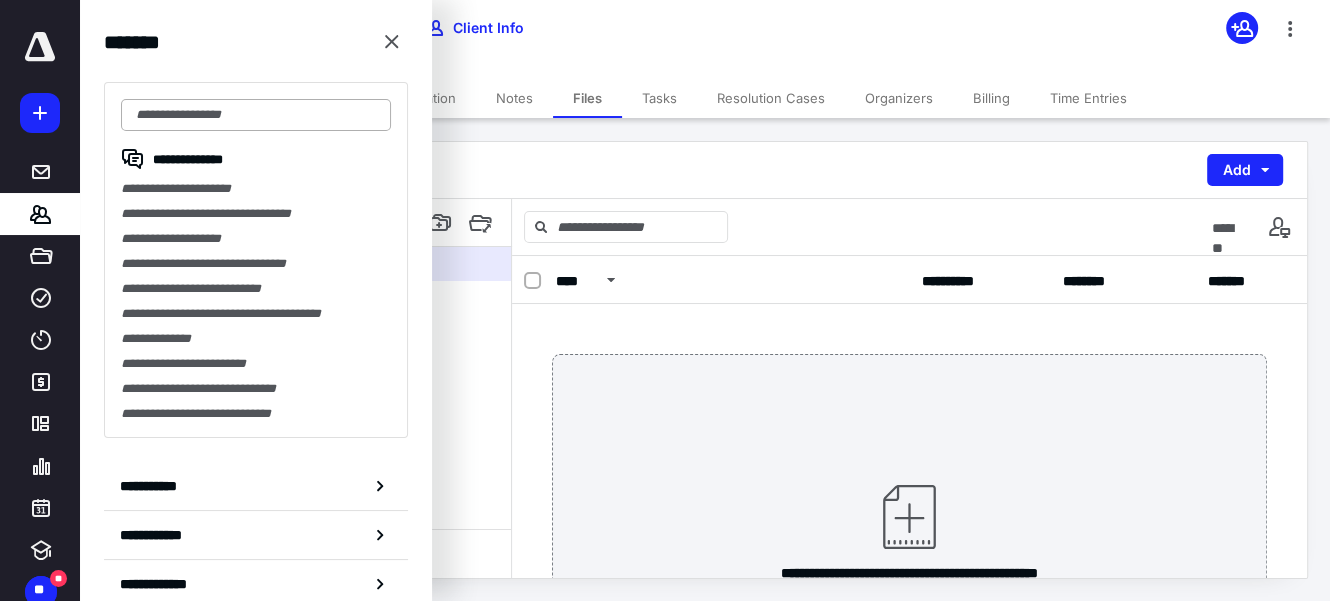 click at bounding box center (256, 115) 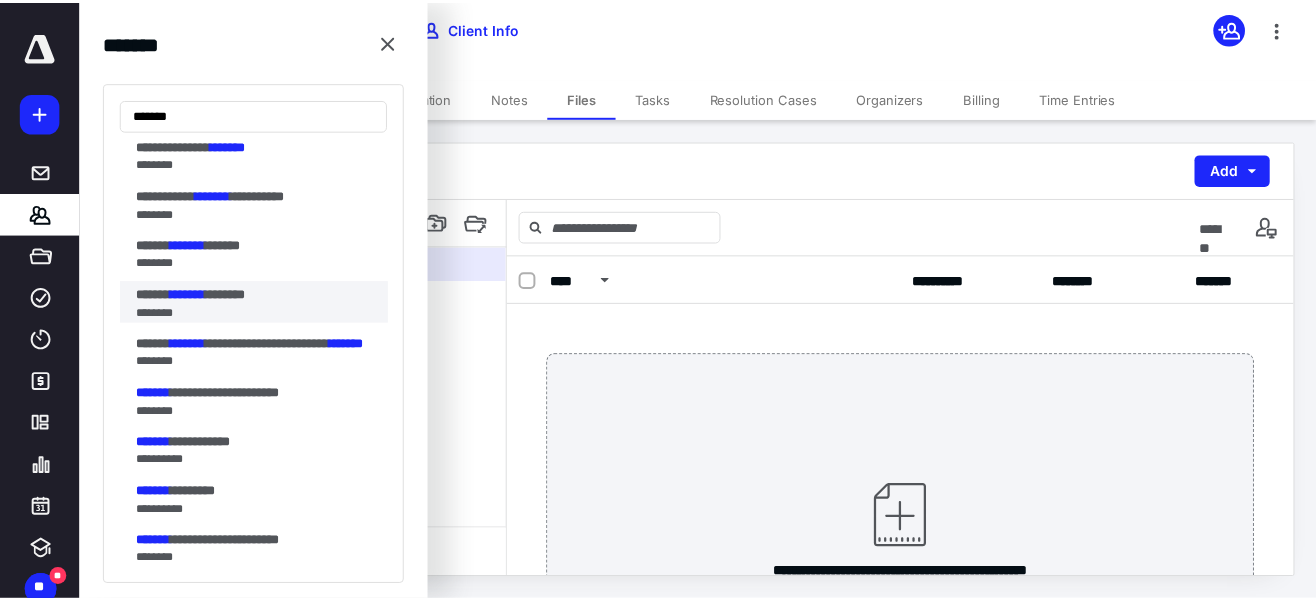 scroll, scrollTop: 0, scrollLeft: 0, axis: both 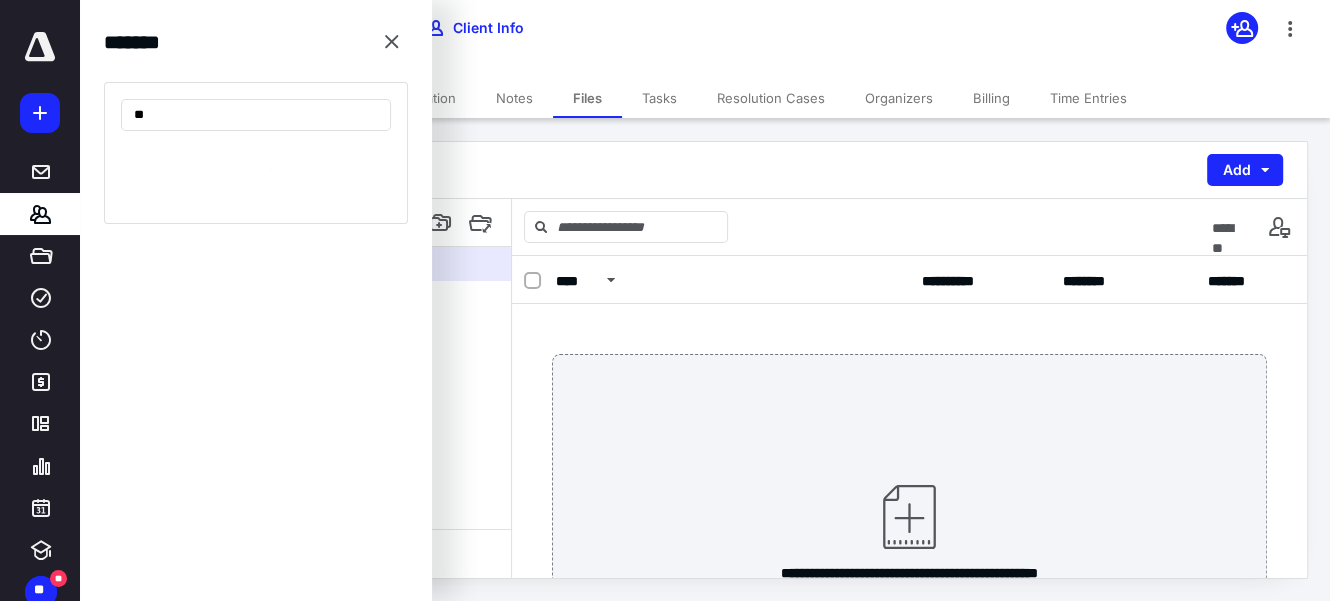 type on "*" 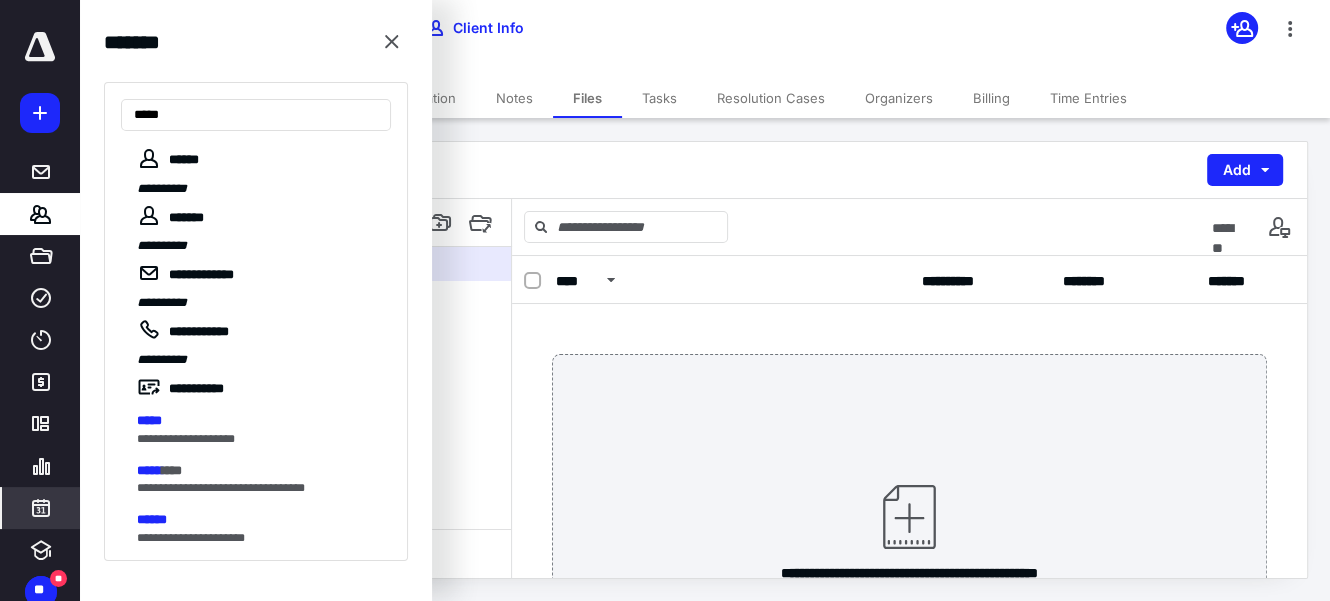 type on "*****" 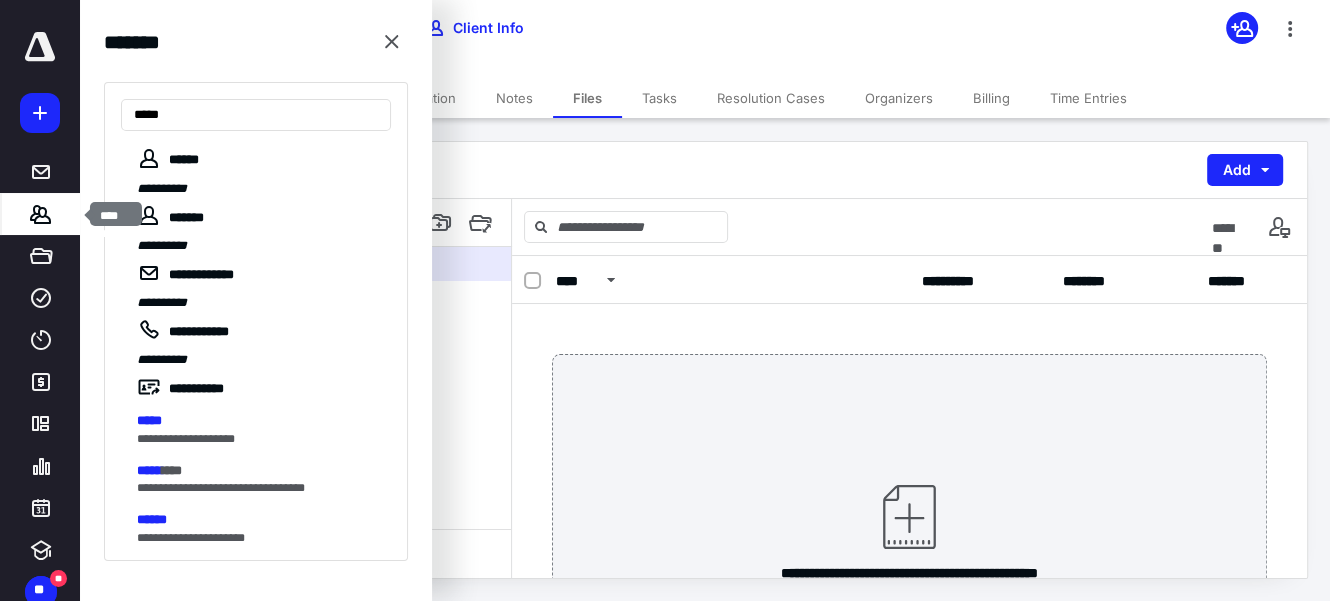 click 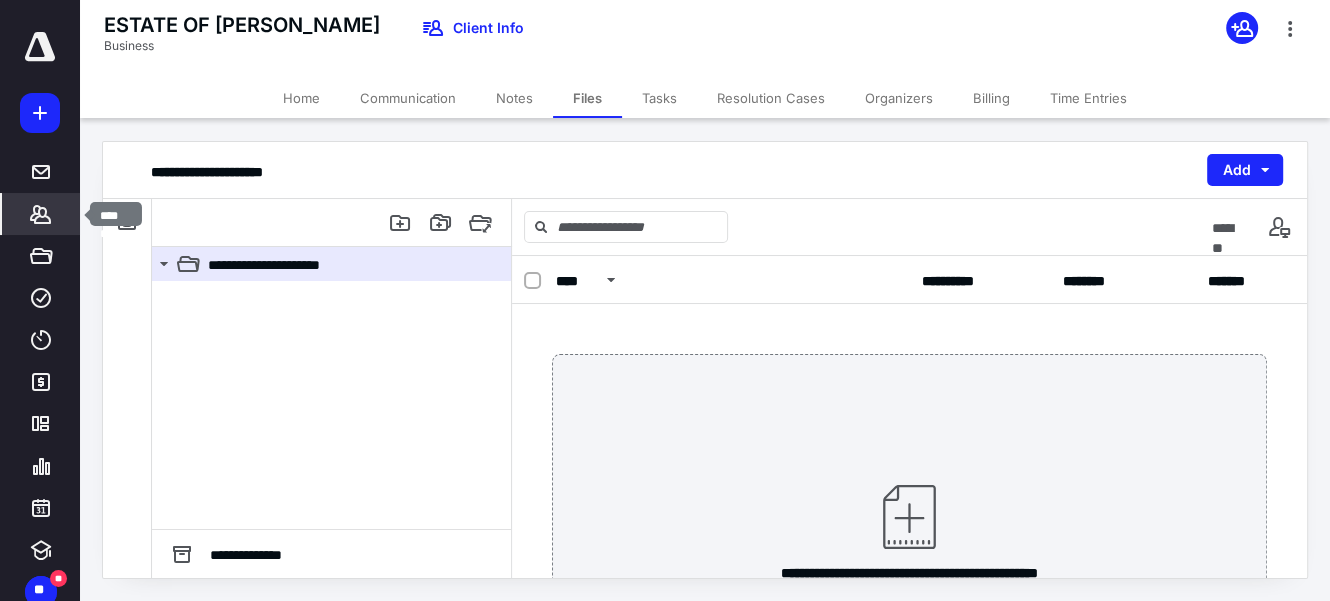 click 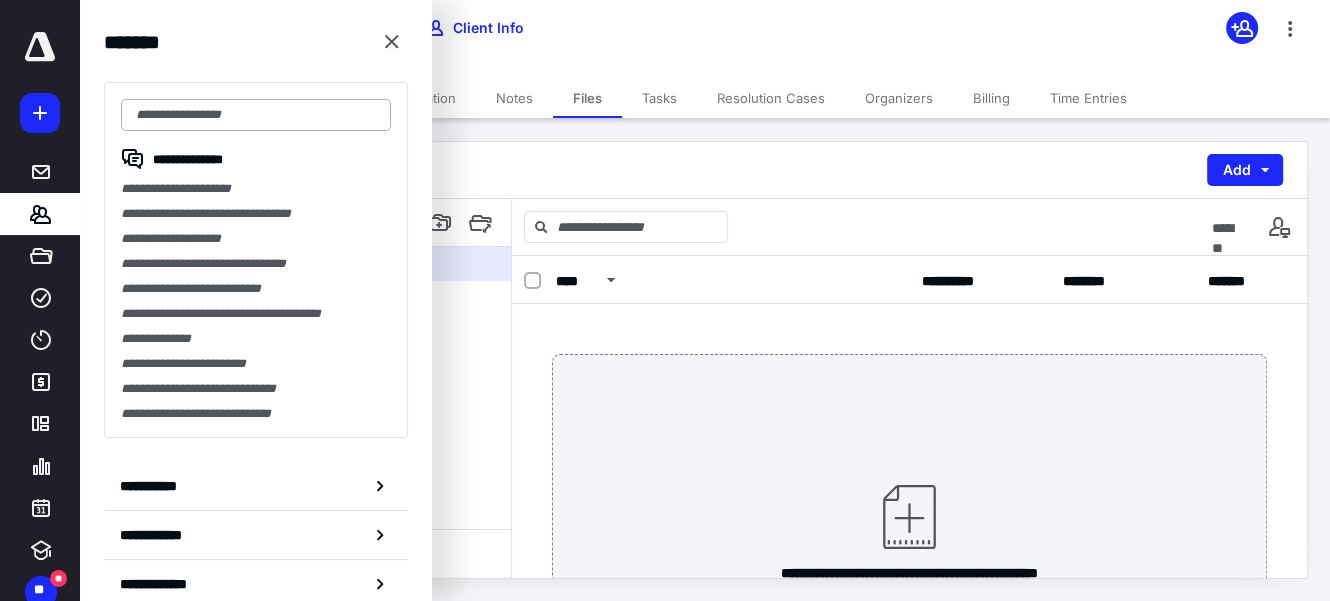click at bounding box center (256, 115) 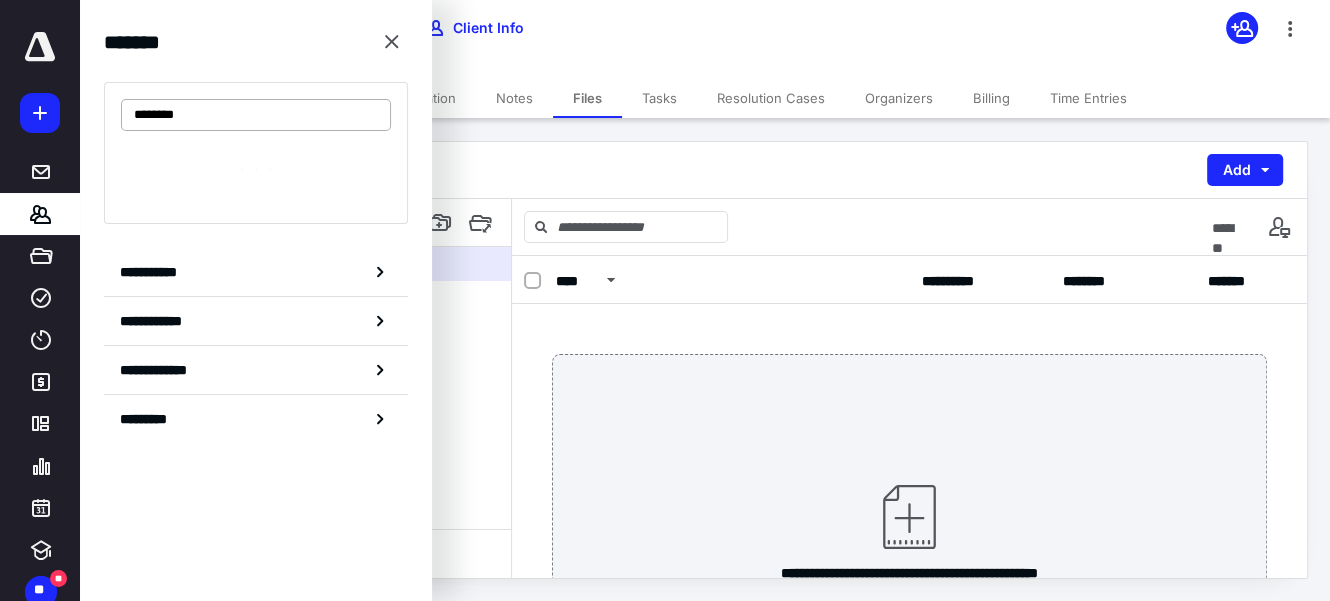 type on "********" 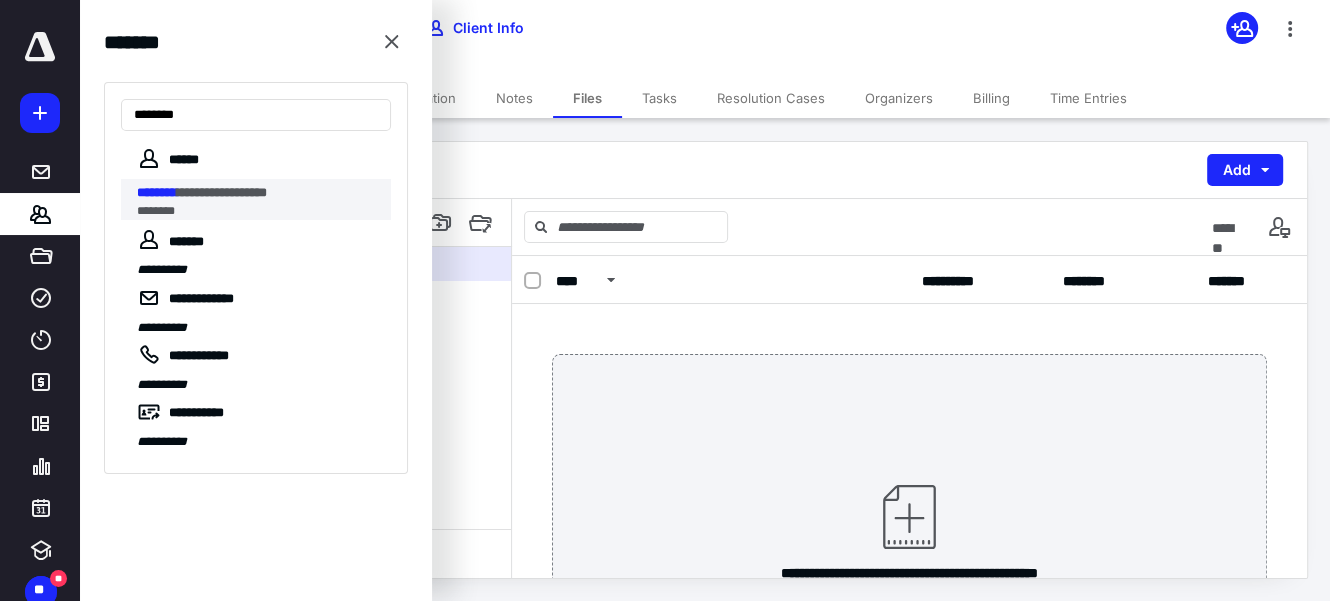 click on "**********" at bounding box center (222, 192) 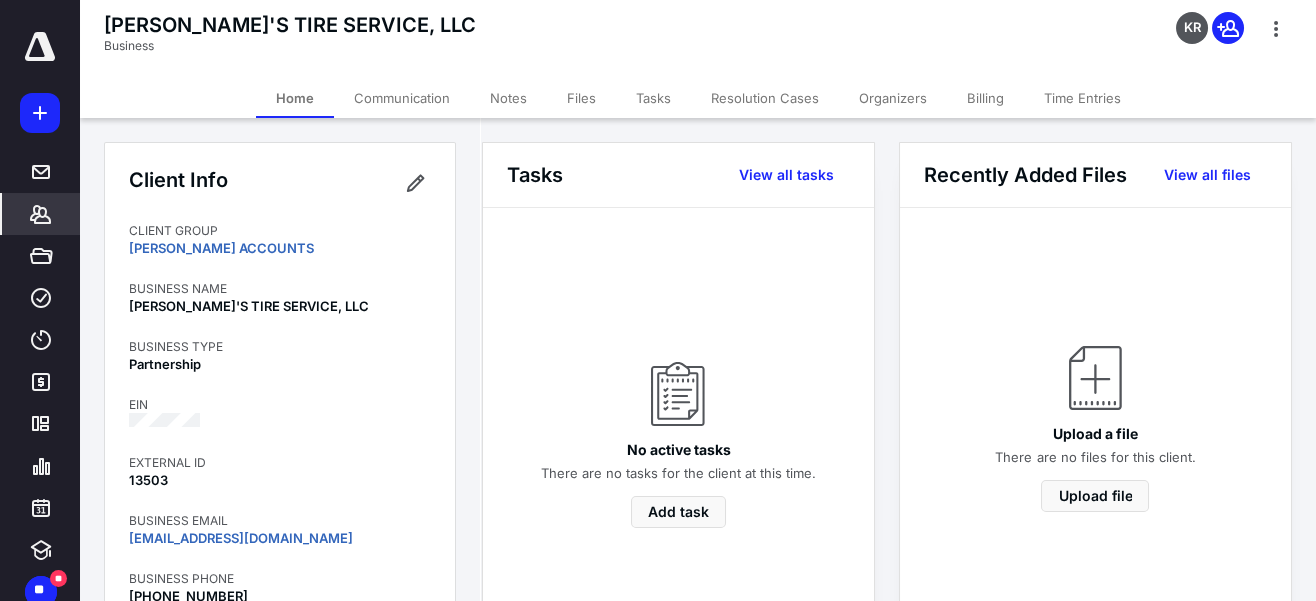click on "Notes" at bounding box center [508, 98] 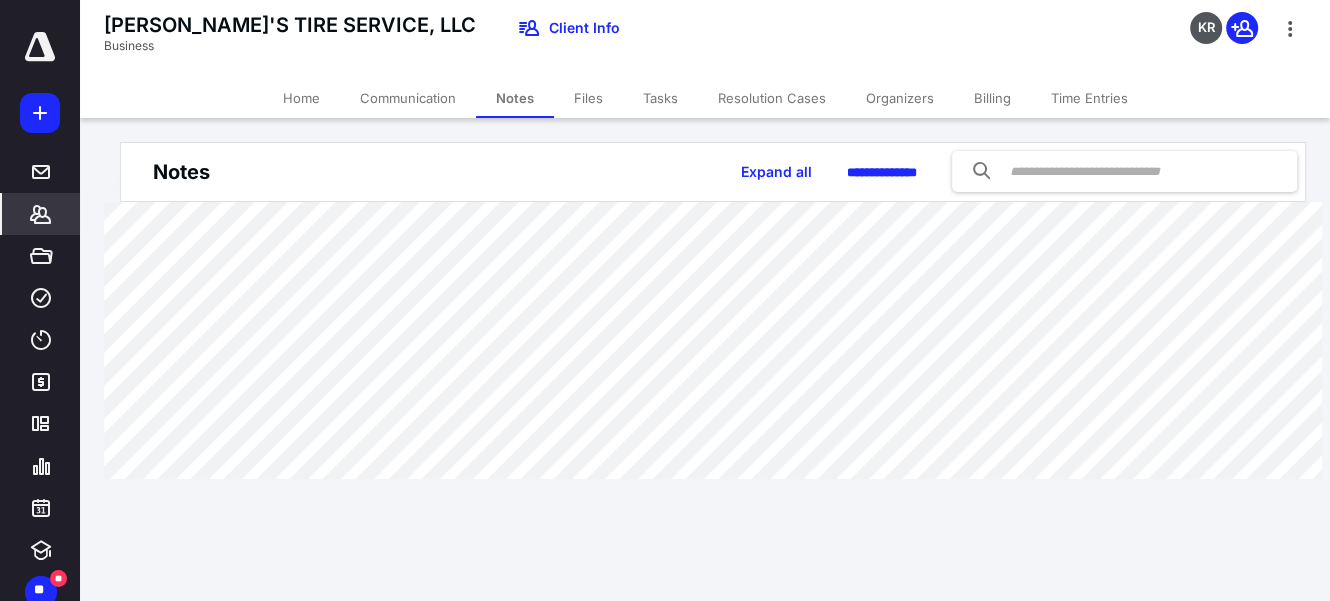 click on "Notes" at bounding box center [515, 98] 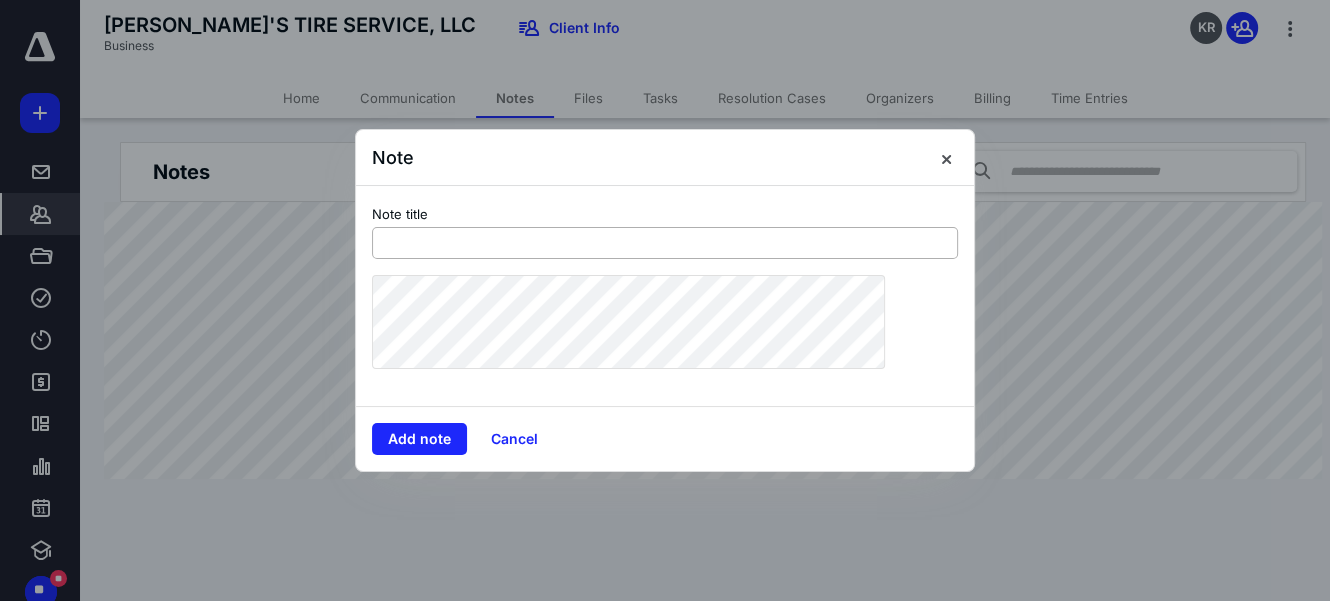 click at bounding box center (665, 243) 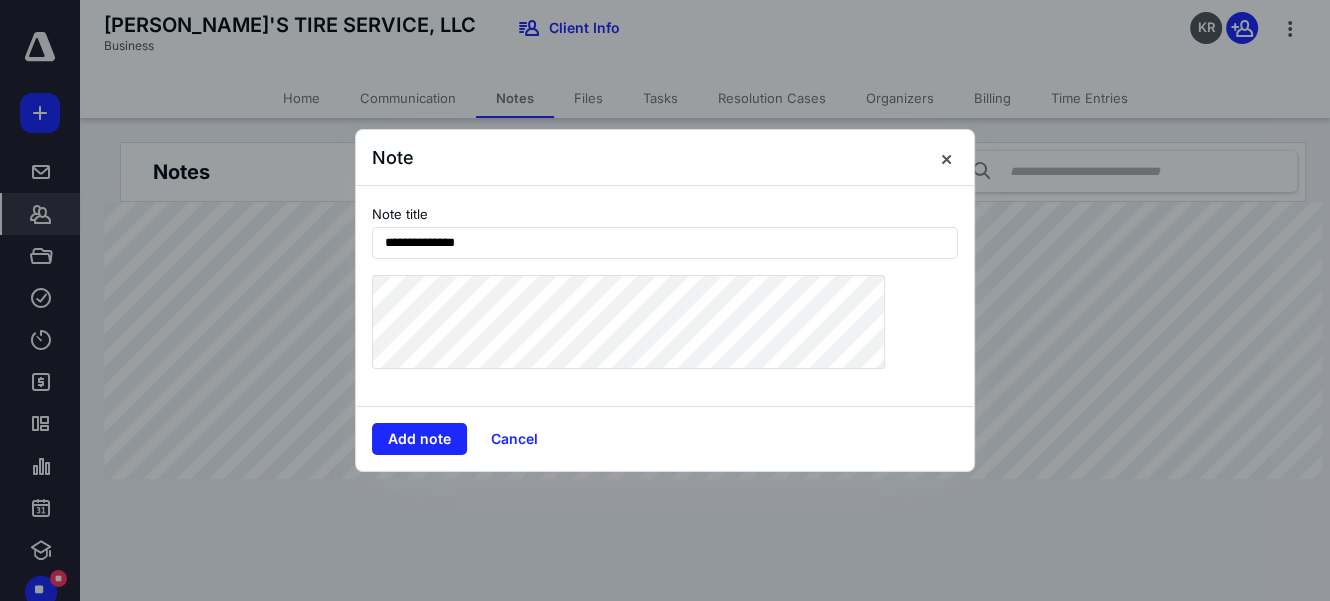 type on "**********" 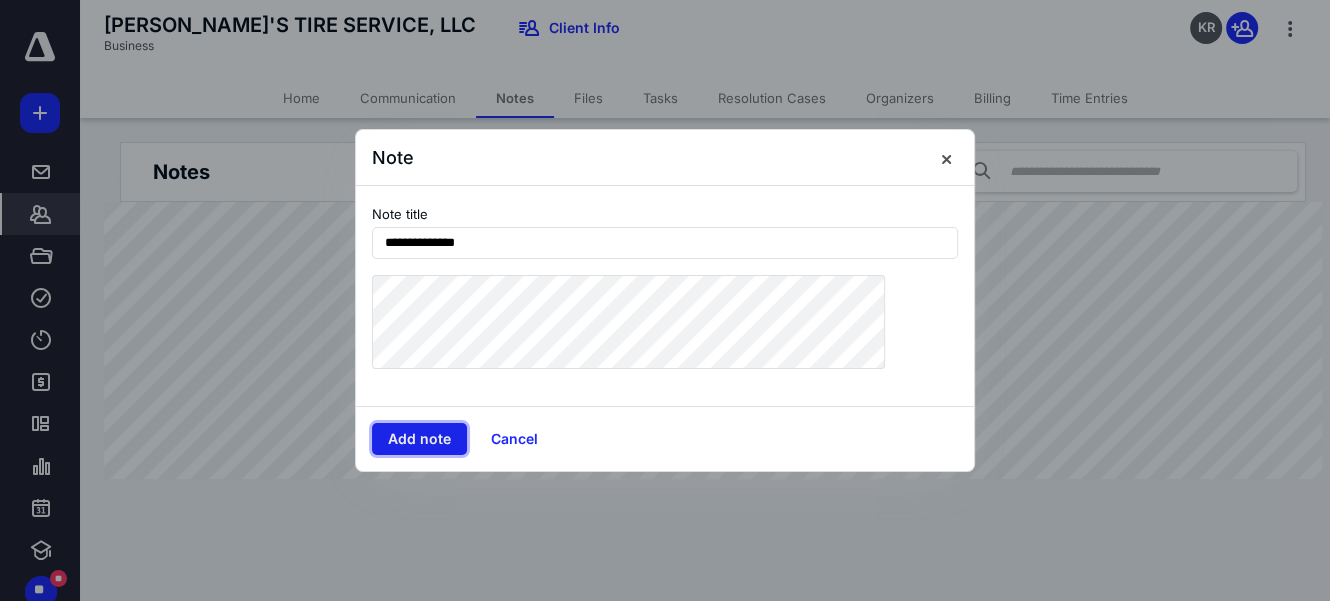 click on "Add note" at bounding box center [419, 439] 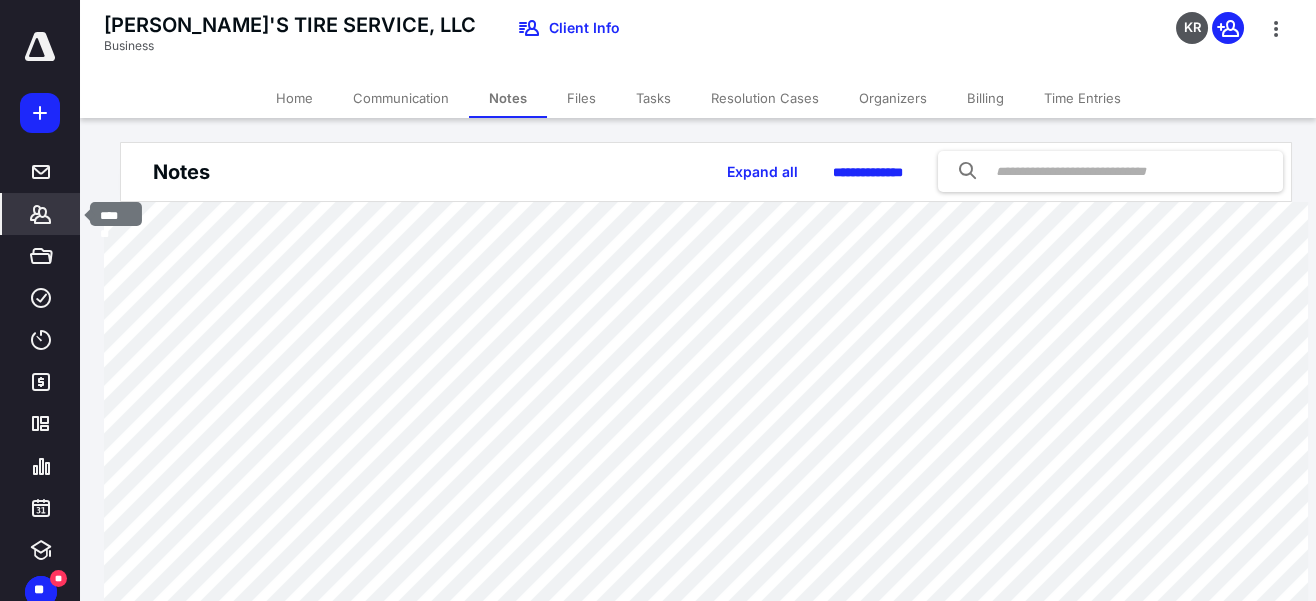 click 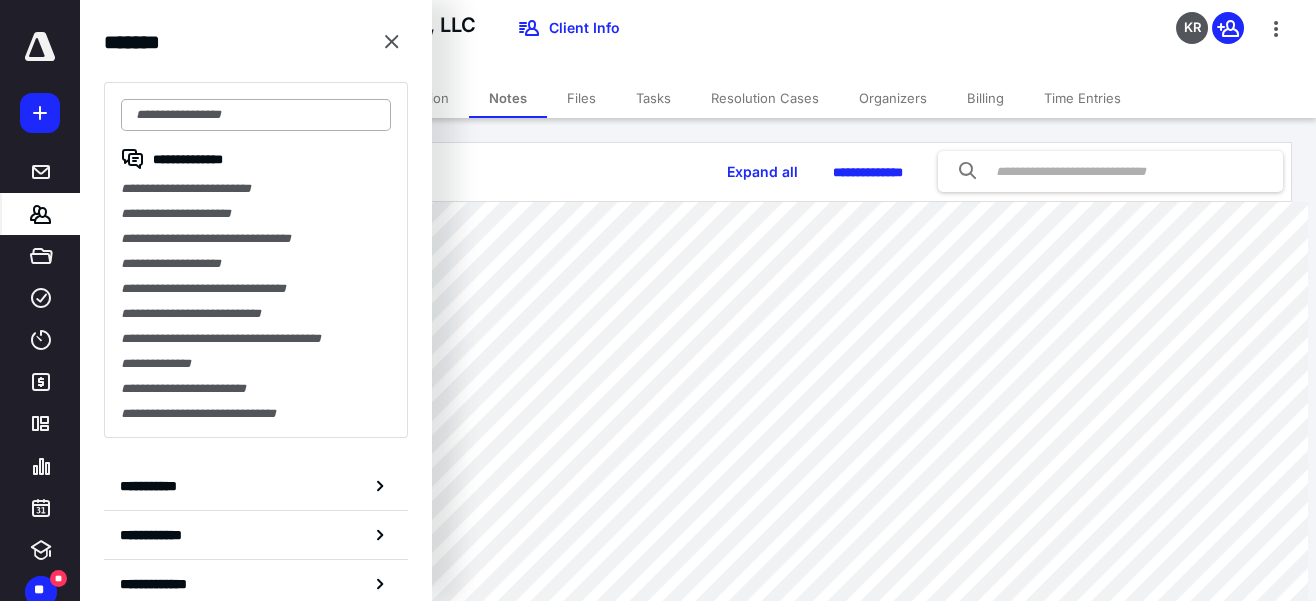 click at bounding box center [256, 115] 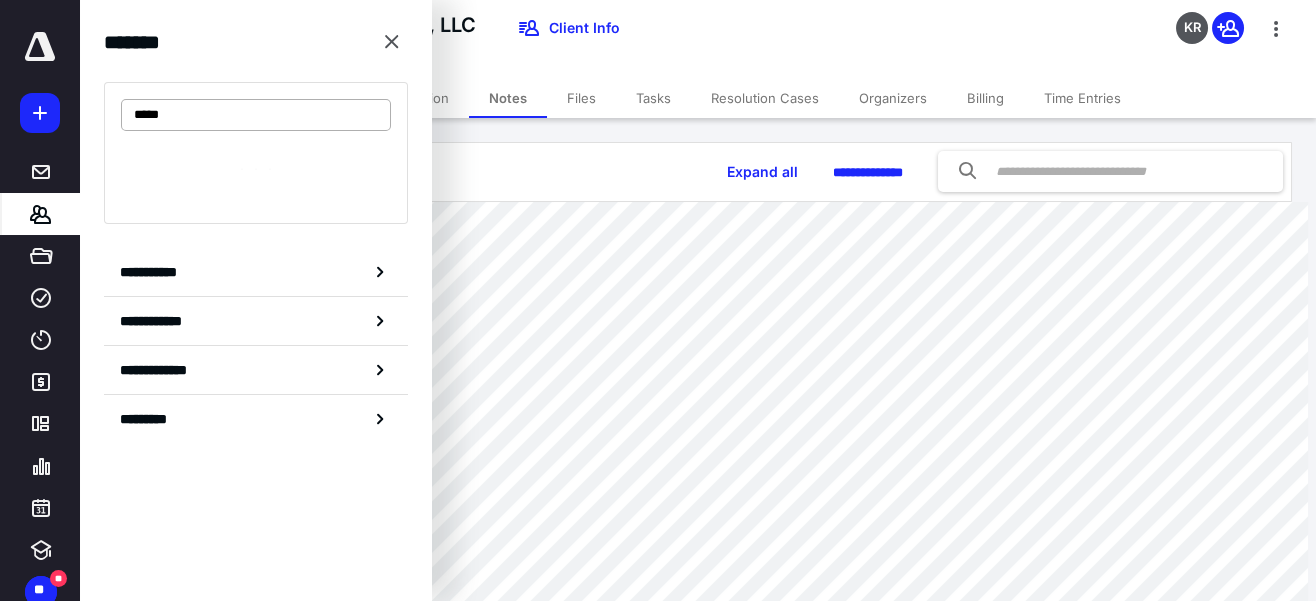 type on "*****" 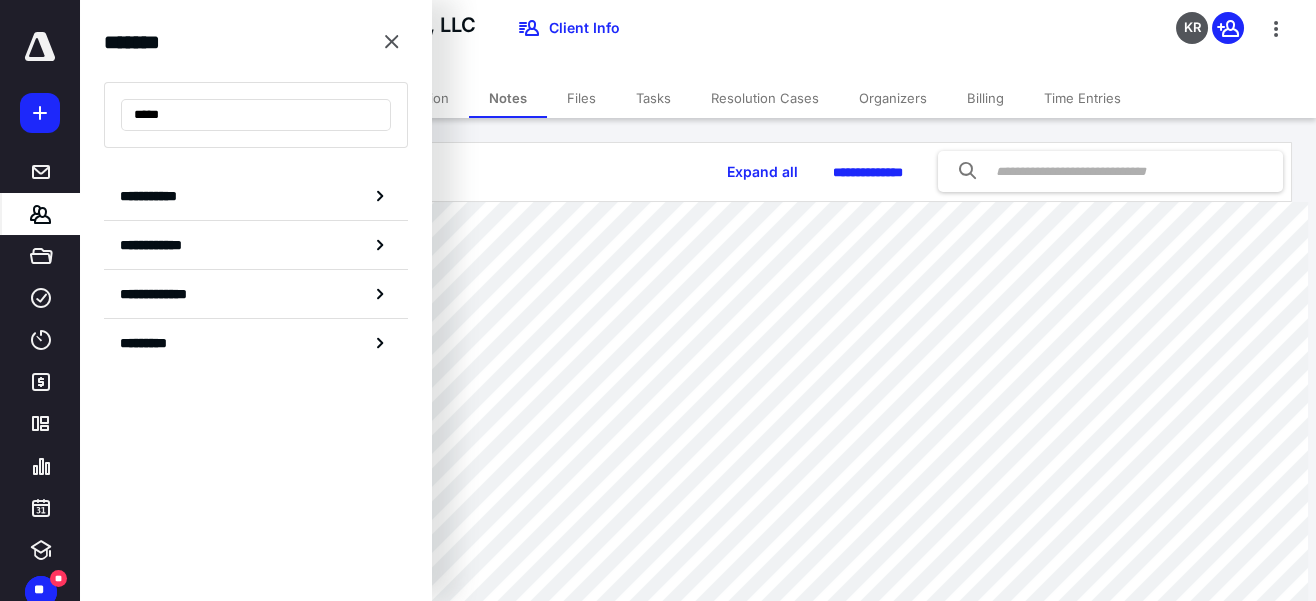 drag, startPoint x: 186, startPoint y: 115, endPoint x: -66, endPoint y: 183, distance: 261.0134 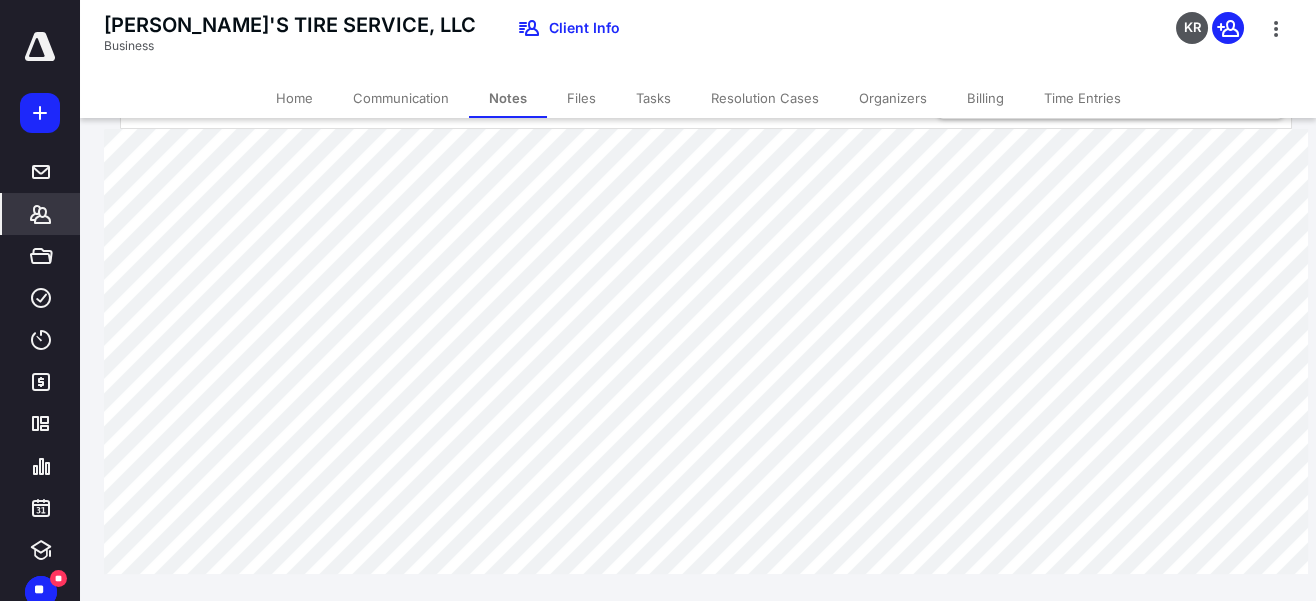 scroll, scrollTop: 79, scrollLeft: 0, axis: vertical 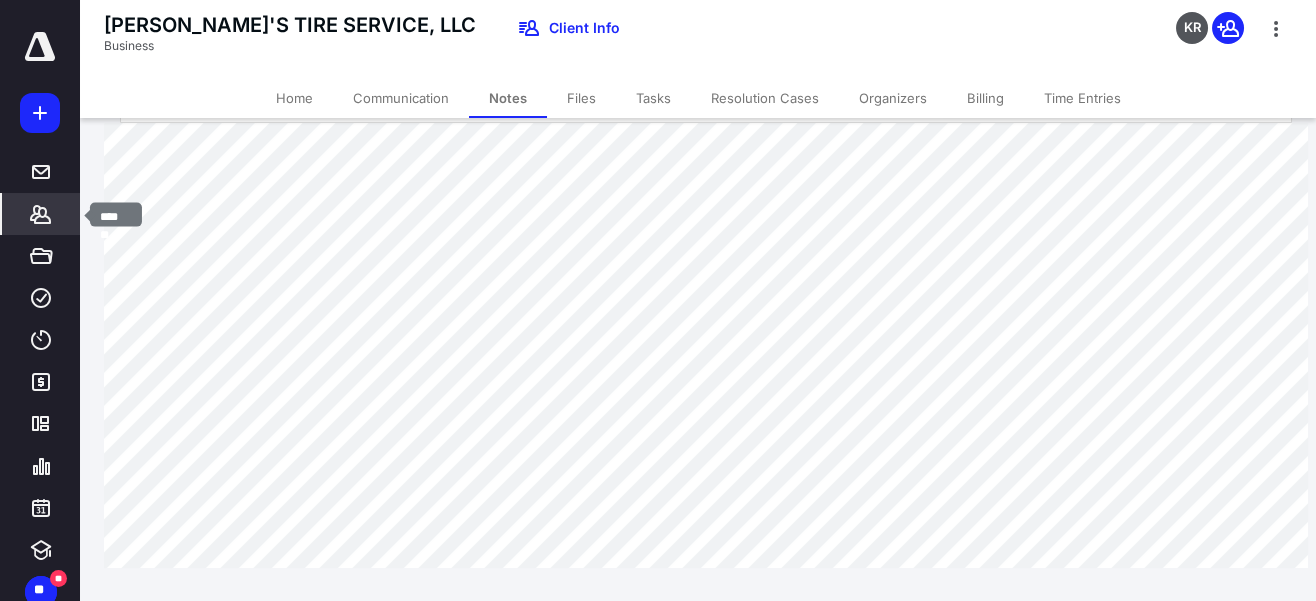click 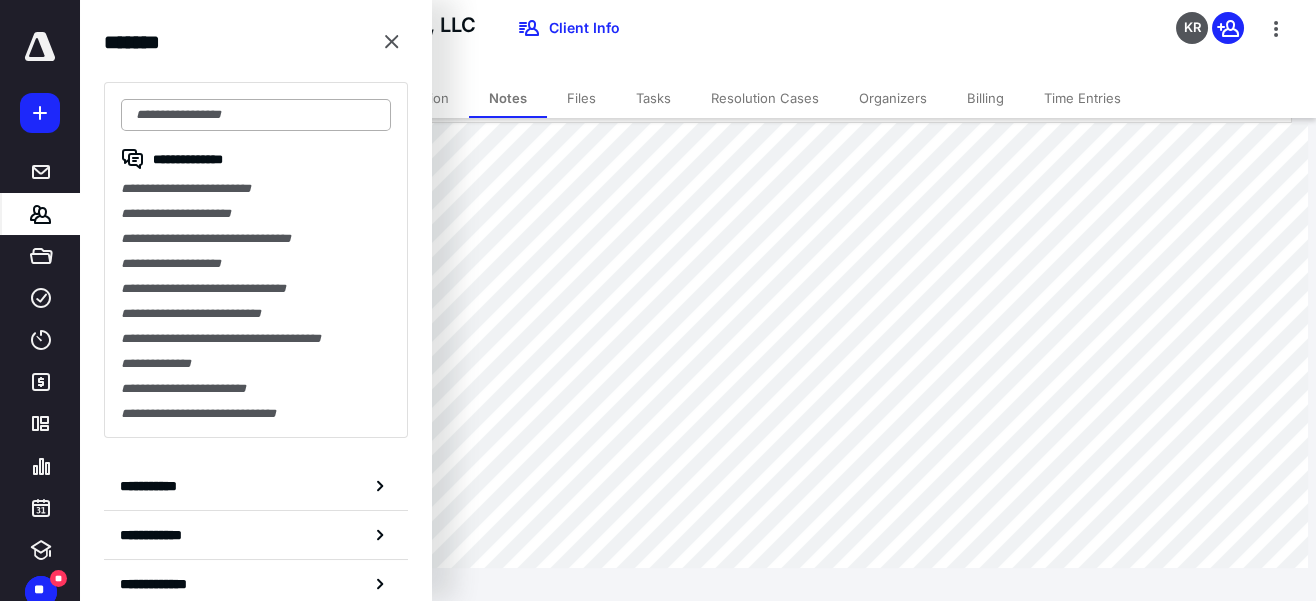 click at bounding box center (256, 115) 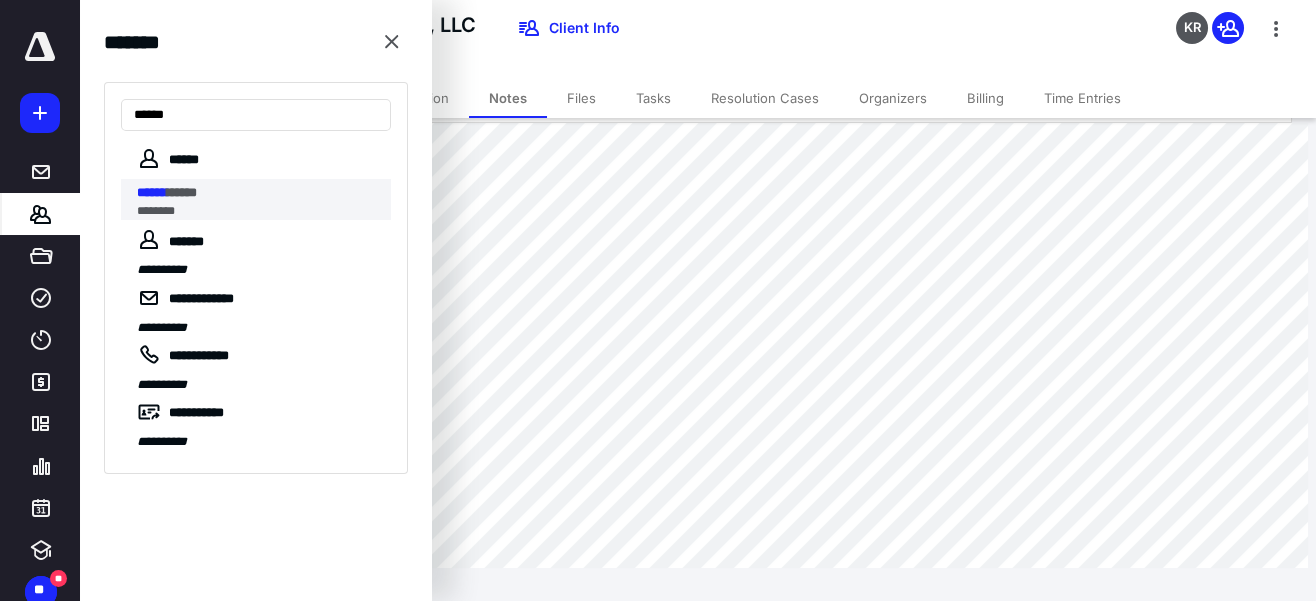 type on "******" 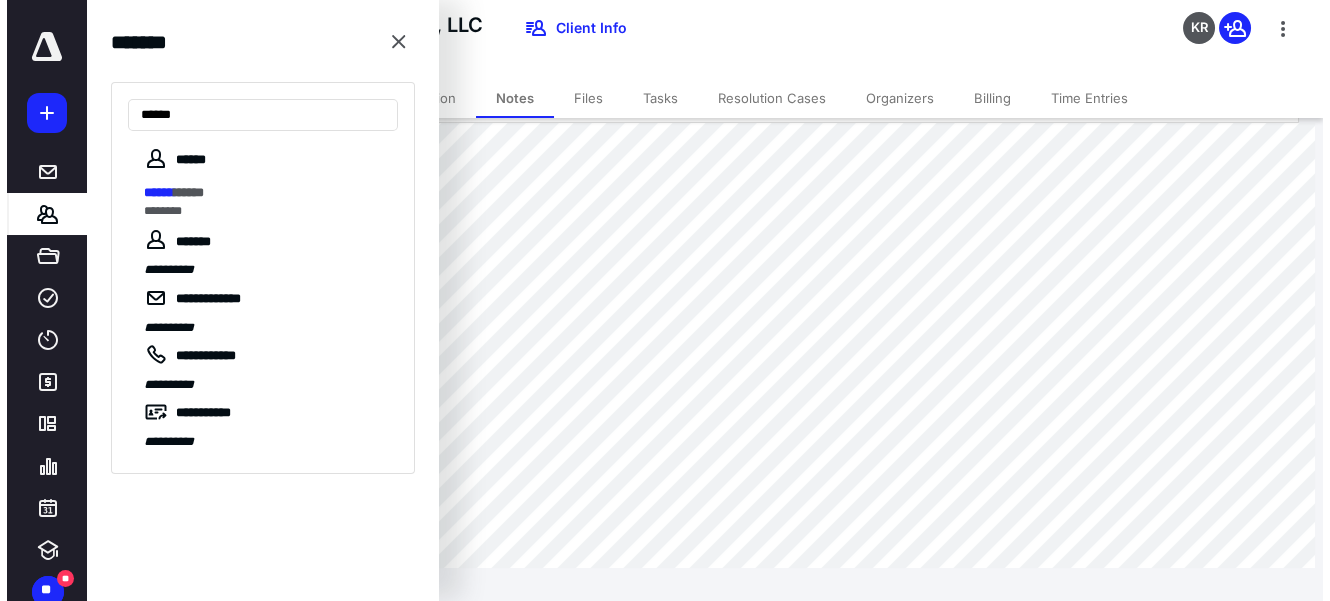 scroll, scrollTop: 0, scrollLeft: 0, axis: both 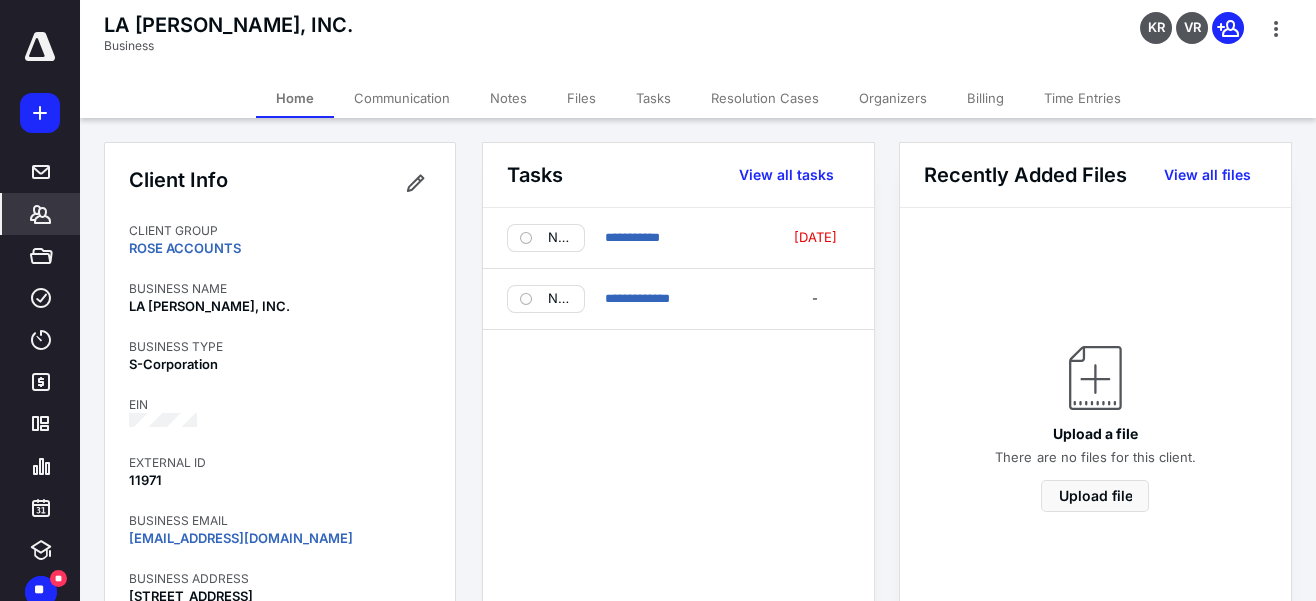 click on "Notes" at bounding box center [508, 98] 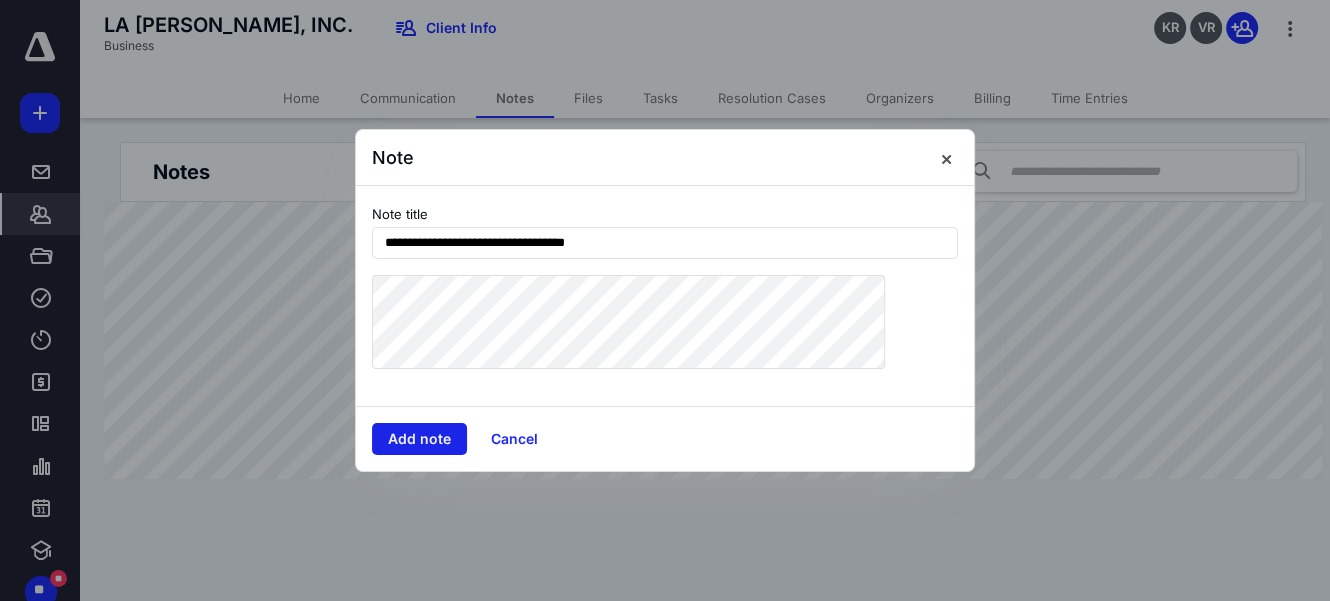 type on "**********" 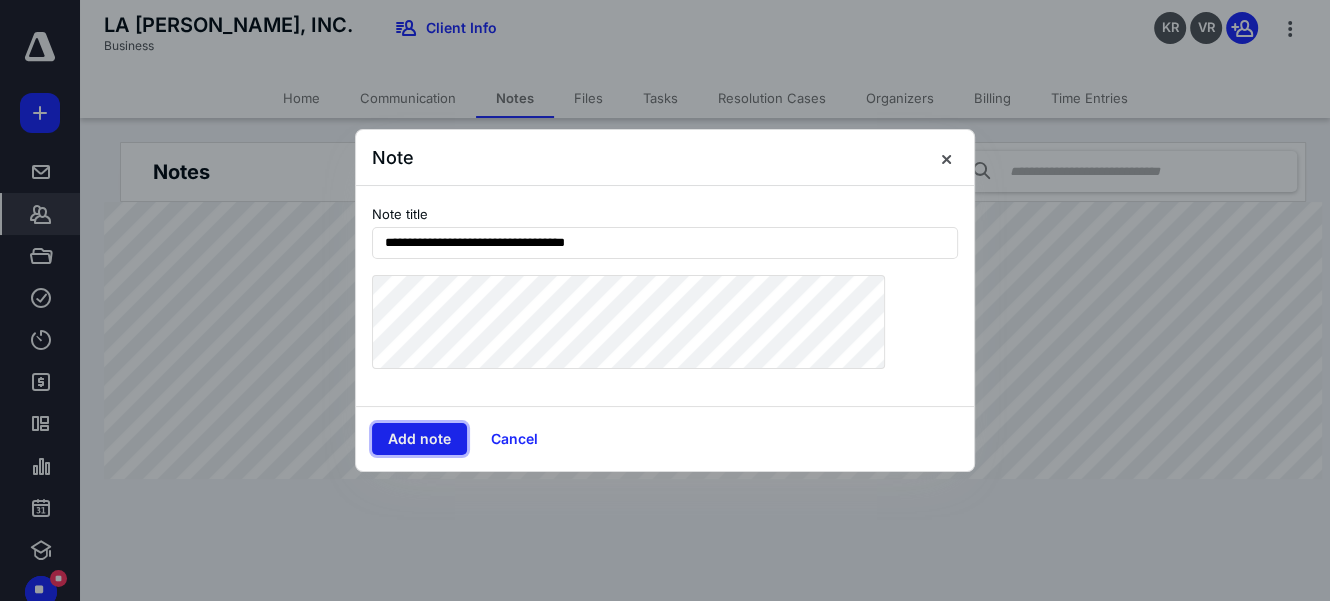 click on "Add note" at bounding box center [419, 439] 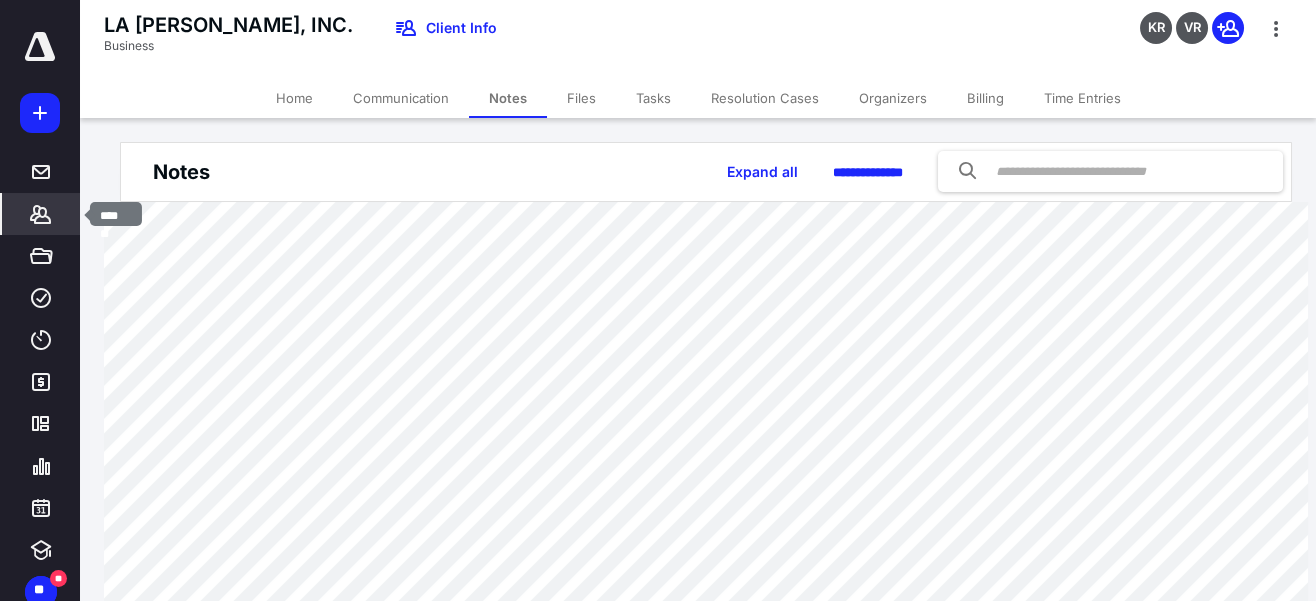 click 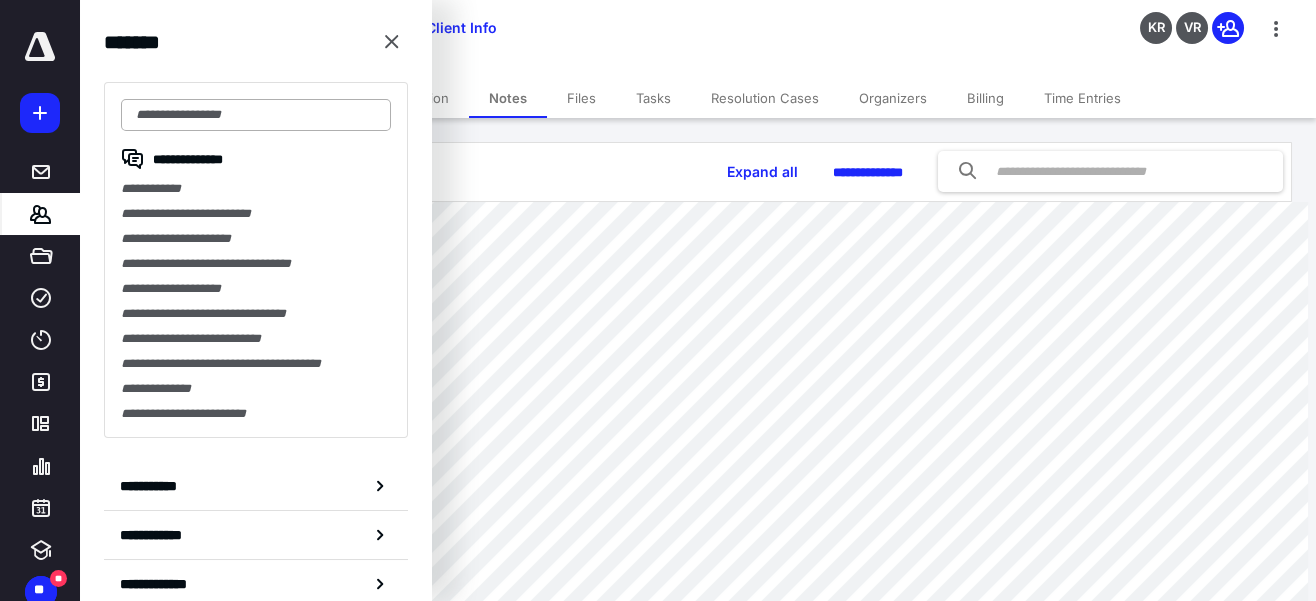 click at bounding box center (256, 115) 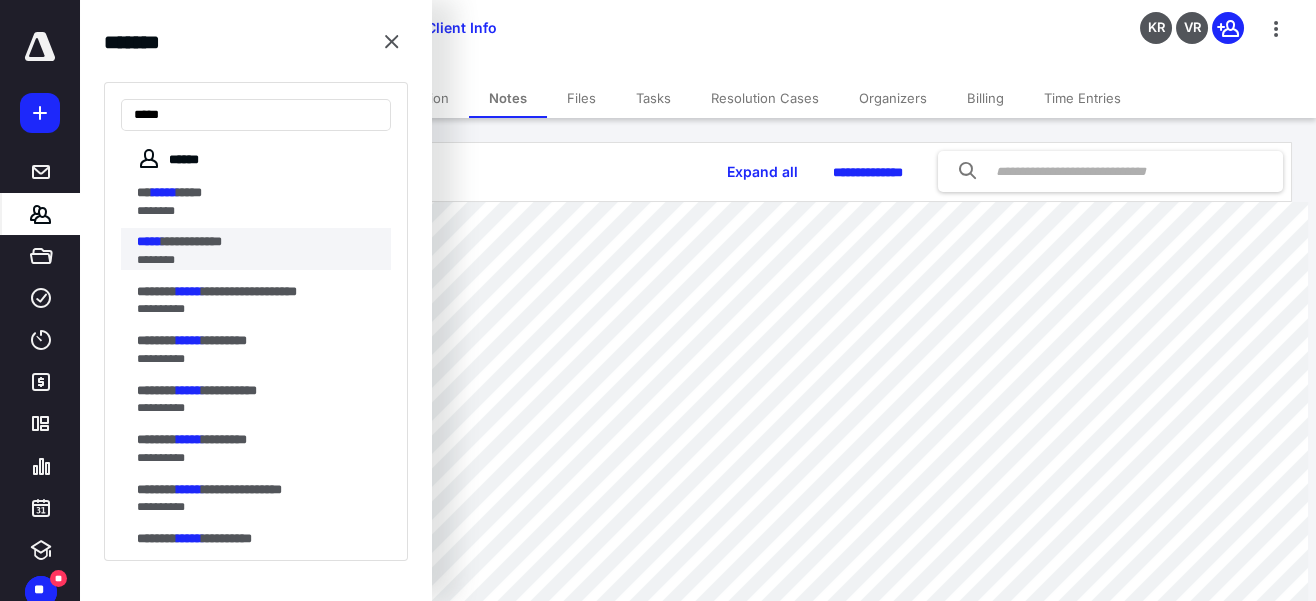 type on "*****" 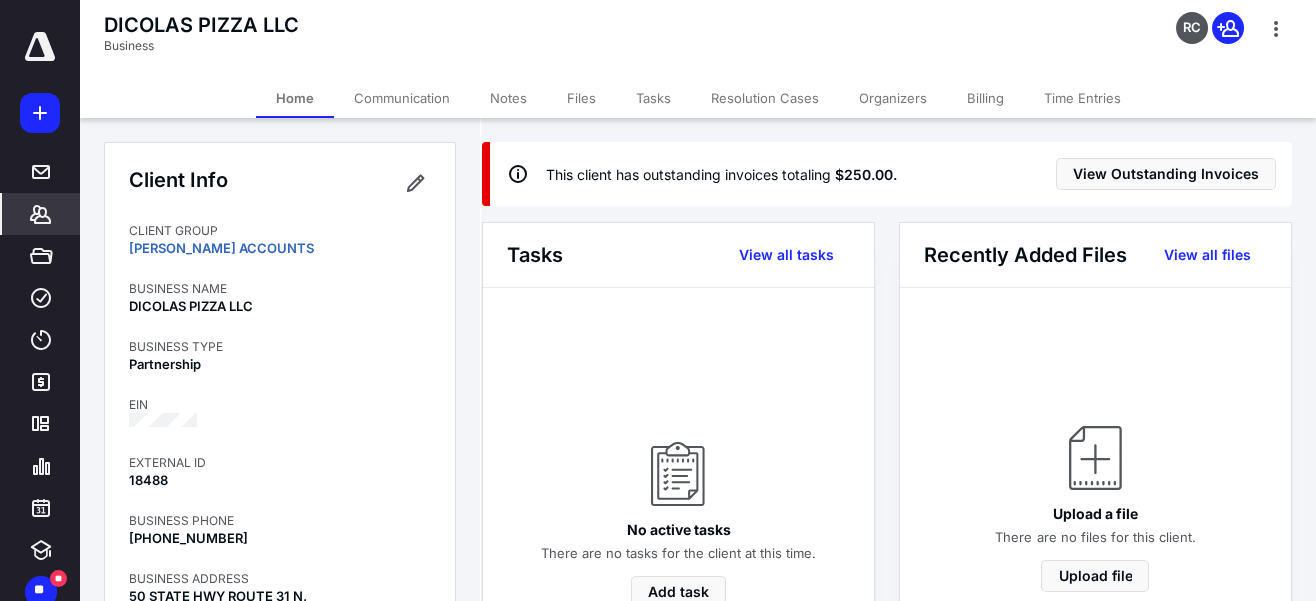 click on "Notes" at bounding box center [508, 98] 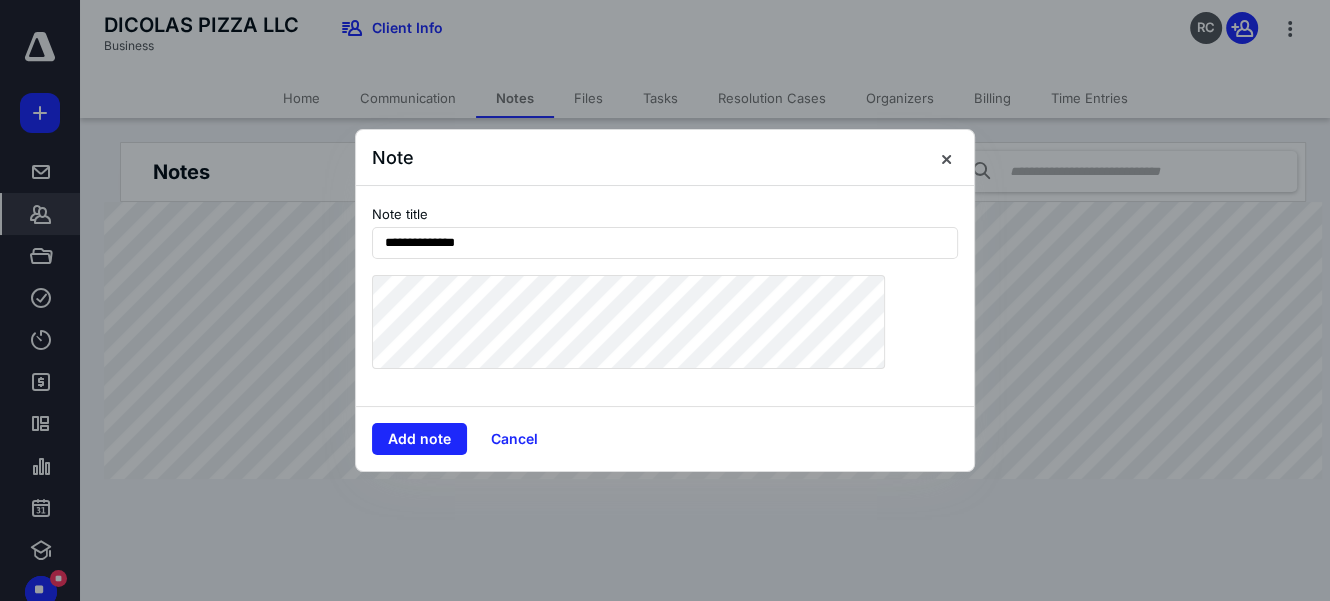 type on "**********" 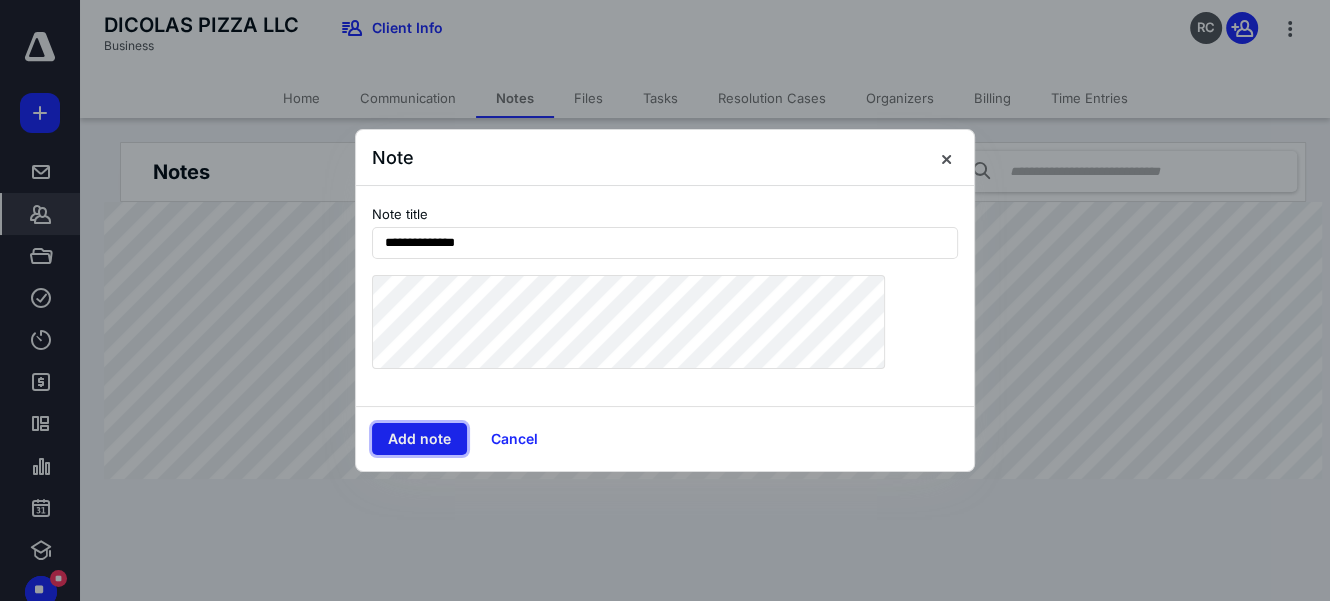 click on "Add note" at bounding box center [419, 439] 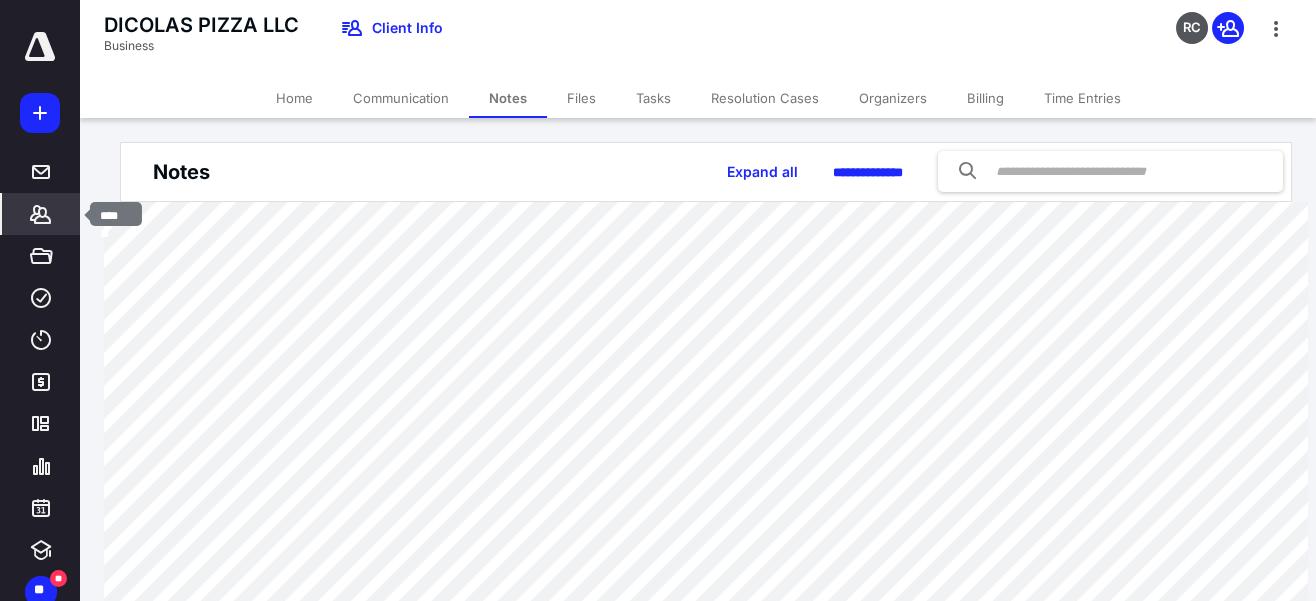 click 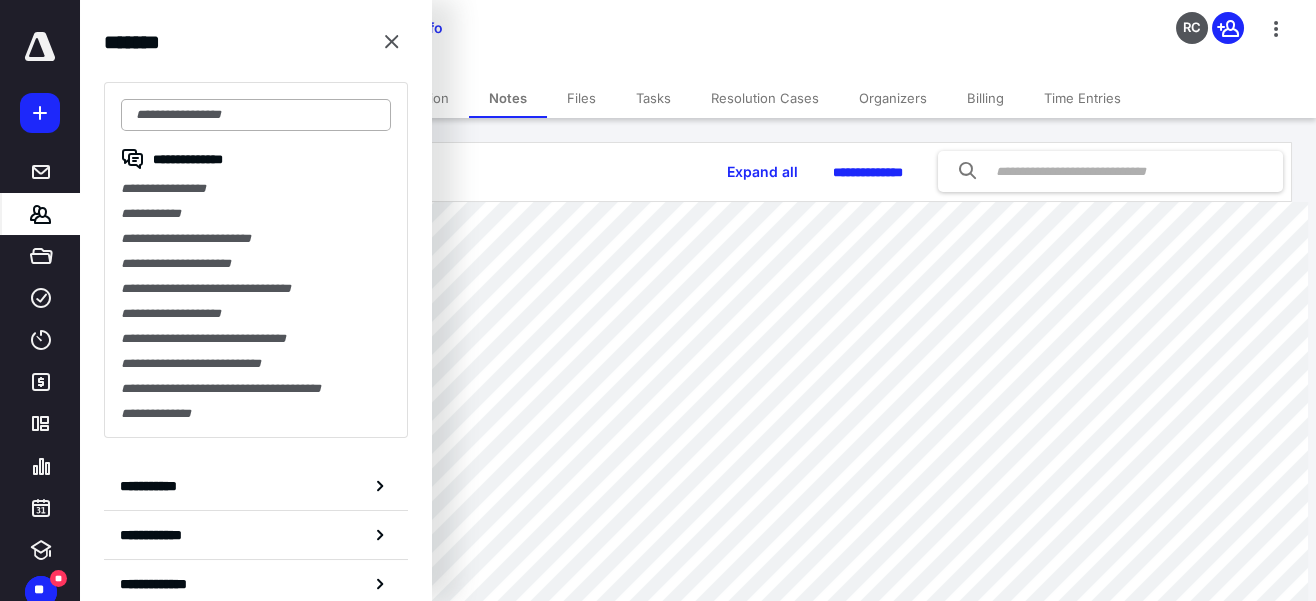 click at bounding box center (256, 115) 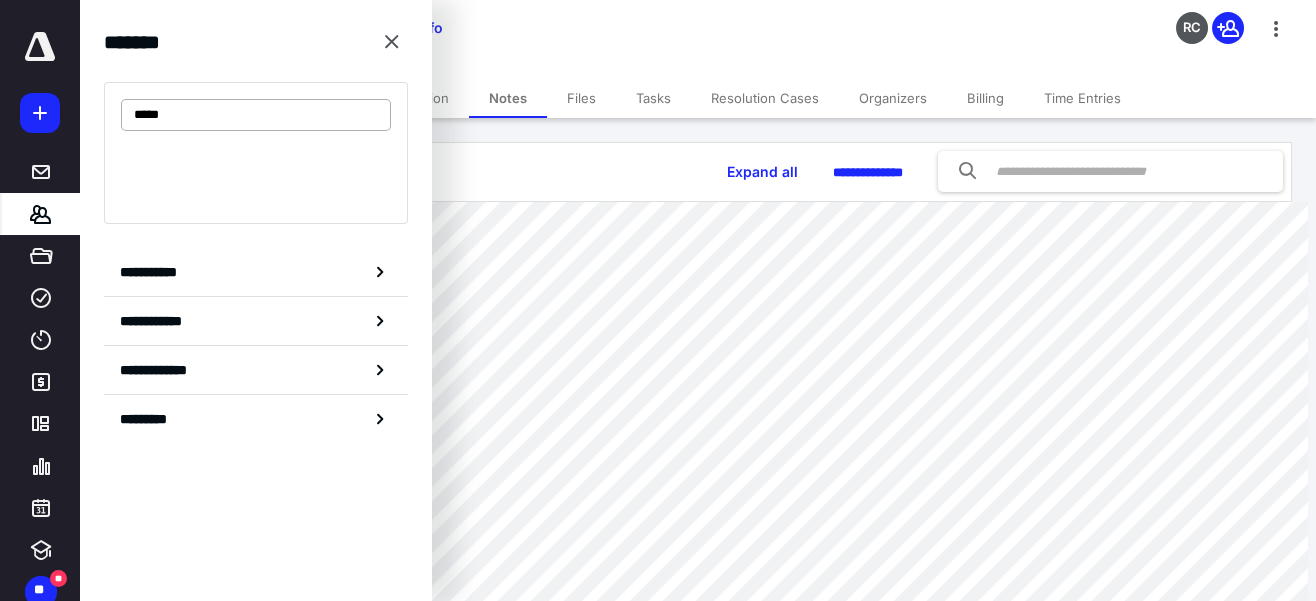type on "*****" 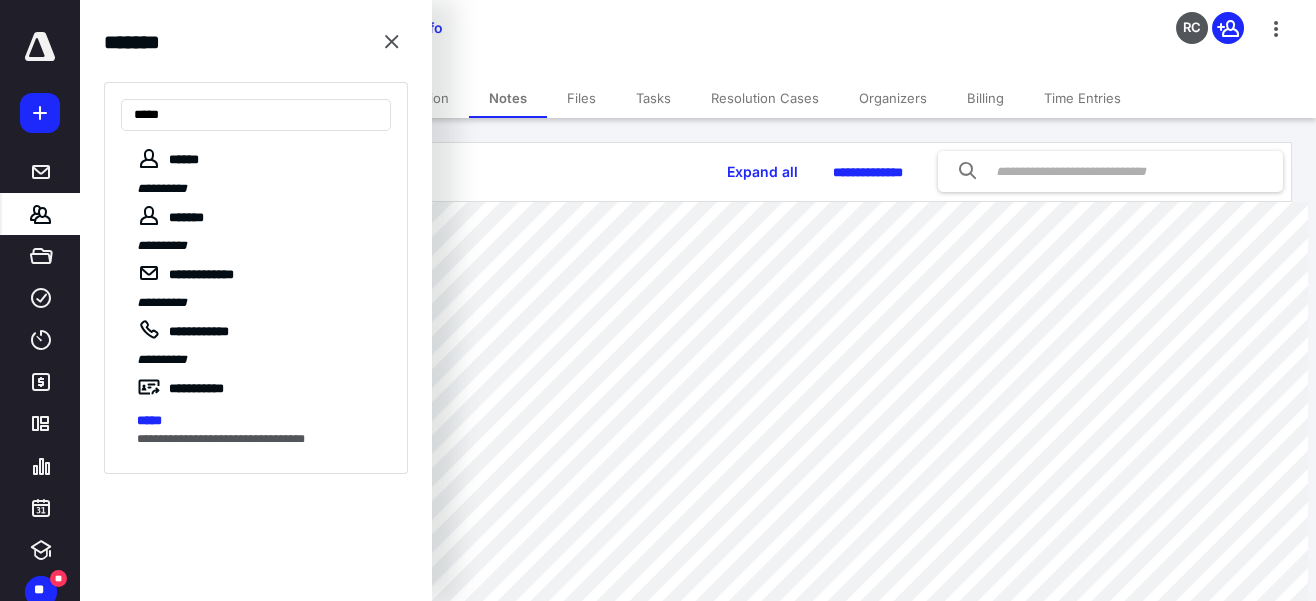 click on "**********" at bounding box center (260, 438) 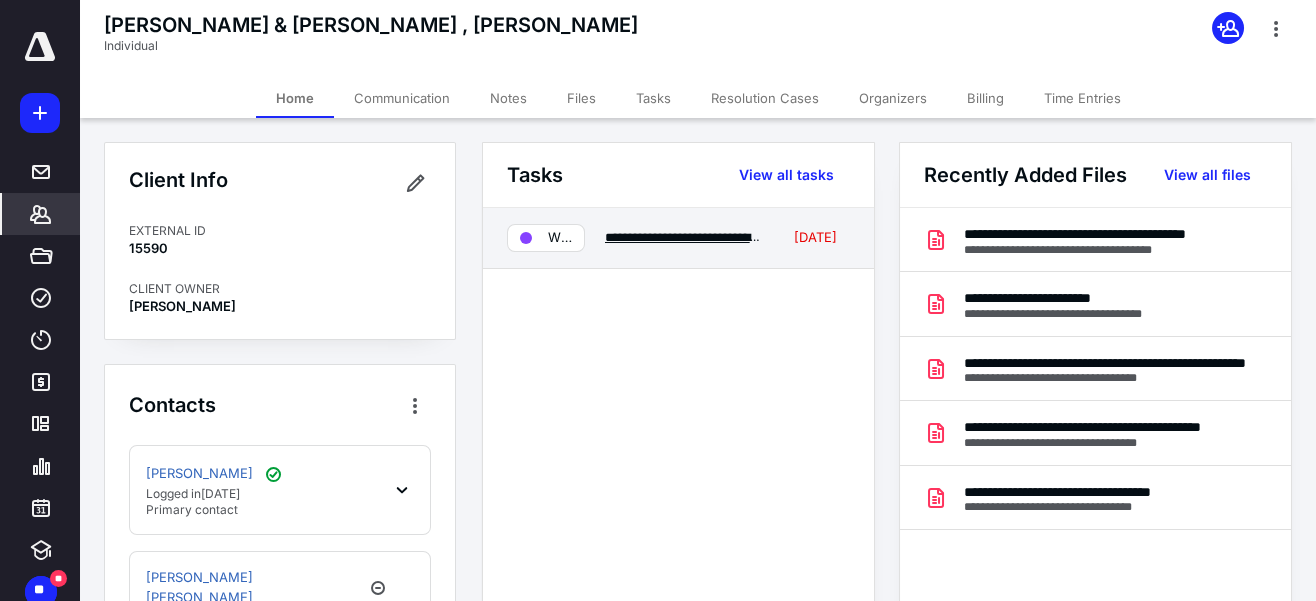 click on "**********" at bounding box center [782, 237] 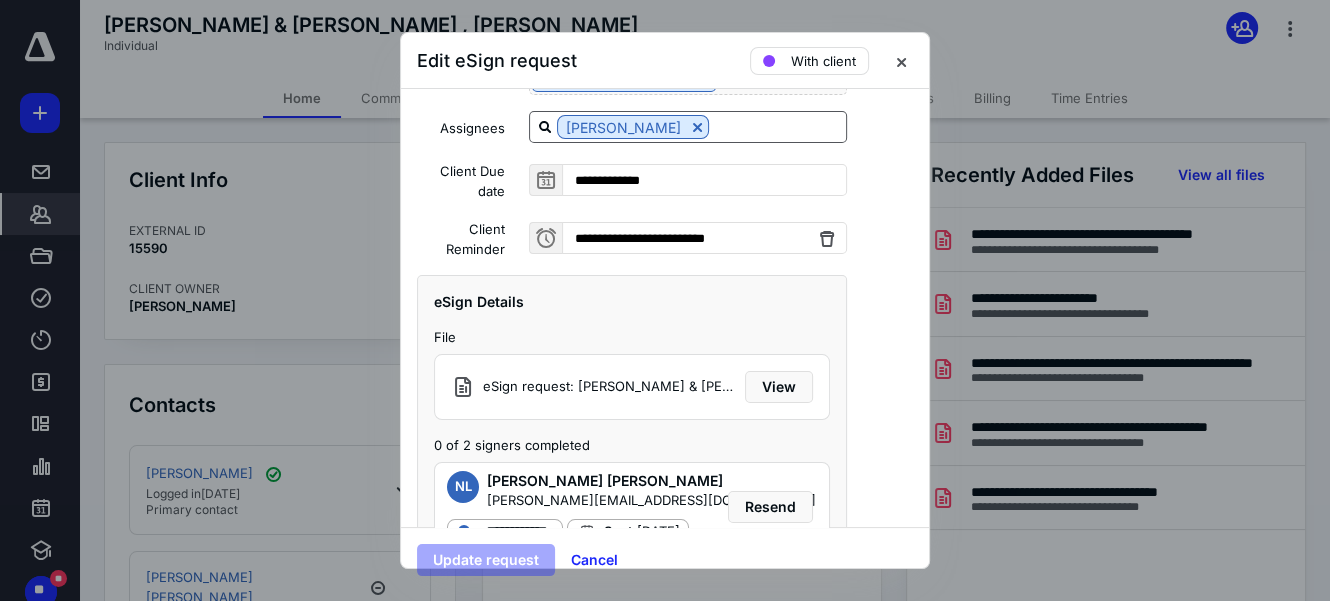 scroll, scrollTop: 181, scrollLeft: 0, axis: vertical 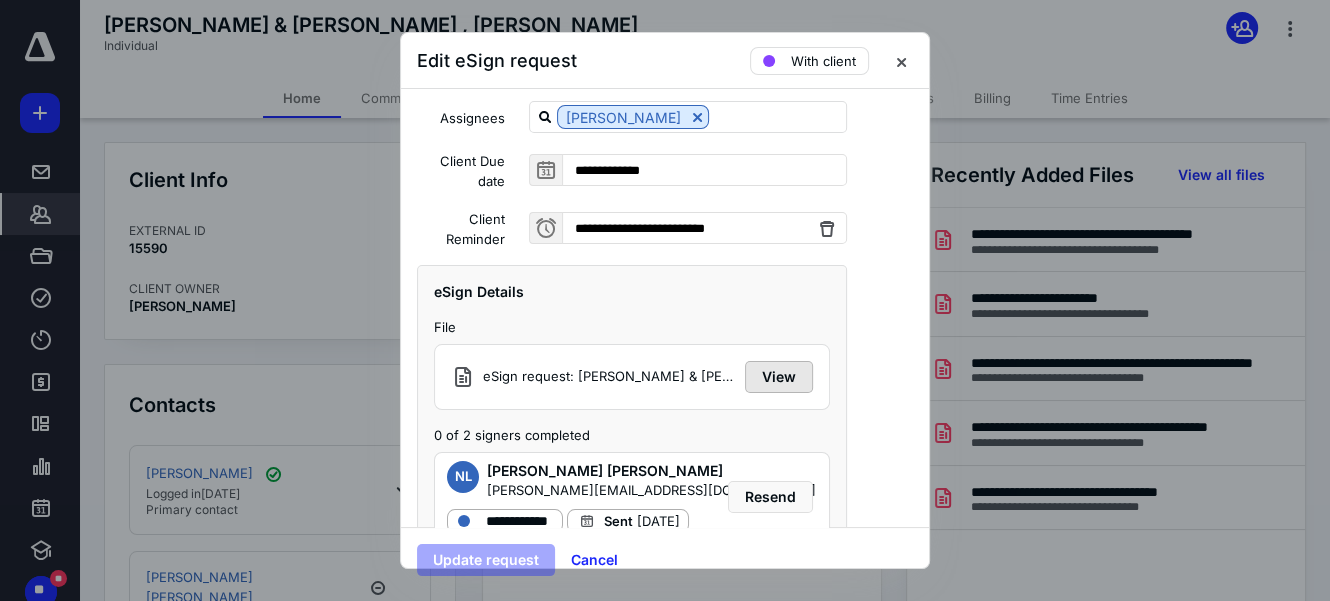 click on "View" at bounding box center [779, 377] 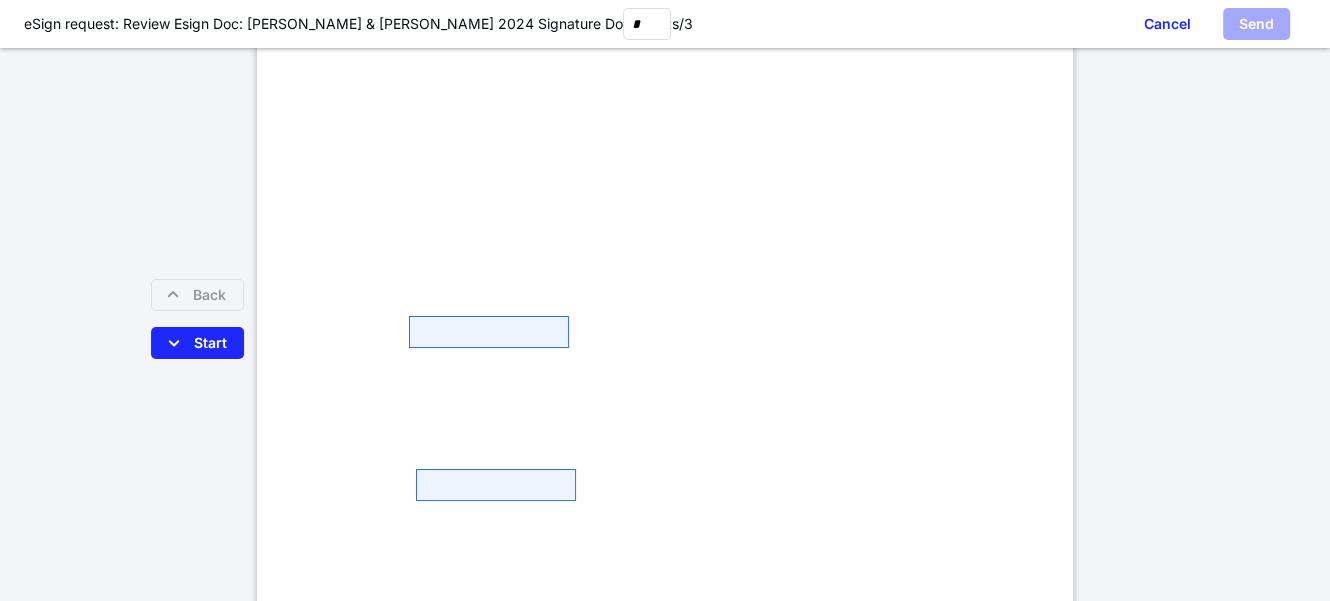 scroll, scrollTop: 1311, scrollLeft: 0, axis: vertical 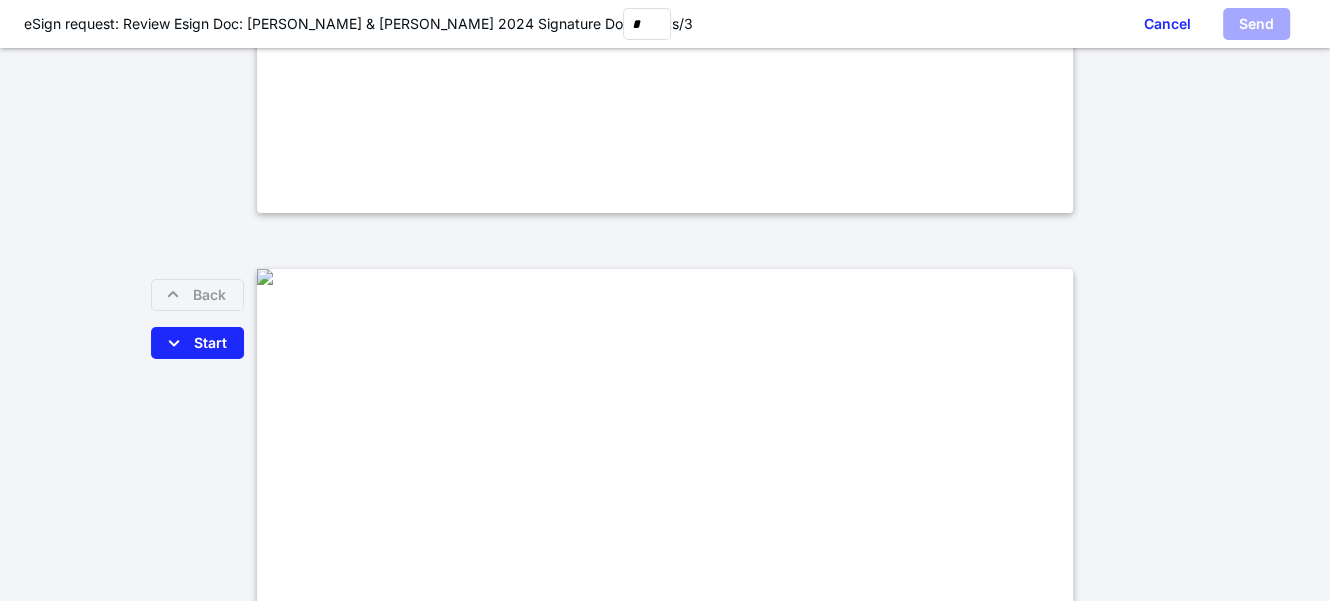 type on "*" 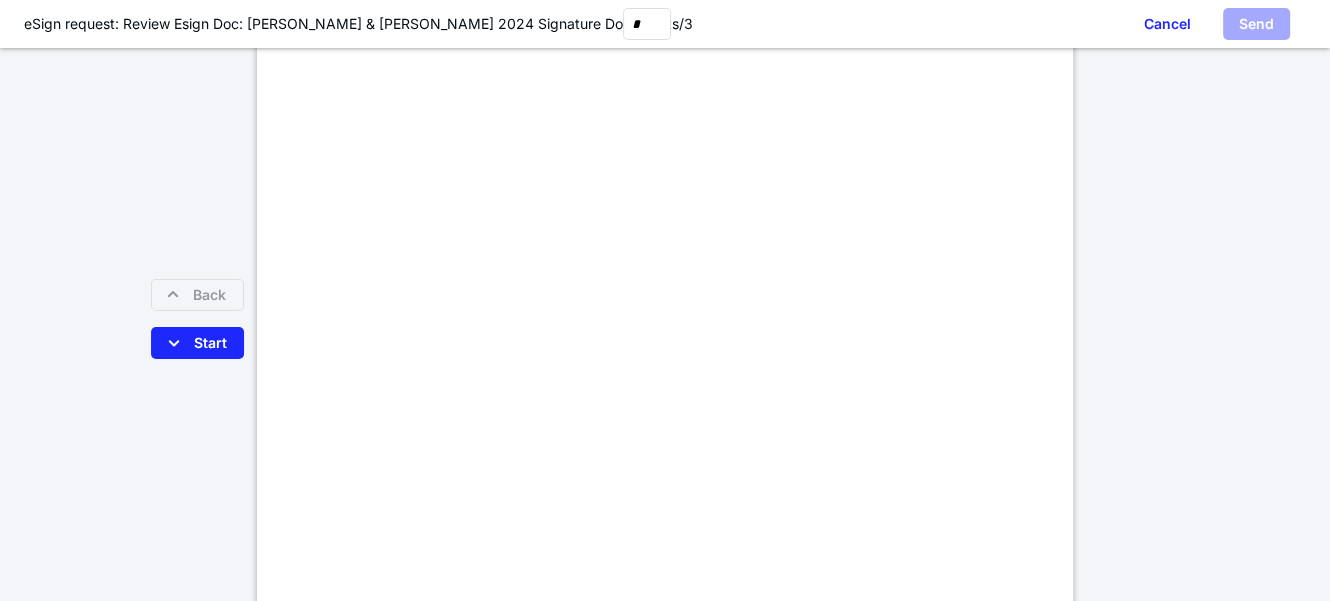 scroll, scrollTop: 0, scrollLeft: 0, axis: both 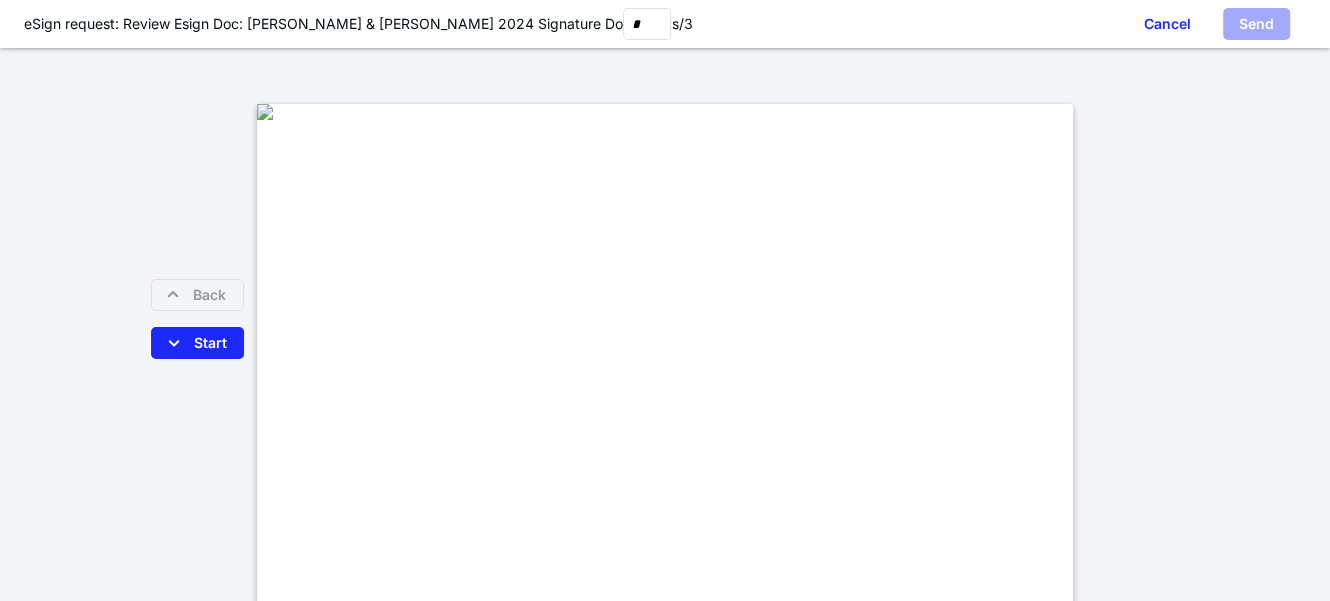click at bounding box center [665, 632] 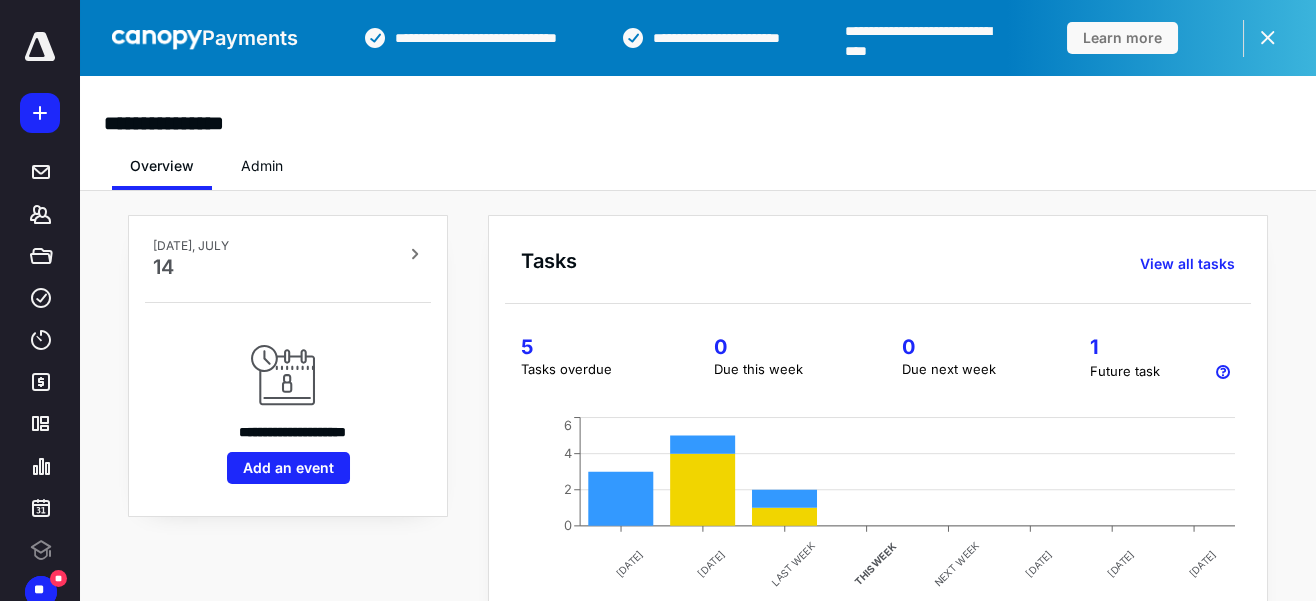 scroll, scrollTop: 0, scrollLeft: 0, axis: both 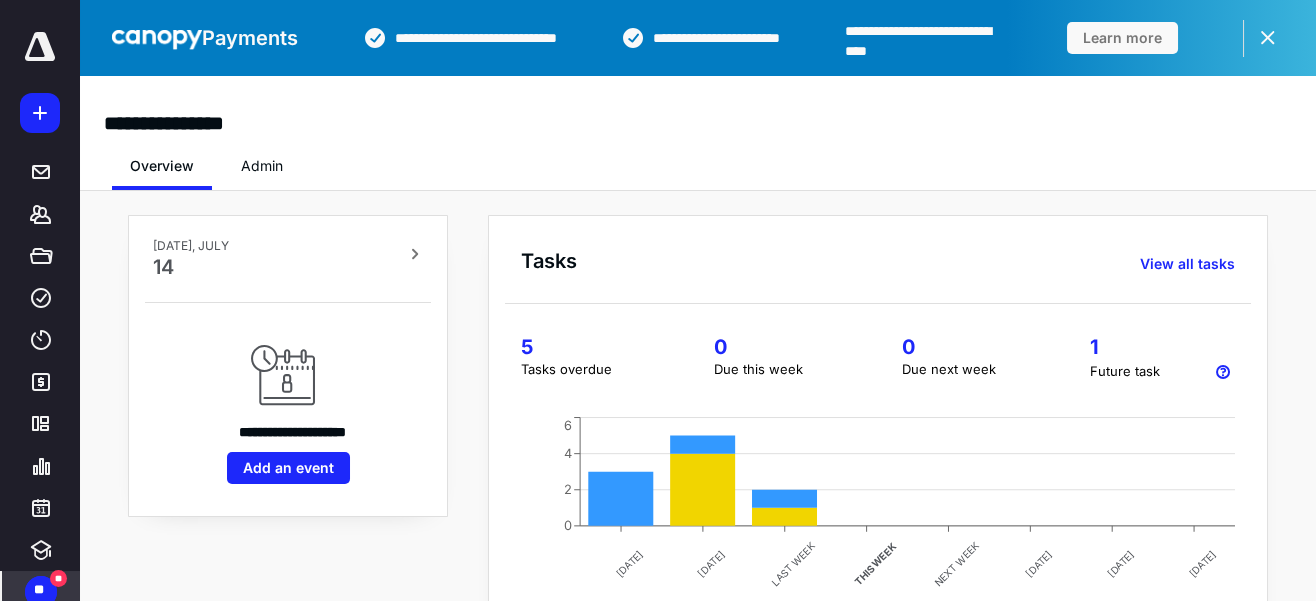 click on "**" at bounding box center (39, 590) 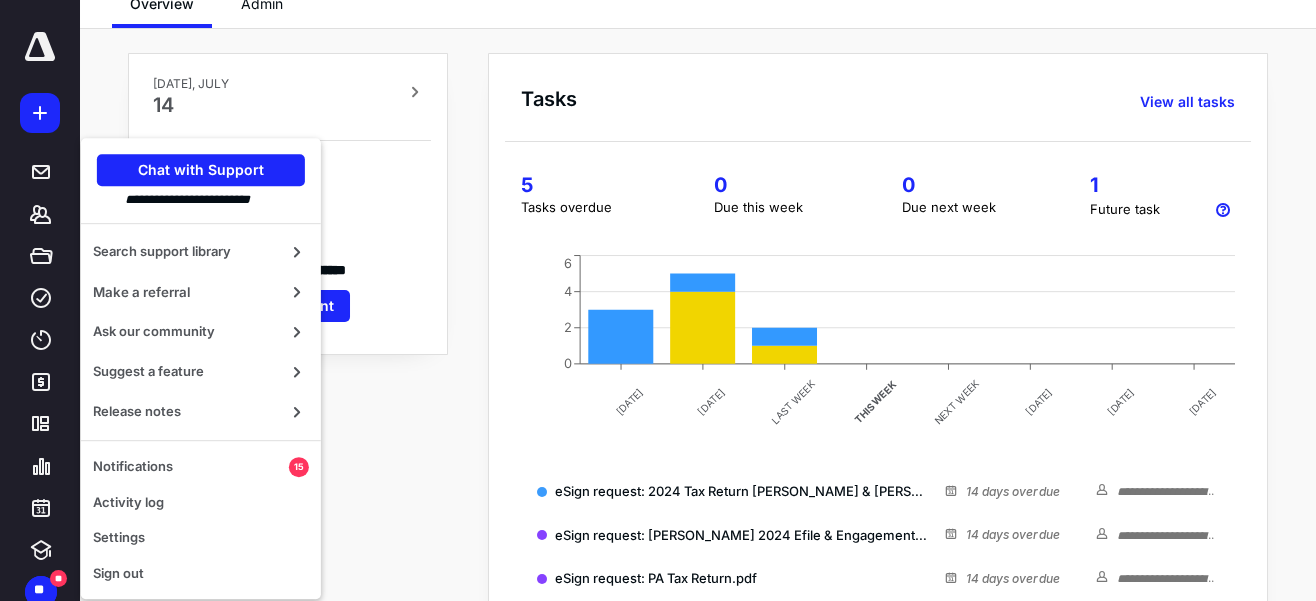scroll, scrollTop: 181, scrollLeft: 0, axis: vertical 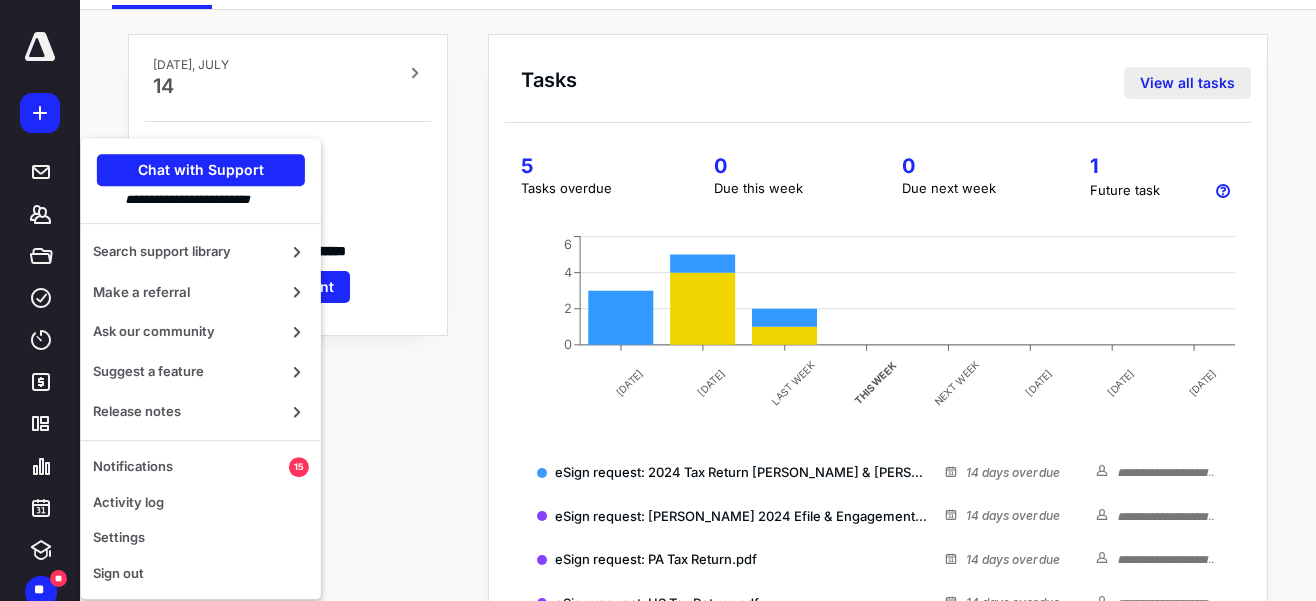 click on "View all tasks" at bounding box center [1187, 83] 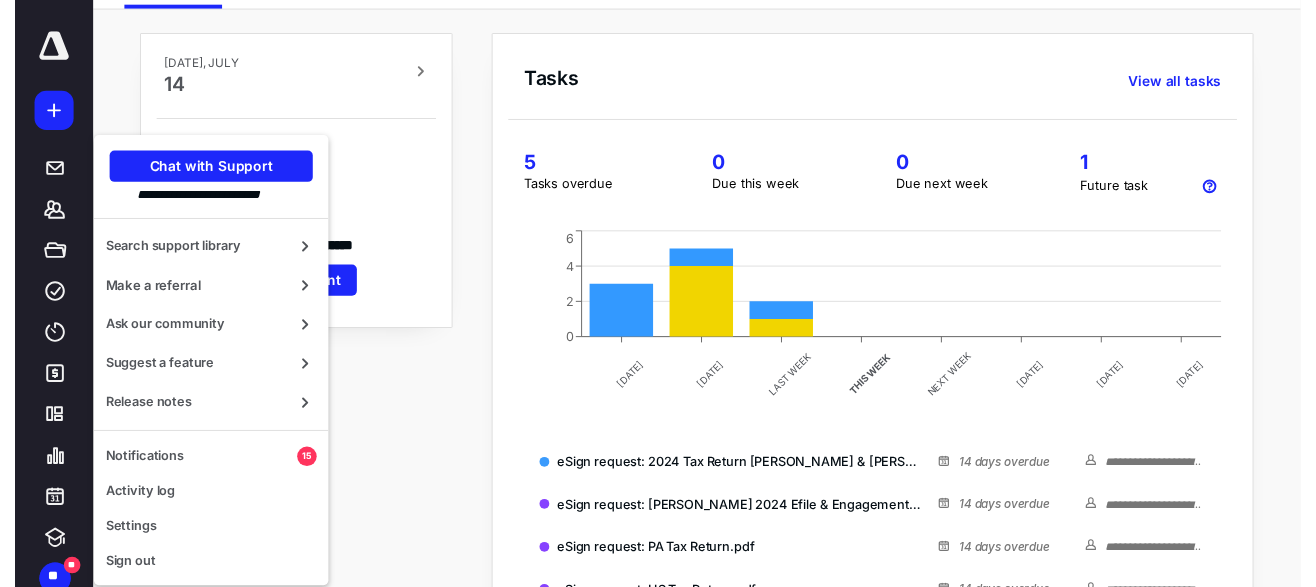 scroll, scrollTop: 0, scrollLeft: 0, axis: both 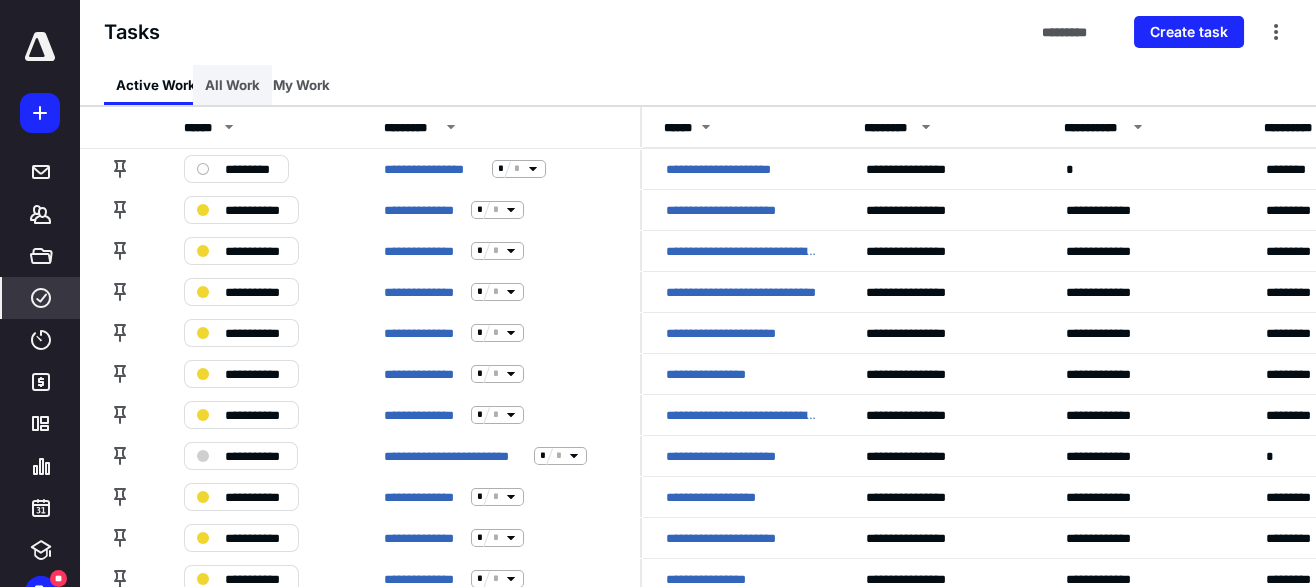 click on "All Work" at bounding box center (232, 85) 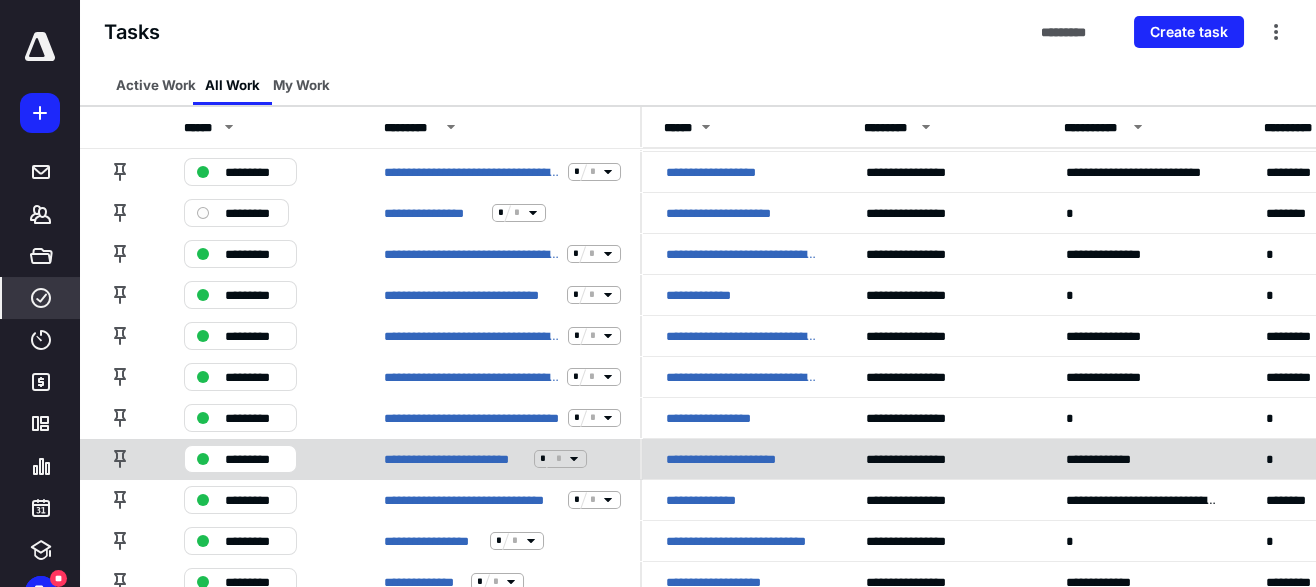 scroll, scrollTop: 181, scrollLeft: 0, axis: vertical 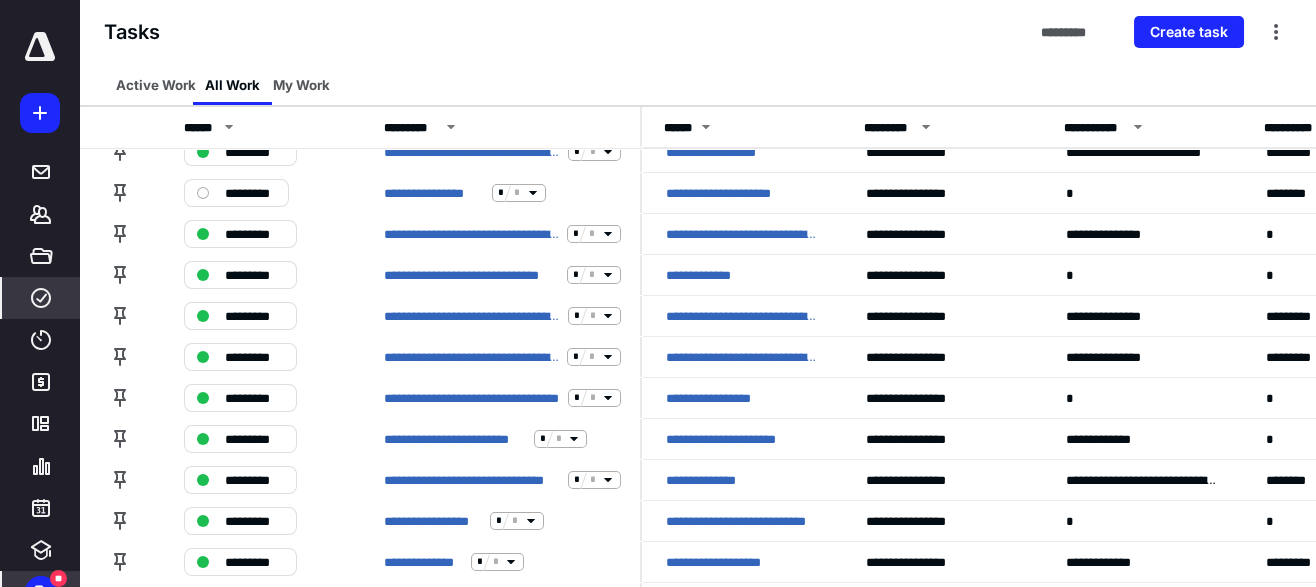 click on "**" at bounding box center [39, 590] 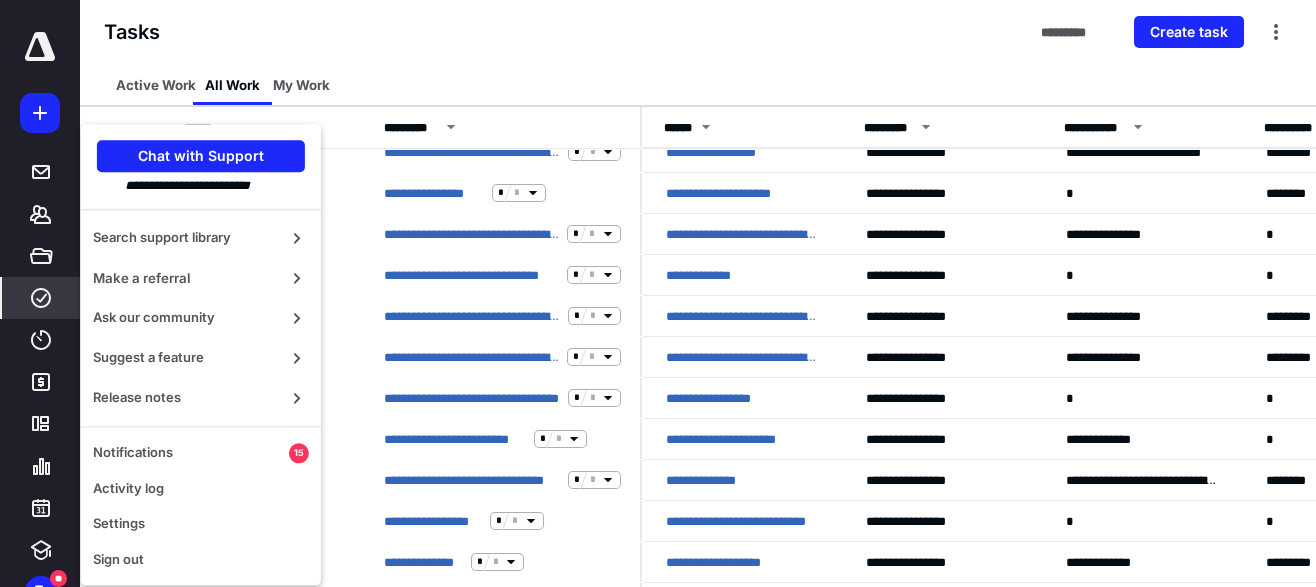 click on "Active Work All Work My Work" at bounding box center (698, 85) 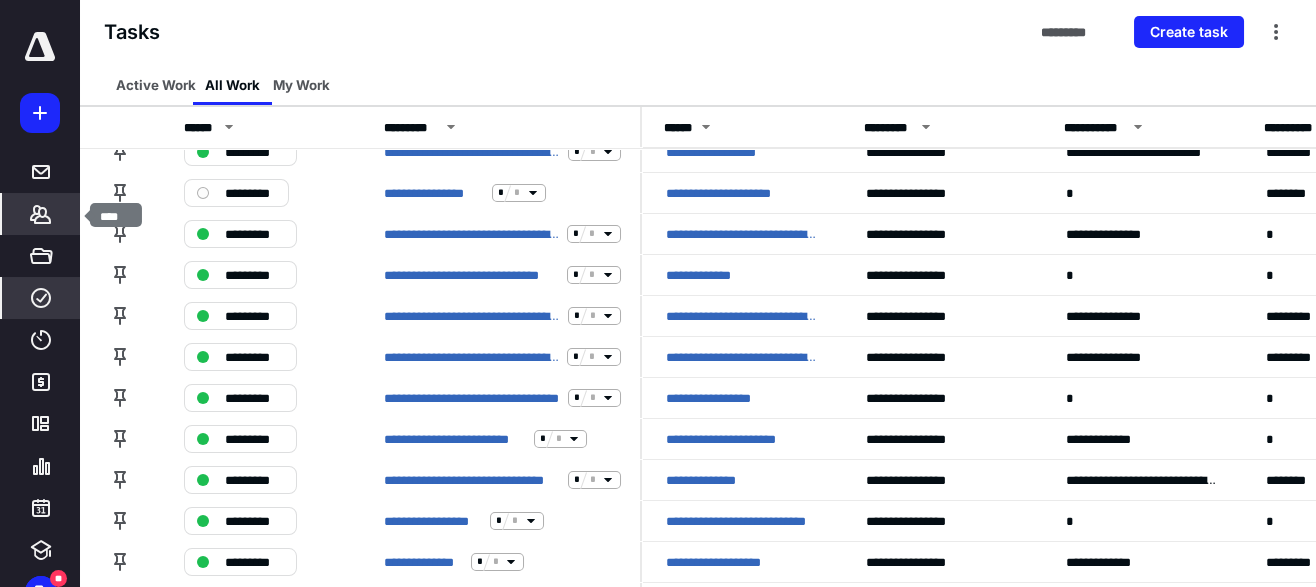 click 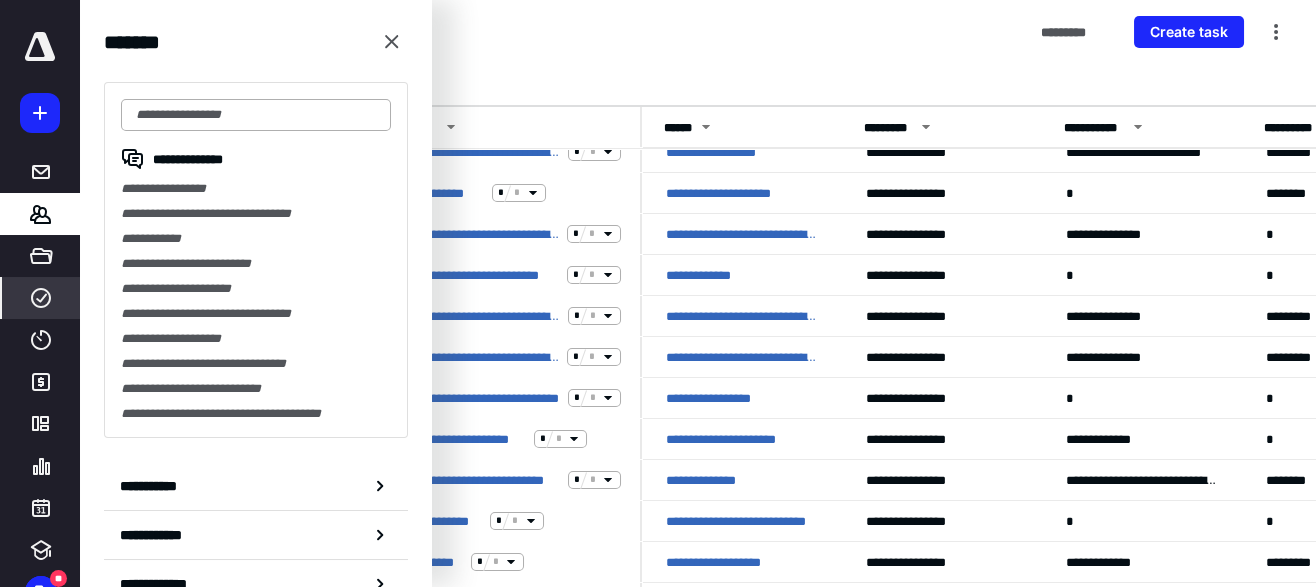 click at bounding box center (256, 115) 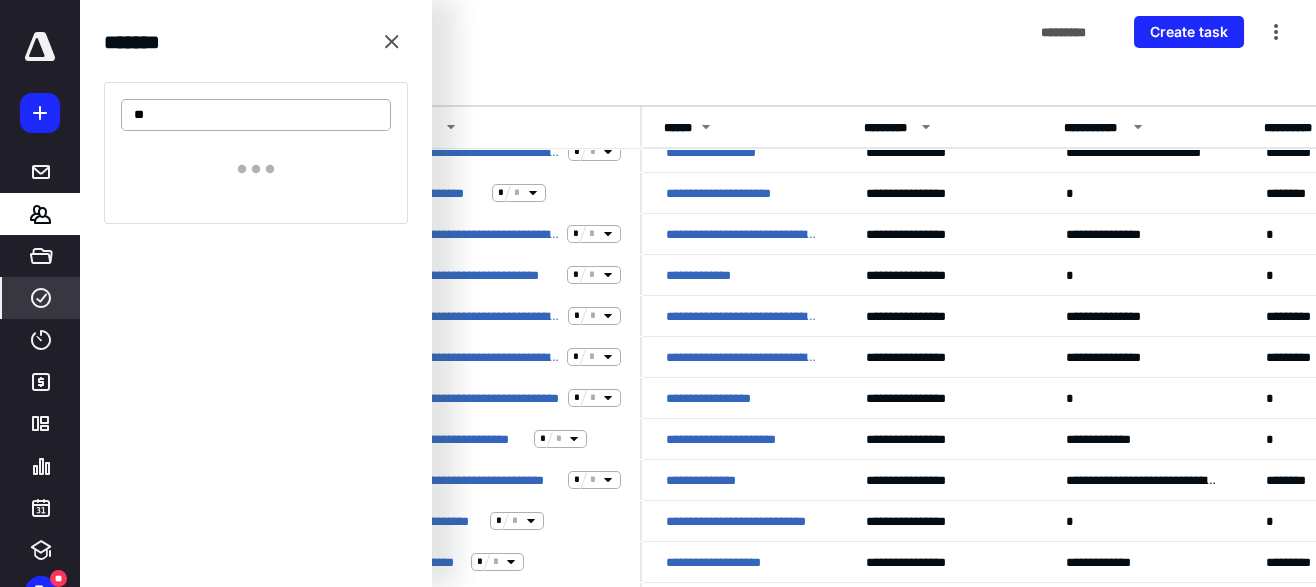 type on "*" 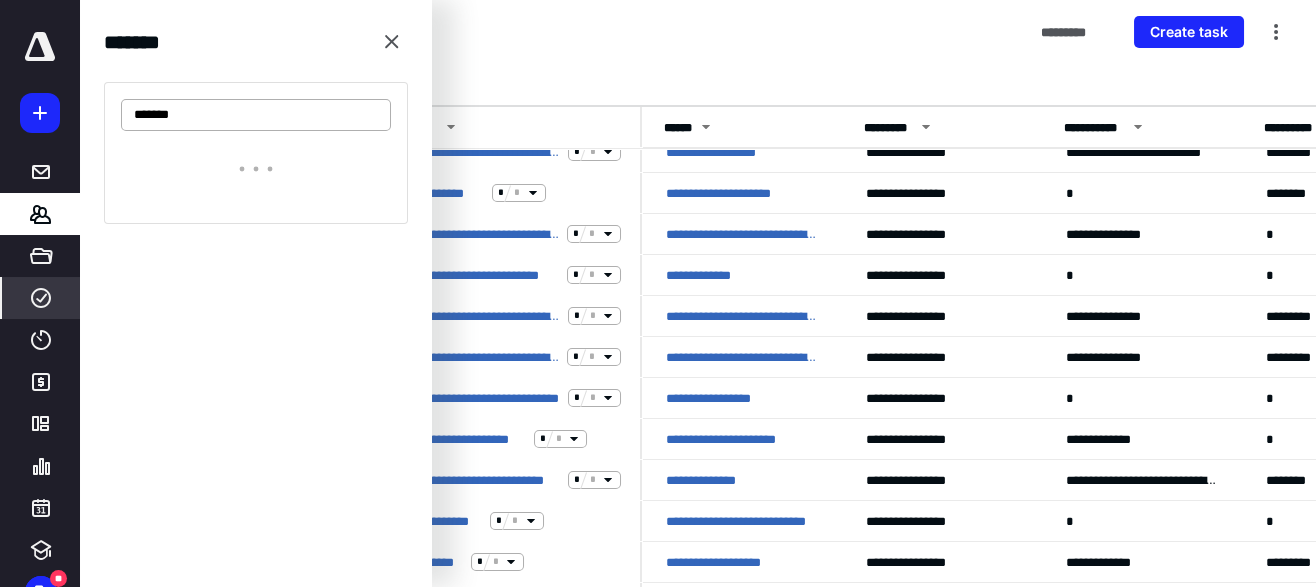 type on "*******" 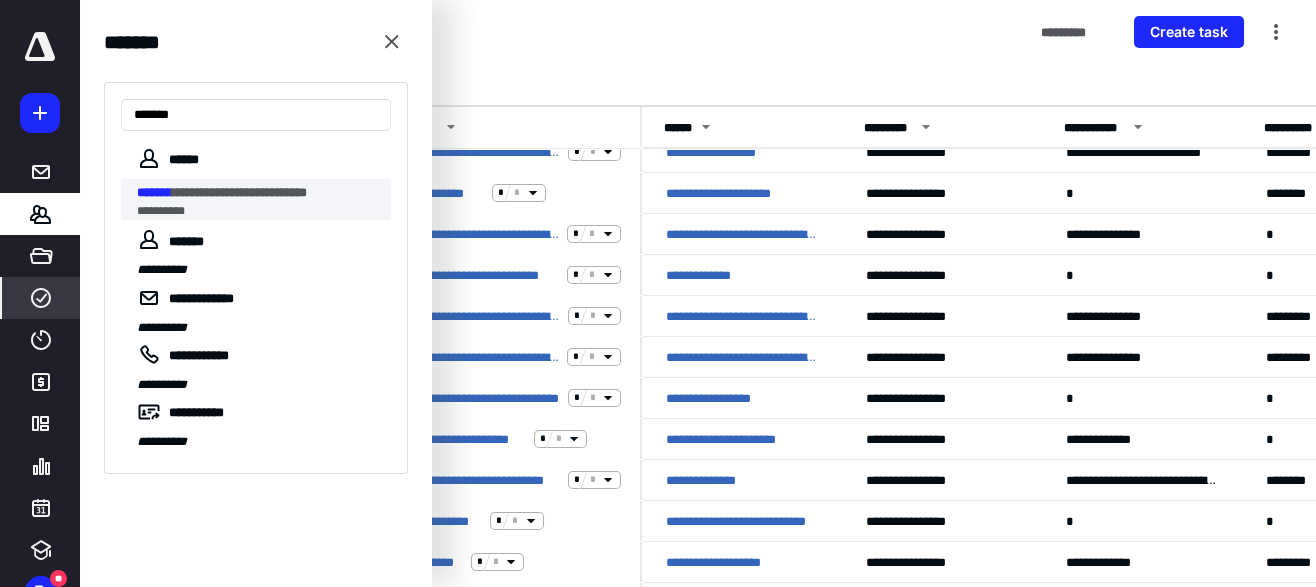 click on "**********" at bounding box center [239, 192] 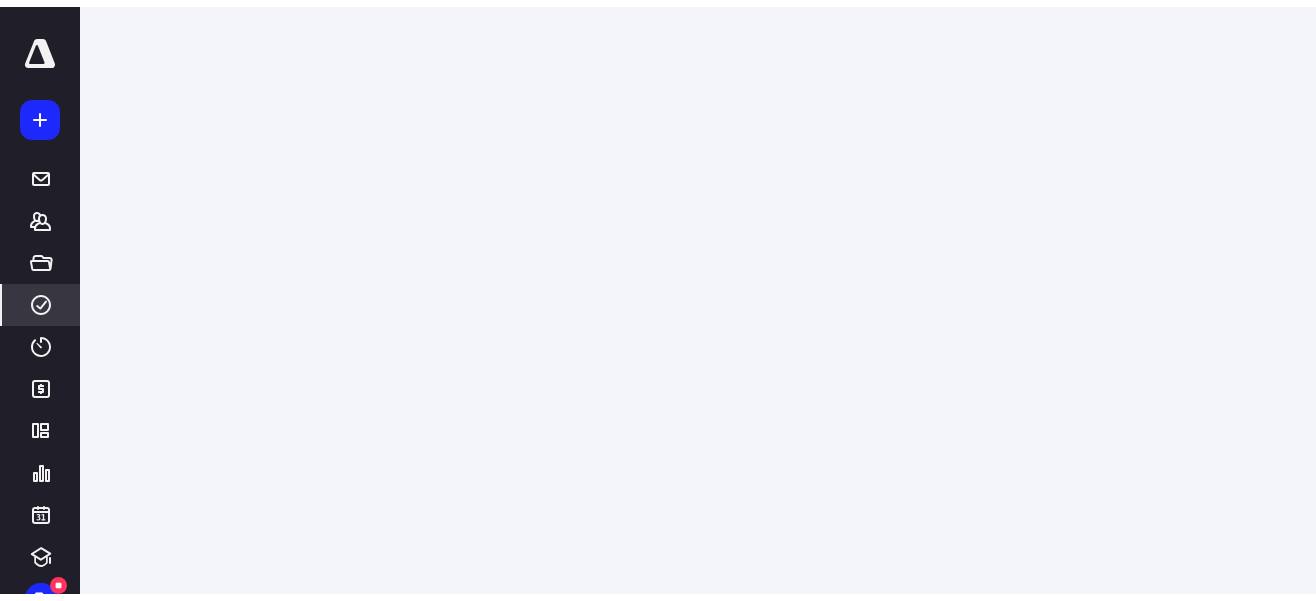 scroll, scrollTop: 0, scrollLeft: 0, axis: both 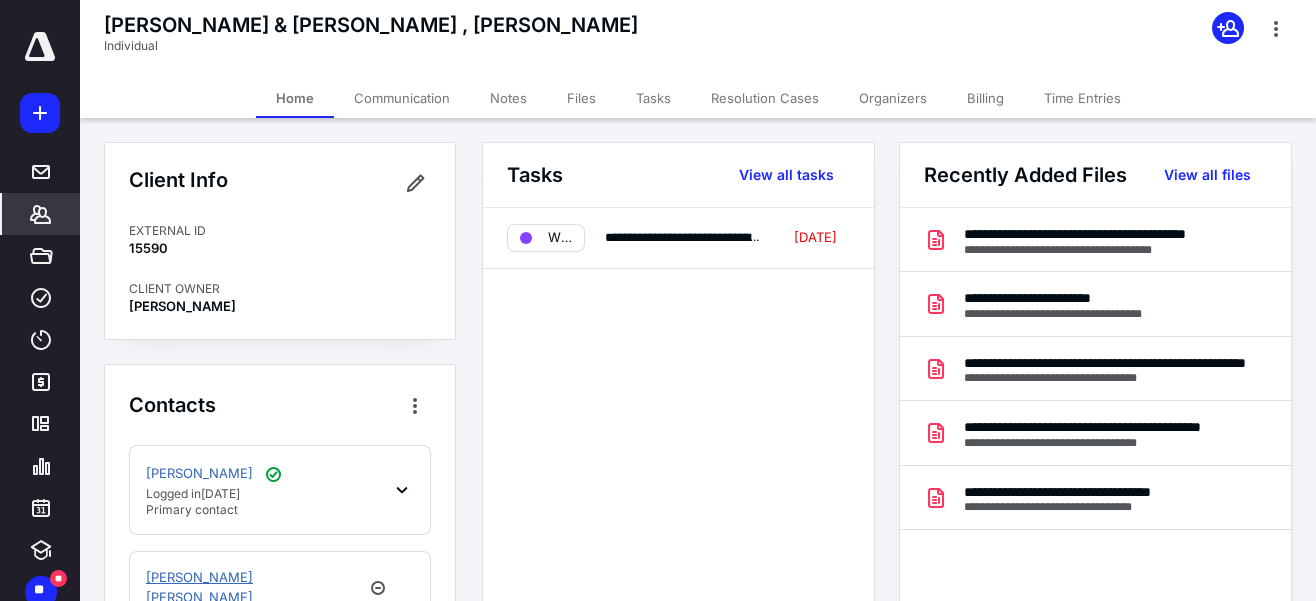 click on "[PERSON_NAME] [PERSON_NAME]" at bounding box center [252, 587] 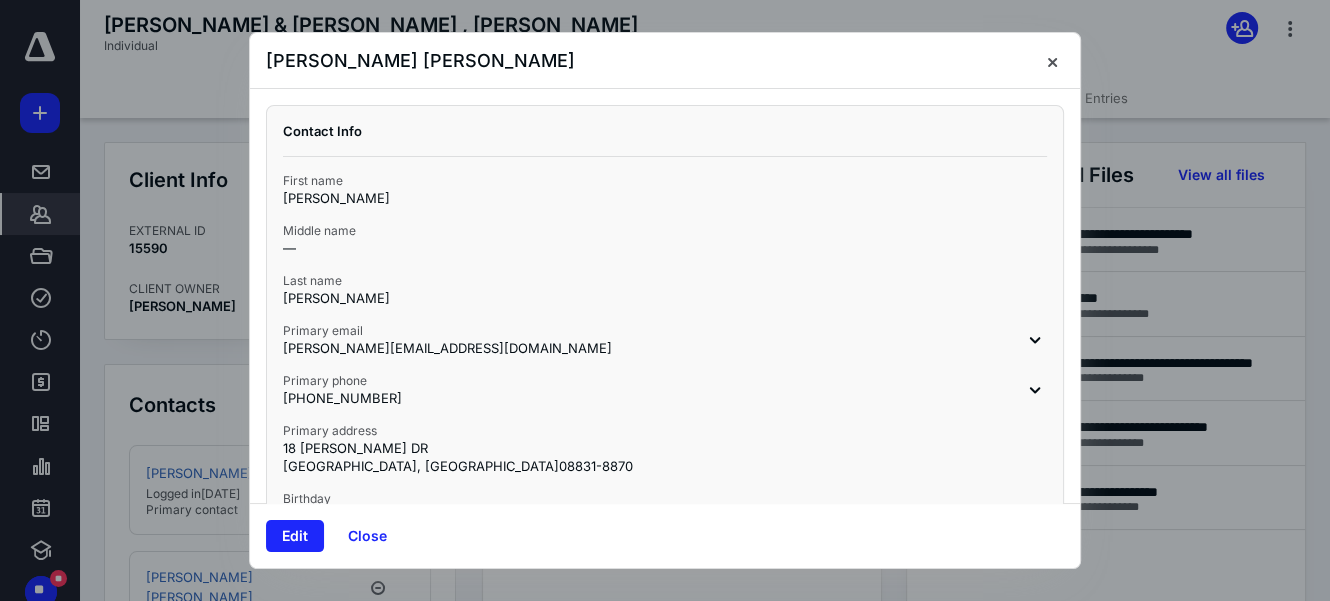 click at bounding box center [665, 300] 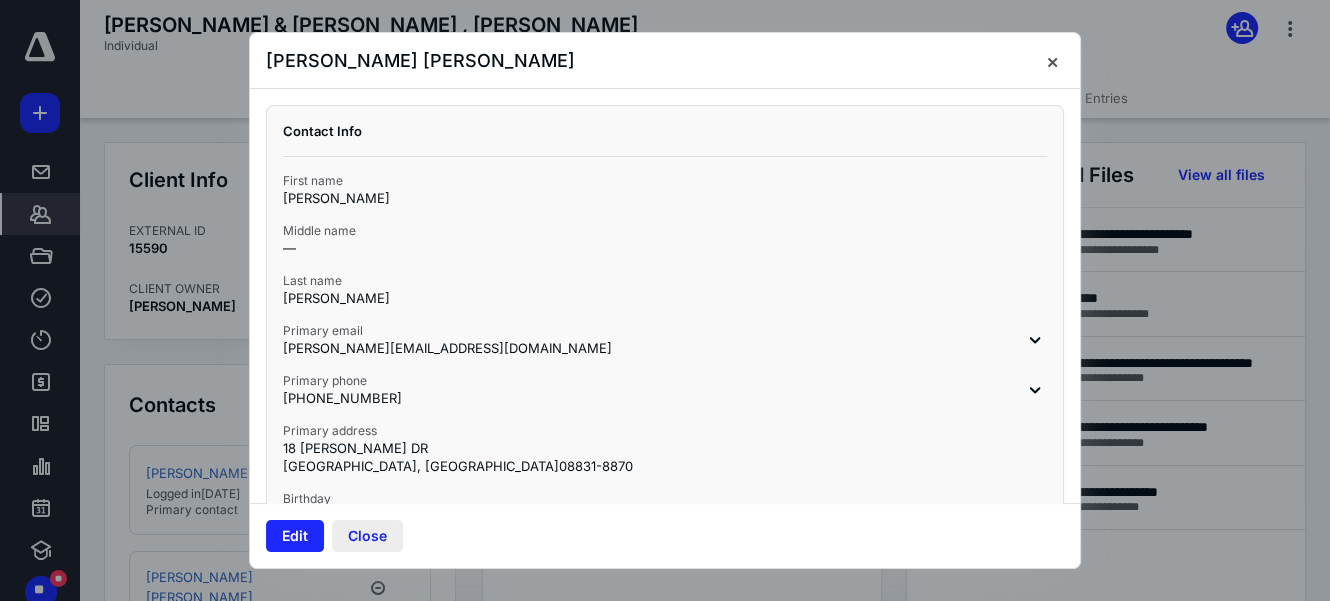 click on "Close" at bounding box center [367, 536] 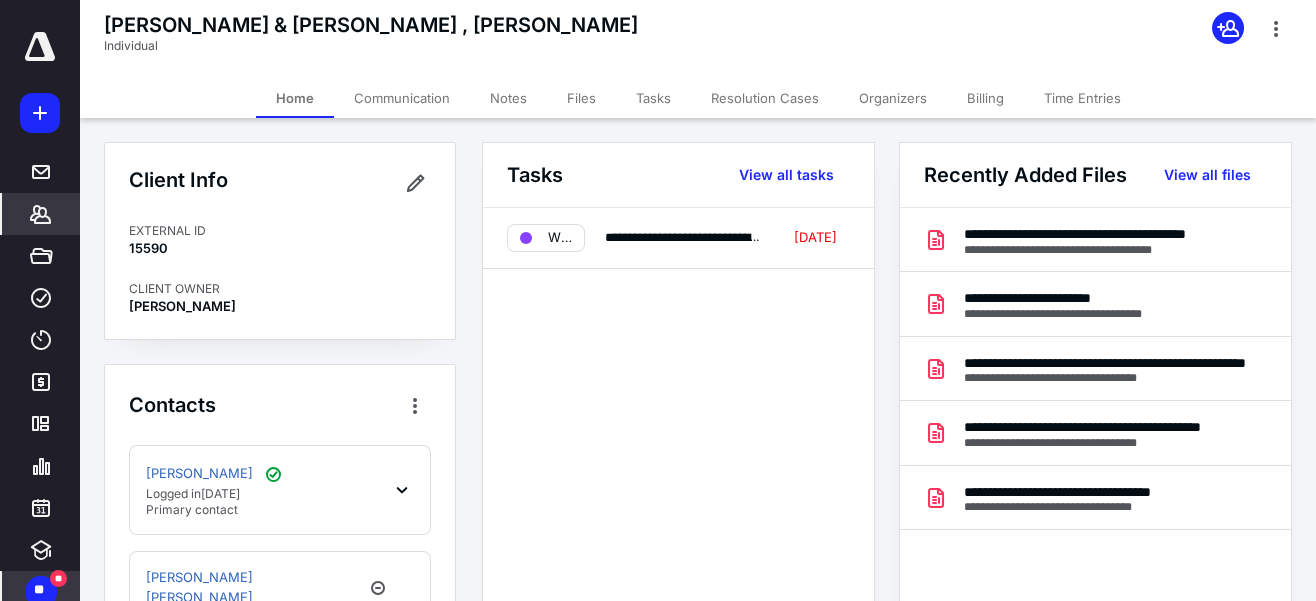 click on "**" at bounding box center (39, 590) 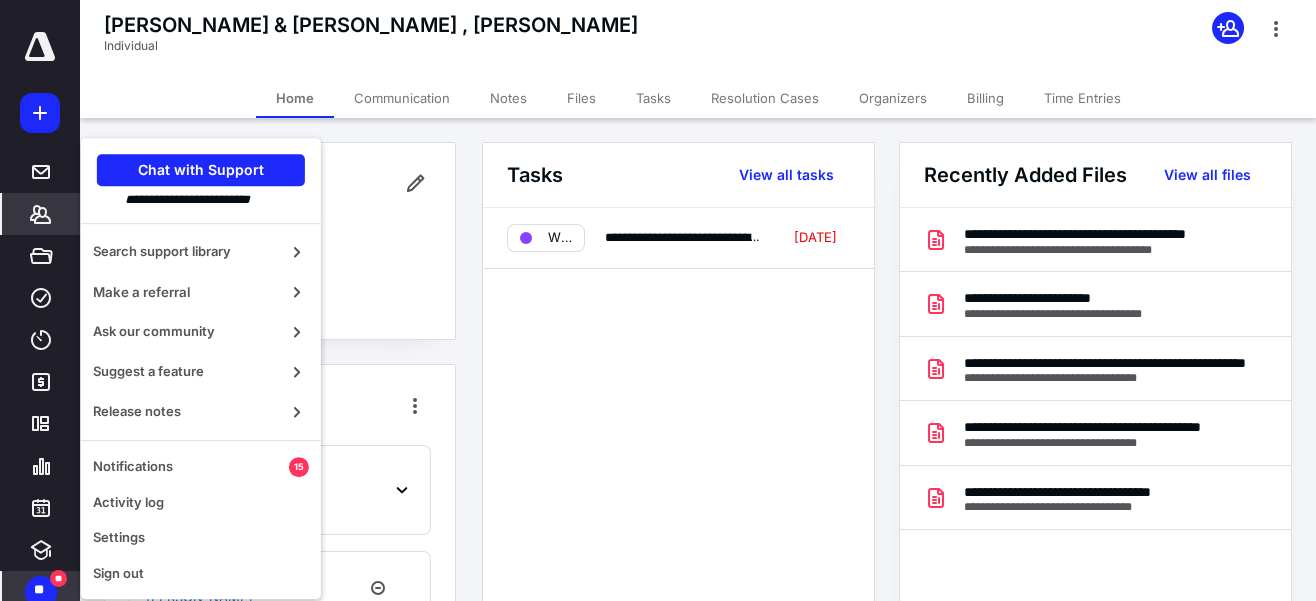 click on "**" at bounding box center (39, 590) 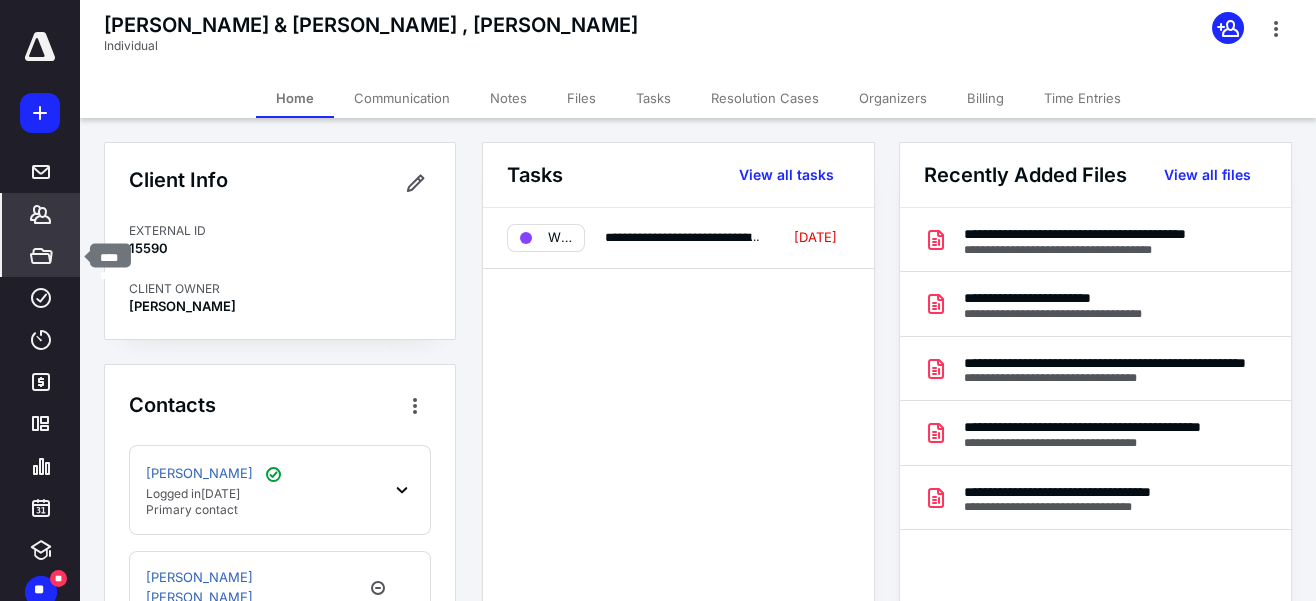 click 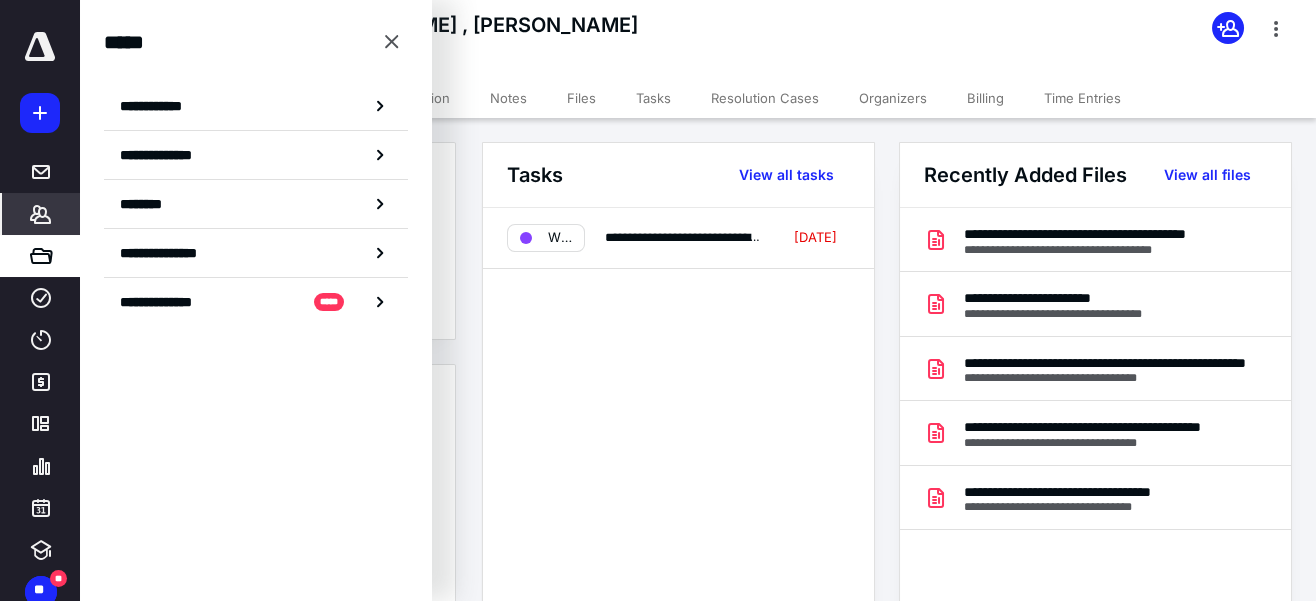 click at bounding box center [40, 47] 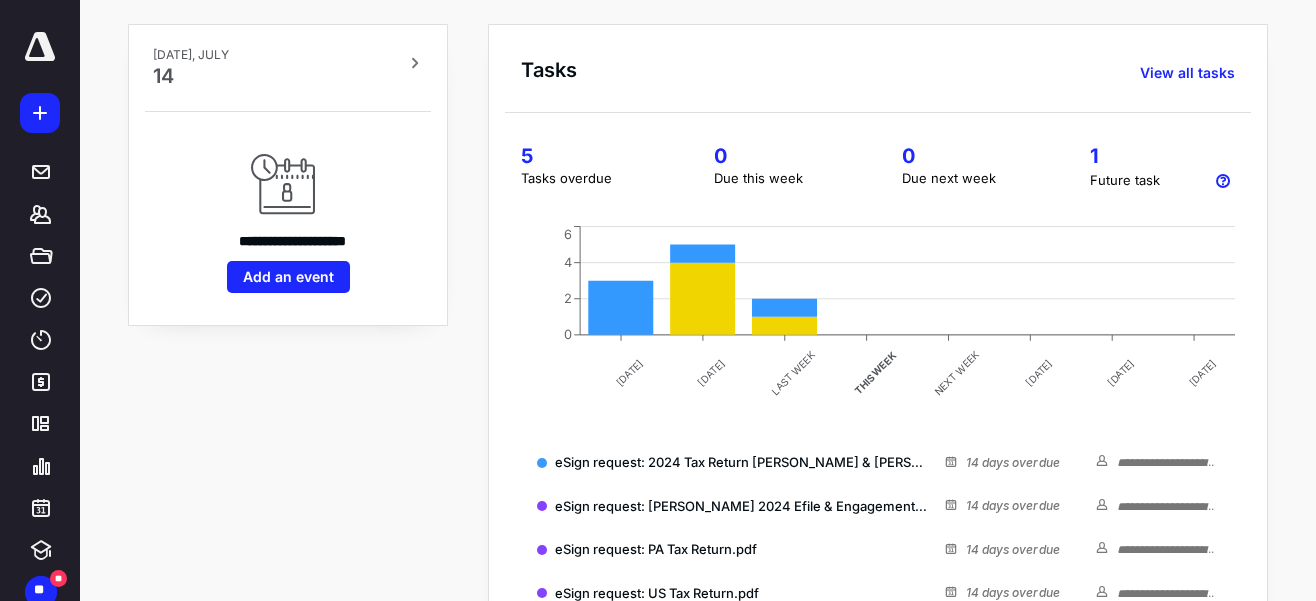 scroll, scrollTop: 181, scrollLeft: 0, axis: vertical 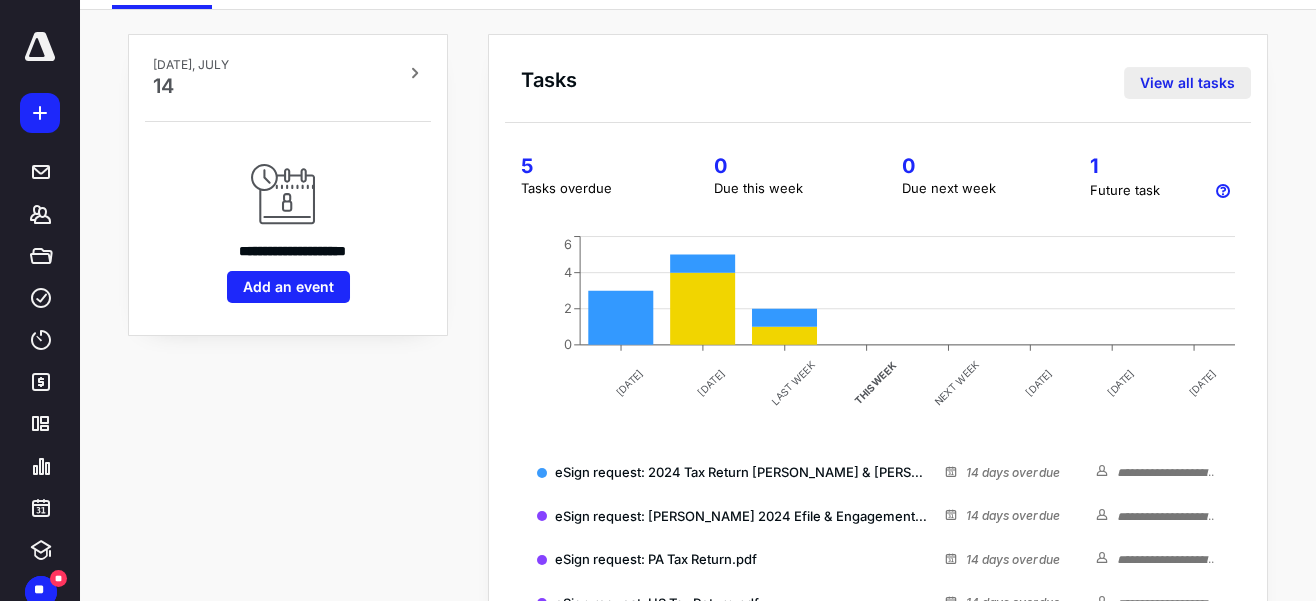 click on "View all tasks" at bounding box center (1187, 83) 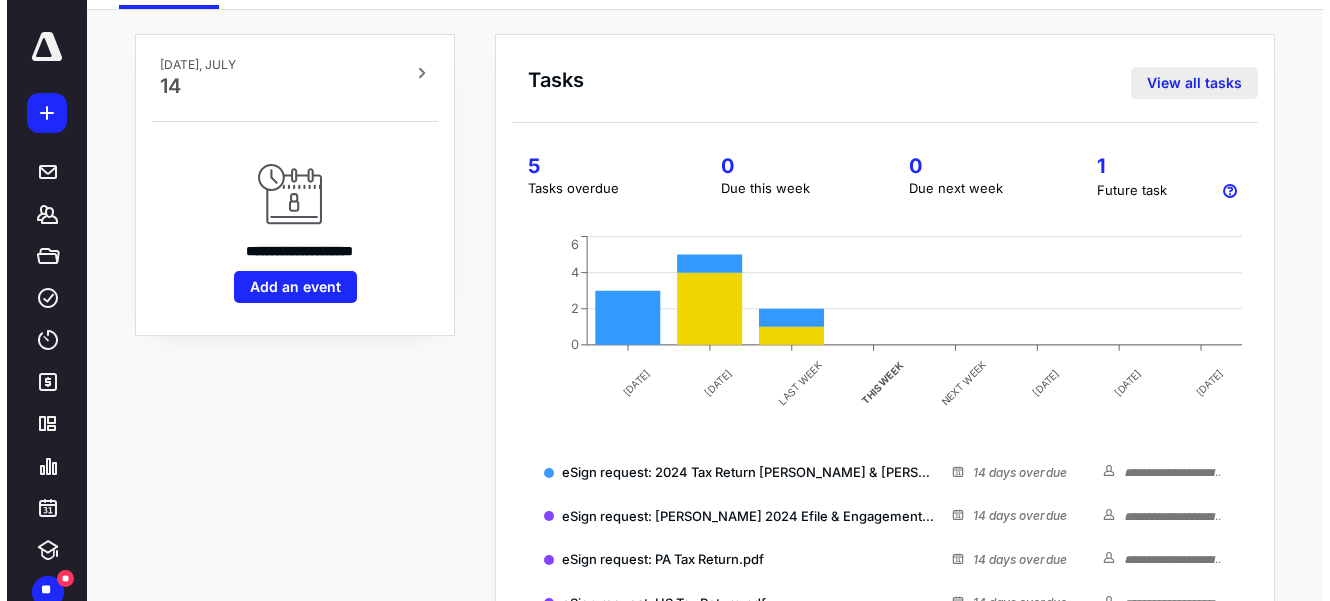 scroll, scrollTop: 0, scrollLeft: 0, axis: both 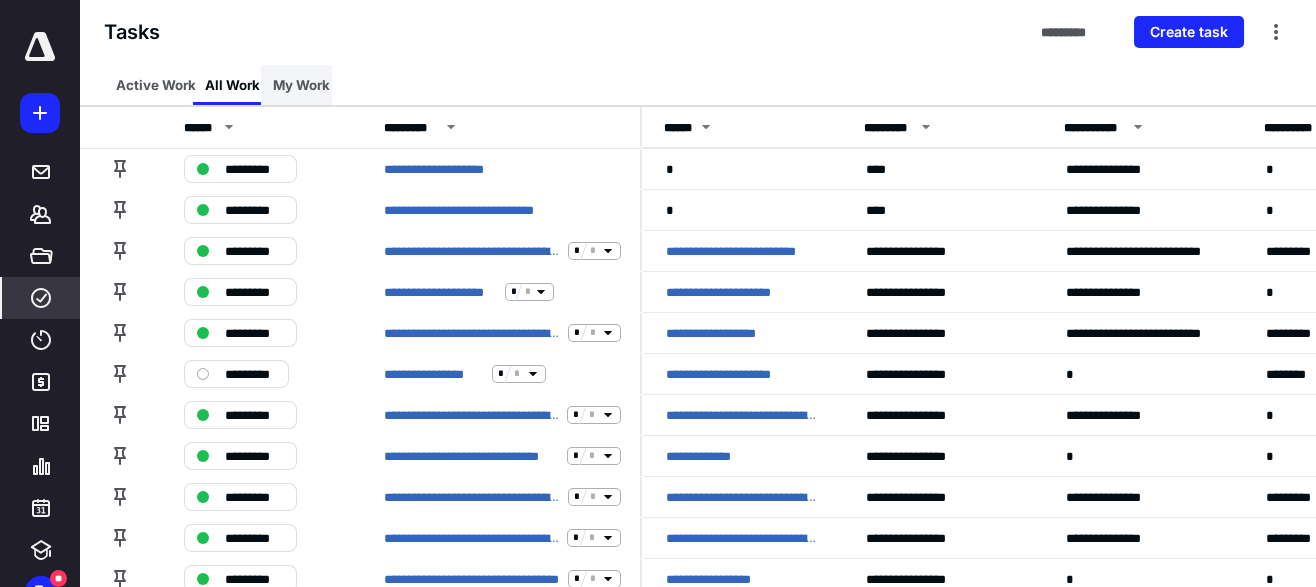 click on "My Work" at bounding box center (301, 85) 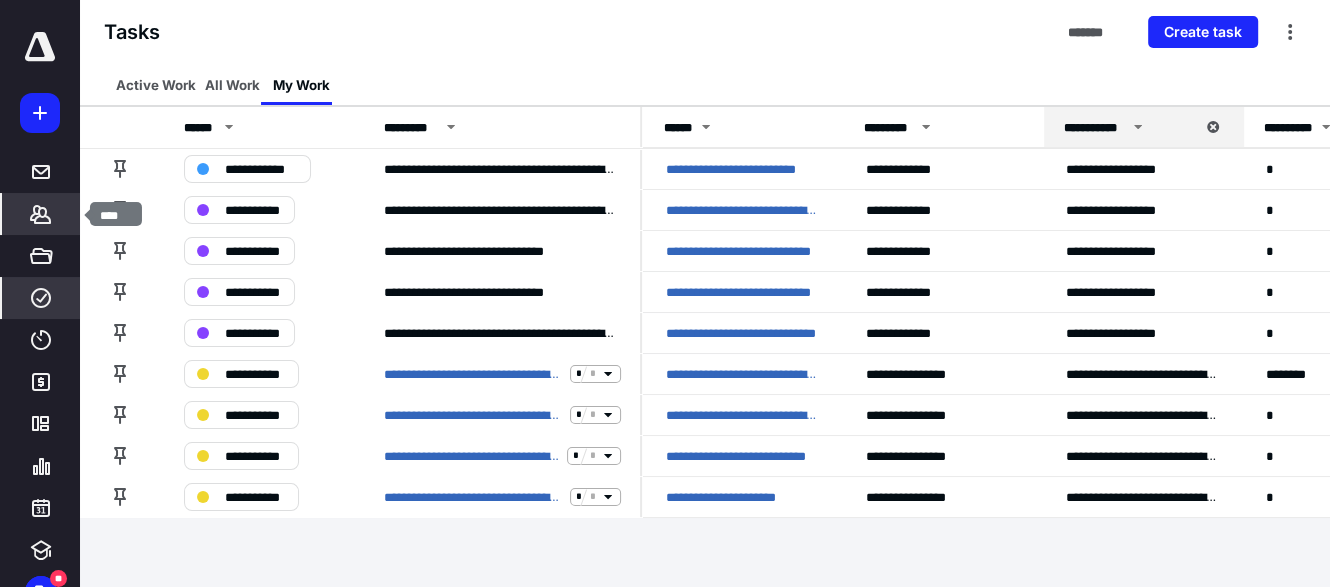 click 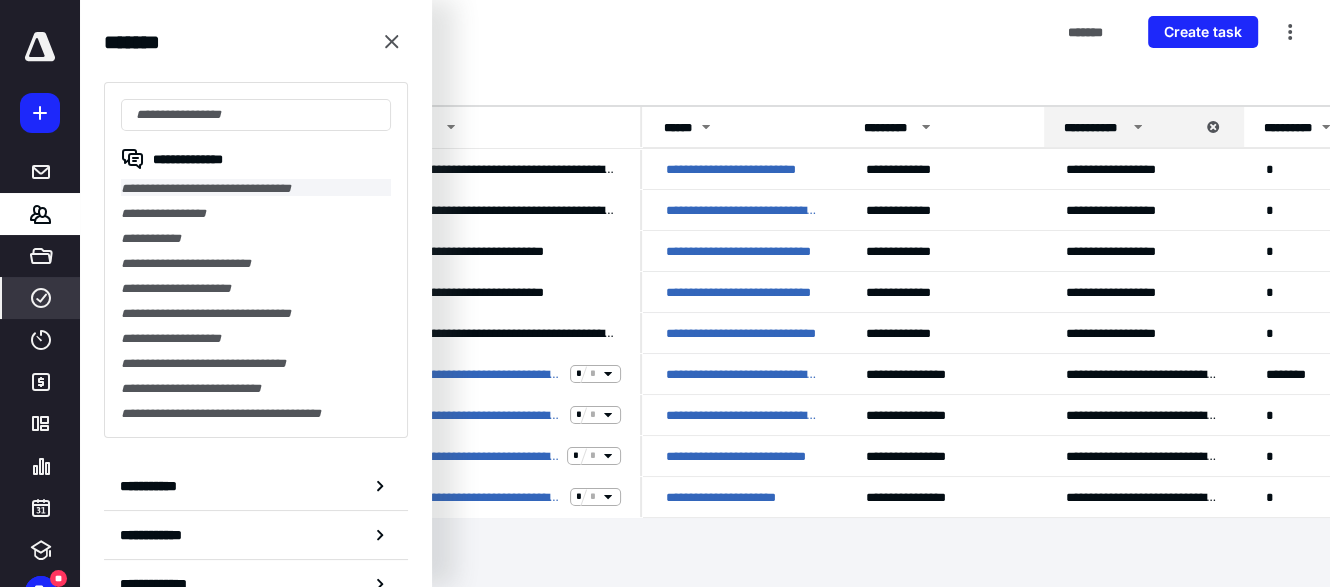 click on "**********" at bounding box center (256, 187) 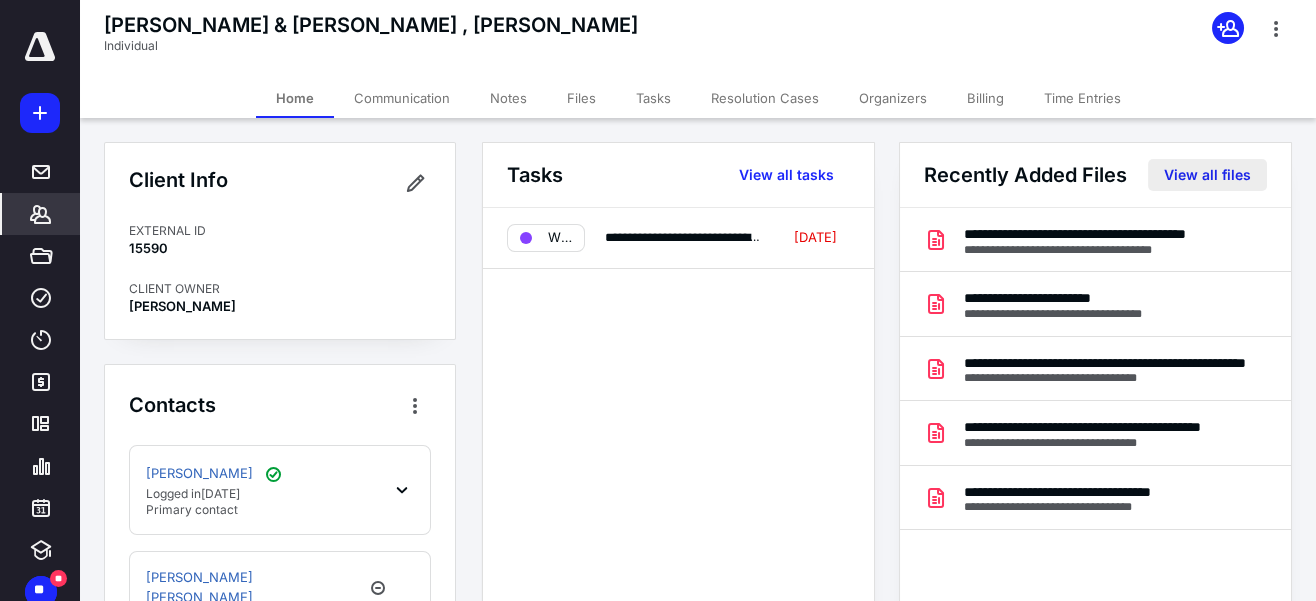 click on "View all files" at bounding box center (1207, 175) 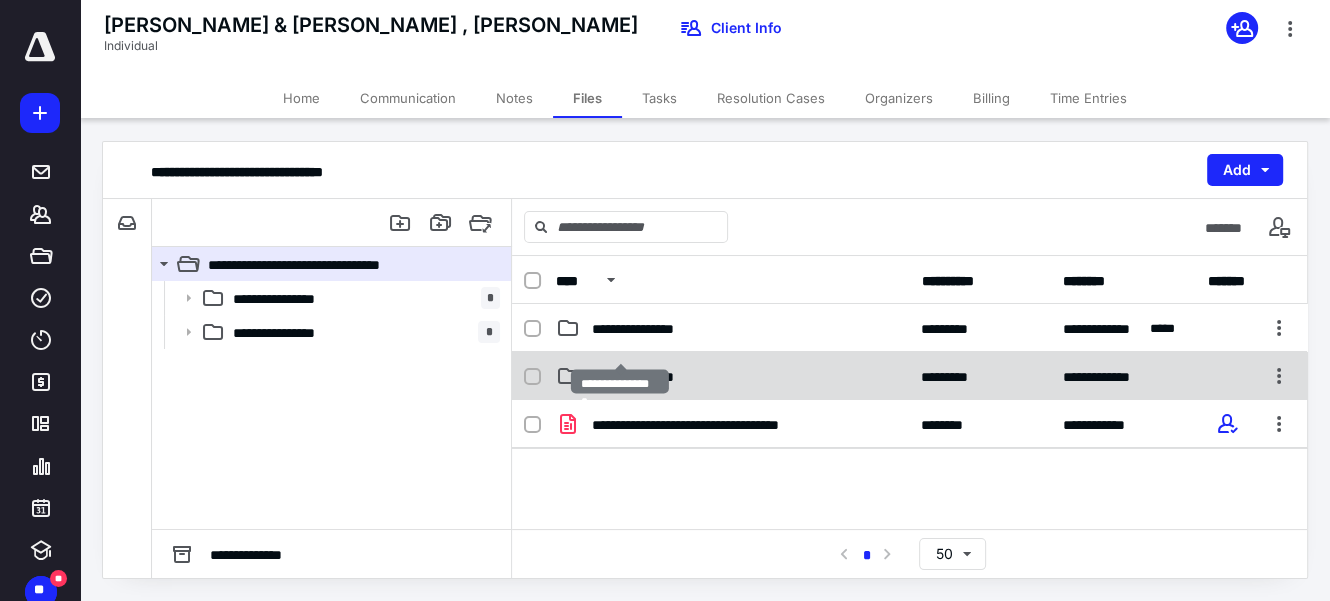click on "**********" at bounding box center [638, 376] 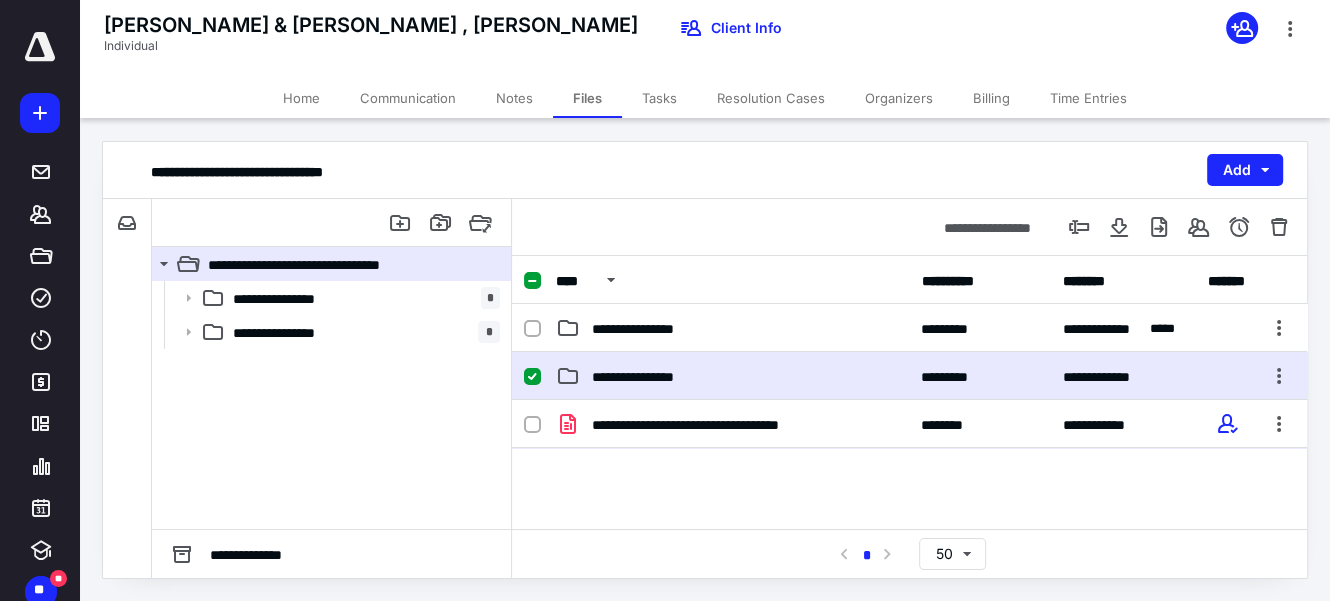 click 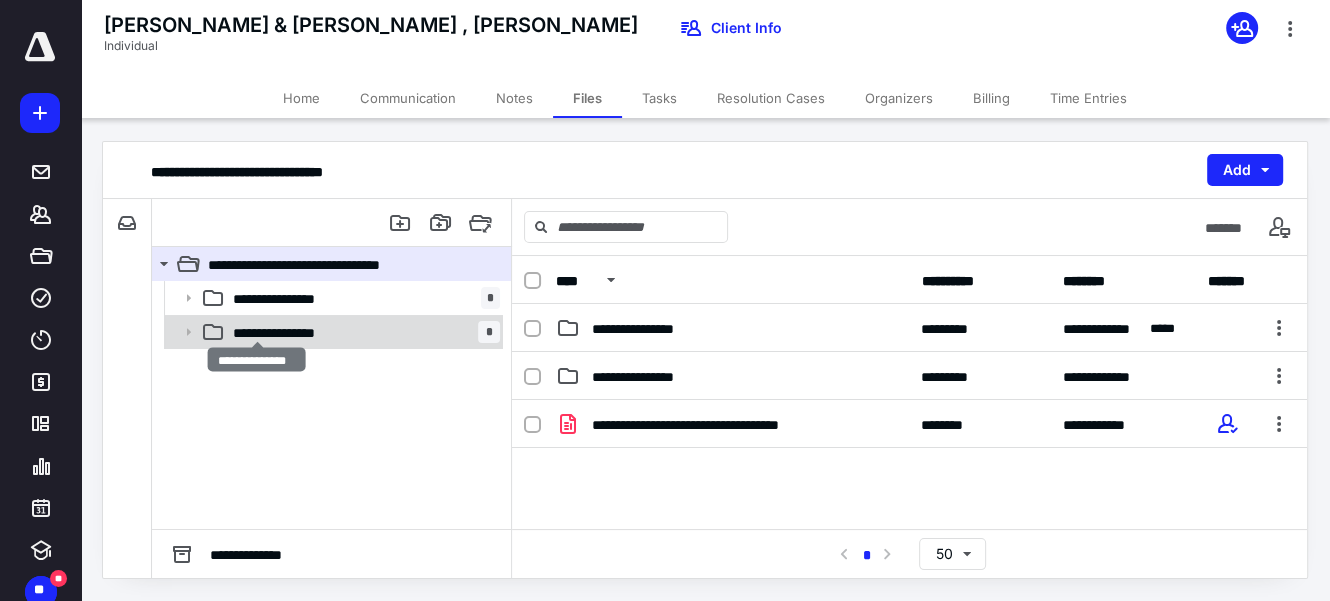 click on "**********" at bounding box center [279, 332] 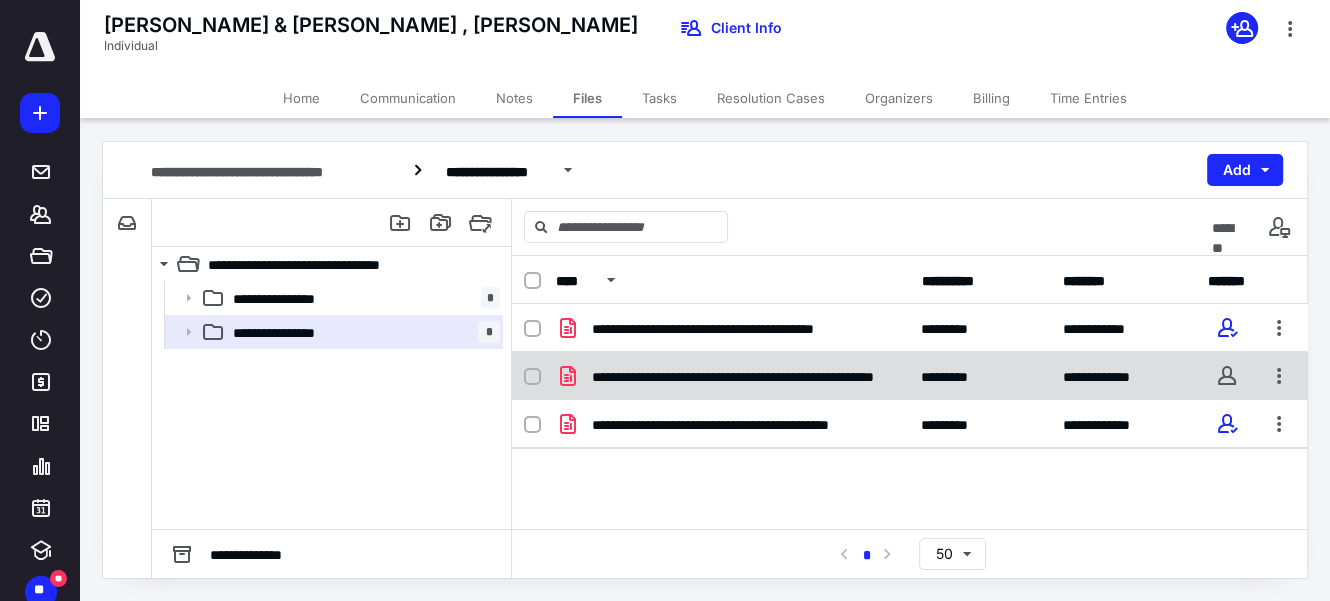 click at bounding box center (540, 376) 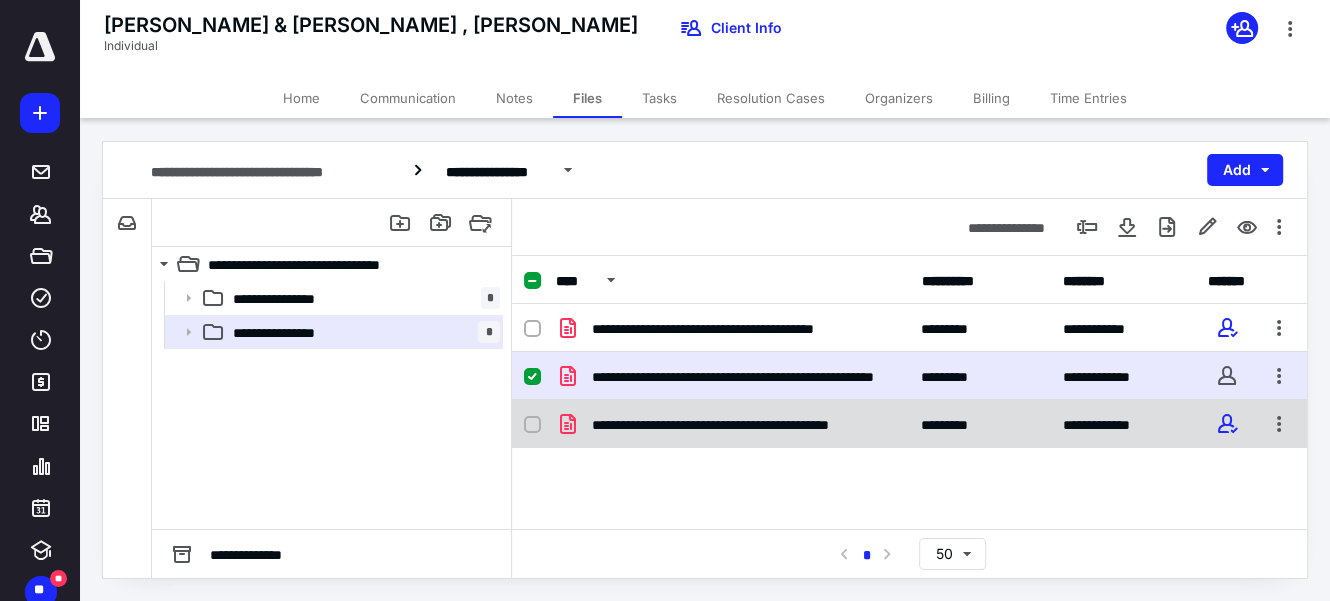 click 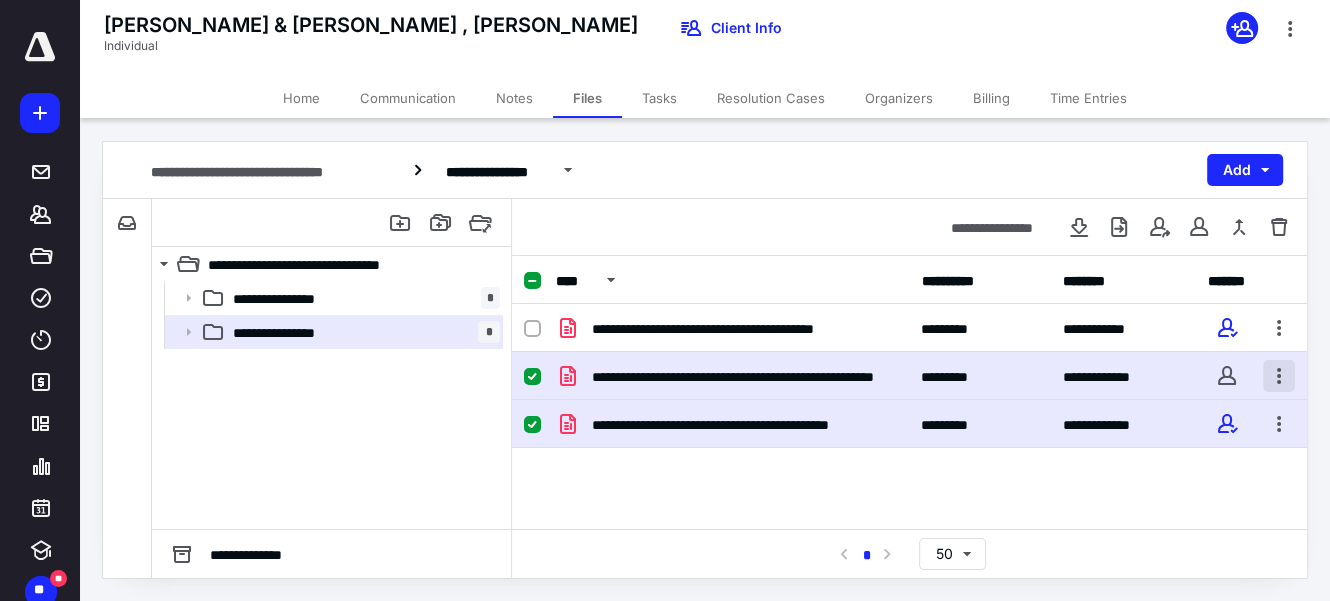 click at bounding box center (1279, 376) 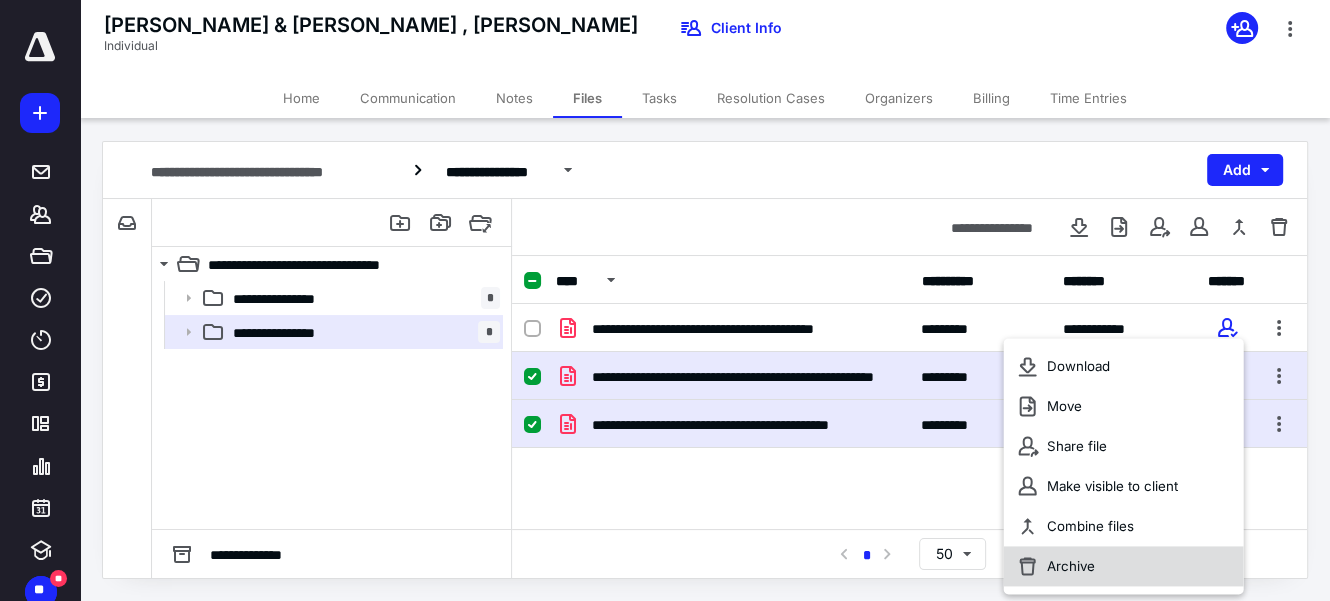 click on "Archive" at bounding box center (1071, 566) 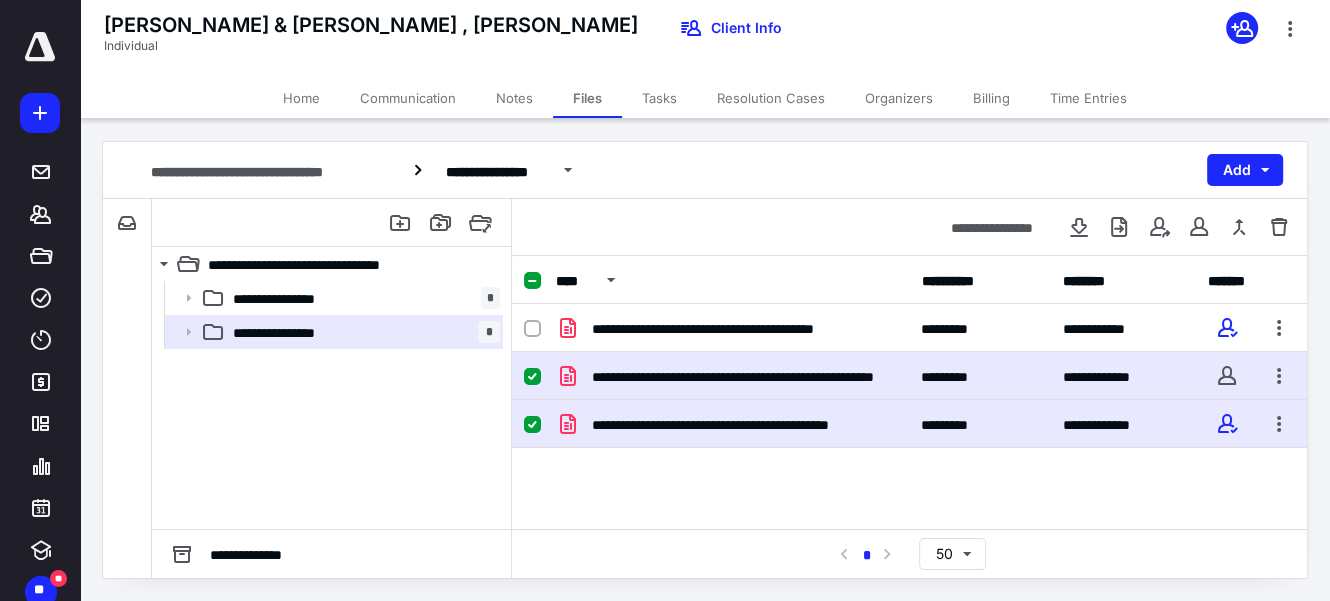 checkbox on "false" 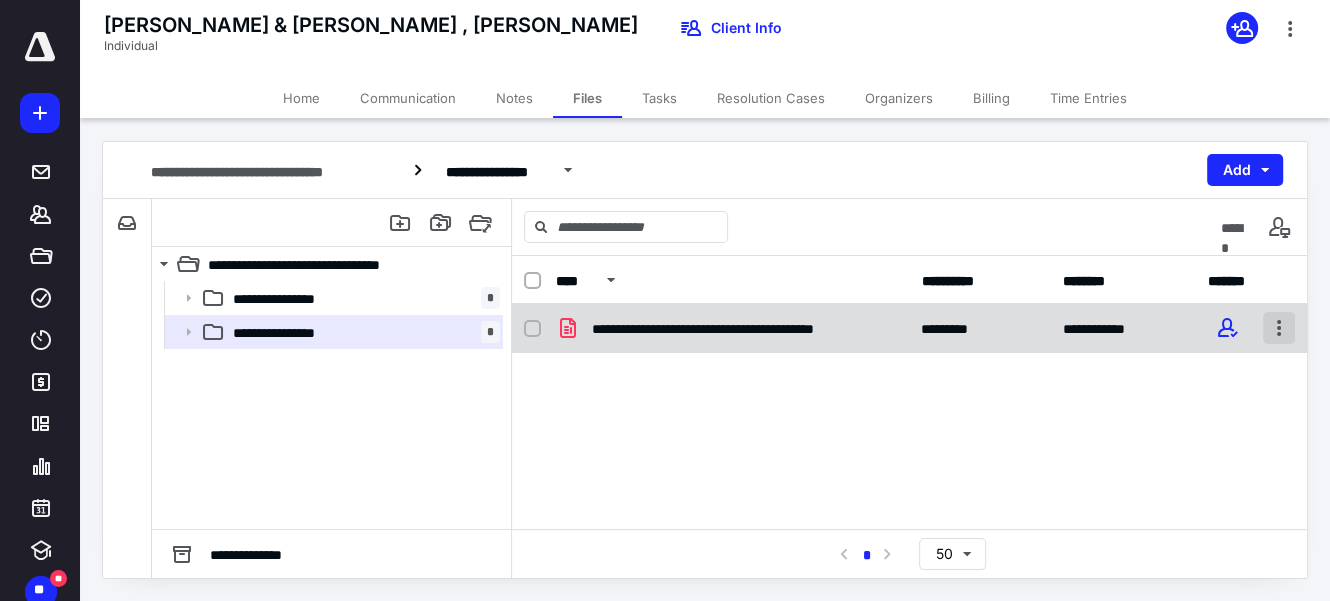 click at bounding box center (1279, 328) 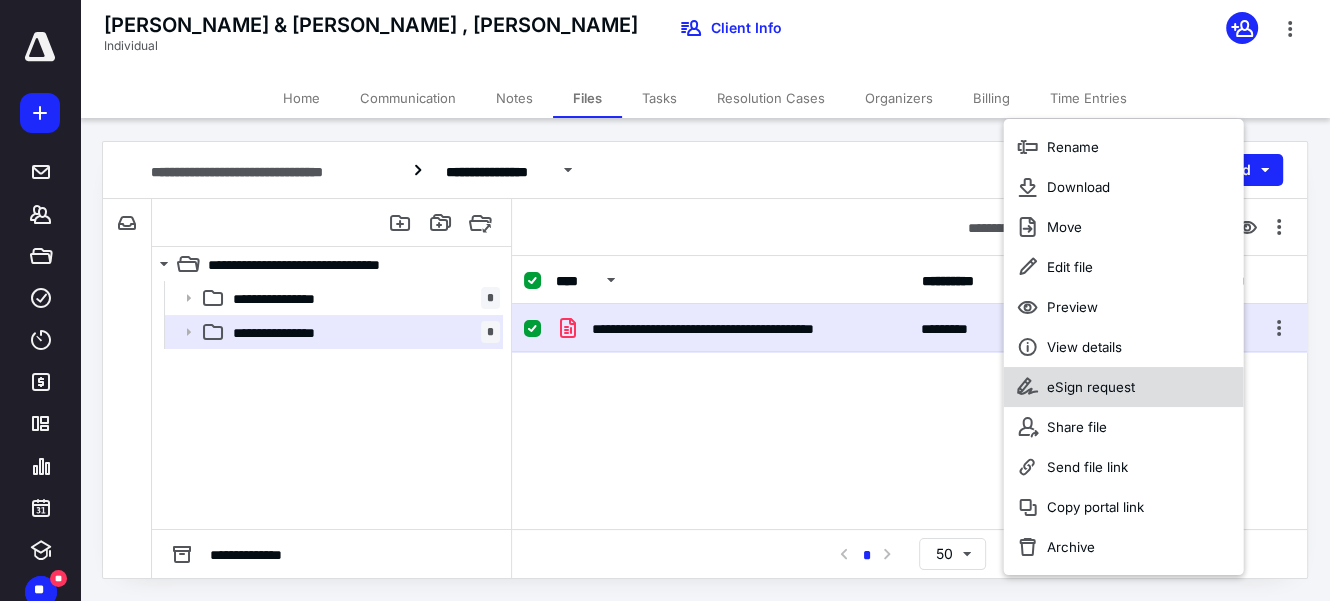 click on "eSign request" at bounding box center (1091, 387) 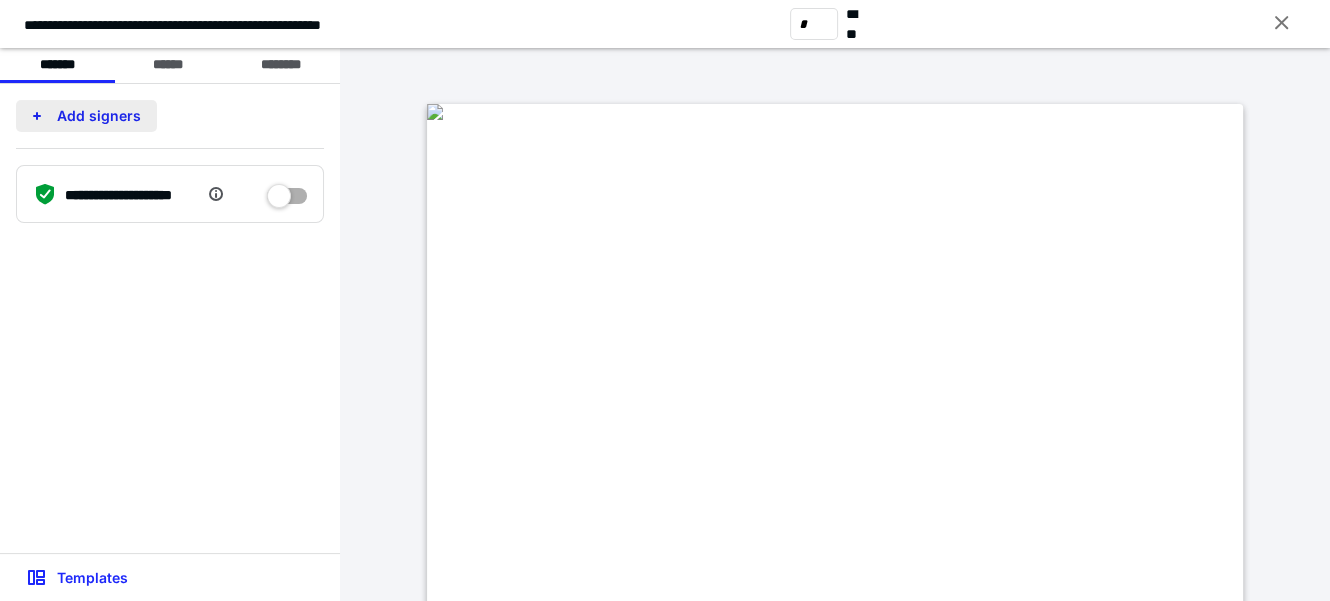 click on "Add signers" at bounding box center (86, 116) 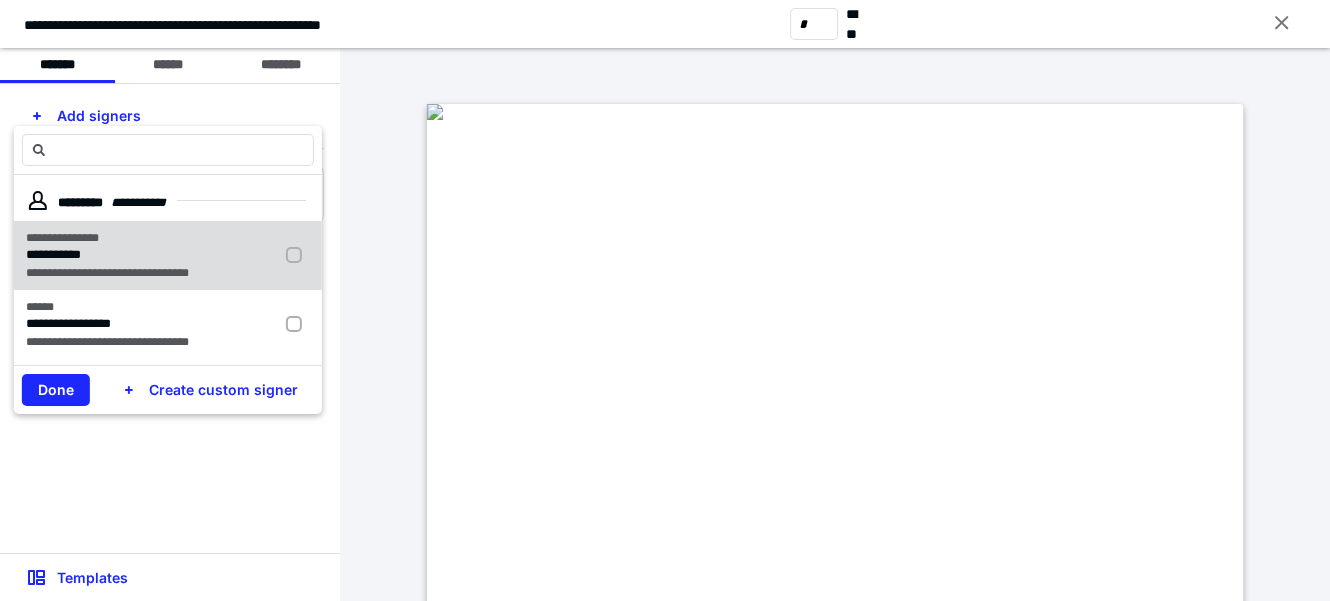click on "**********" at bounding box center (168, 255) 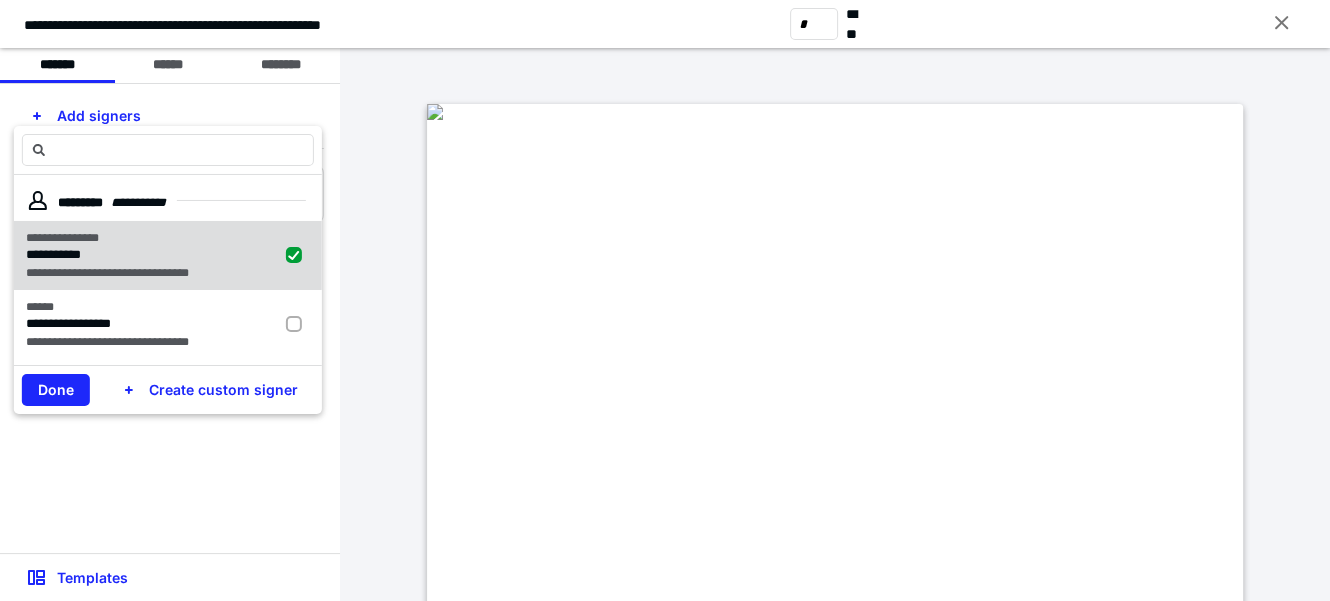 checkbox on "true" 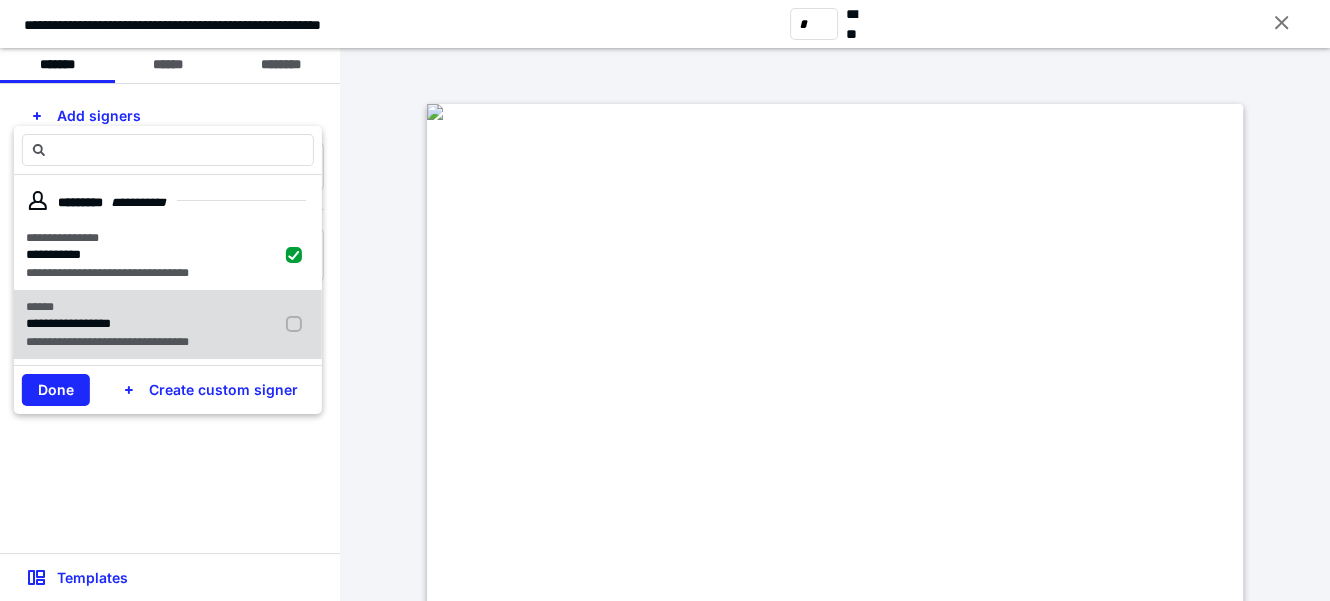 drag, startPoint x: 238, startPoint y: 303, endPoint x: 211, endPoint y: 308, distance: 27.45906 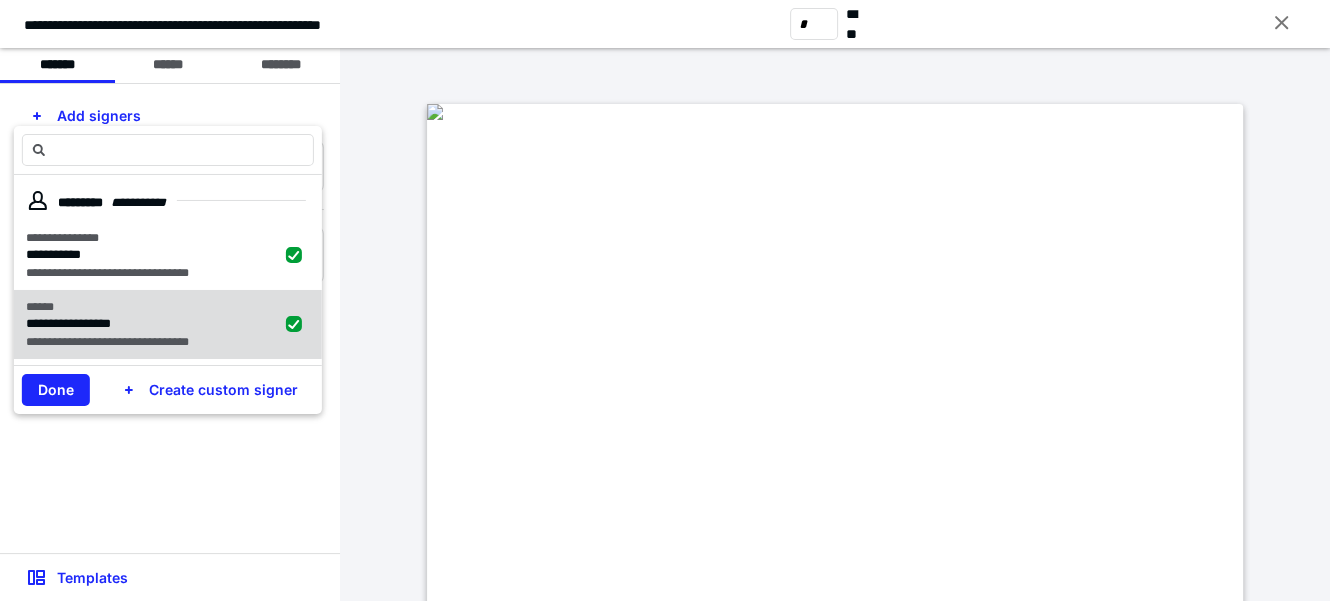 checkbox on "true" 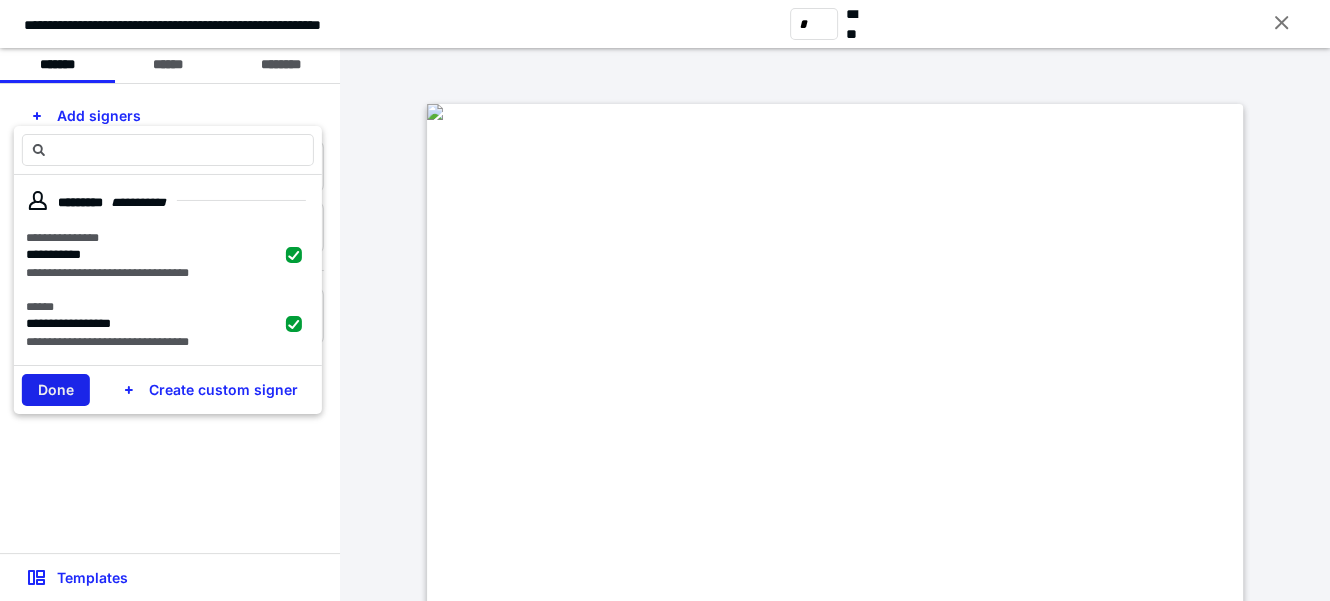 click on "Done" at bounding box center [56, 390] 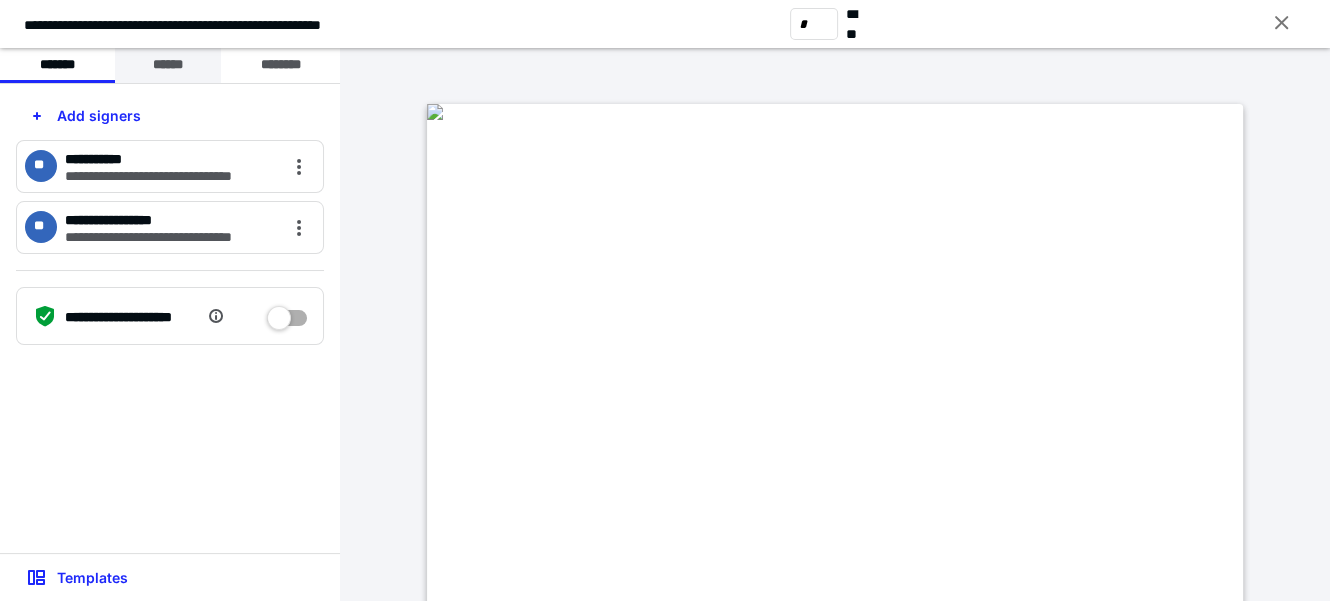click on "******" at bounding box center (168, 65) 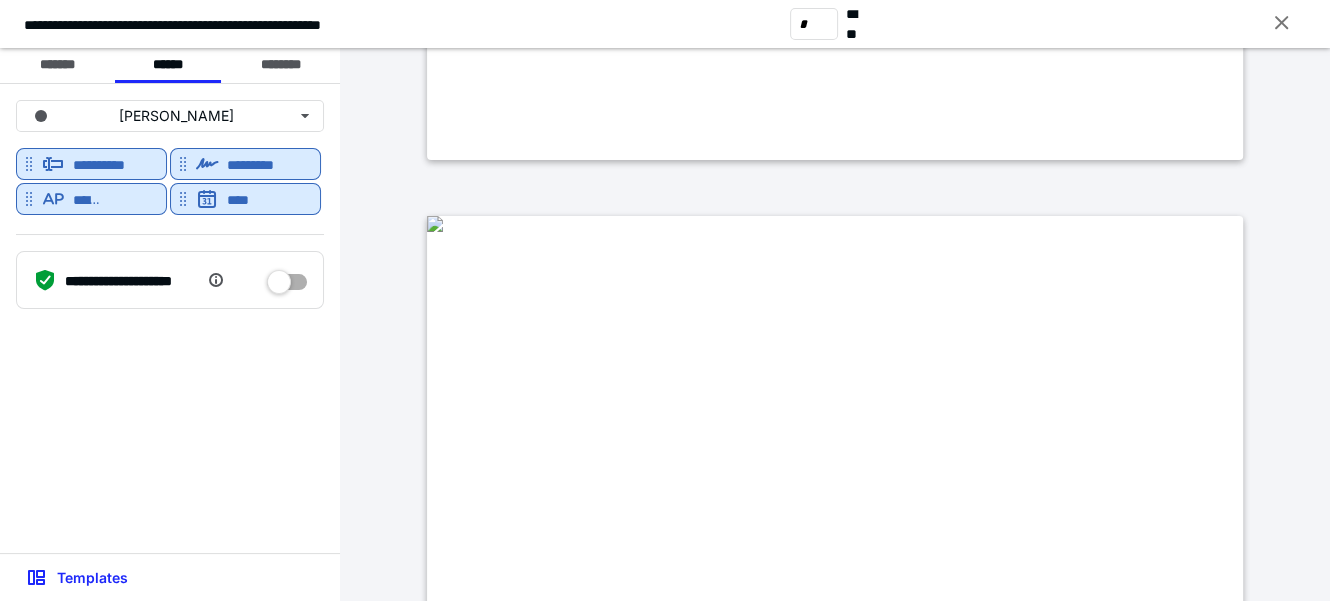 scroll, scrollTop: 999, scrollLeft: 0, axis: vertical 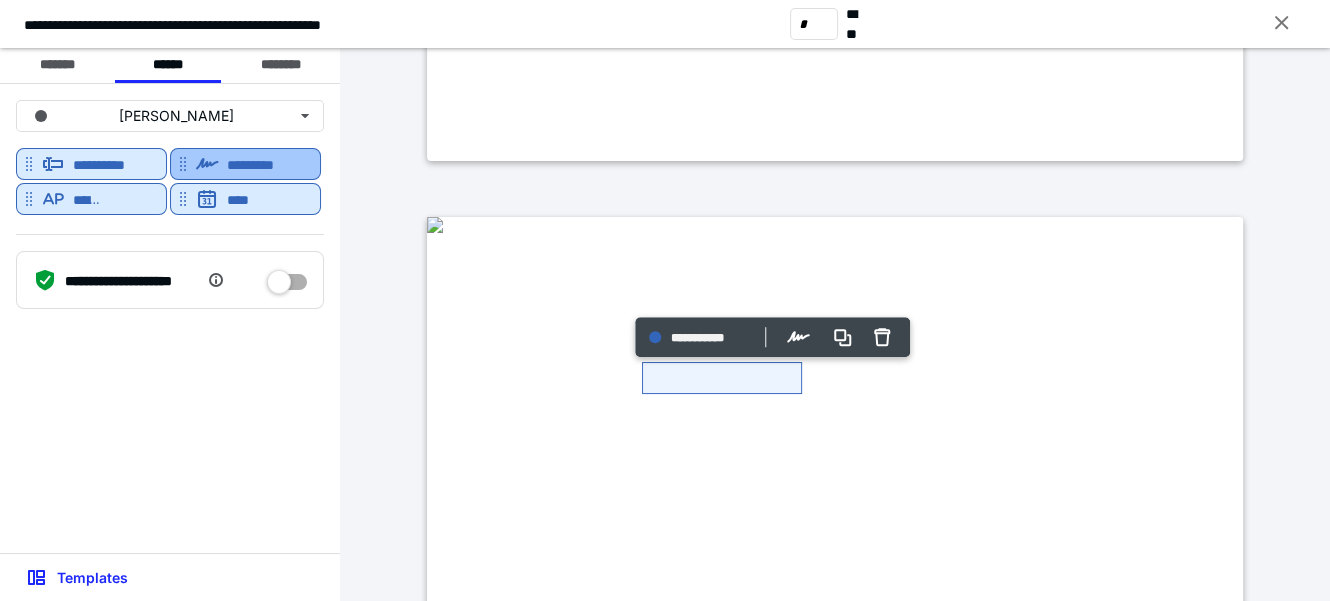 click on "*********" at bounding box center (258, 164) 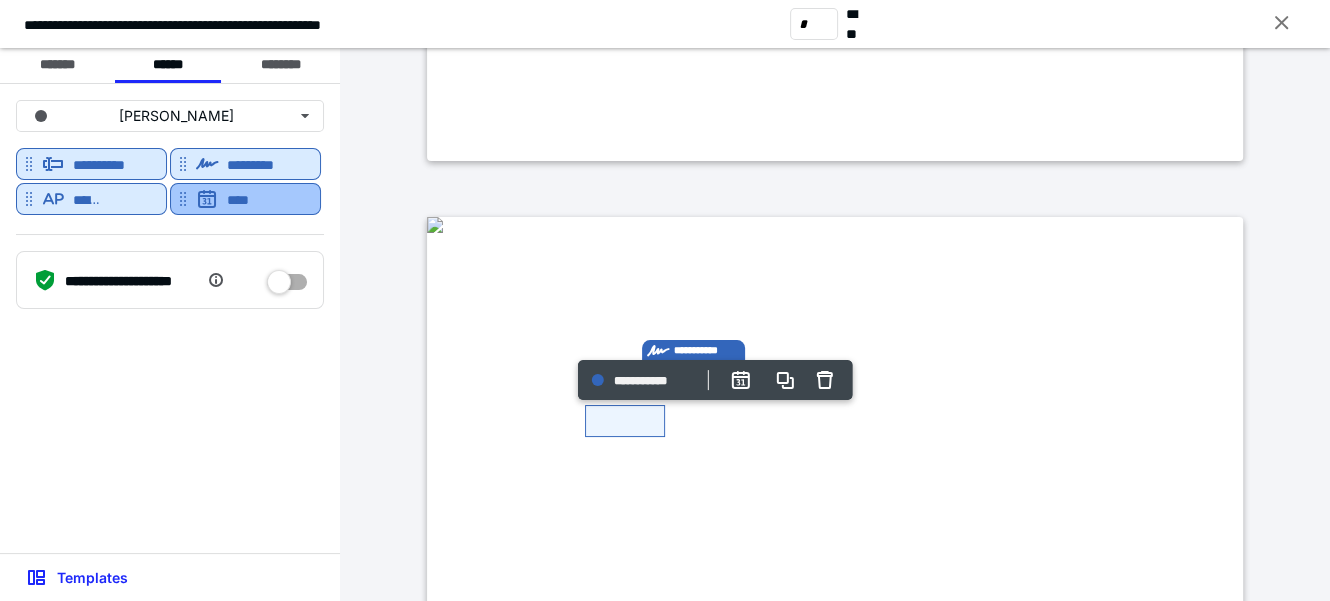 click on "****" at bounding box center [244, 199] 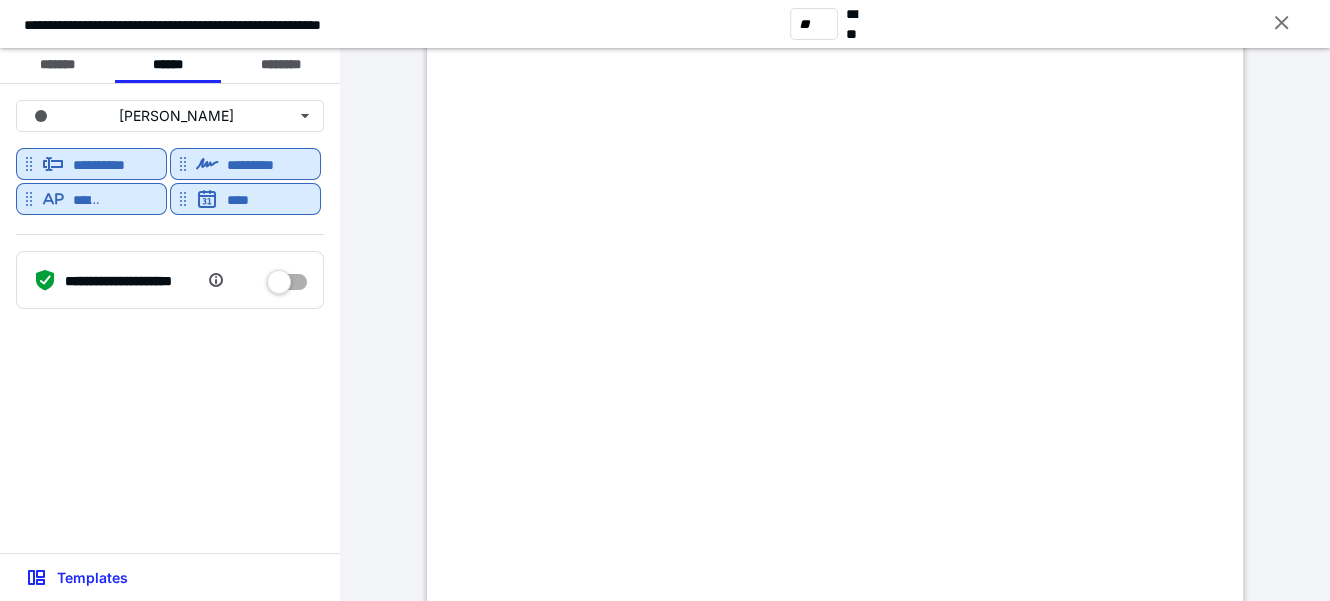 scroll, scrollTop: 10272, scrollLeft: 0, axis: vertical 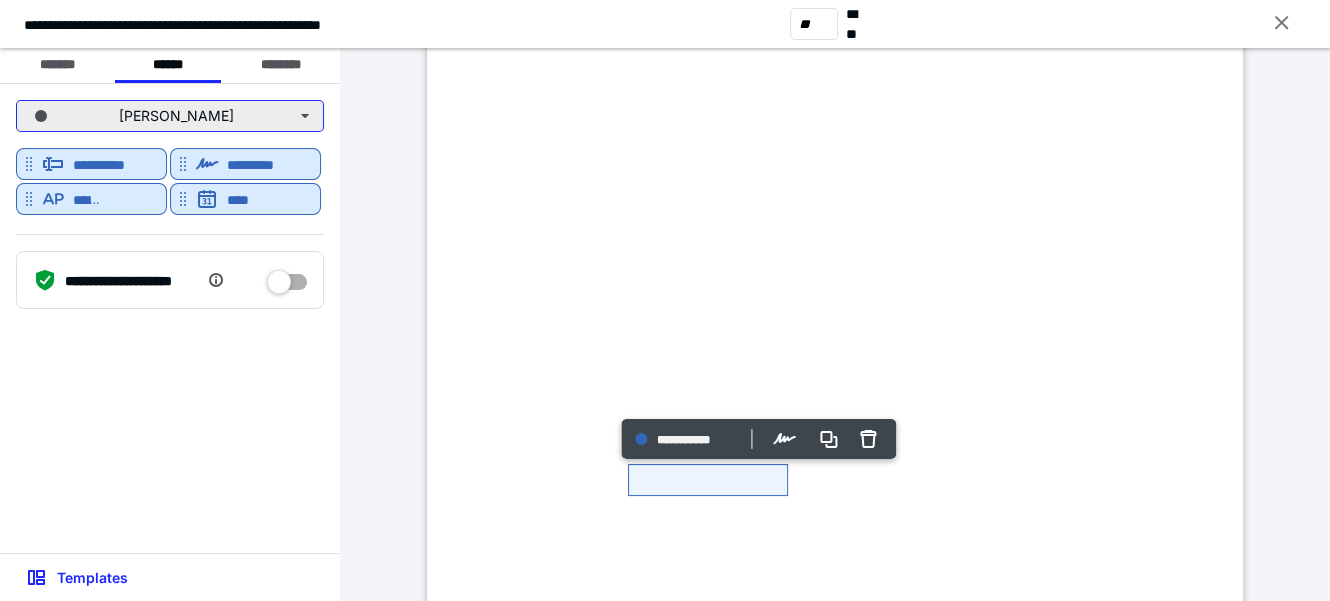 click on "[PERSON_NAME]" at bounding box center [170, 116] 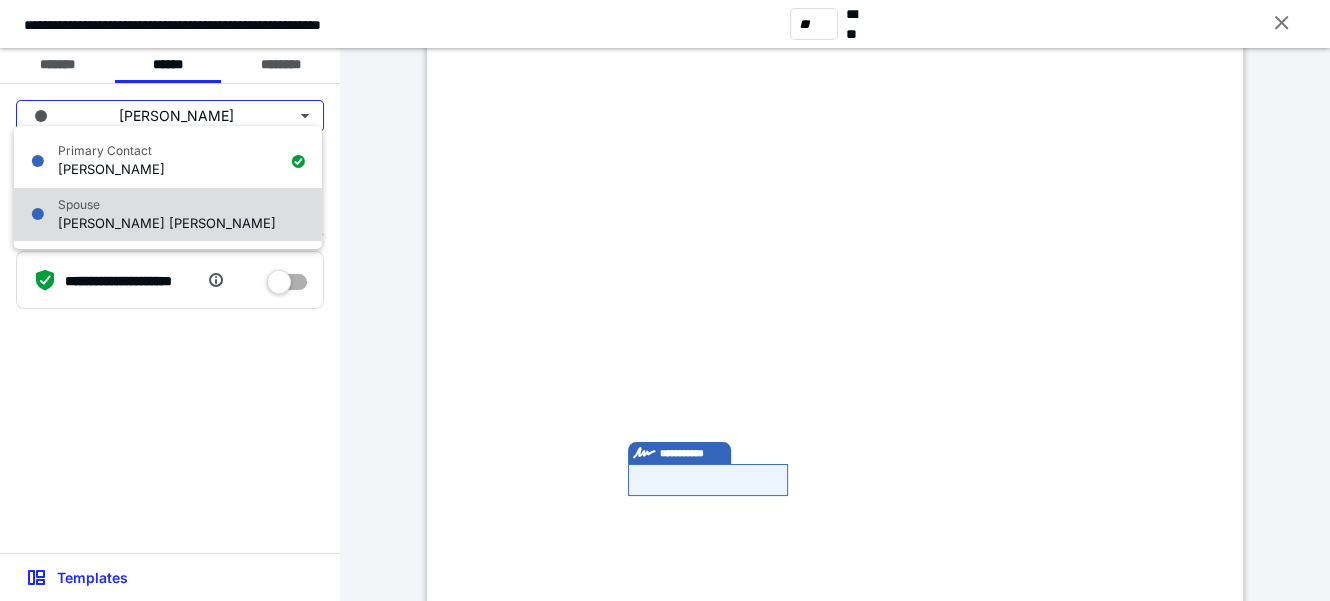 click on "[PERSON_NAME] [PERSON_NAME]" at bounding box center [167, 222] 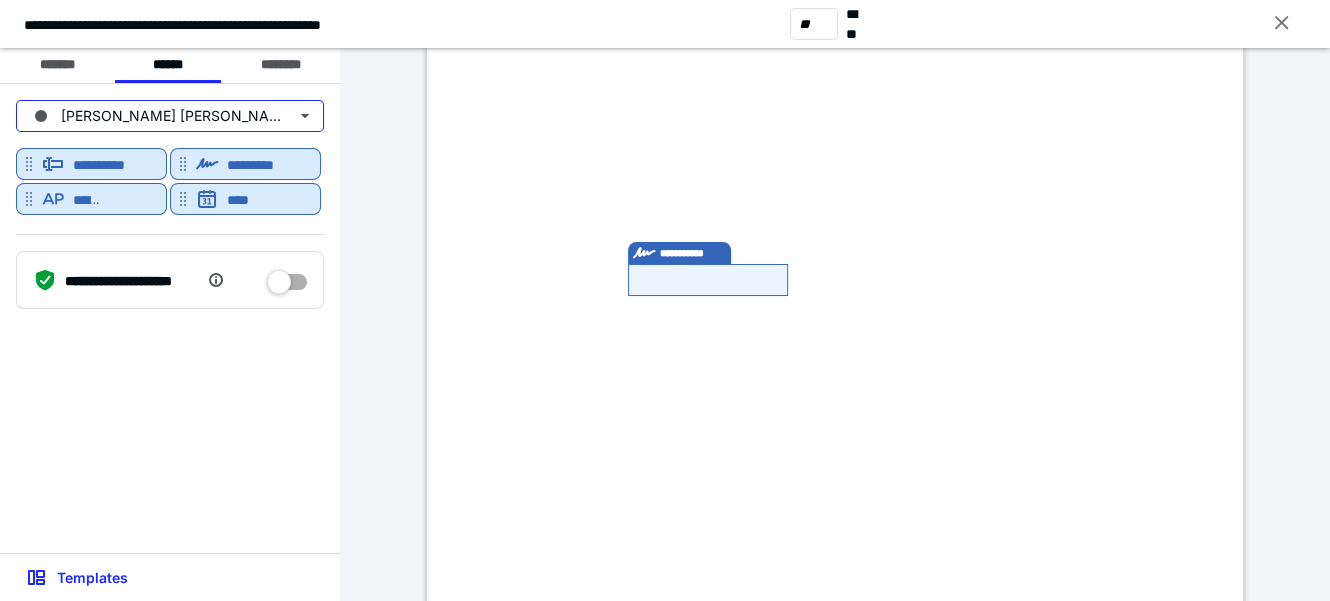 scroll, scrollTop: 10545, scrollLeft: 0, axis: vertical 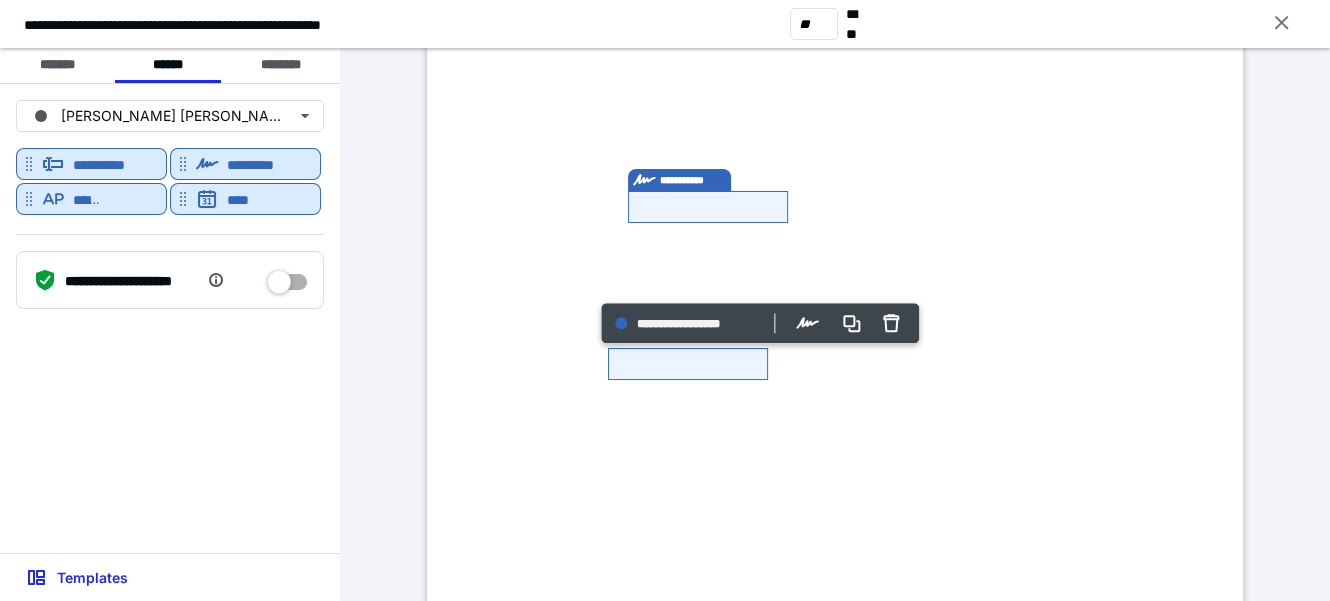 click on "**********" at bounding box center (170, 318) 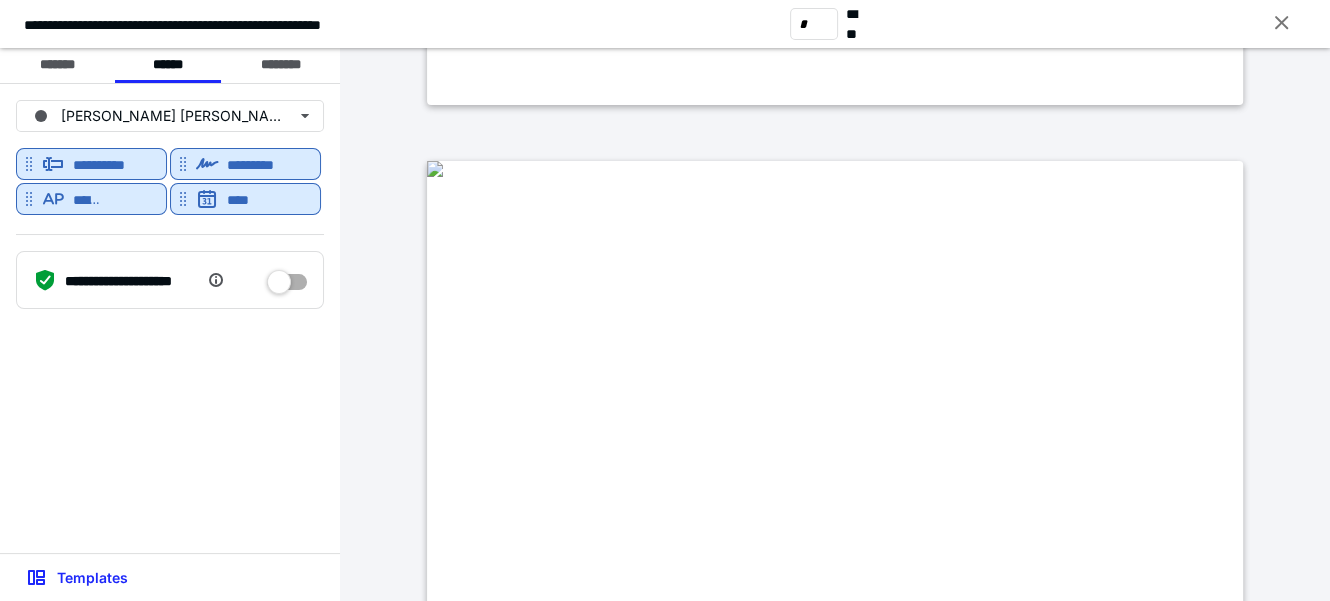 type on "*" 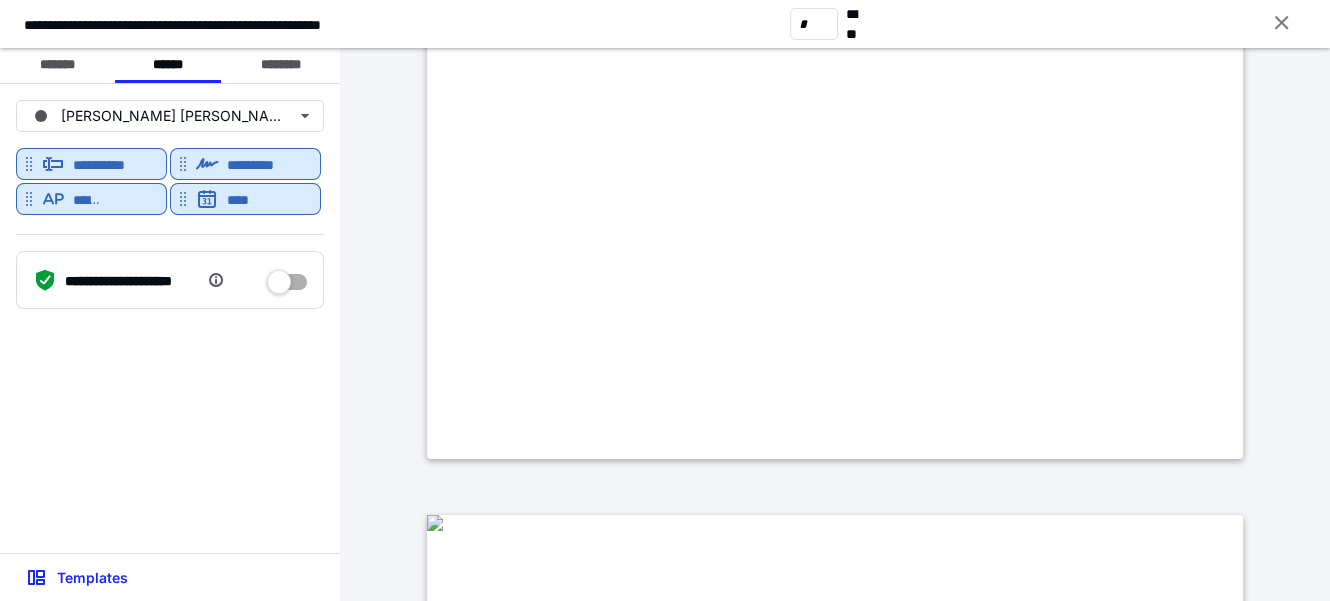 scroll, scrollTop: 7090, scrollLeft: 0, axis: vertical 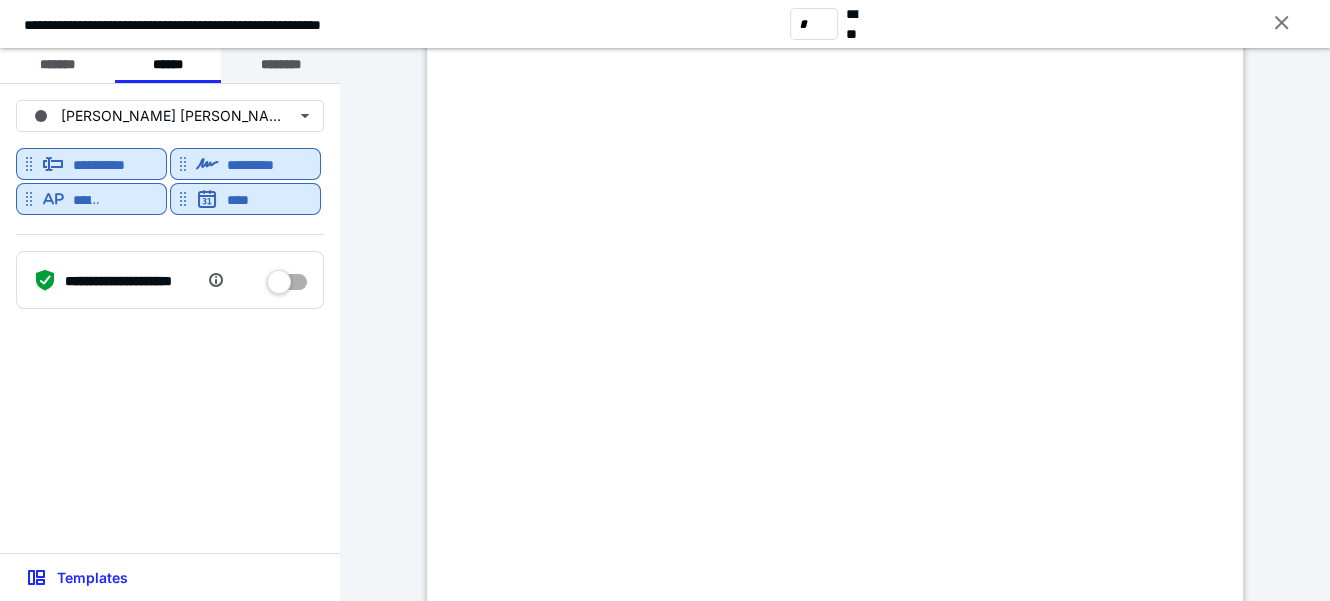 click on "********" at bounding box center [280, 65] 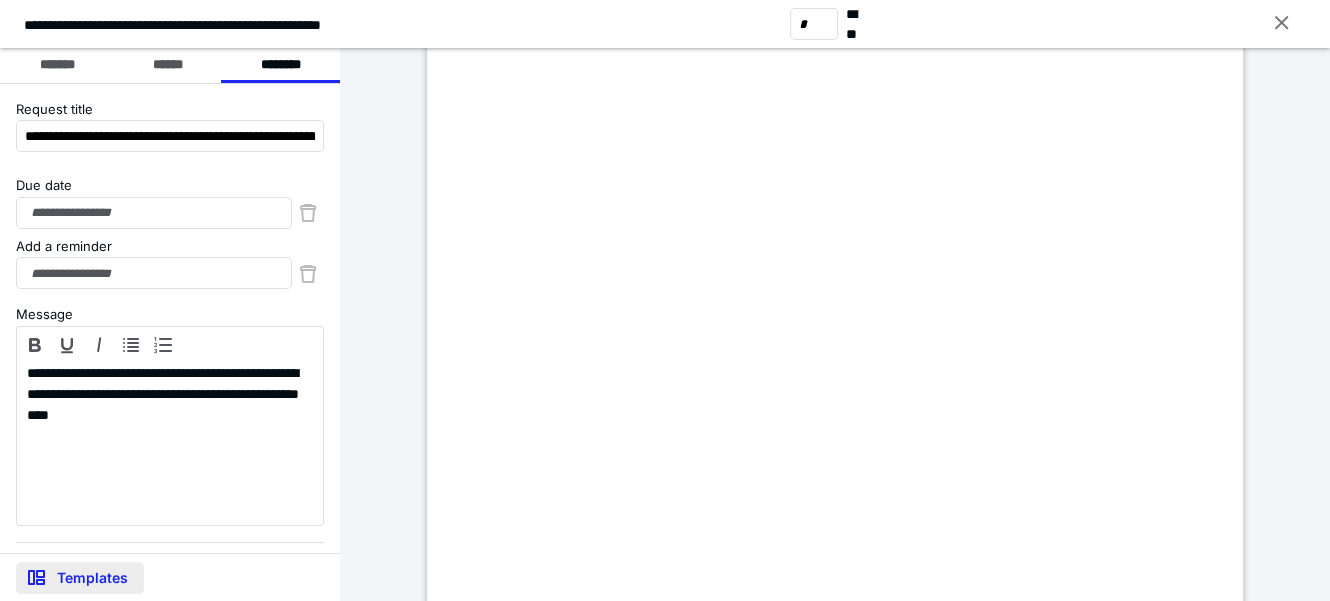 click on "Templates" at bounding box center (80, 578) 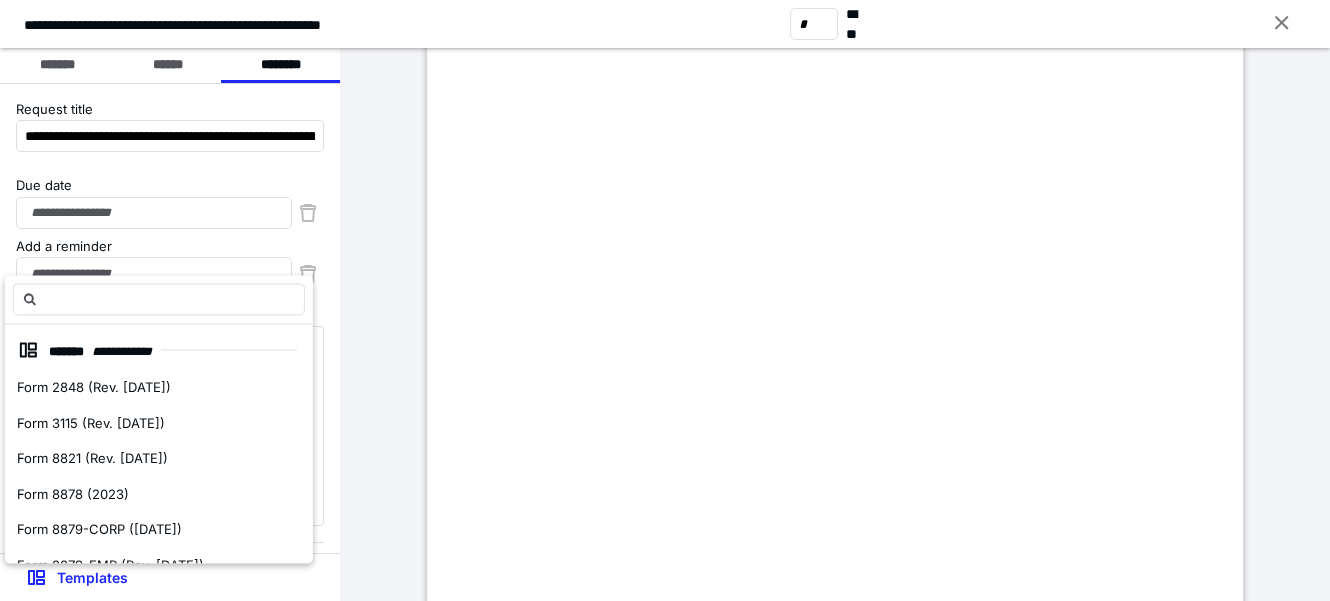 click at bounding box center [835, 214] 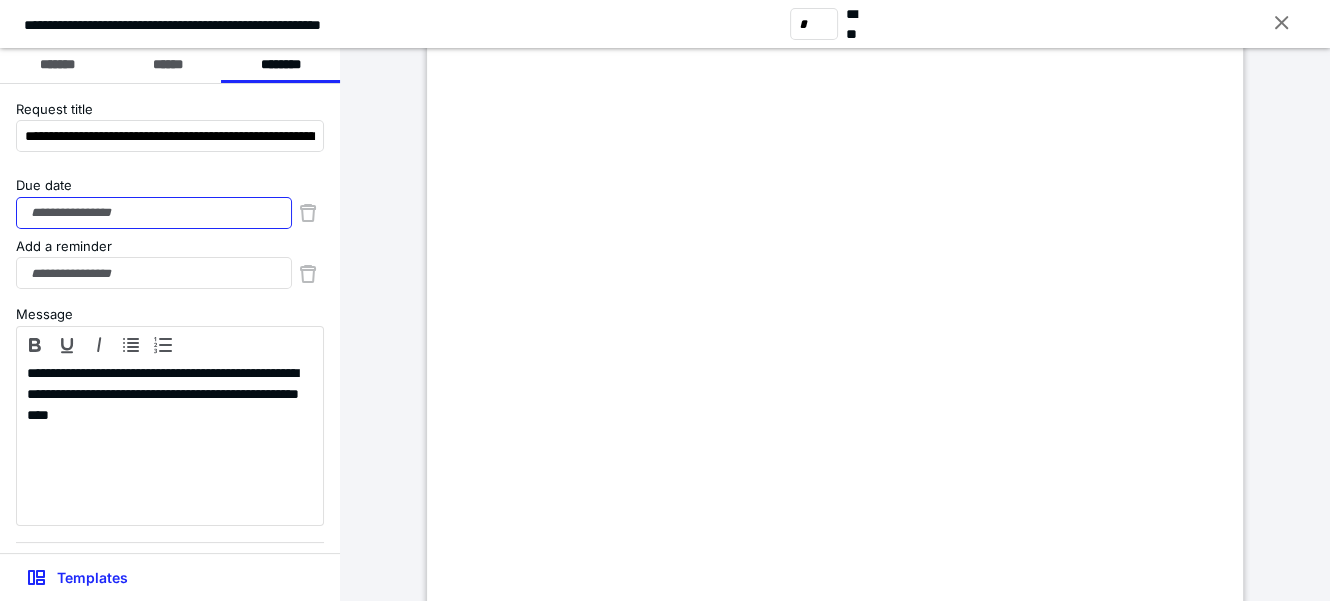 click on "Due date" at bounding box center [154, 213] 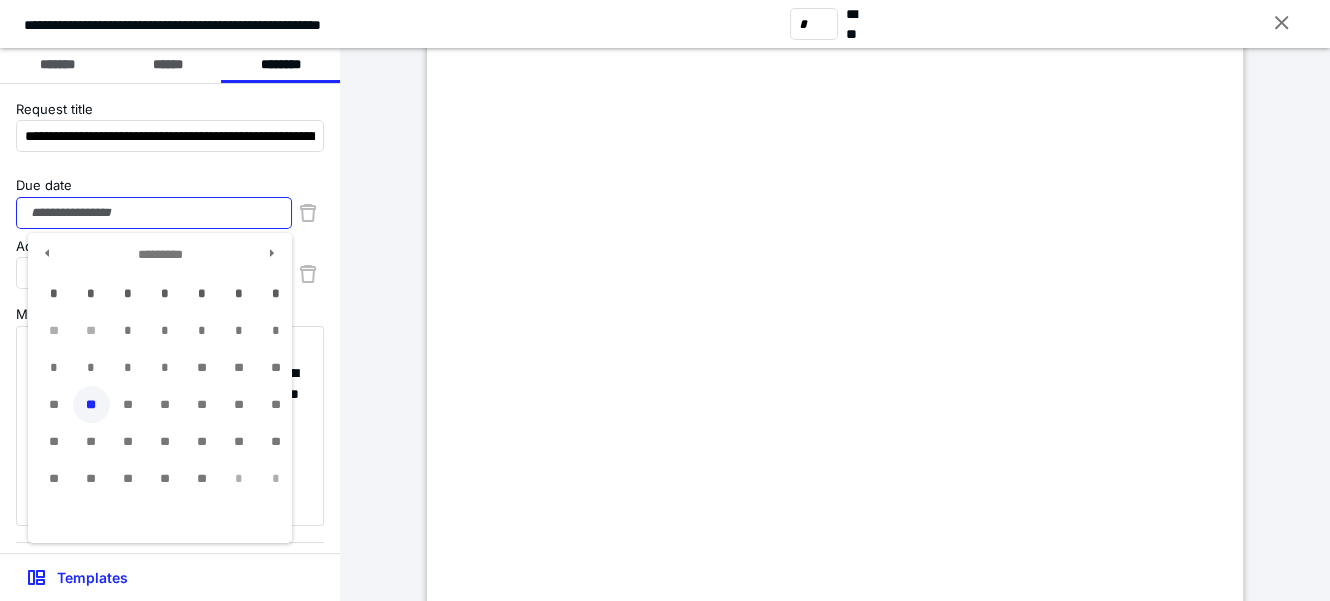click on "**" at bounding box center (91, 404) 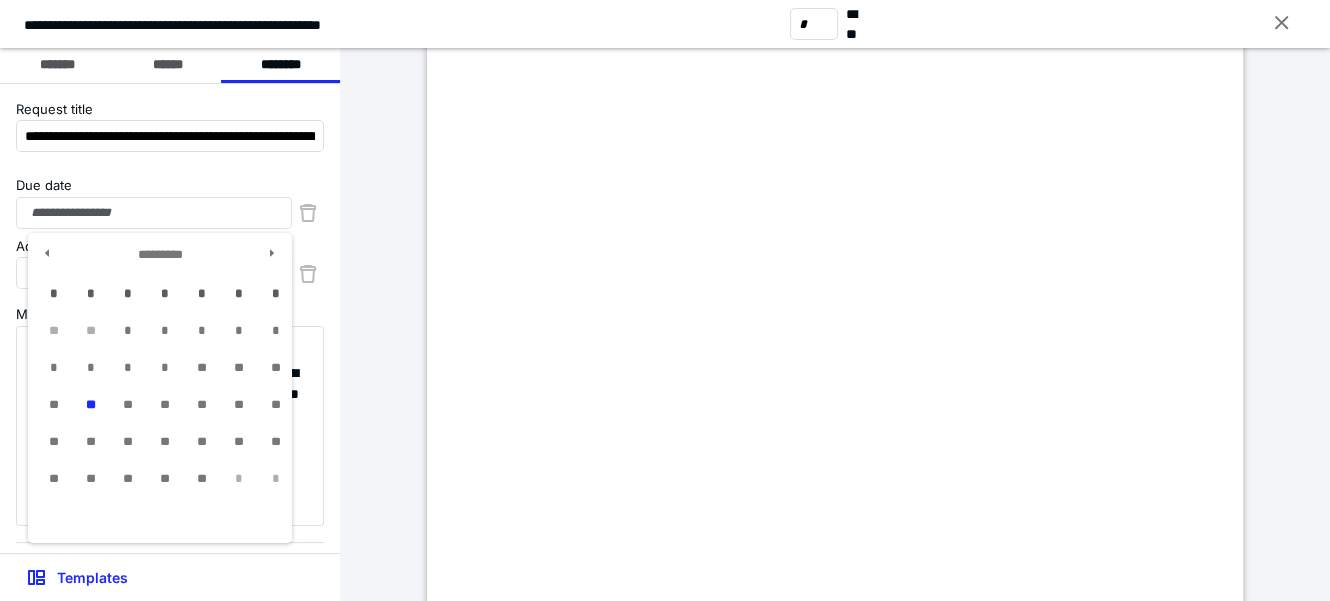 type on "**********" 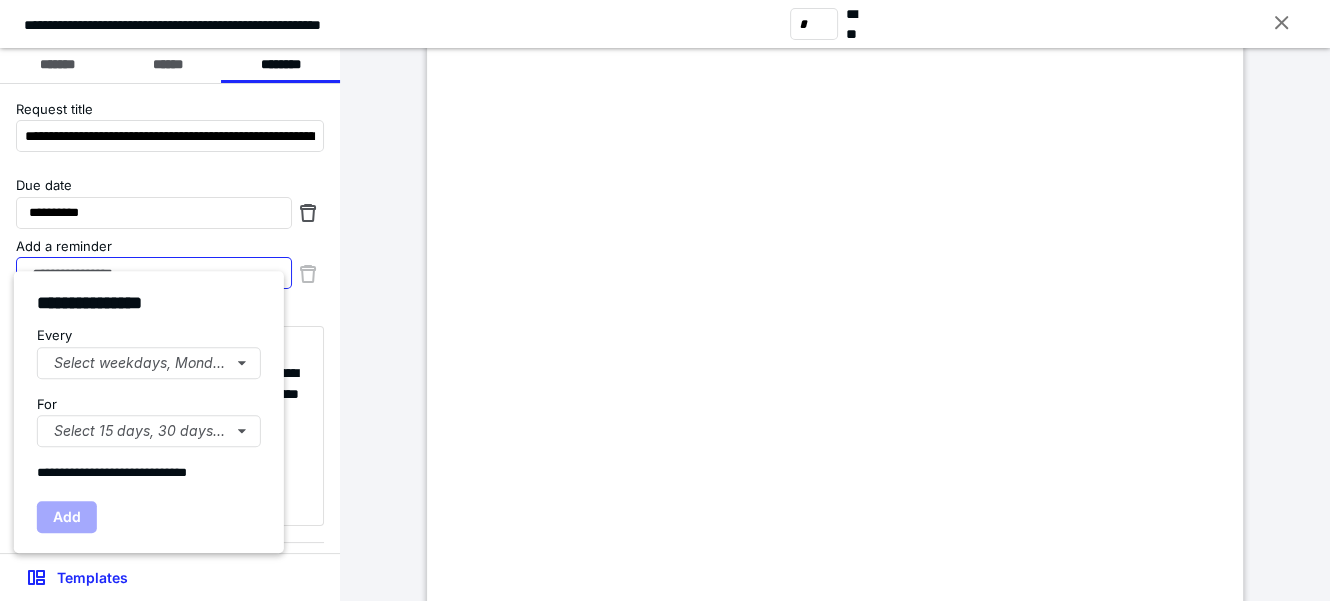 click on "Add a reminder" at bounding box center [154, 273] 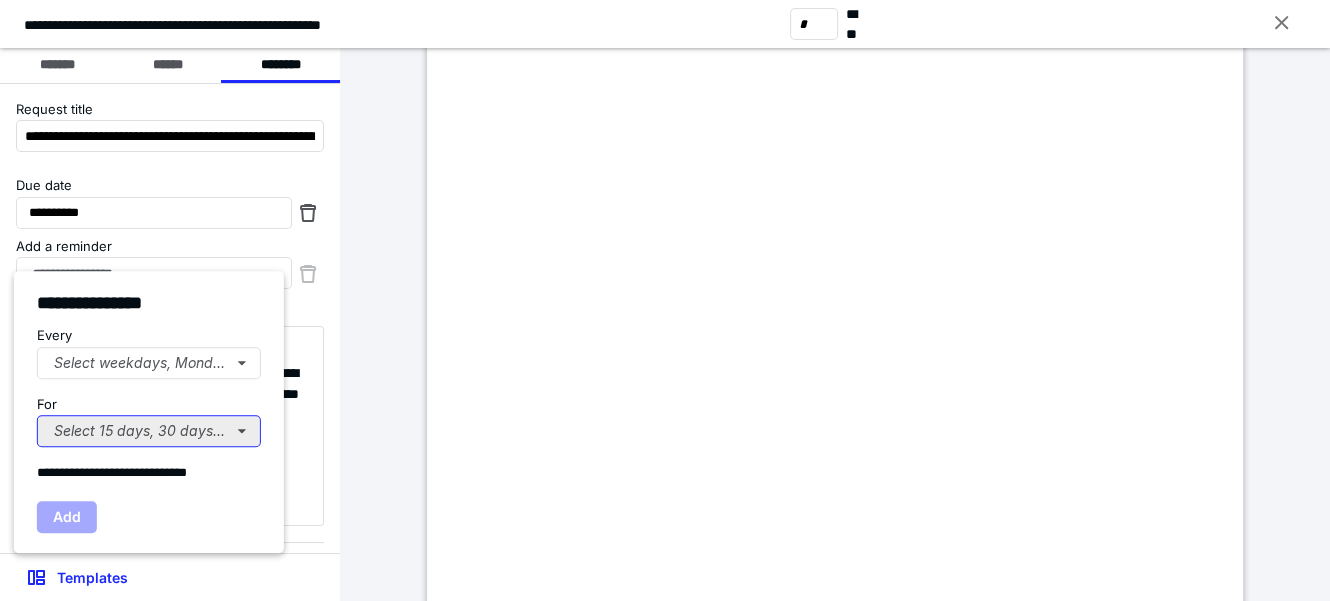 click on "Select 15 days, 30 days, or 45 days..." at bounding box center [149, 431] 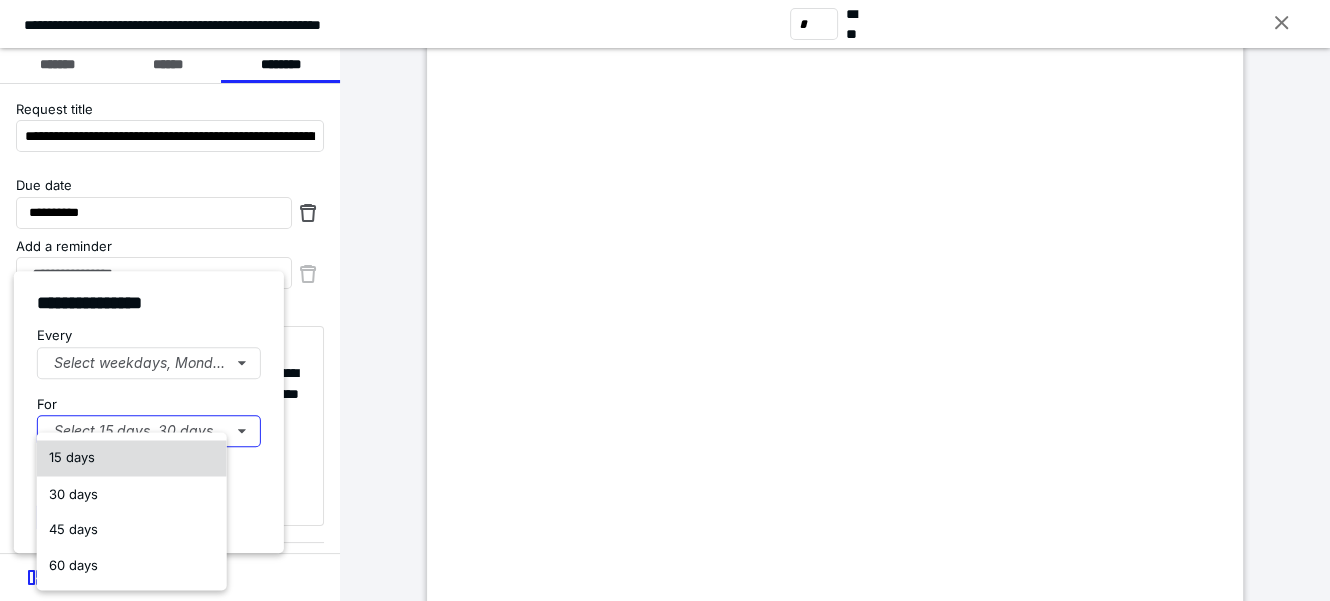 click on "15 days" at bounding box center [72, 457] 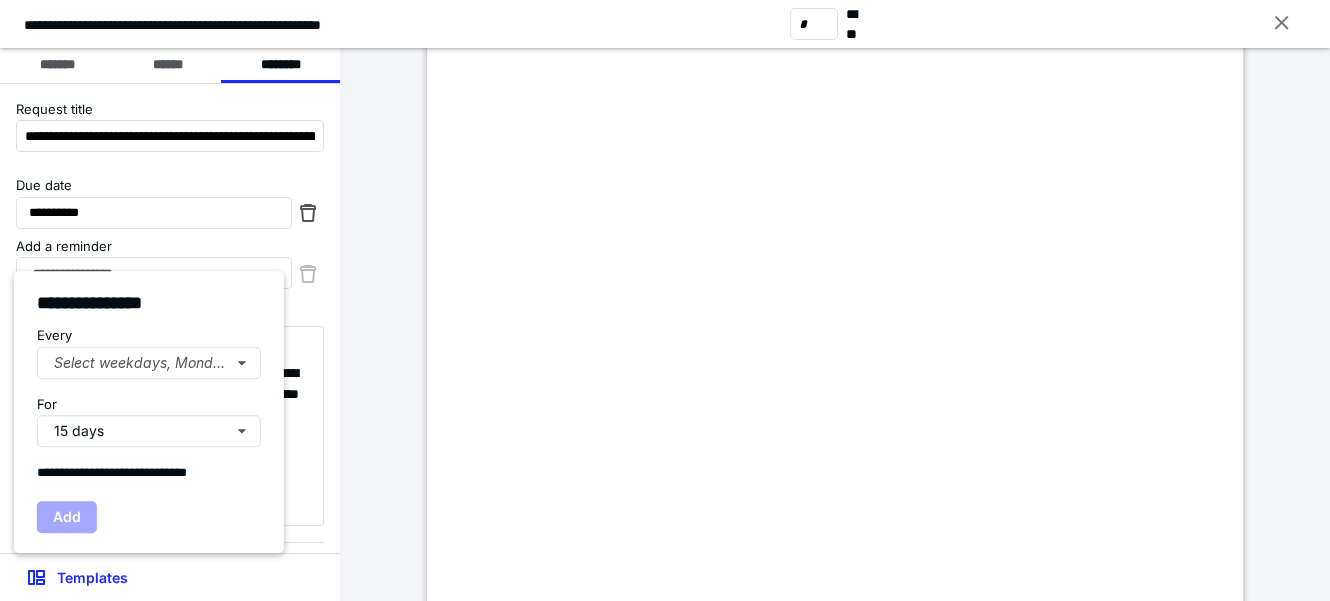 click on "Add" at bounding box center [149, 517] 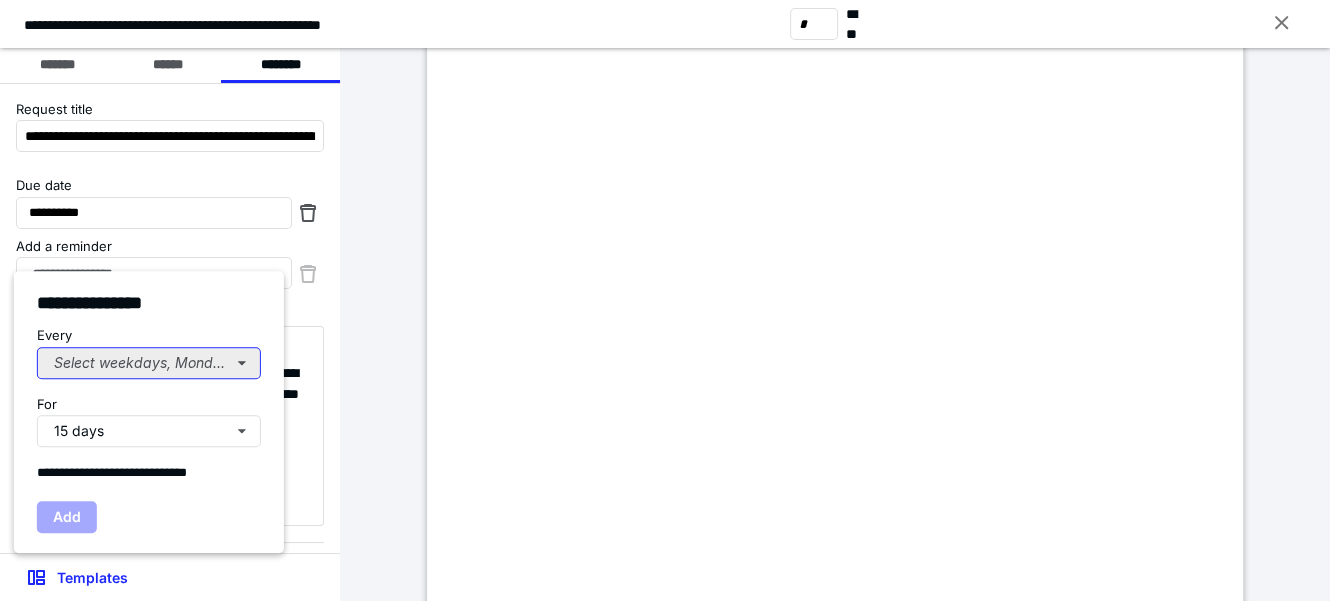 click on "Select weekdays, Mondays, or Tues..." at bounding box center [149, 363] 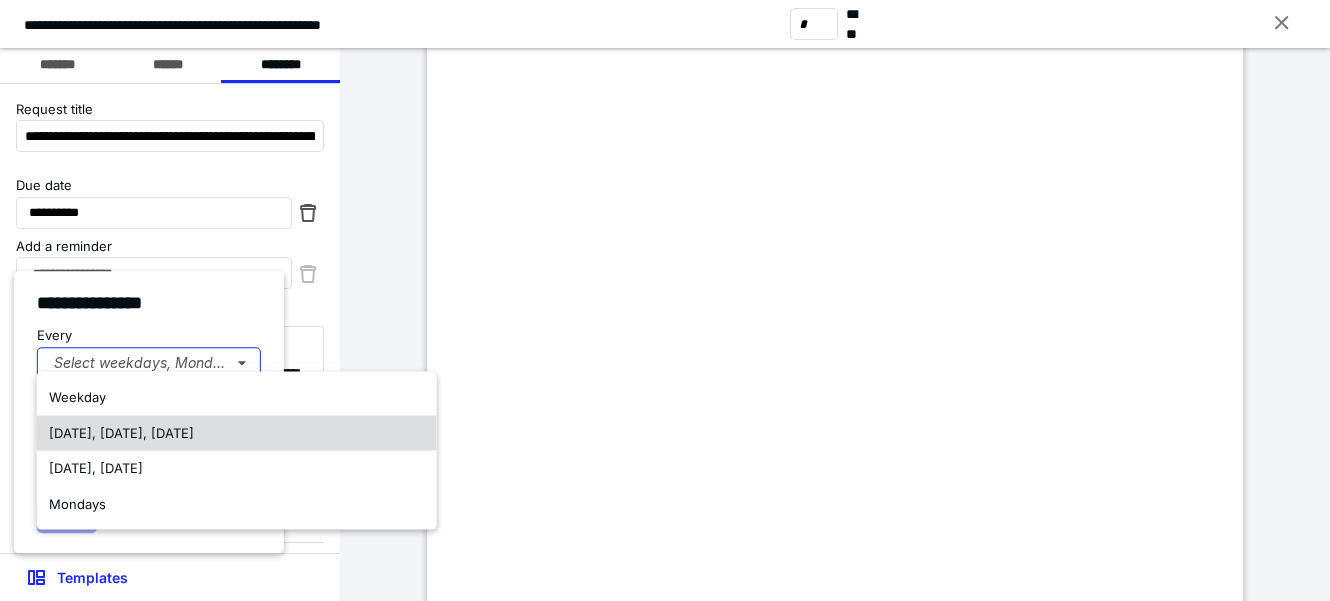 click on "[DATE], [DATE], [DATE]" at bounding box center (121, 432) 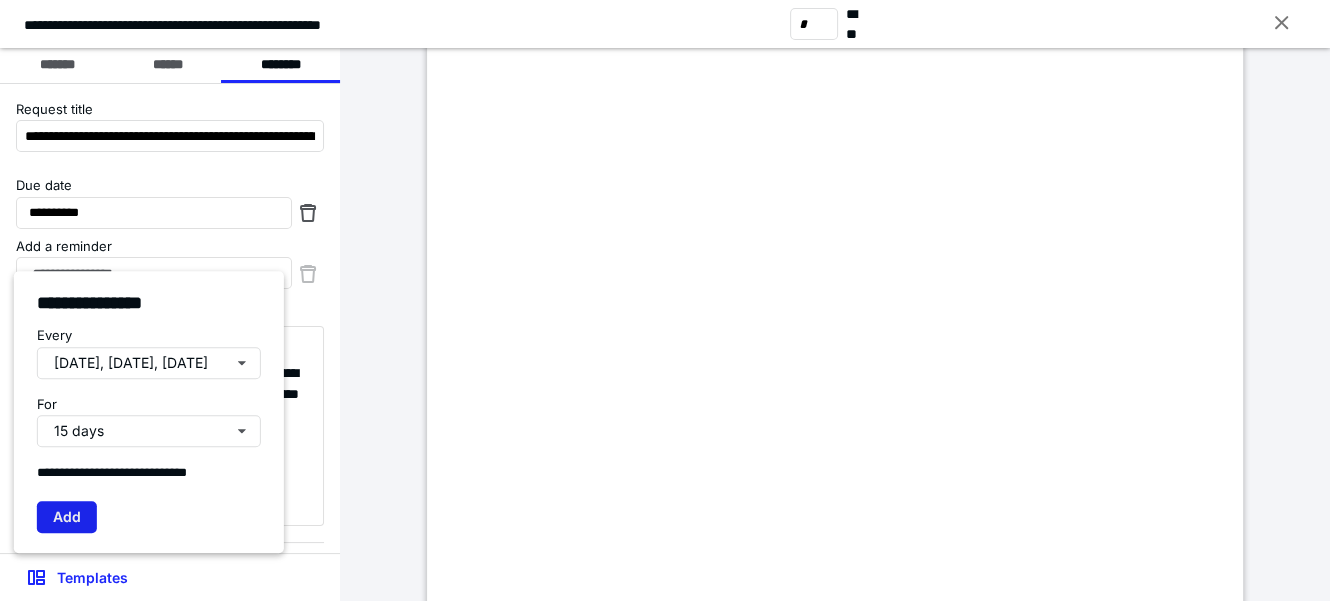 click on "Add" at bounding box center (67, 517) 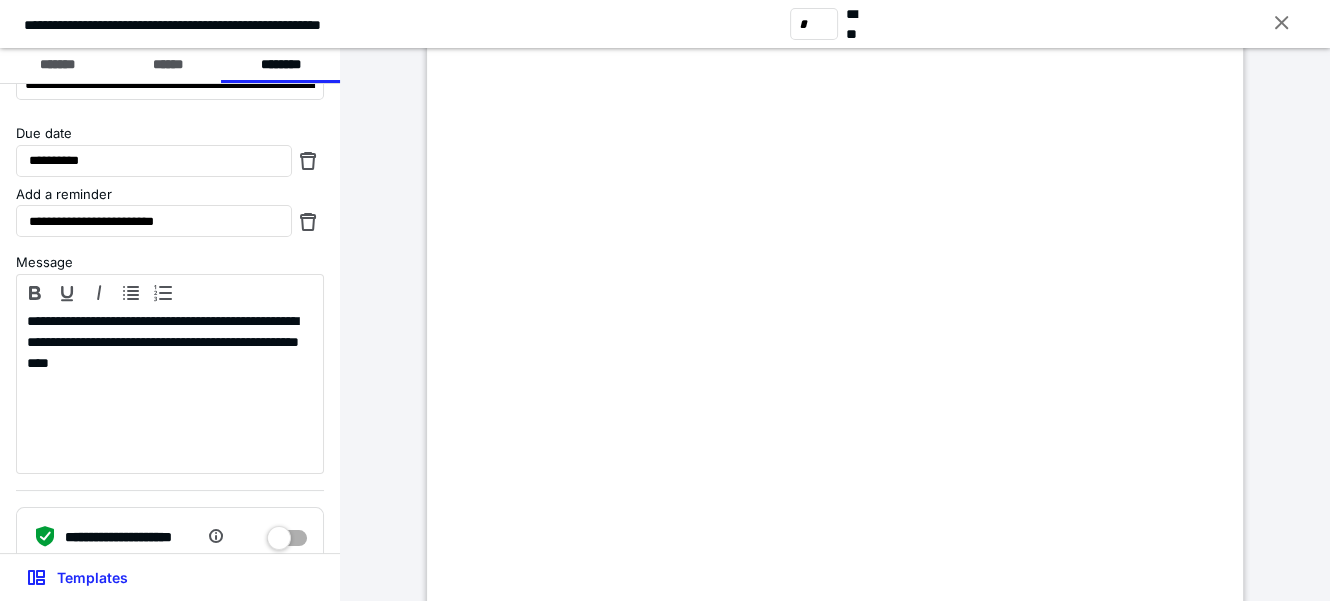 scroll, scrollTop: 78, scrollLeft: 0, axis: vertical 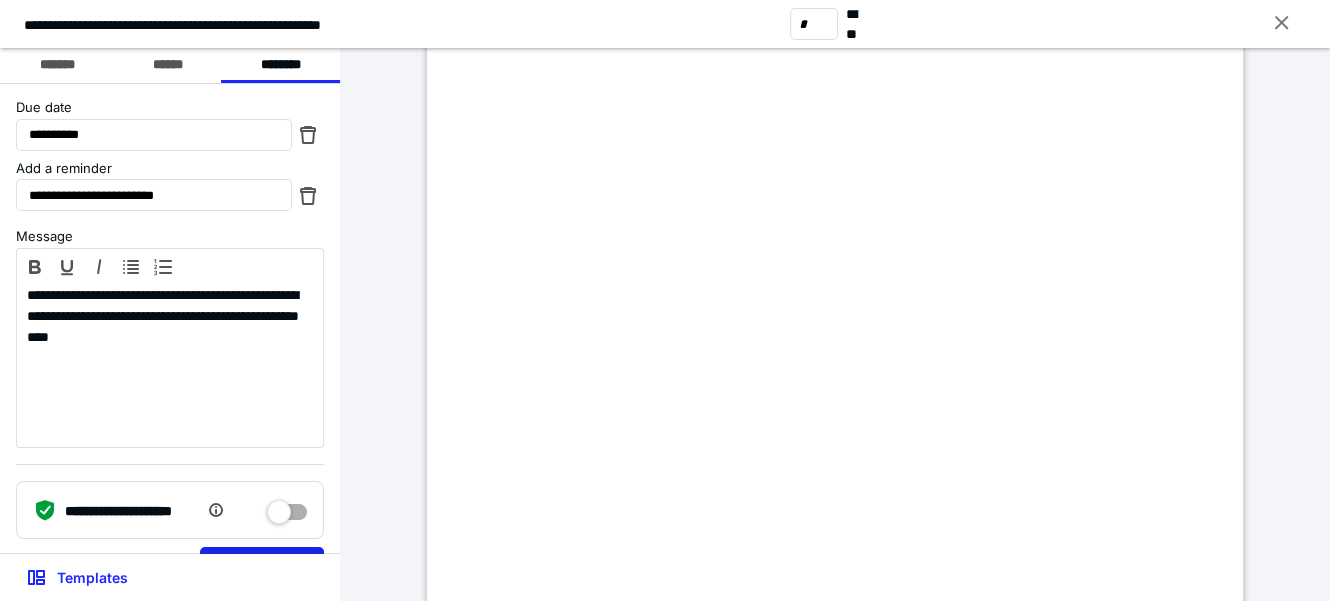 click on "Send request" at bounding box center [262, 563] 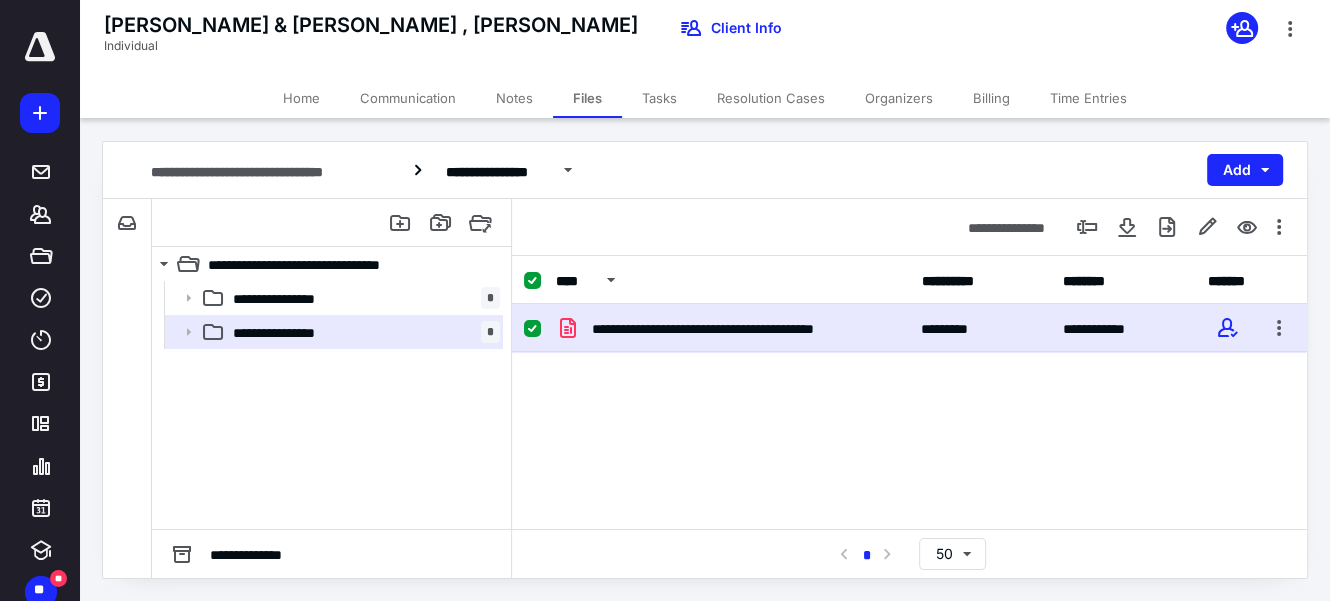 click on "Files" at bounding box center (587, 98) 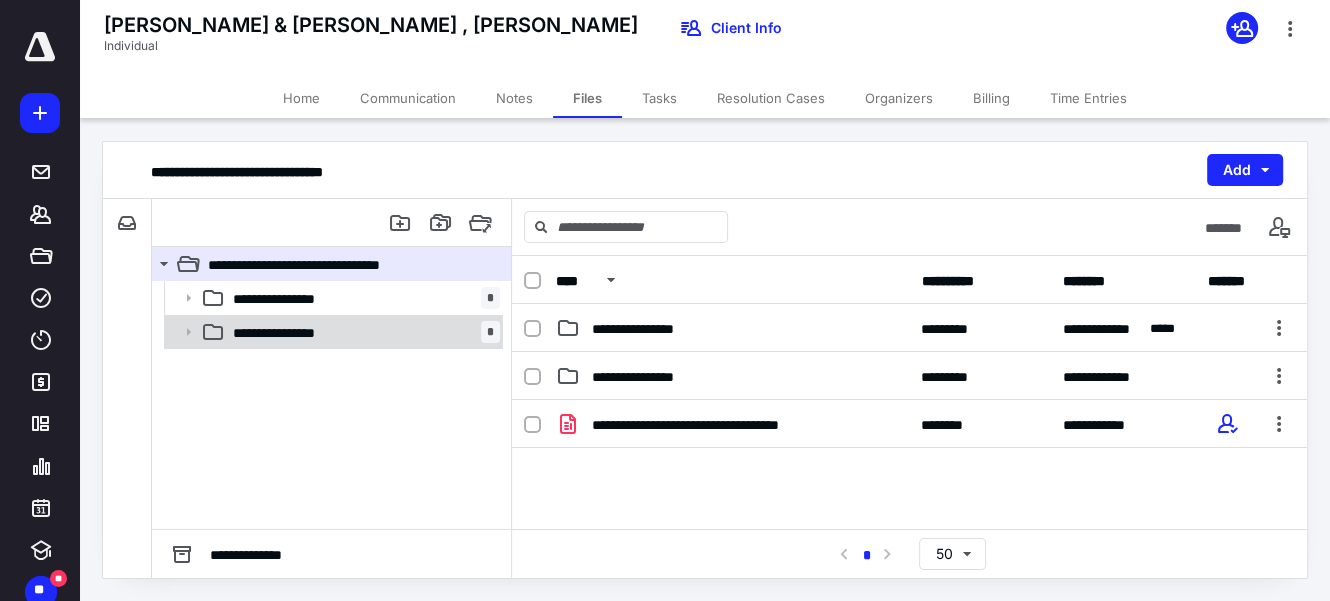 click on "**********" at bounding box center [279, 332] 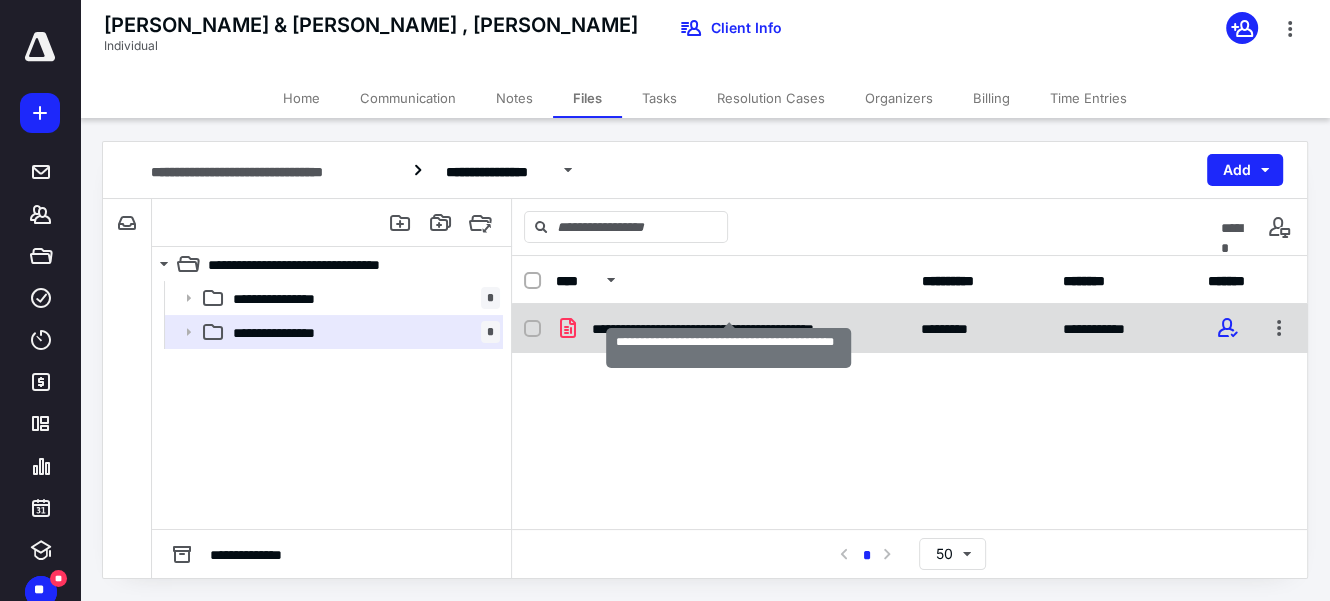 click on "**********" at bounding box center (747, 328) 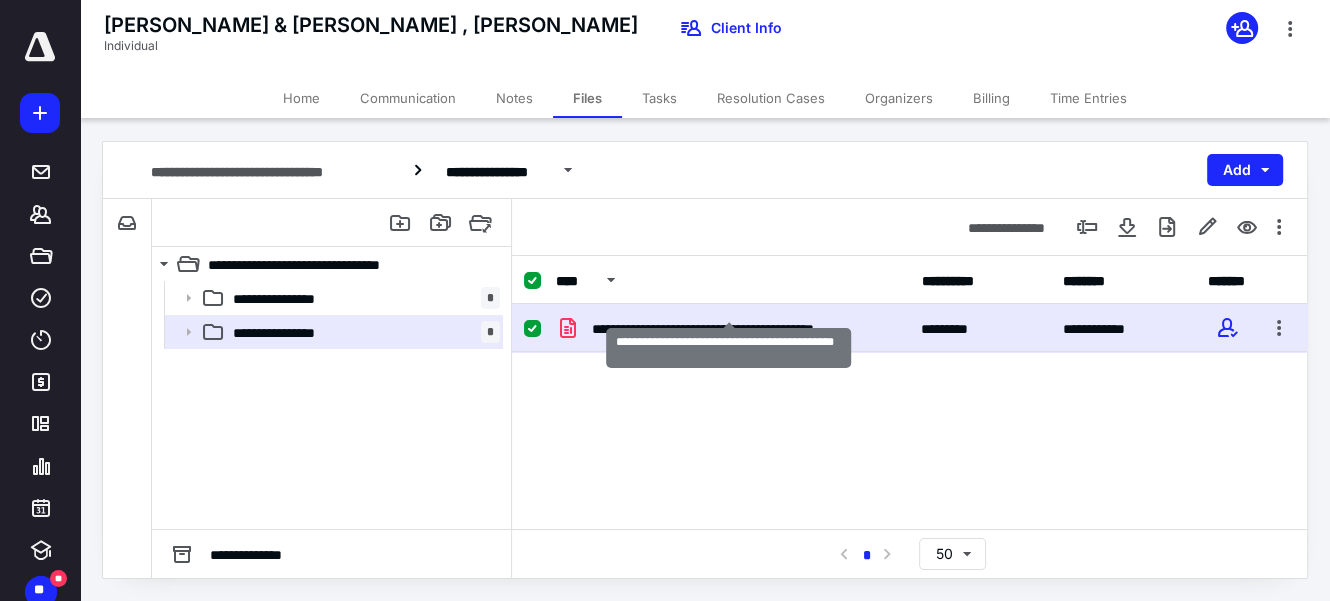 click on "**********" at bounding box center [747, 328] 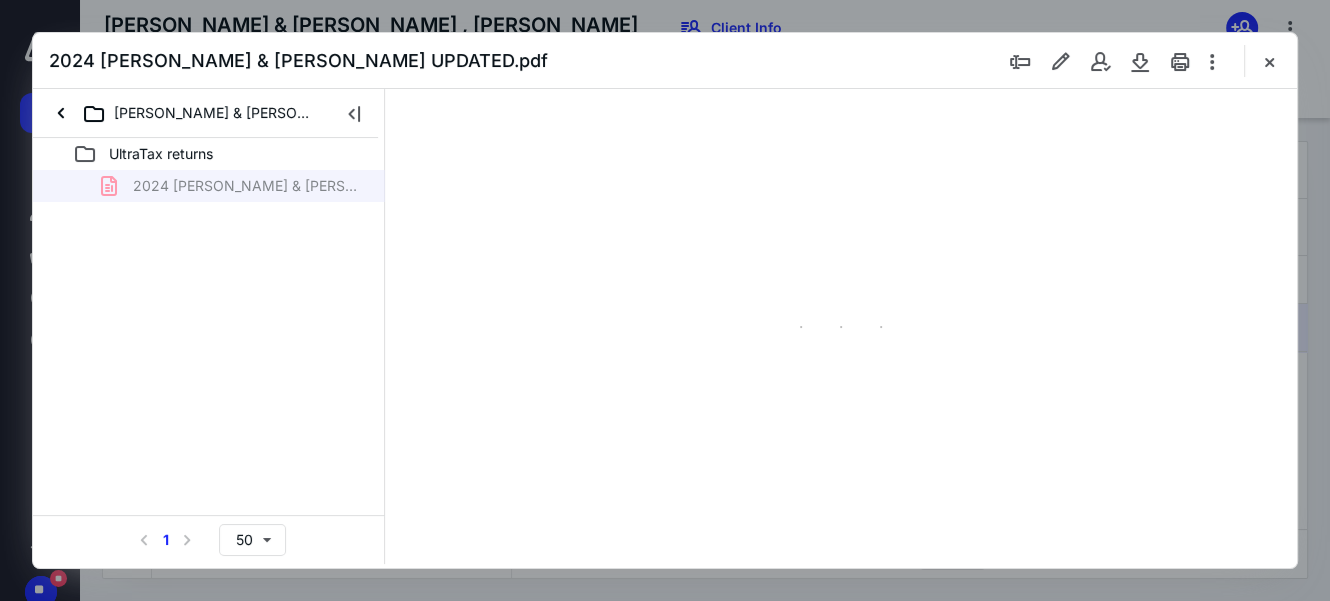 scroll, scrollTop: 0, scrollLeft: 0, axis: both 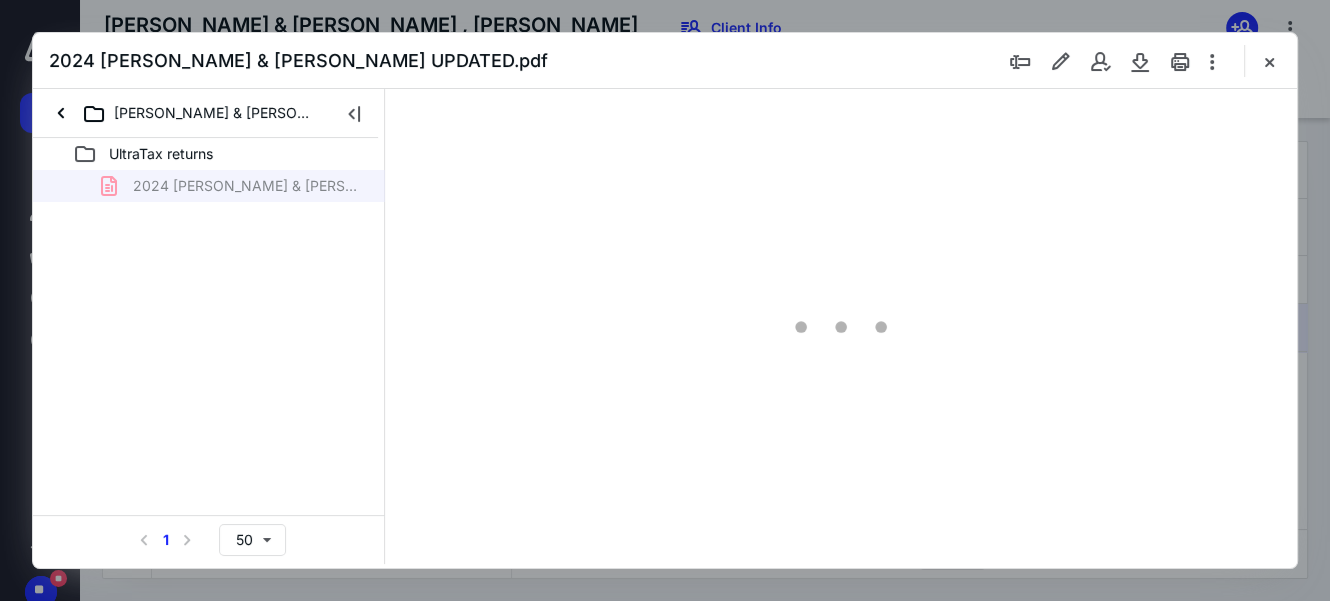 type on "51" 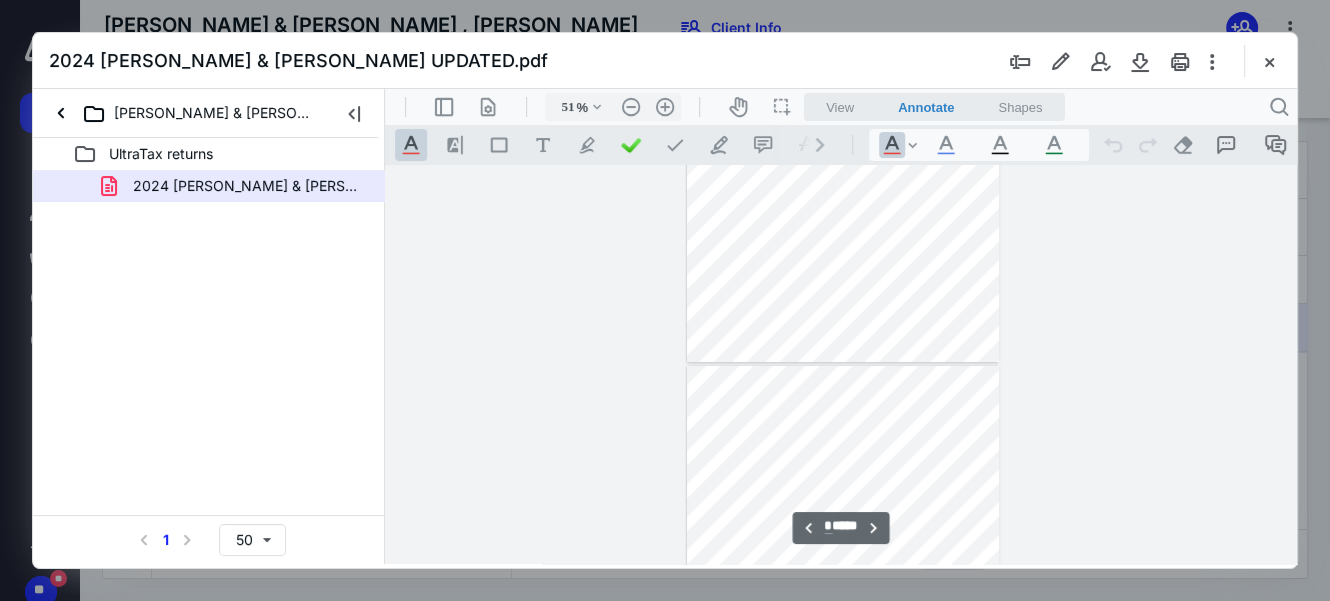 scroll, scrollTop: 350, scrollLeft: 0, axis: vertical 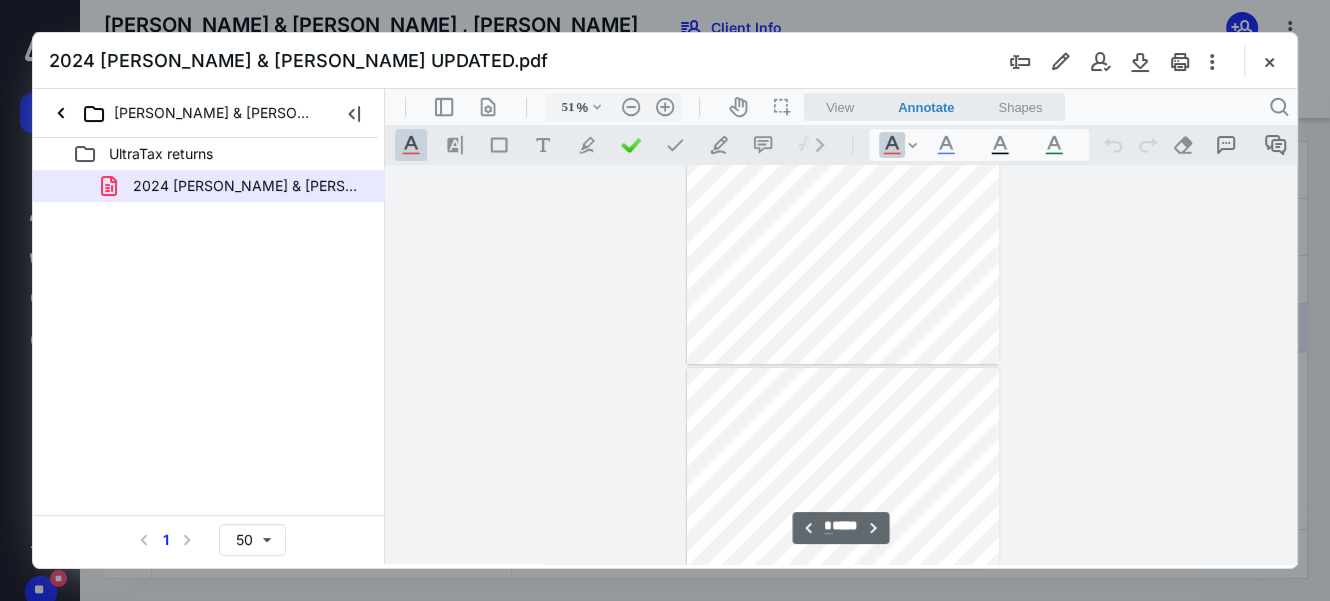 type on "*" 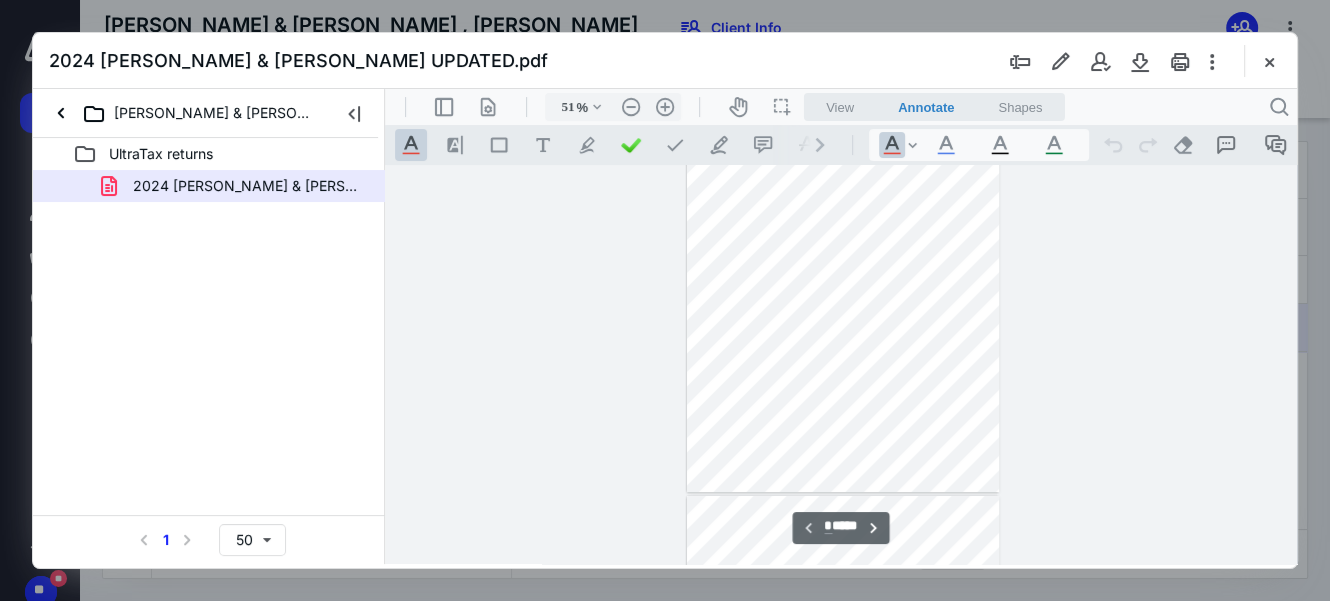 scroll, scrollTop: 0, scrollLeft: 0, axis: both 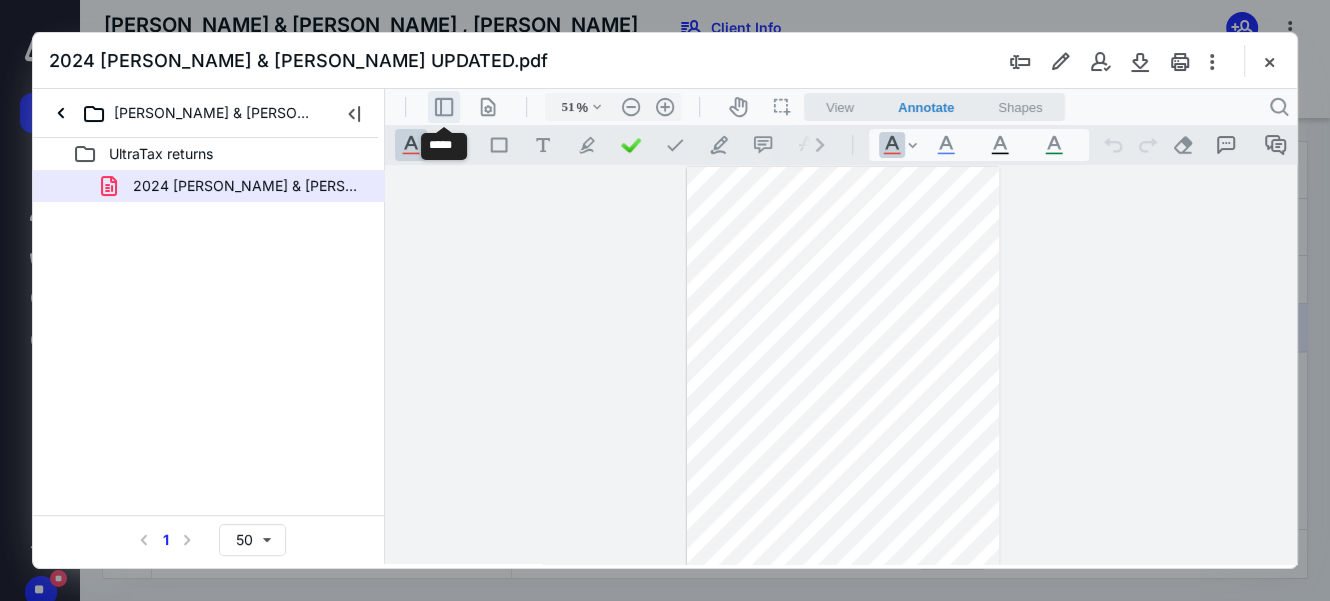 click on ".cls-1{fill:#abb0c4;} icon - header - sidebar - line" at bounding box center [444, 107] 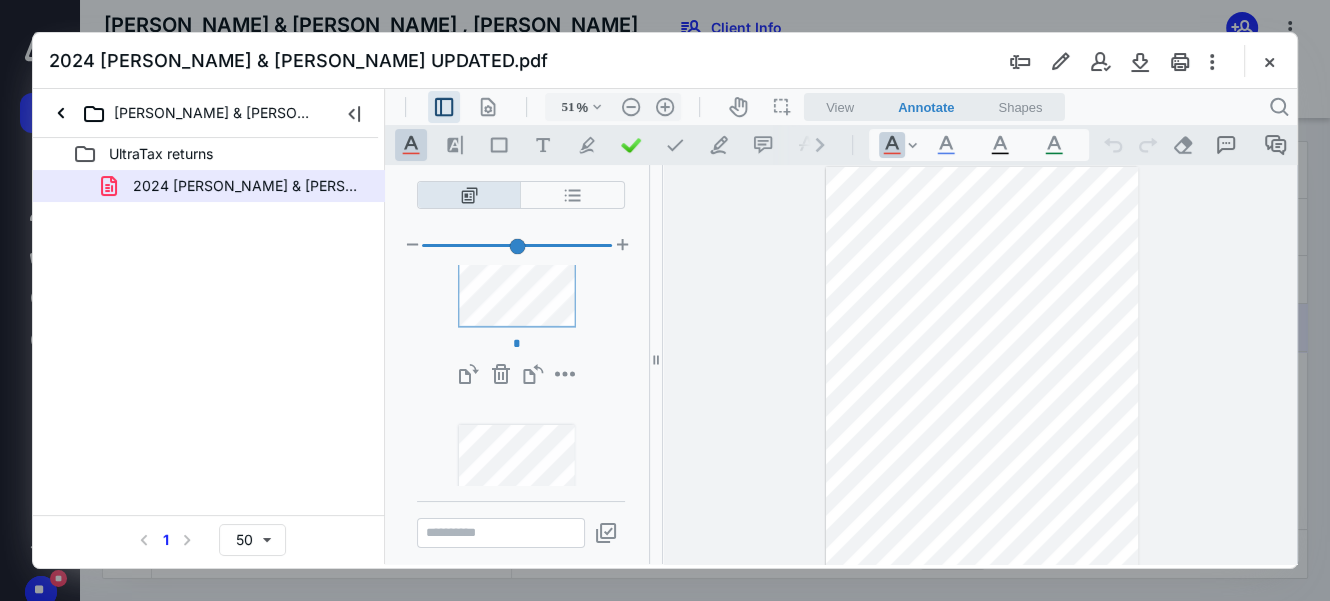 scroll, scrollTop: 0, scrollLeft: 0, axis: both 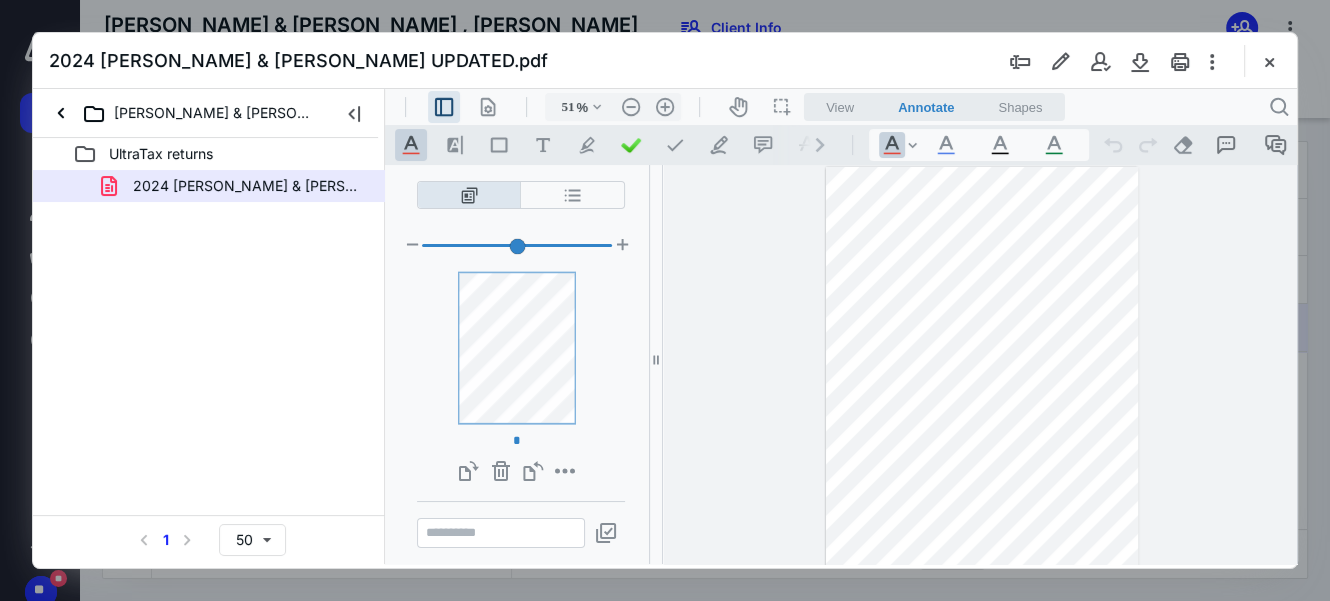 type 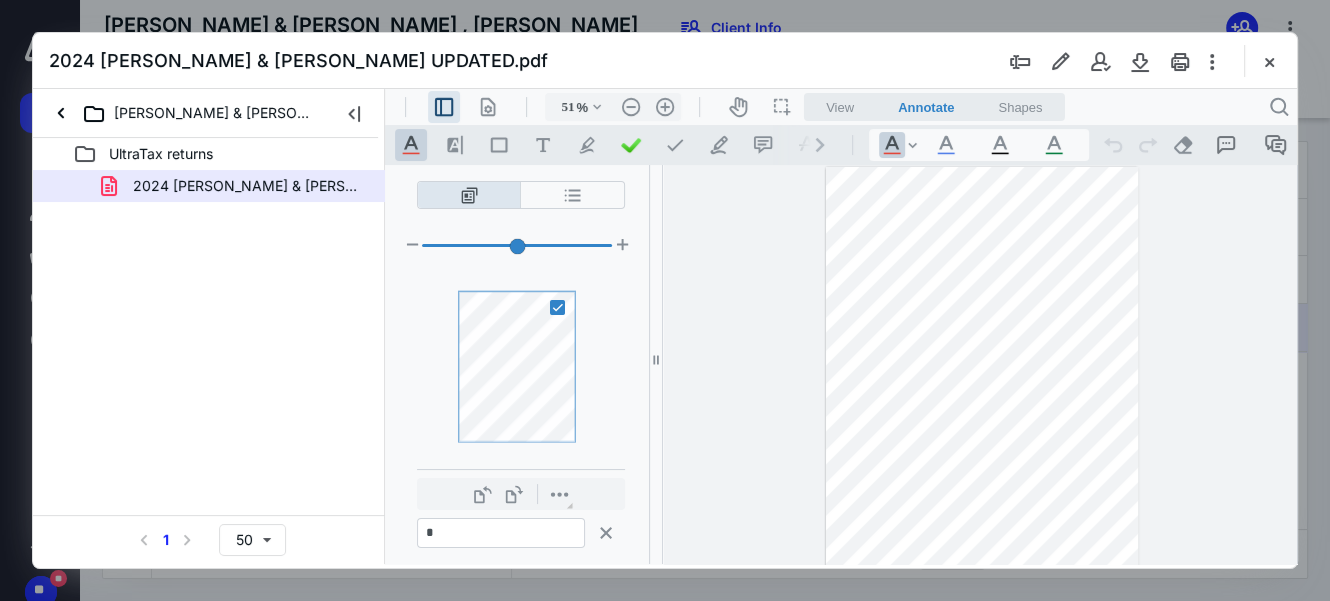 type on "*" 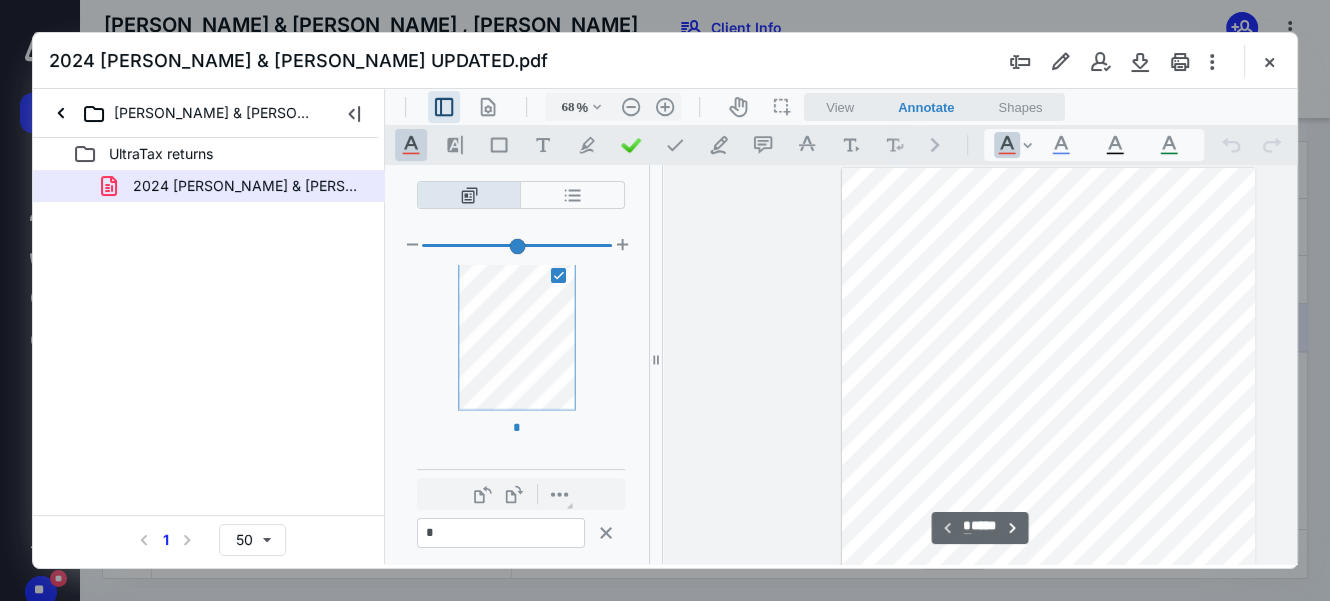 type on "80" 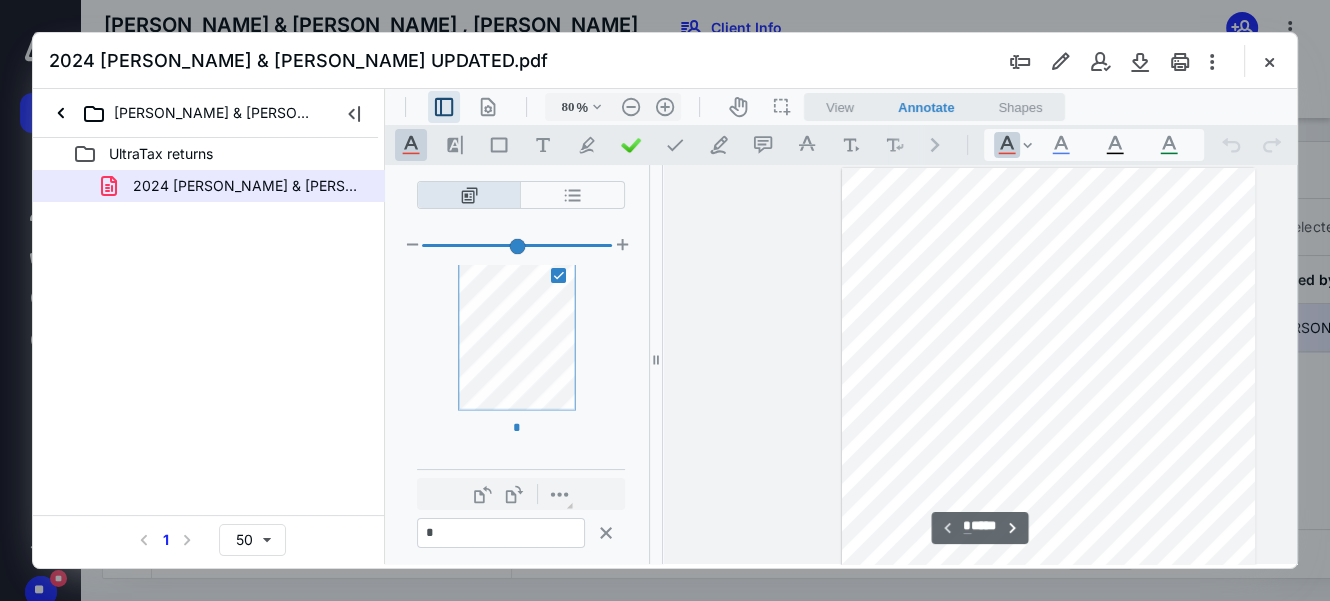 scroll, scrollTop: 0, scrollLeft: 0, axis: both 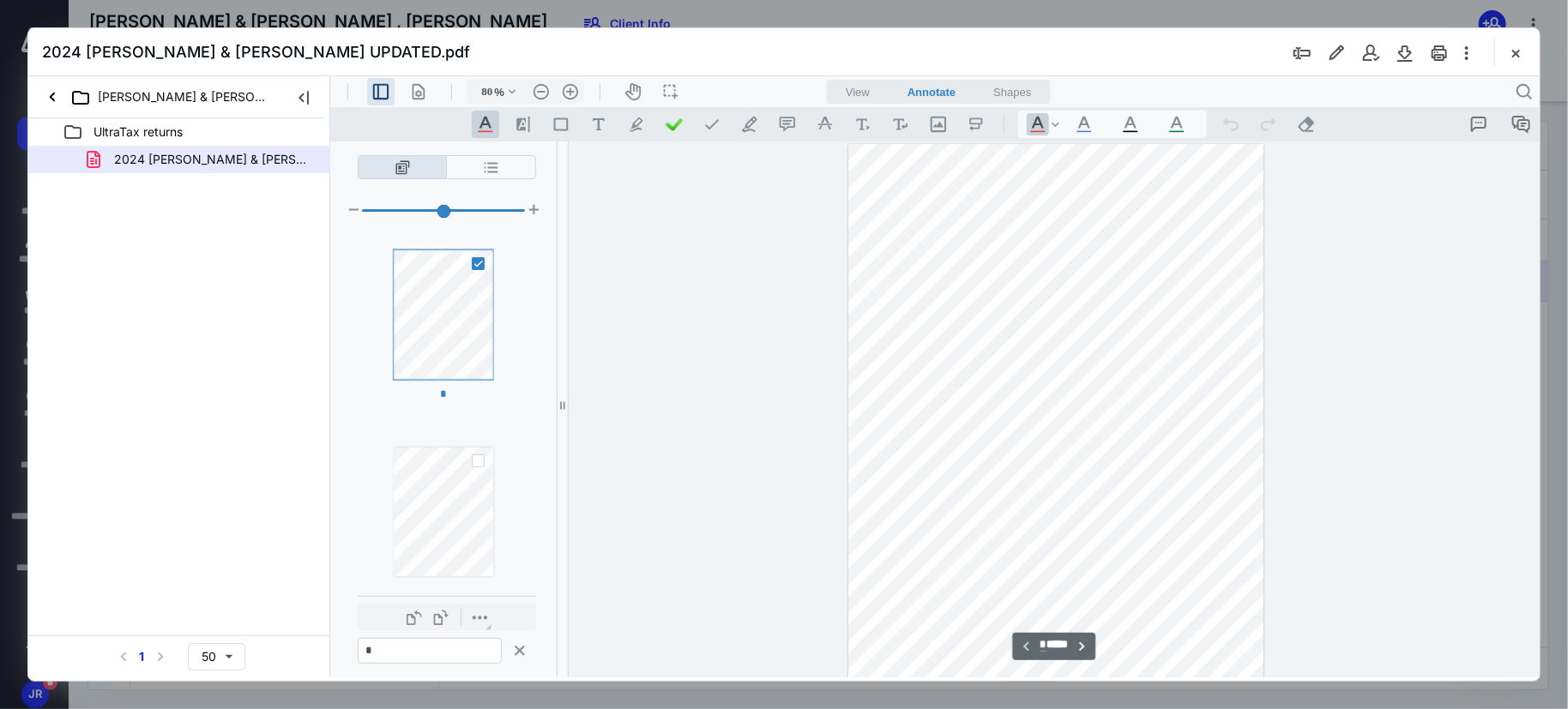 type on "*" 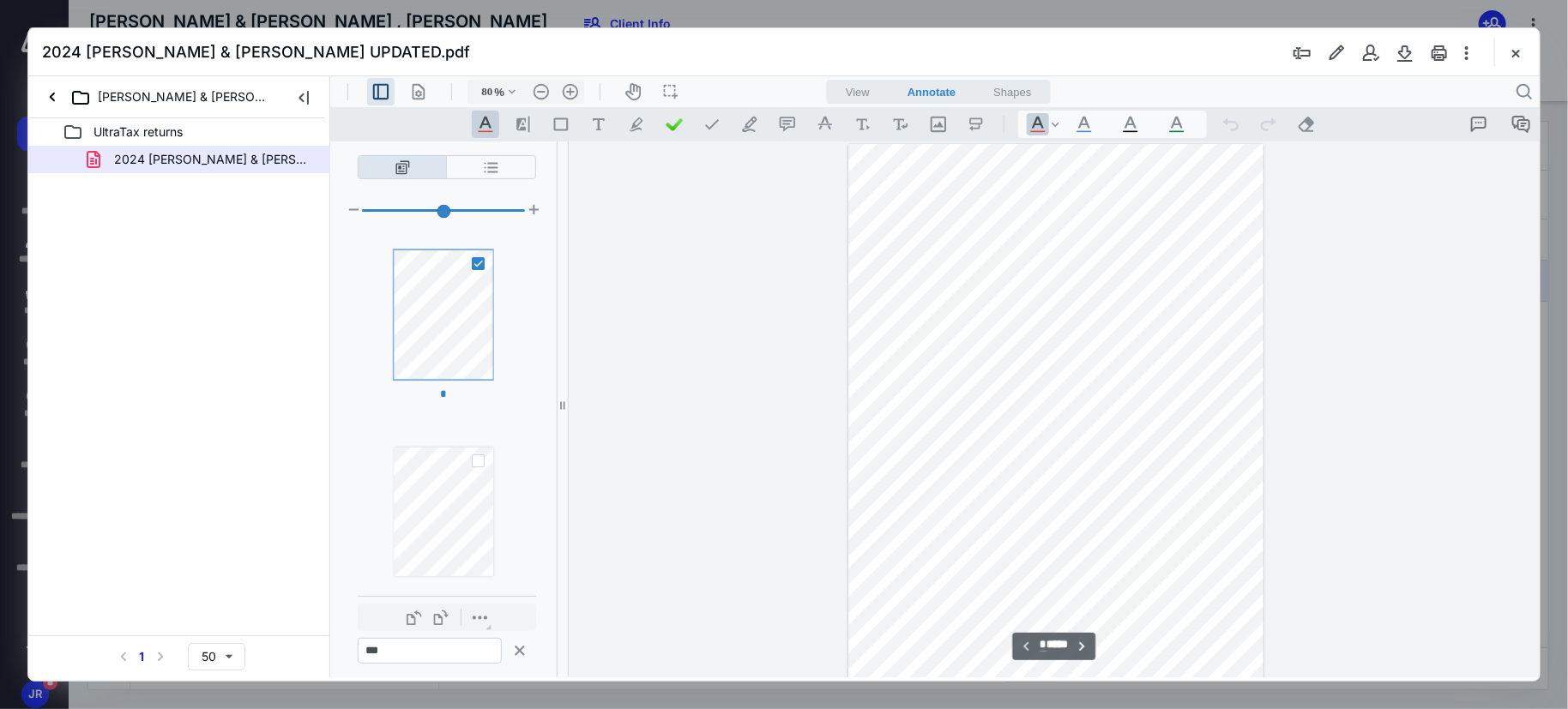 scroll, scrollTop: 33, scrollLeft: 0, axis: vertical 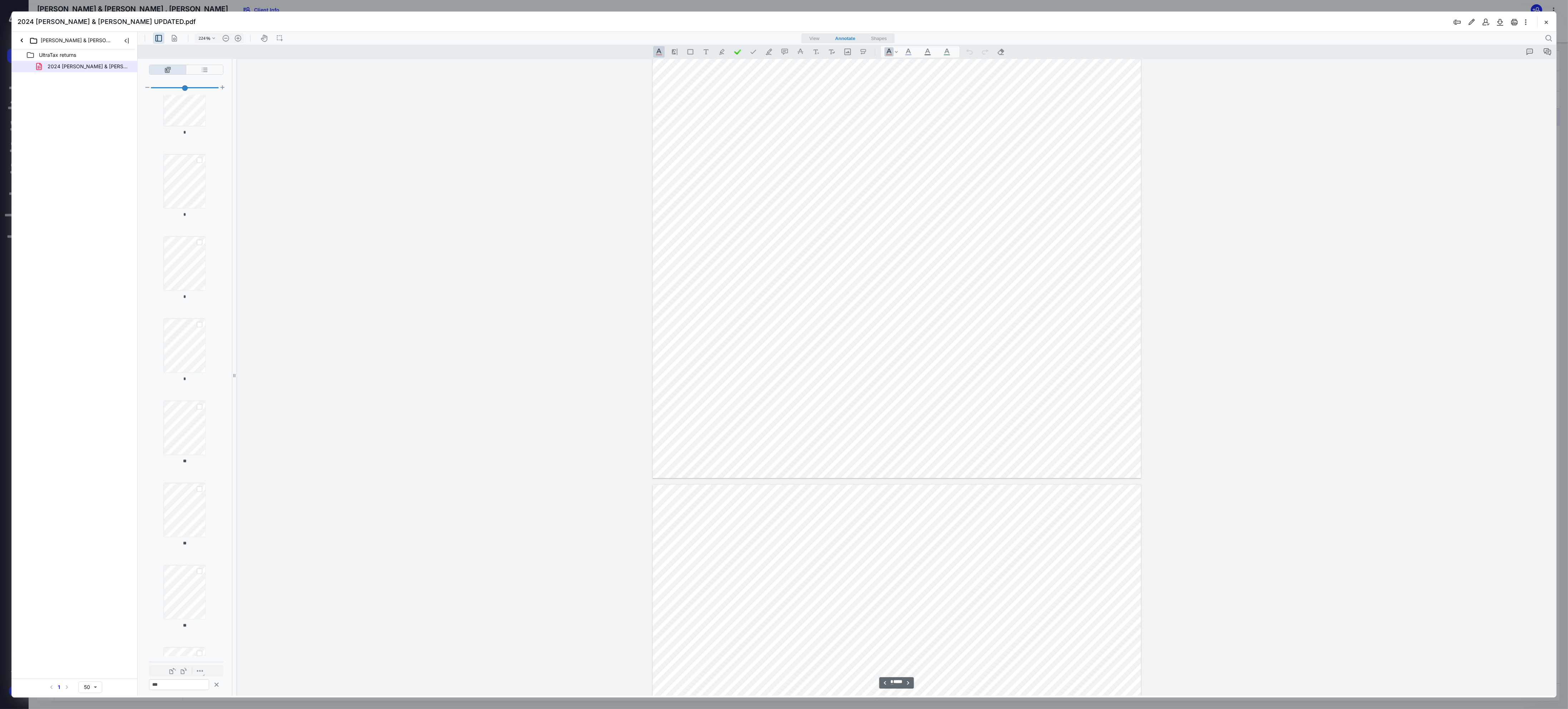 type on "174" 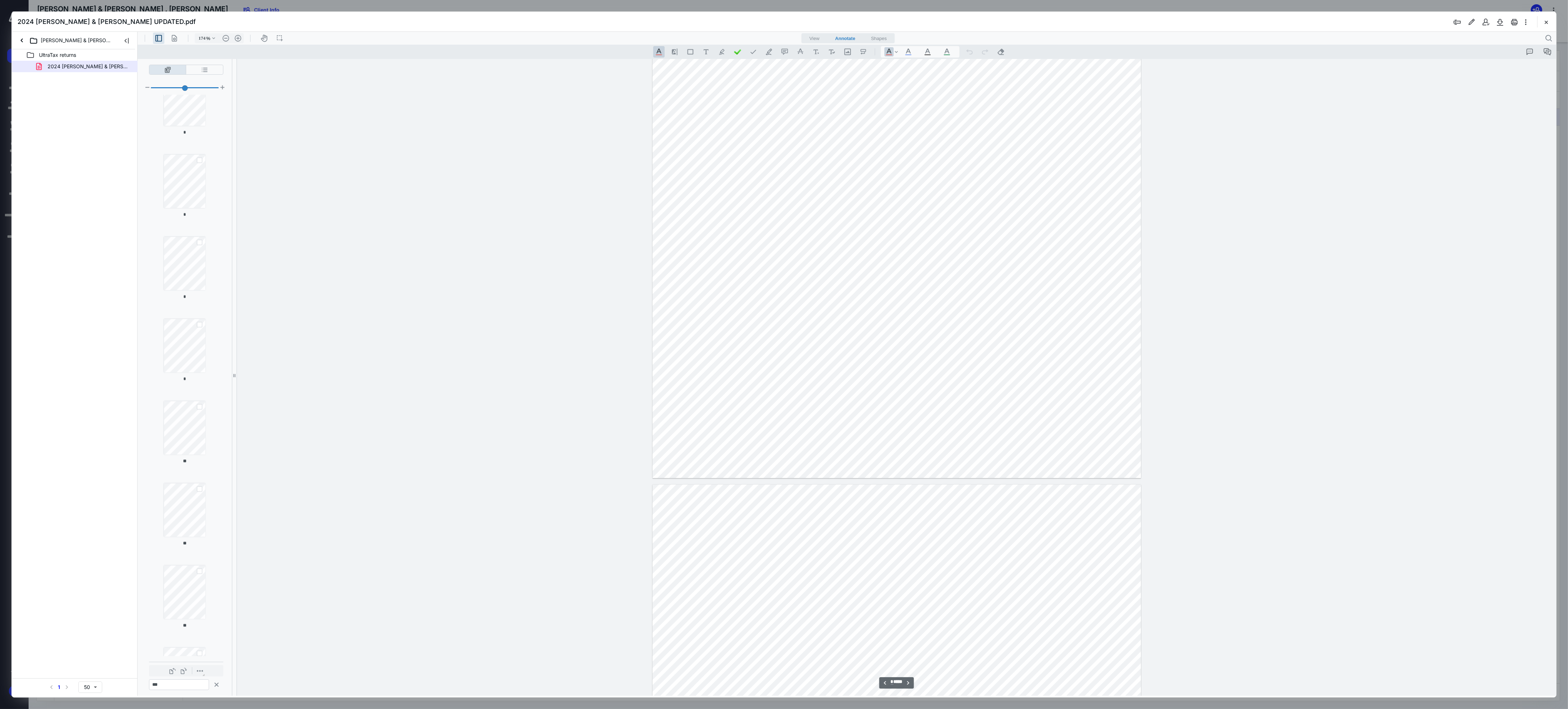 scroll, scrollTop: 600, scrollLeft: 0, axis: vertical 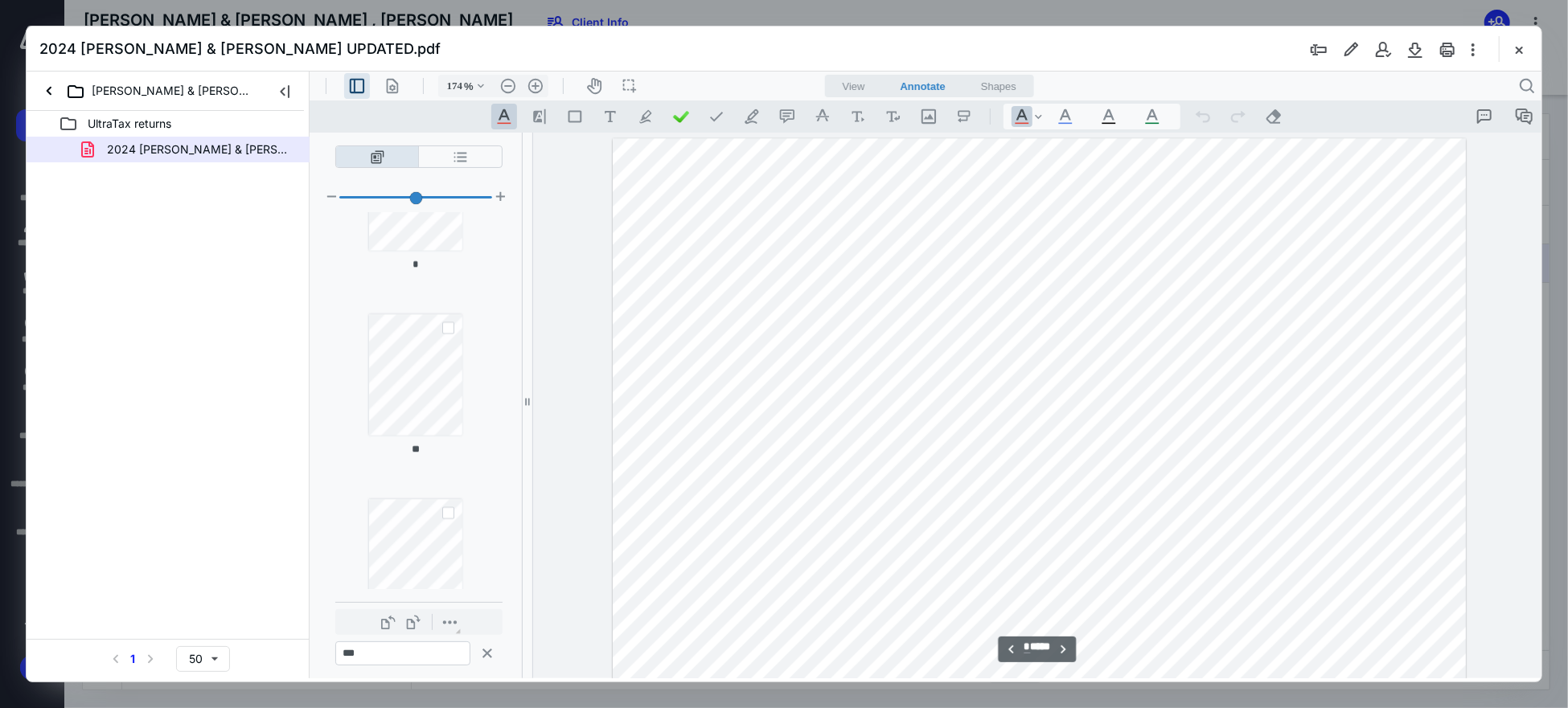 type on "**" 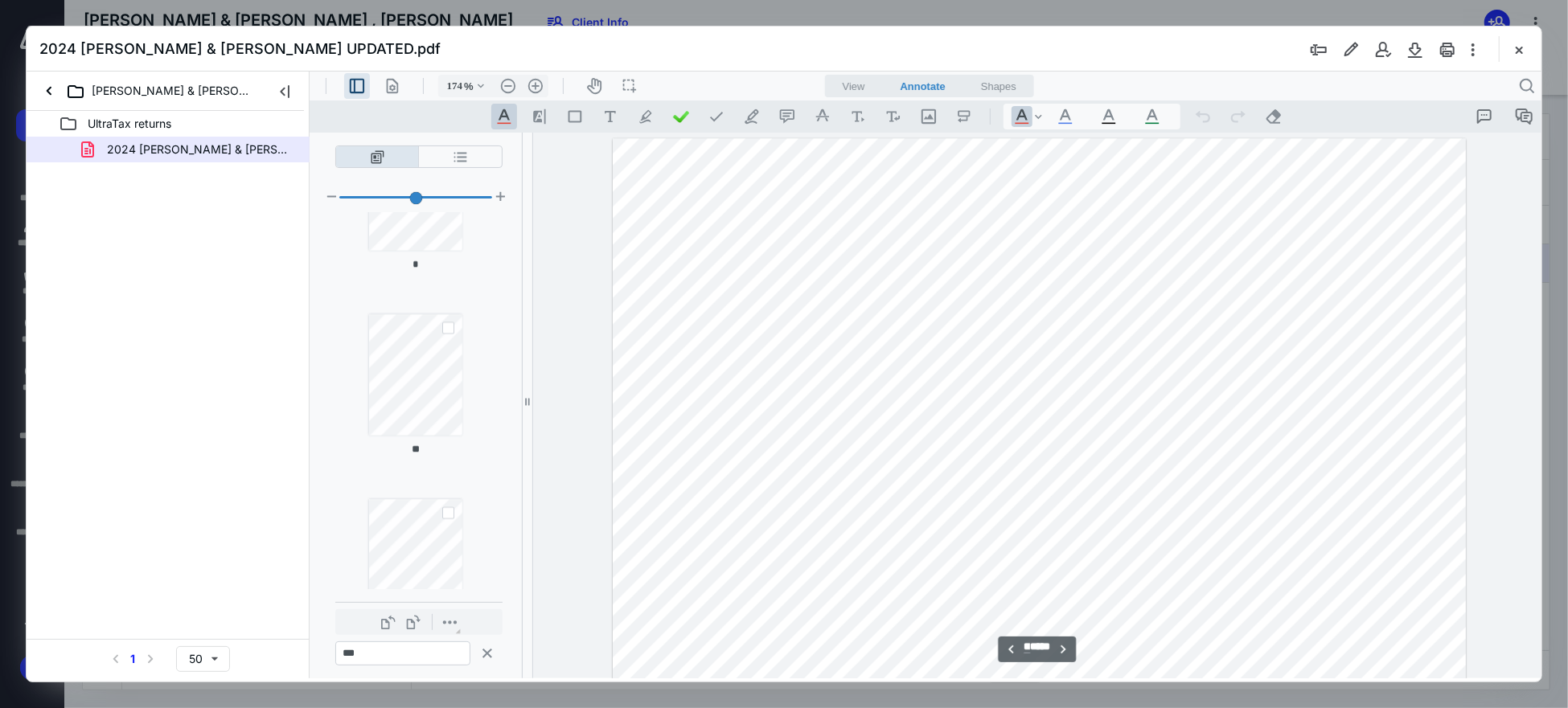 scroll, scrollTop: 10032, scrollLeft: 0, axis: vertical 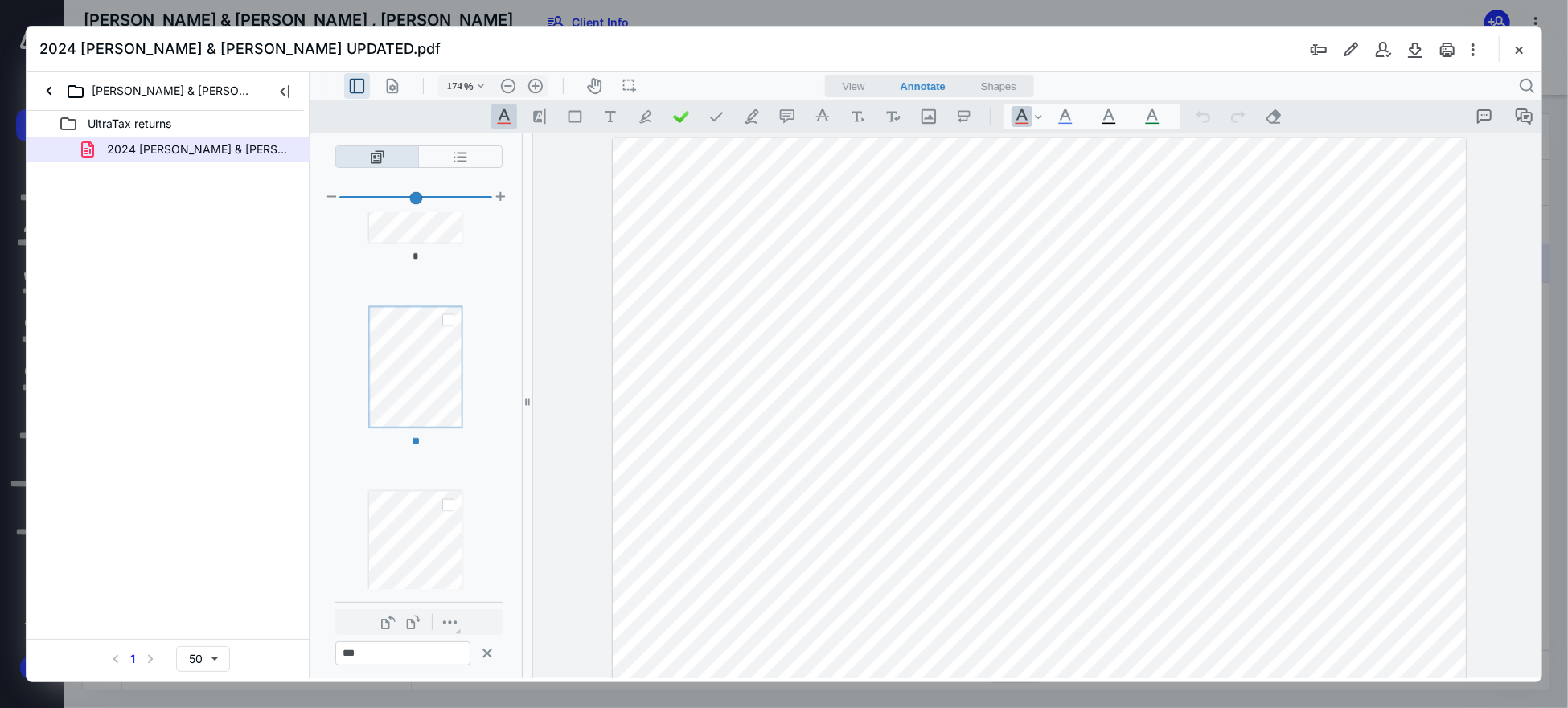 type on "*******" 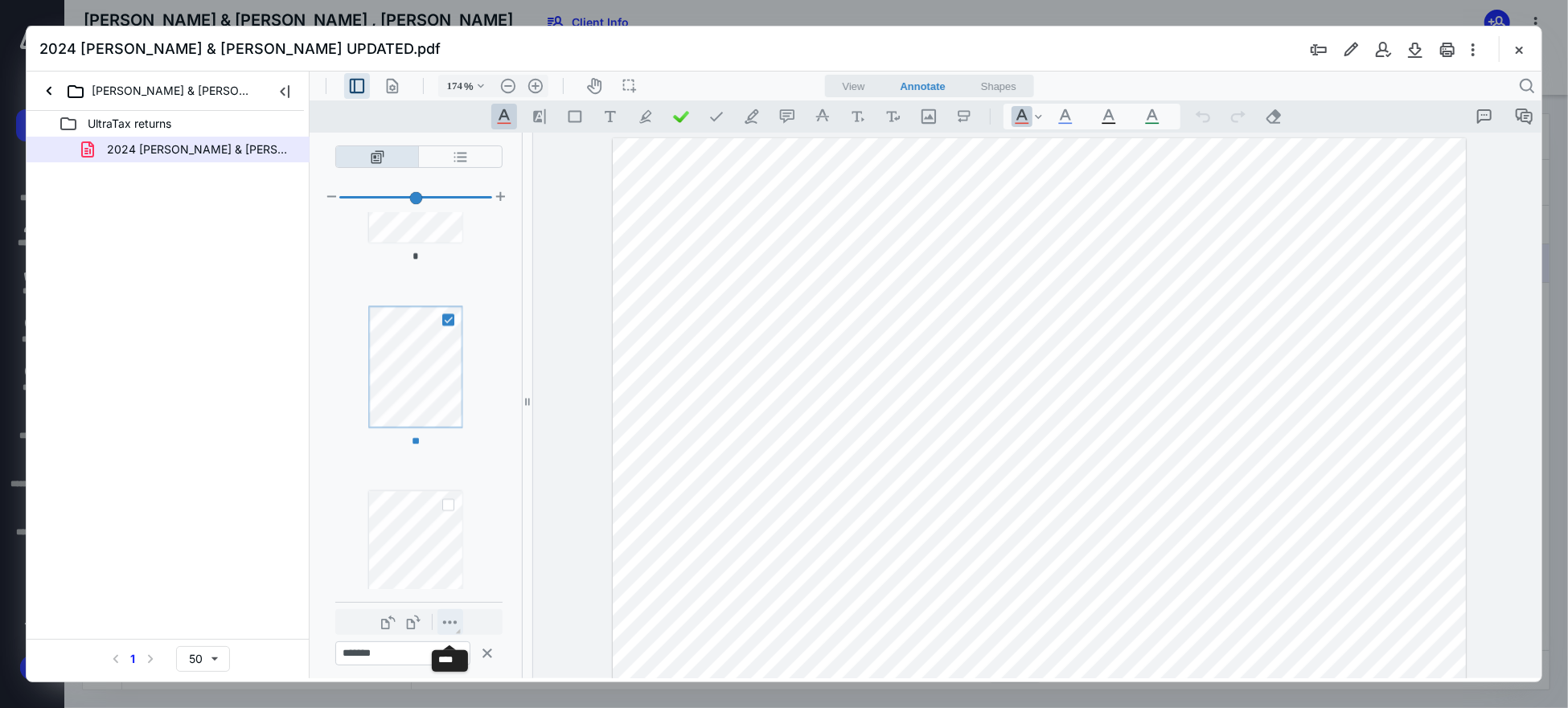 click on "**********" at bounding box center [449, 621] 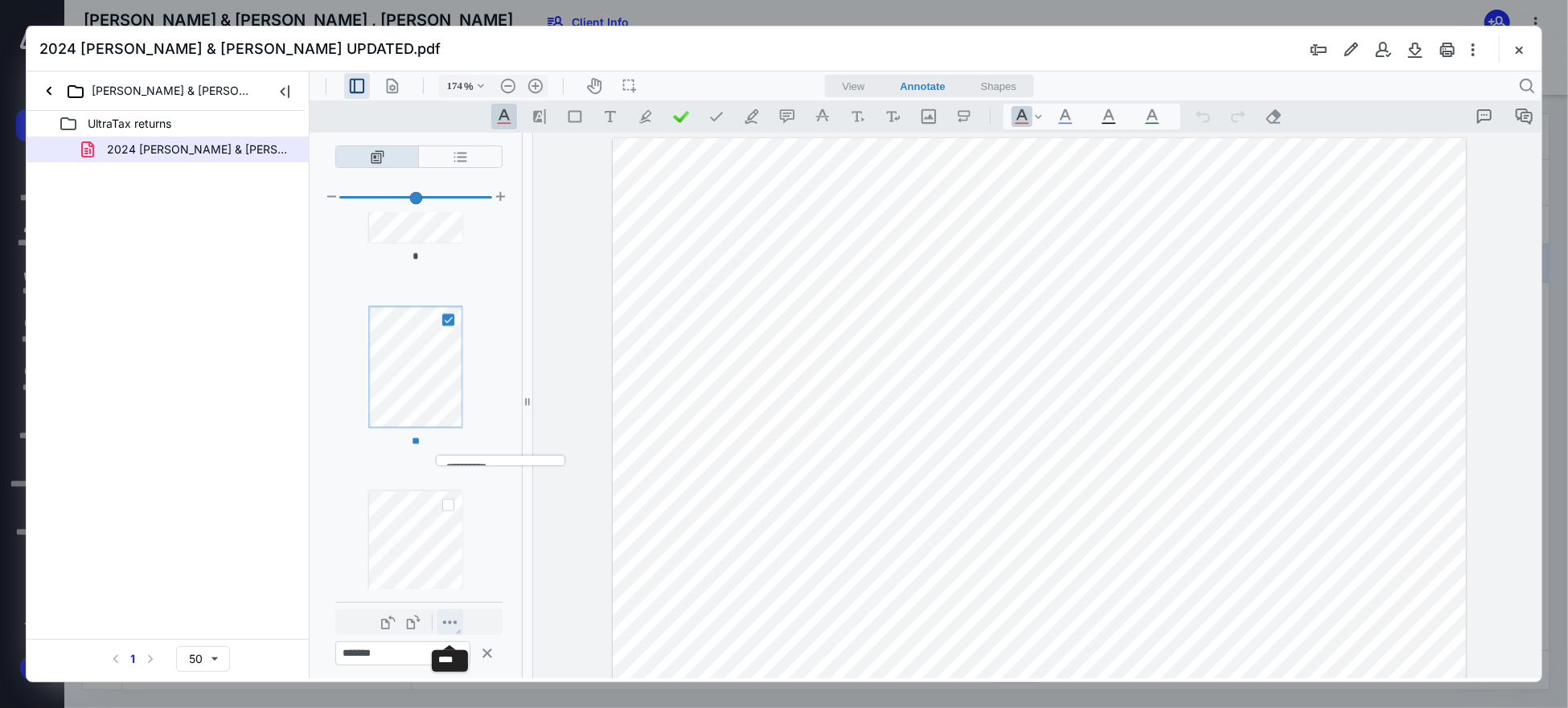 click on "**********" at bounding box center [449, 621] 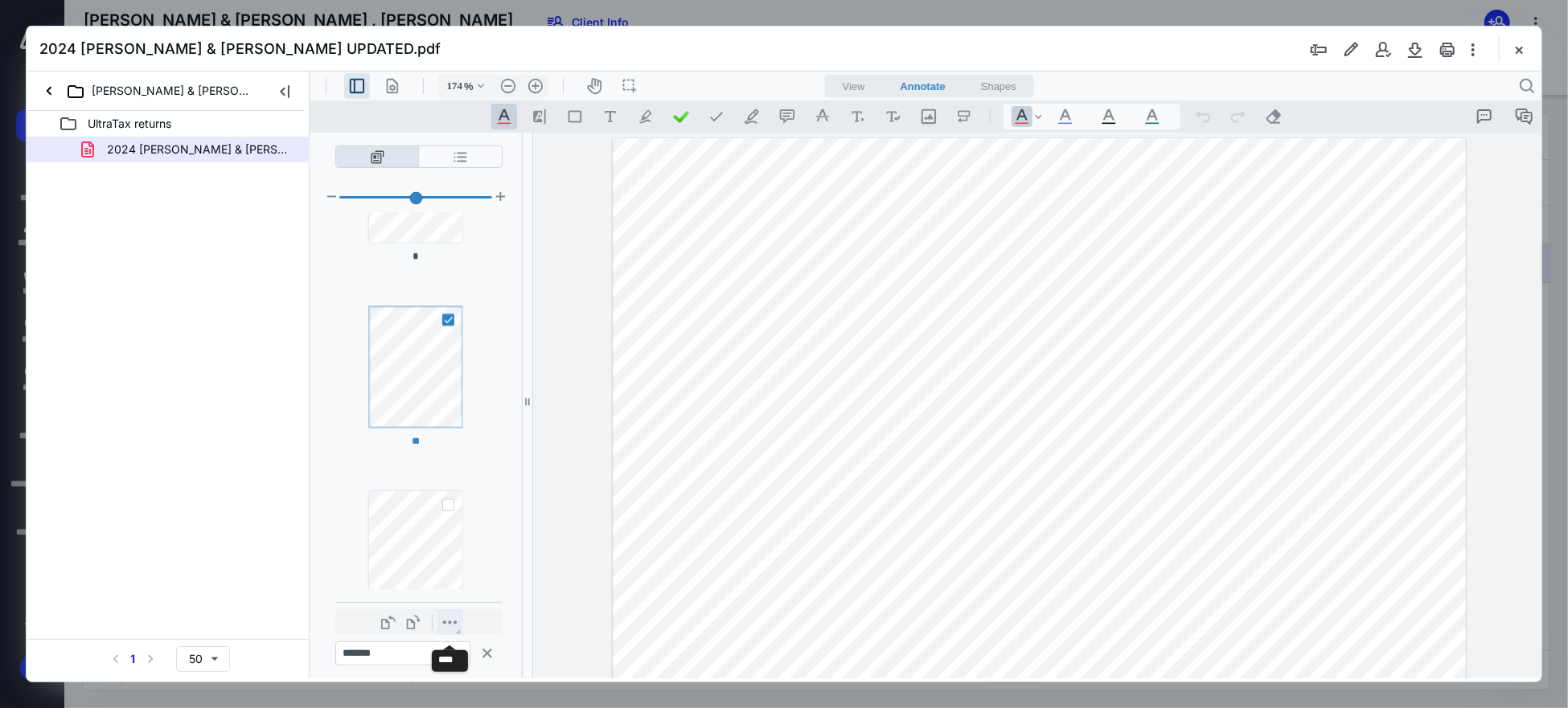 click on "**********" at bounding box center (449, 621) 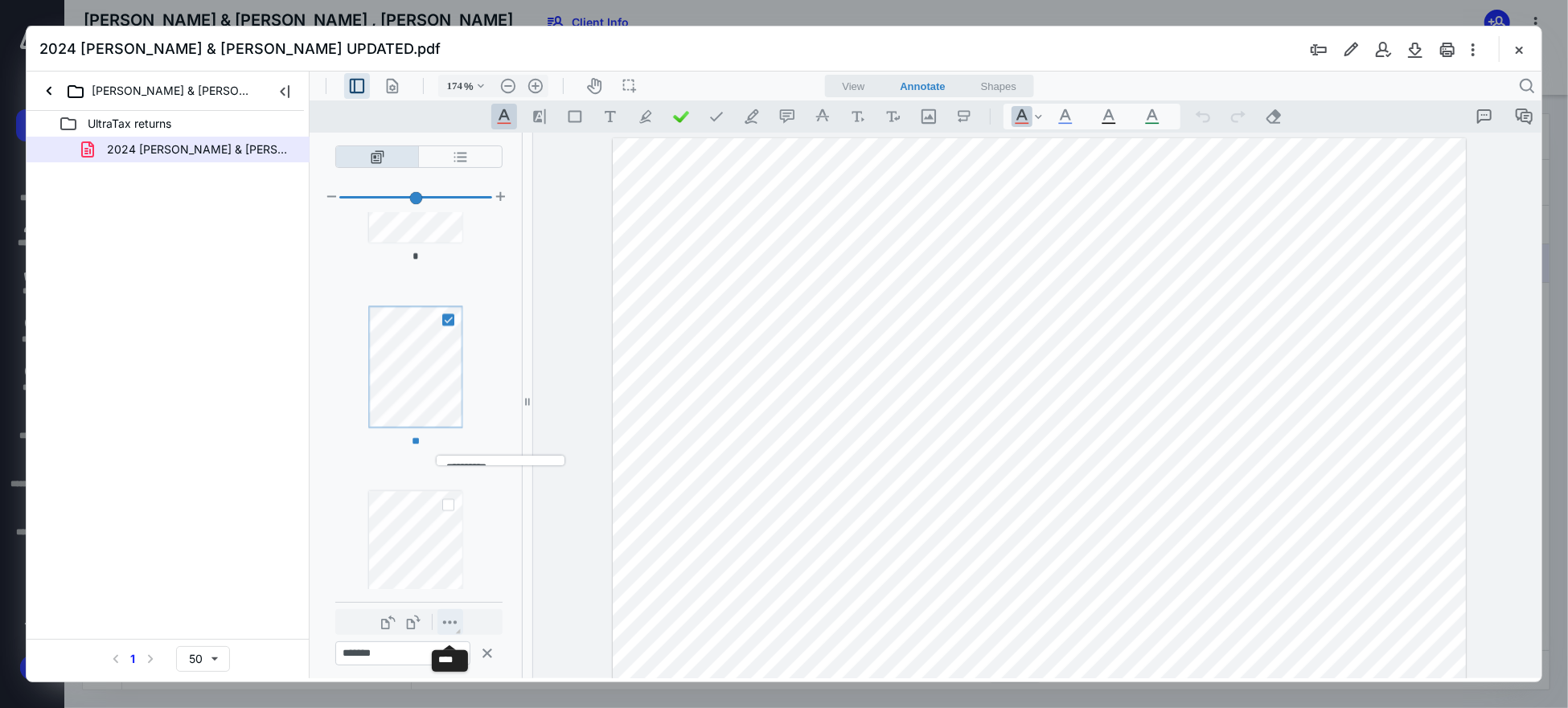 click on "**********" at bounding box center [449, 621] 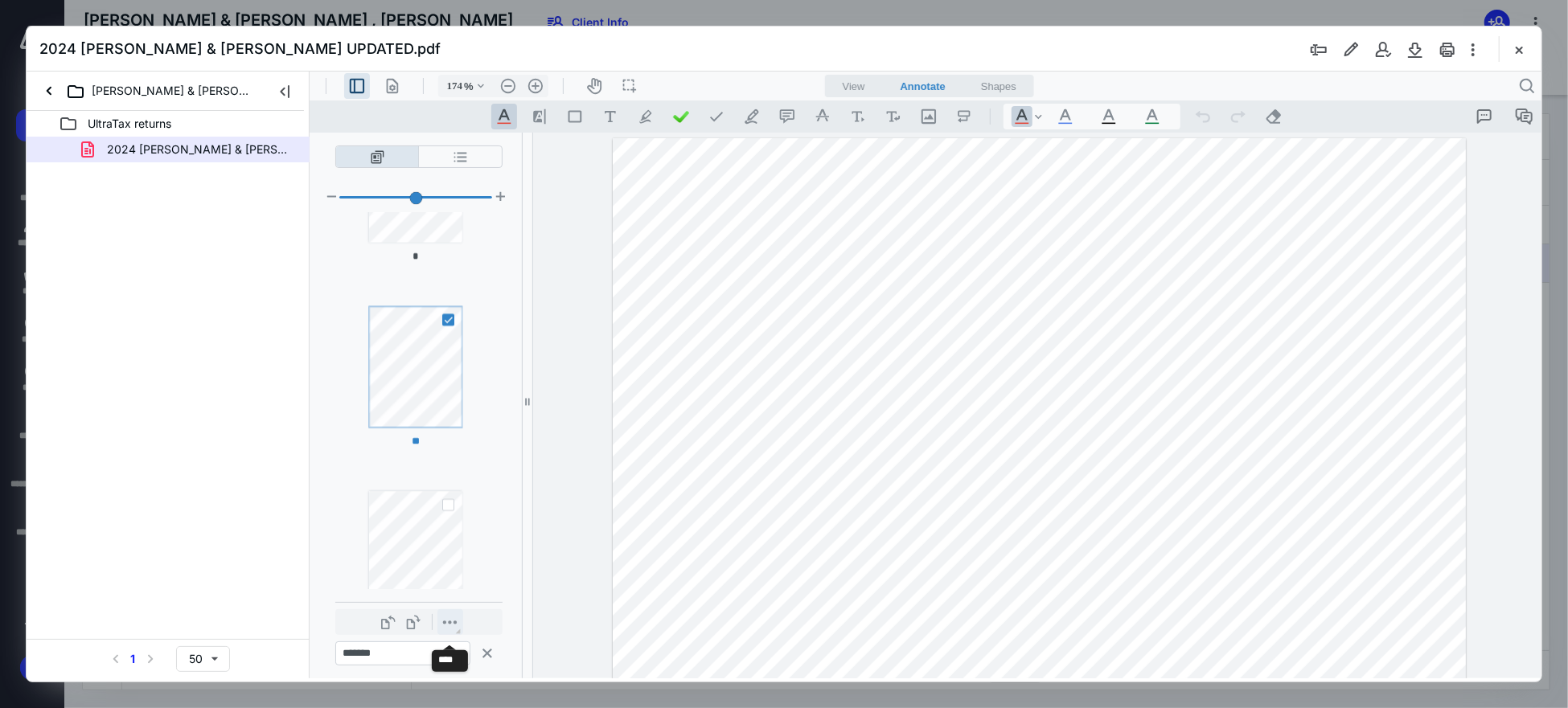 click on "**********" at bounding box center (449, 621) 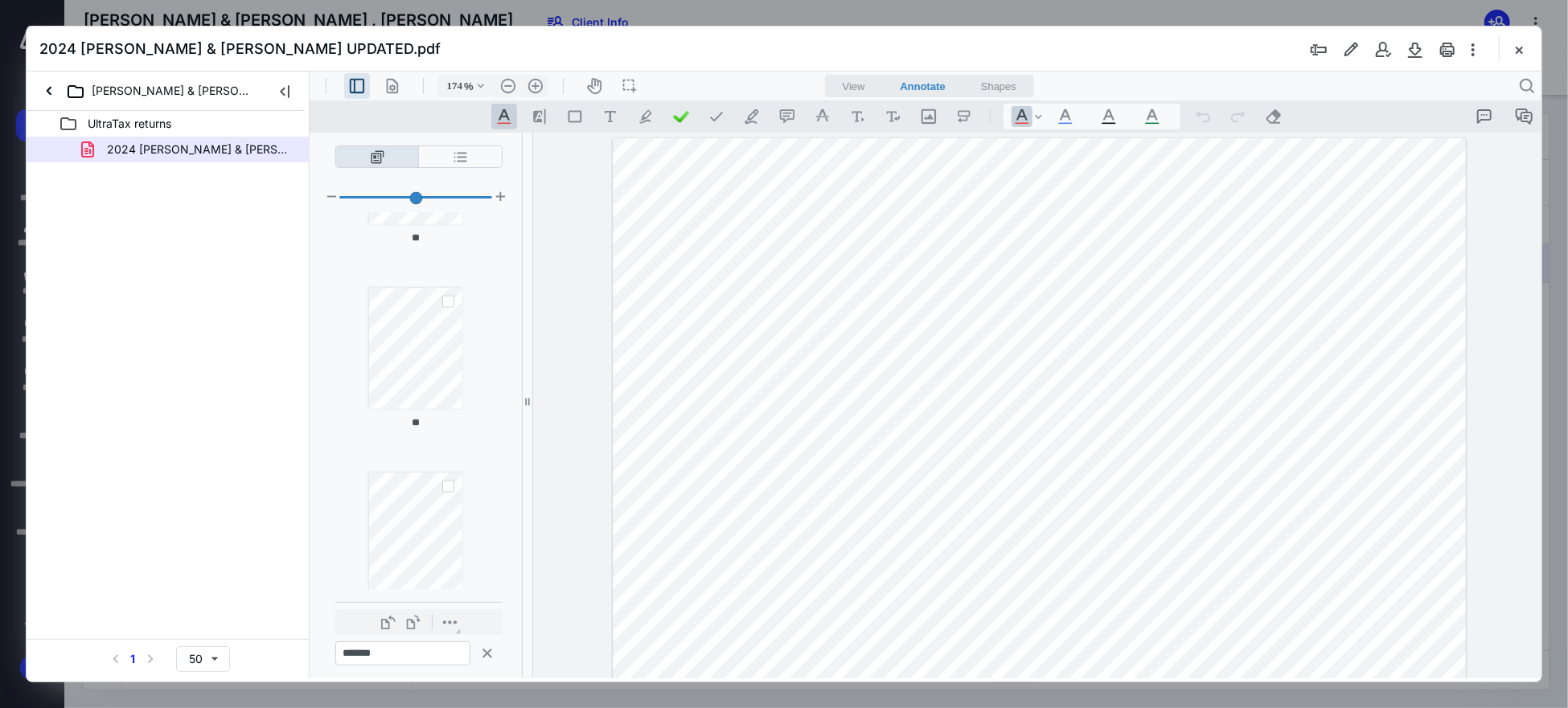 scroll, scrollTop: 2020, scrollLeft: 0, axis: vertical 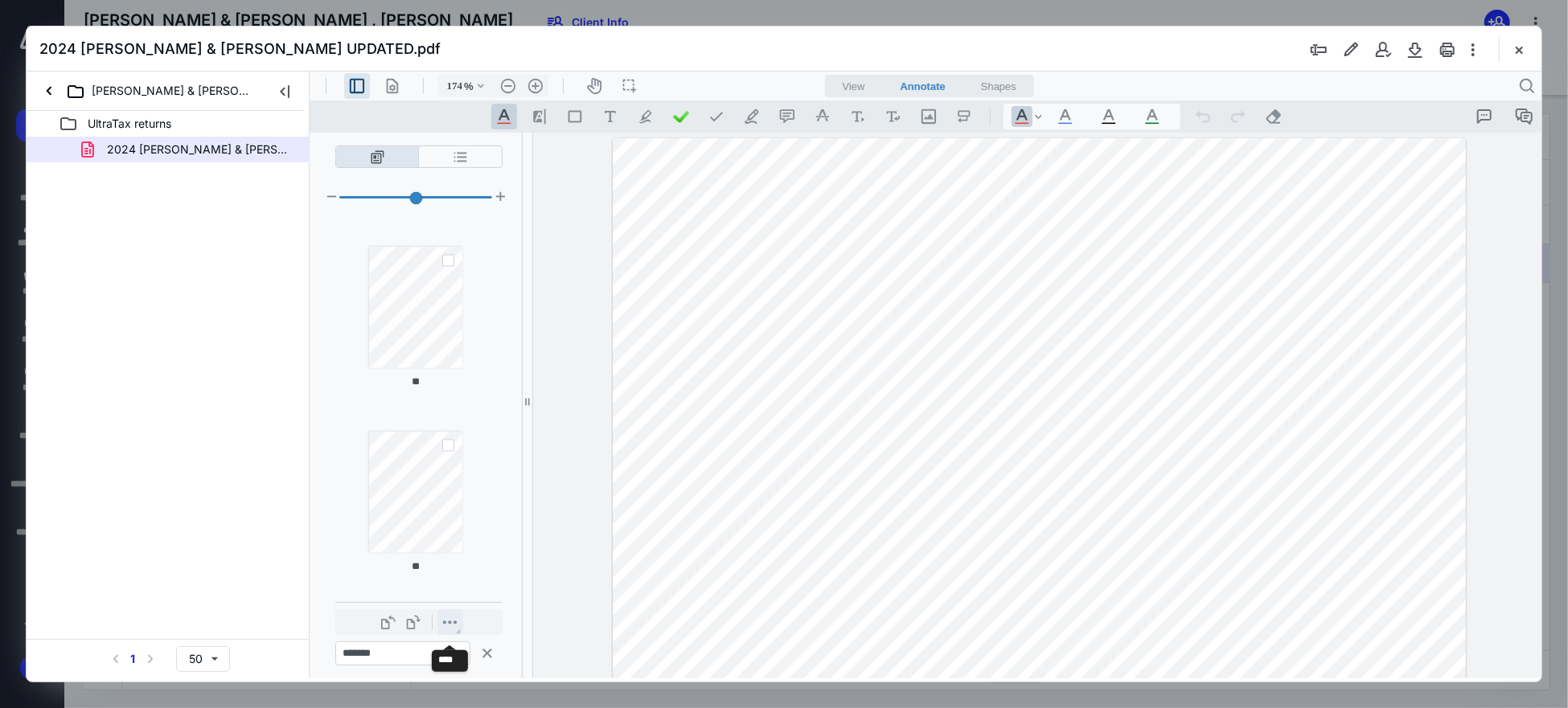 click on "**********" at bounding box center (449, 621) 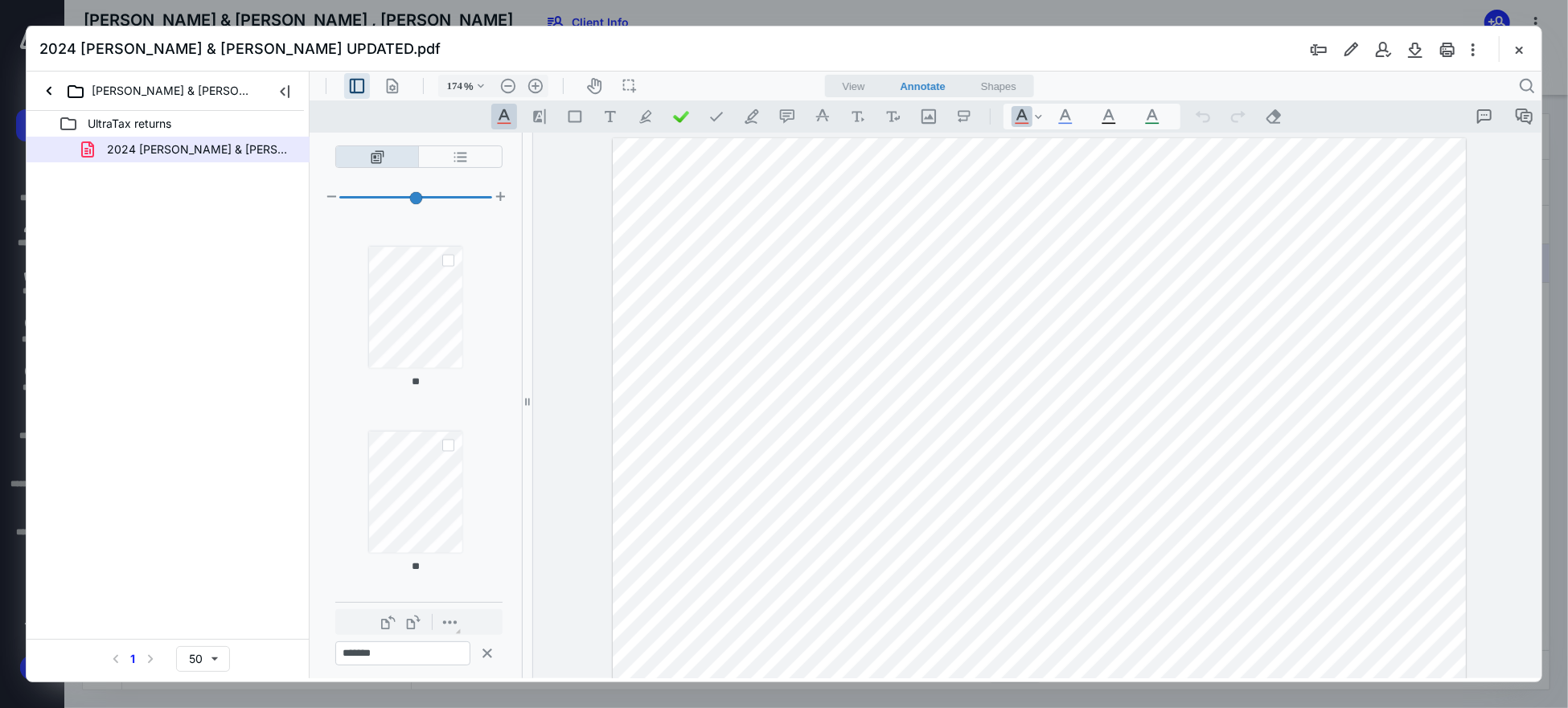 click on "**" at bounding box center [415, -52] 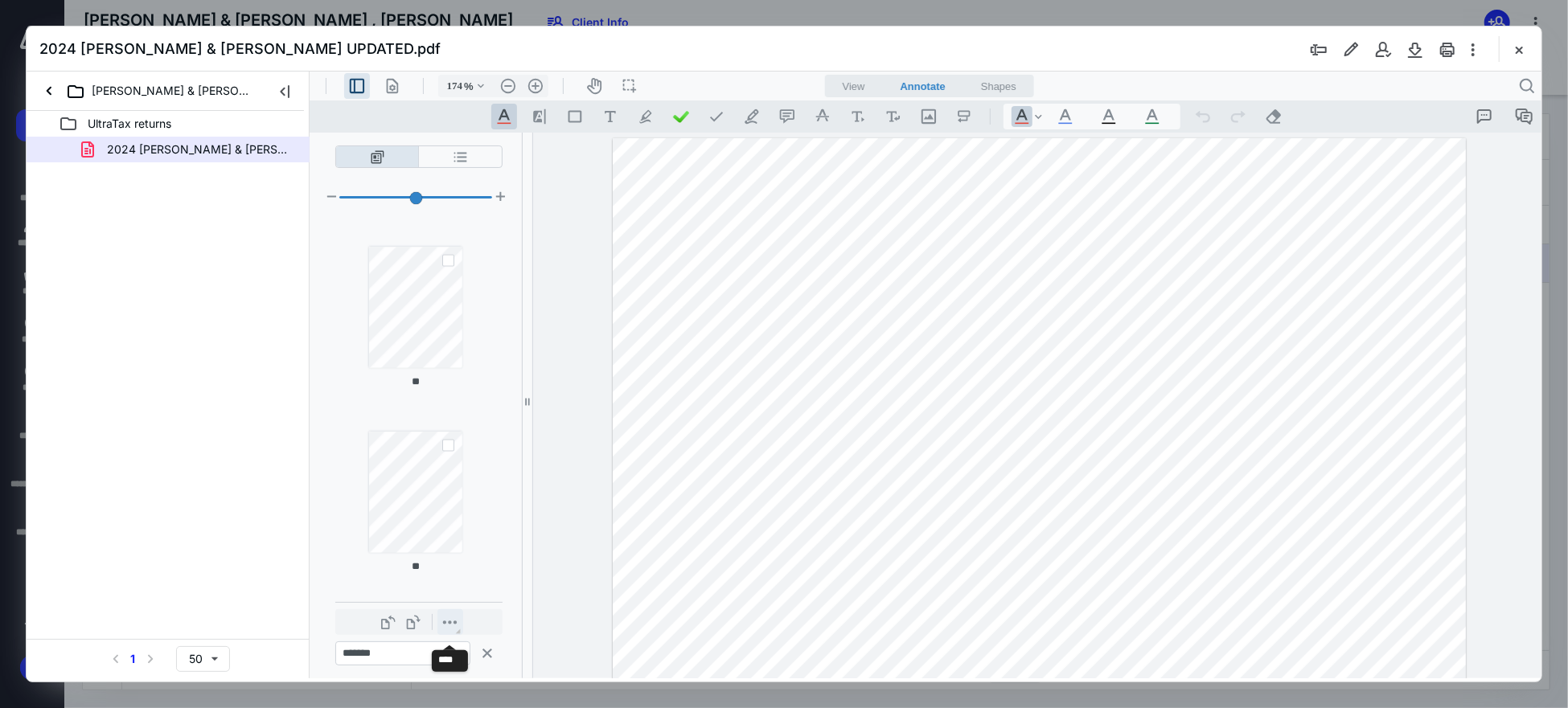 click on "**********" at bounding box center [449, 621] 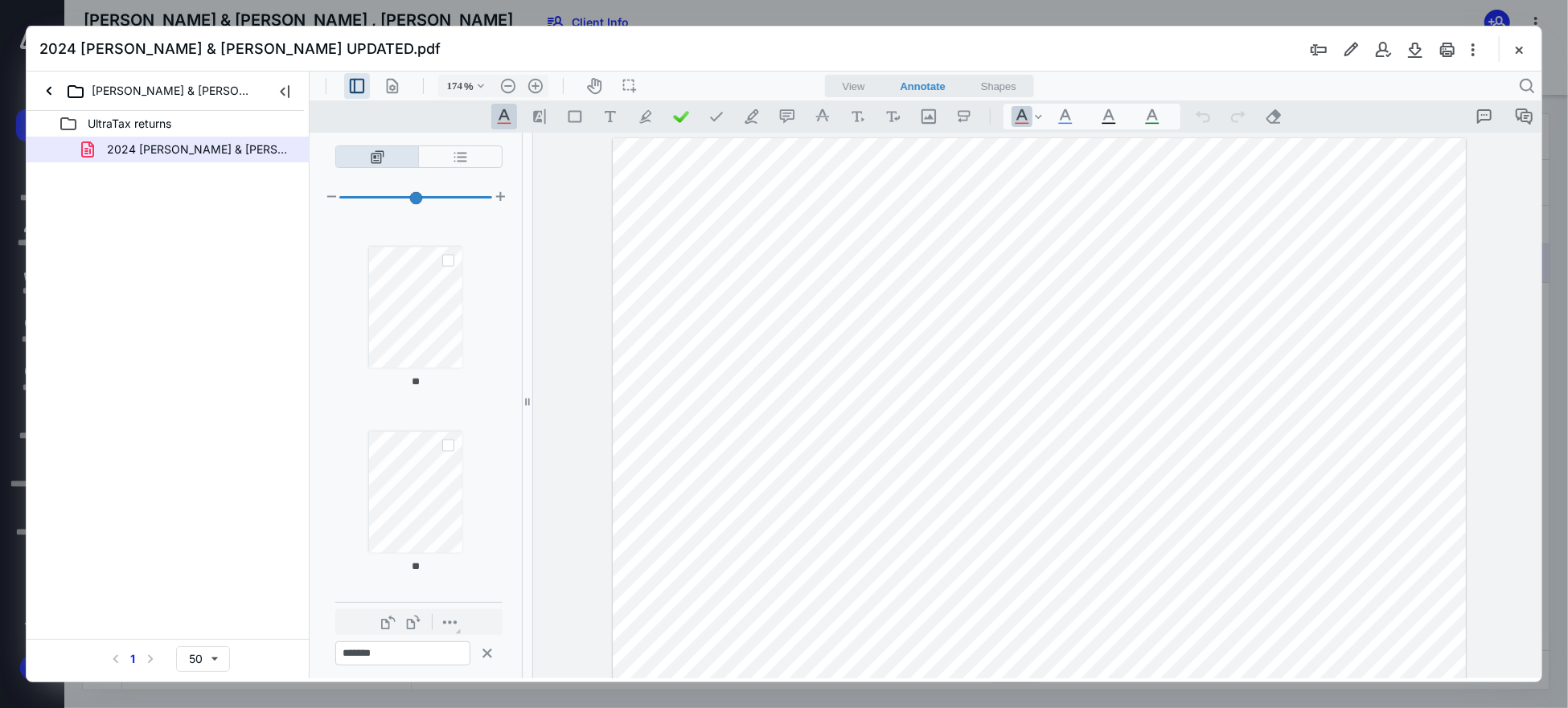 drag, startPoint x: 447, startPoint y: 628, endPoint x: 333, endPoint y: 391, distance: 262.9924 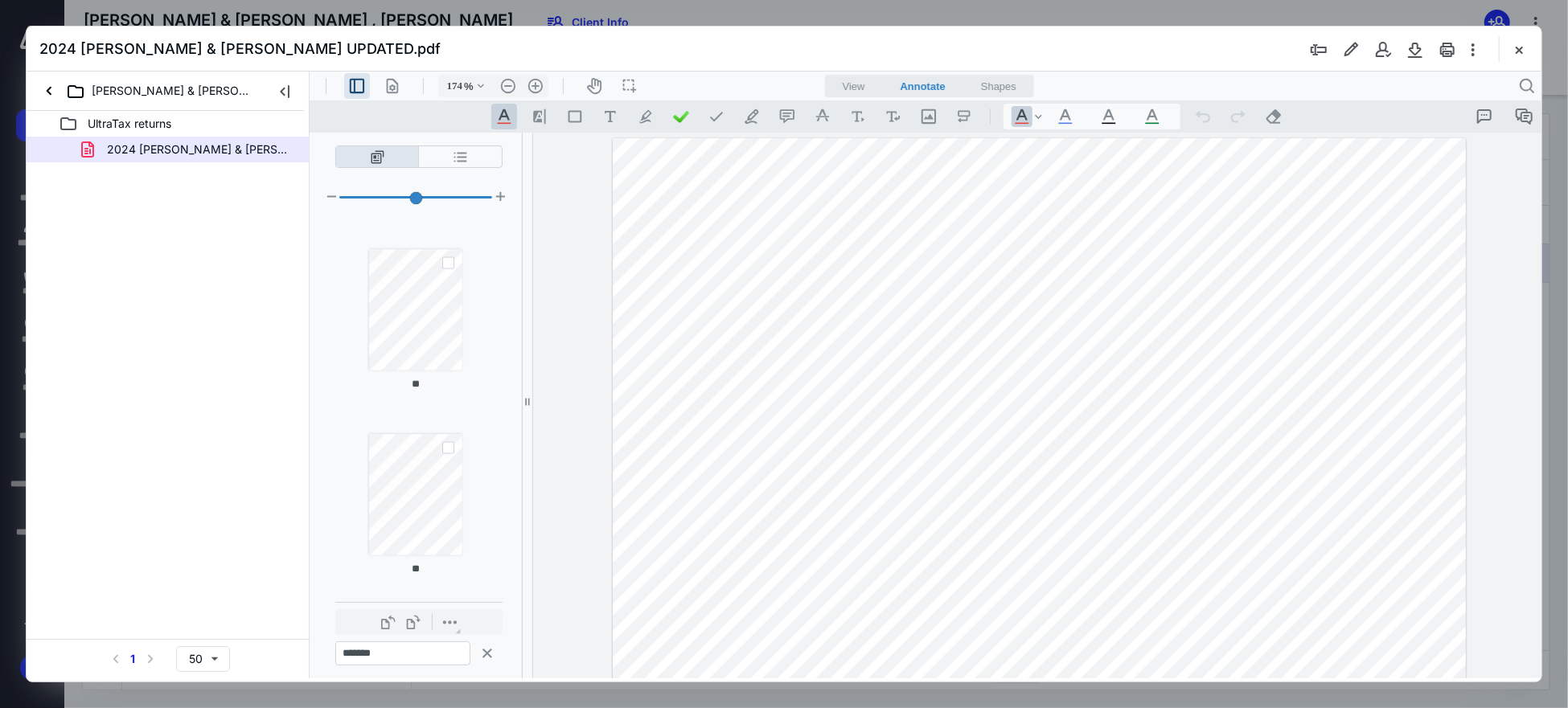 scroll, scrollTop: 2020, scrollLeft: 0, axis: vertical 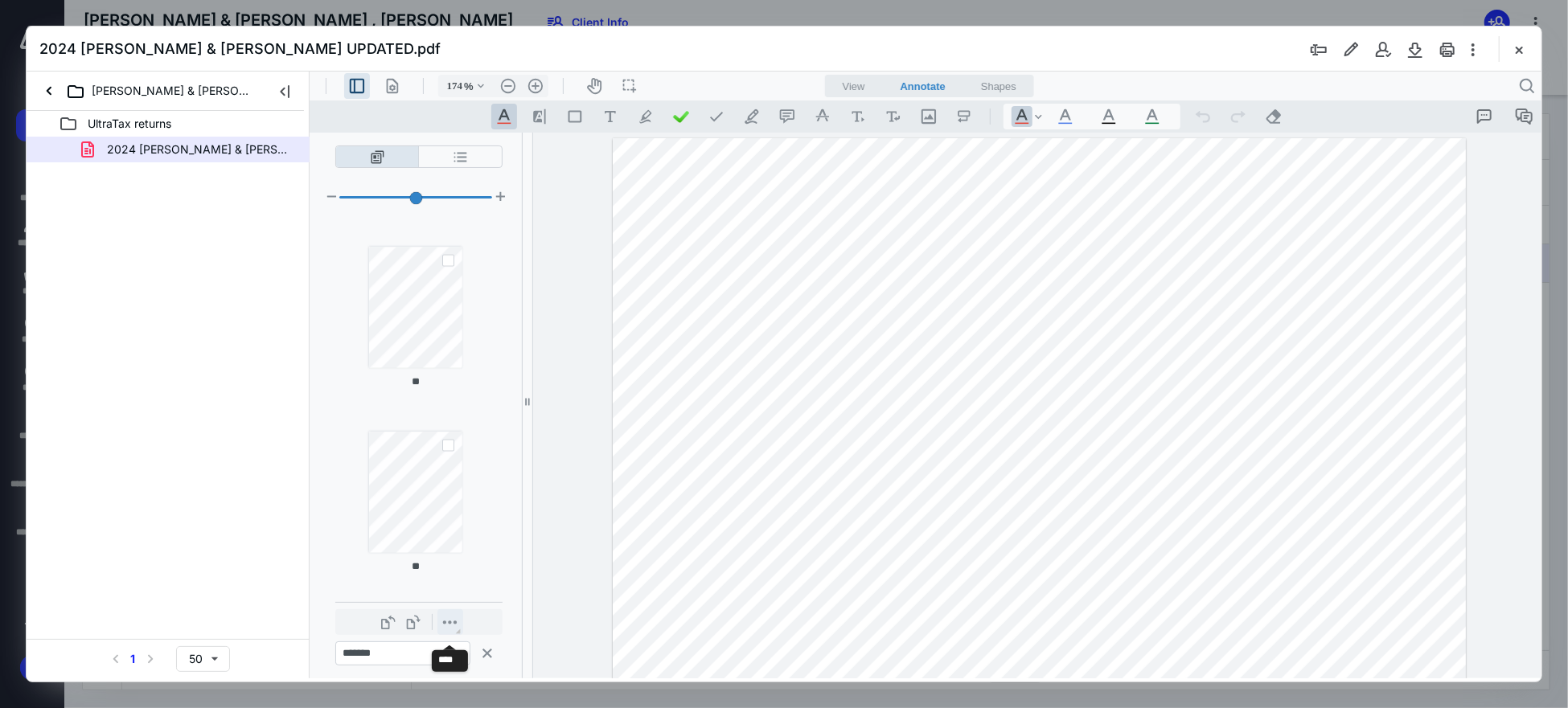 click on "**********" at bounding box center (449, 621) 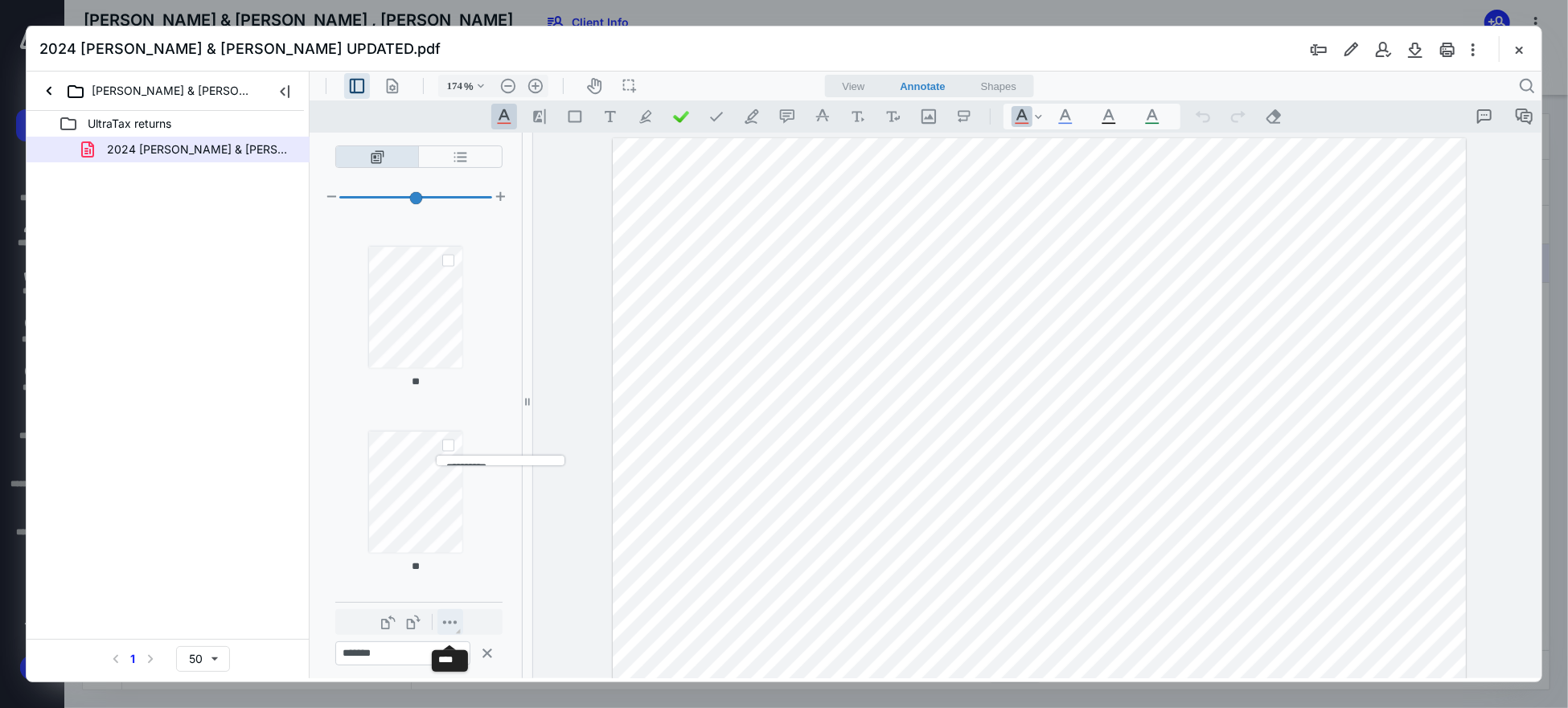 click on "**********" at bounding box center [449, 621] 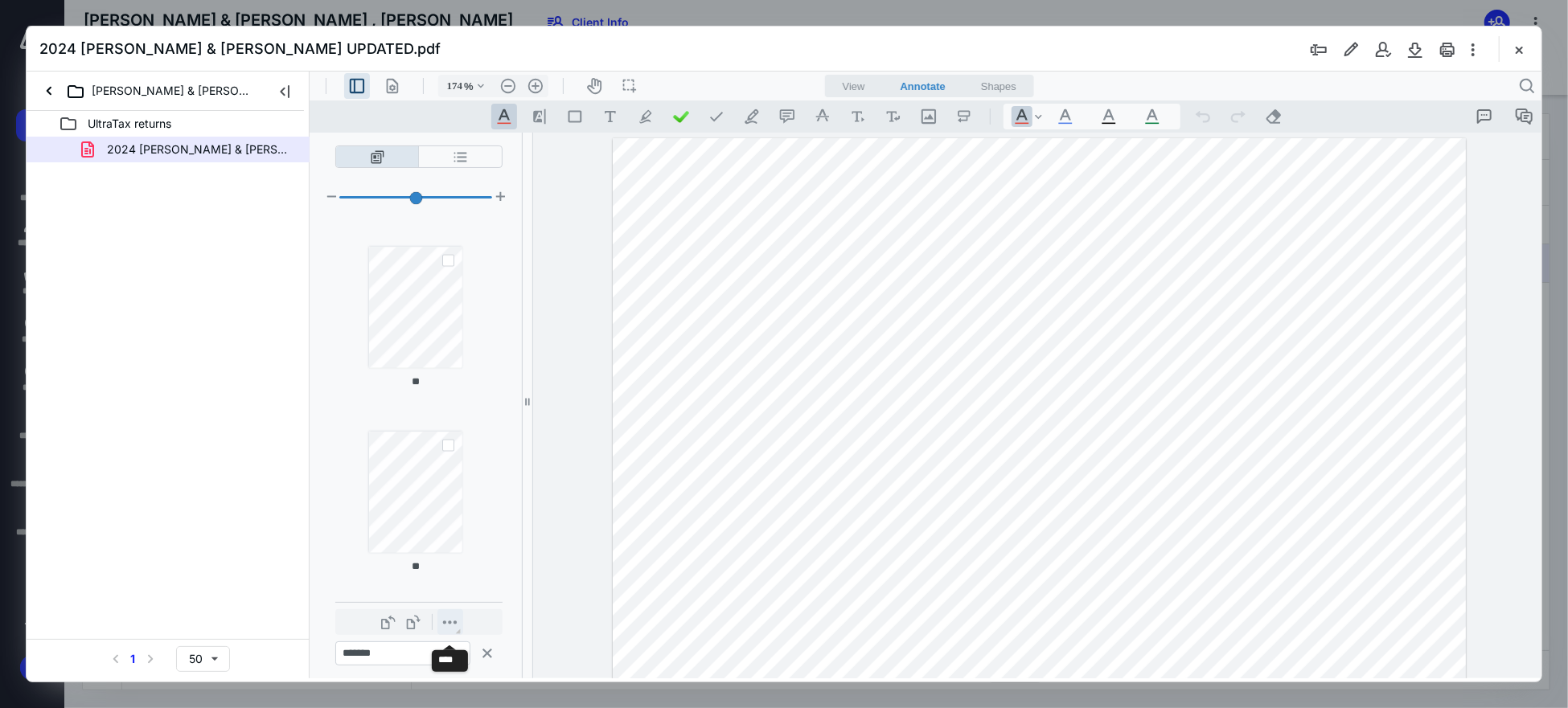 click on "**********" at bounding box center [449, 621] 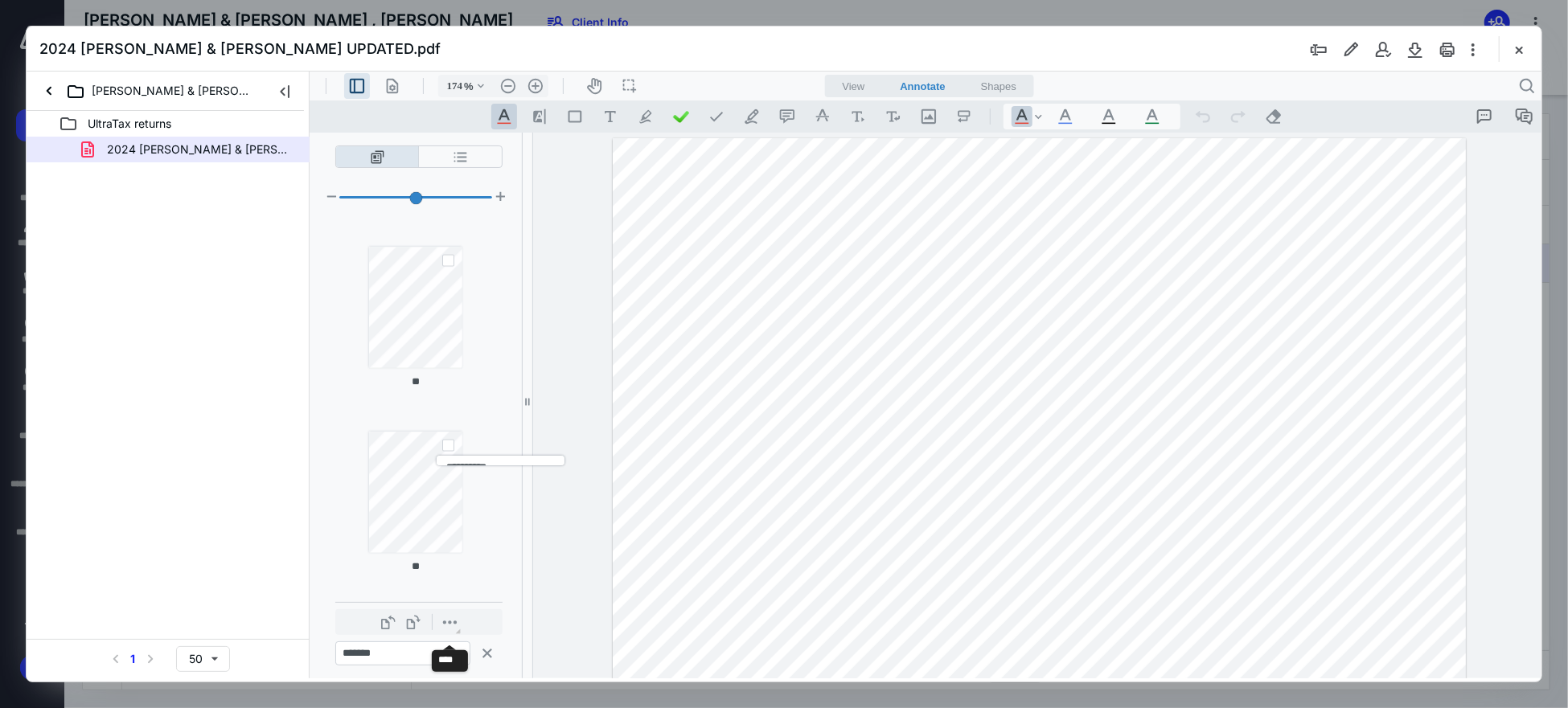 drag, startPoint x: 445, startPoint y: 627, endPoint x: 837, endPoint y: 646, distance: 392.46 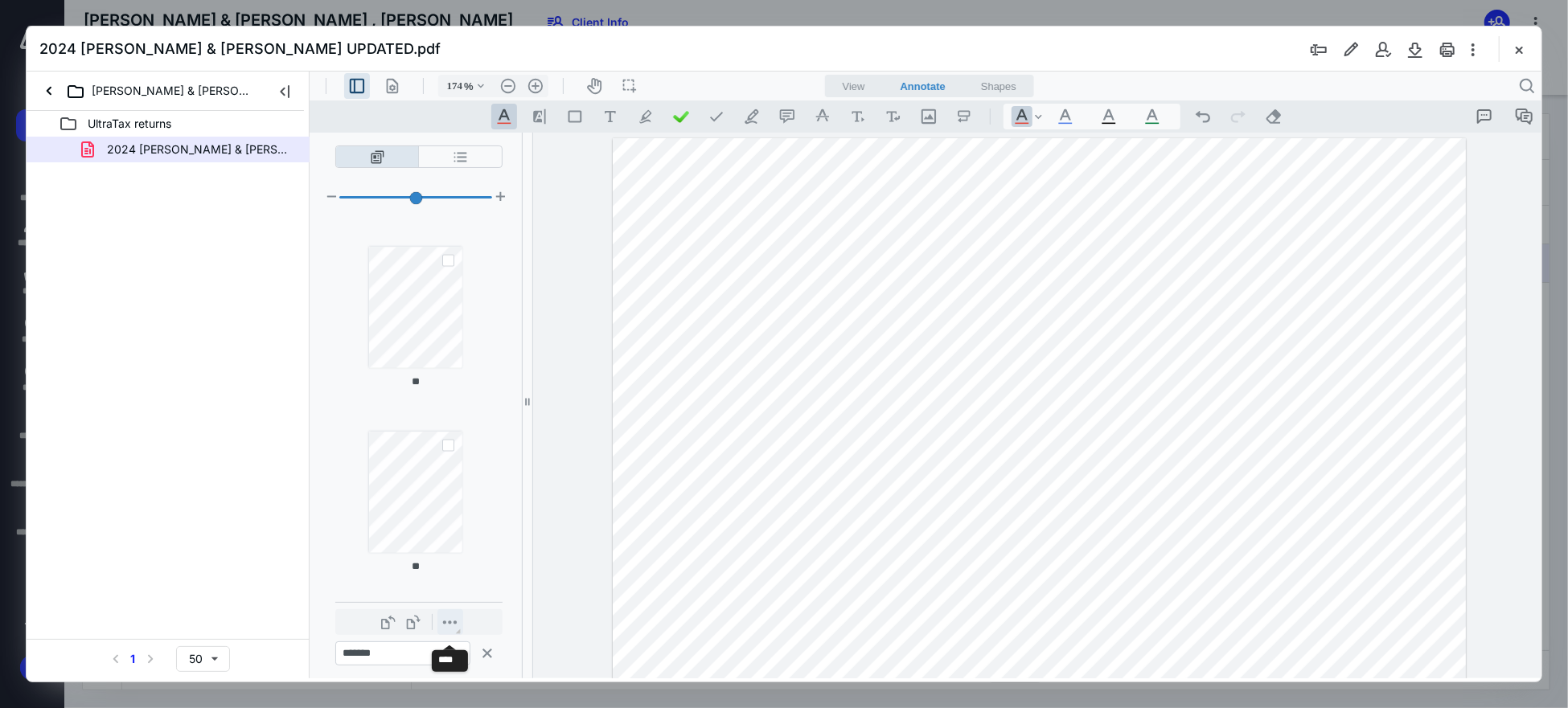 click on "**********" at bounding box center [449, 621] 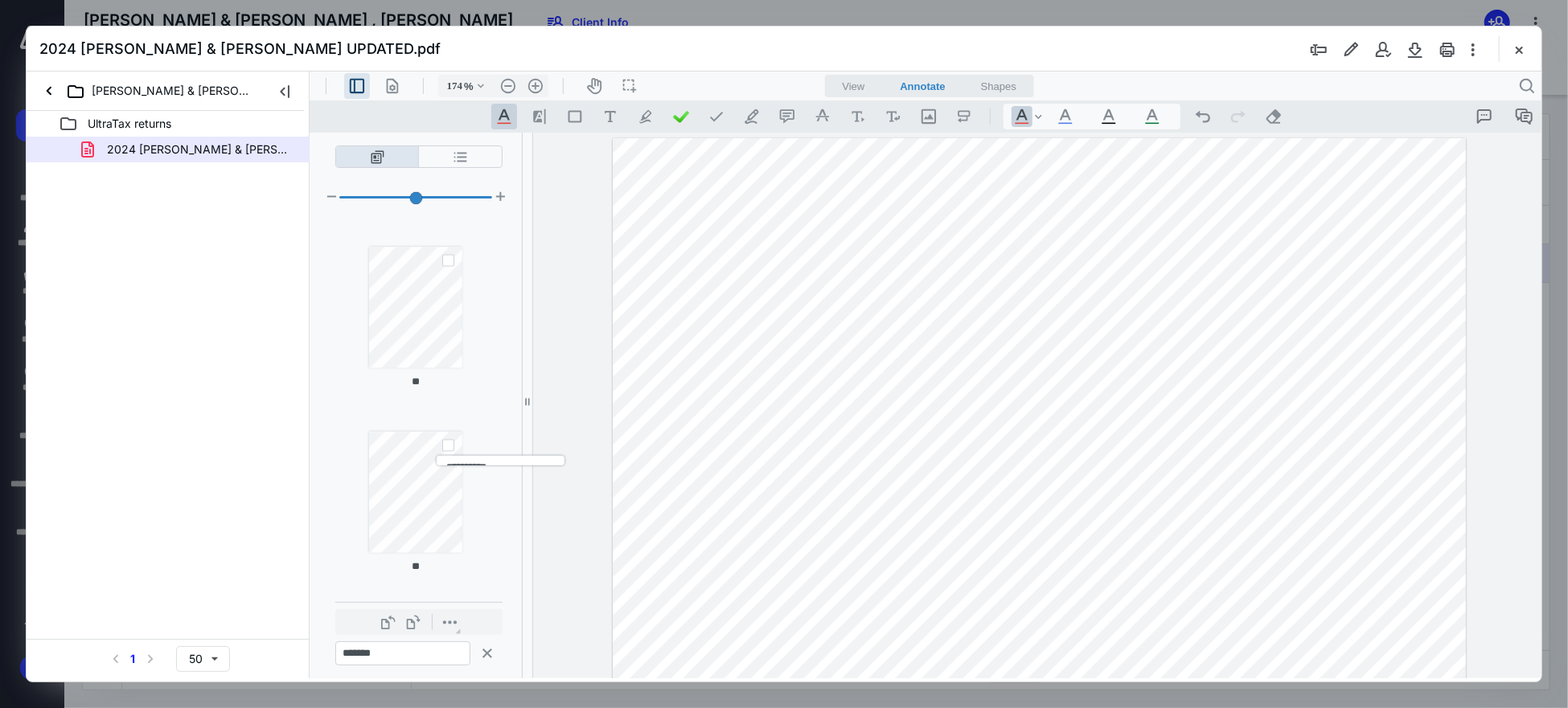 click on "**********" at bounding box center (499, 460) 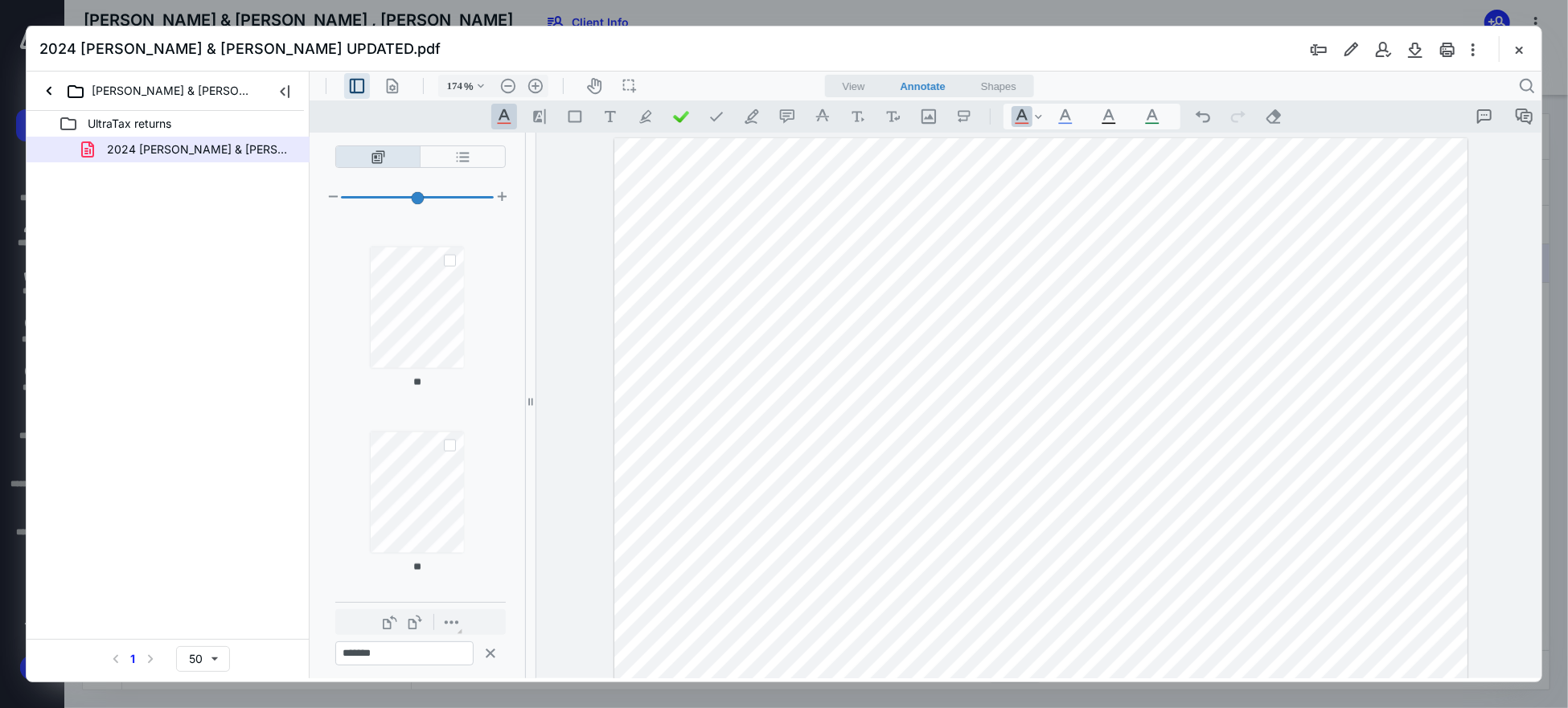 click on "**********" at bounding box center [530, 404] 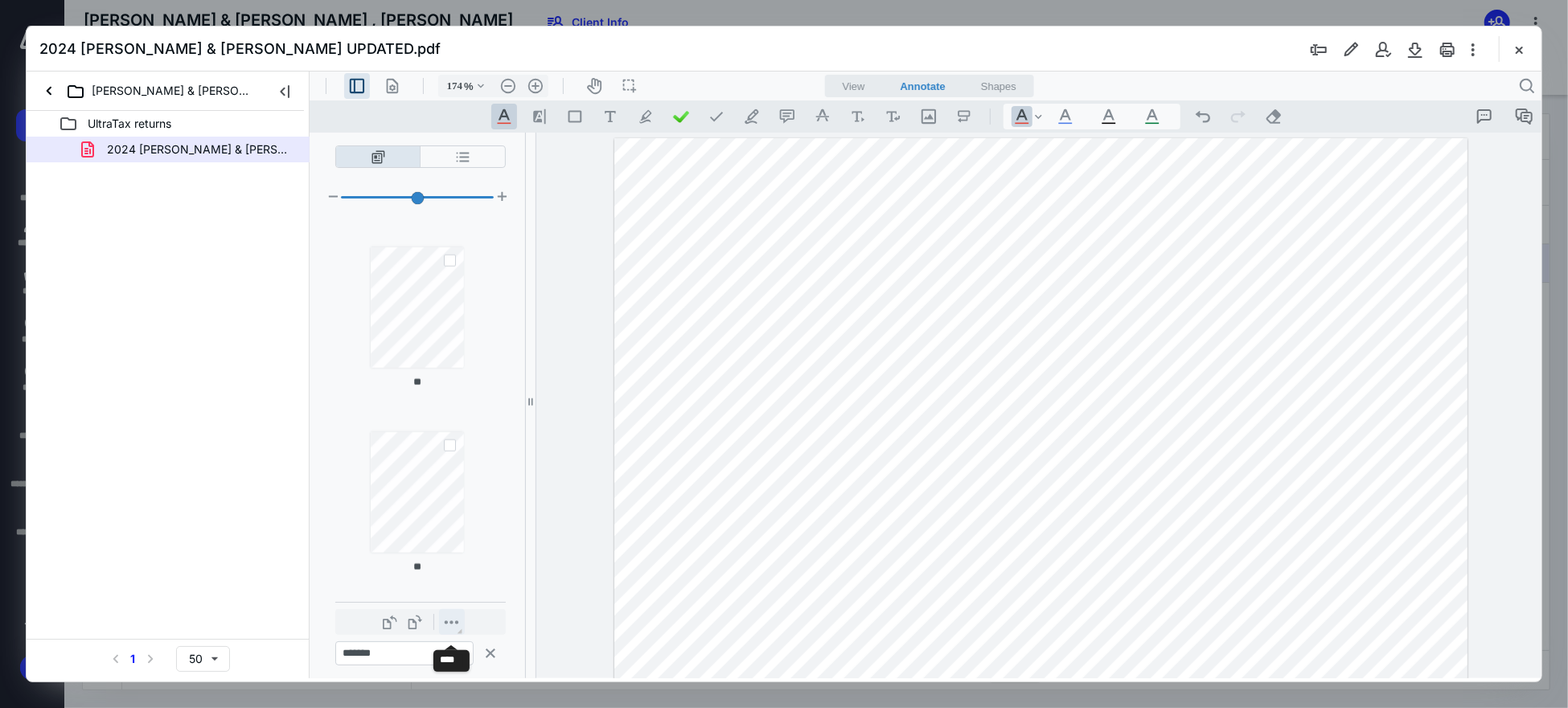 click on "**********" at bounding box center [451, 621] 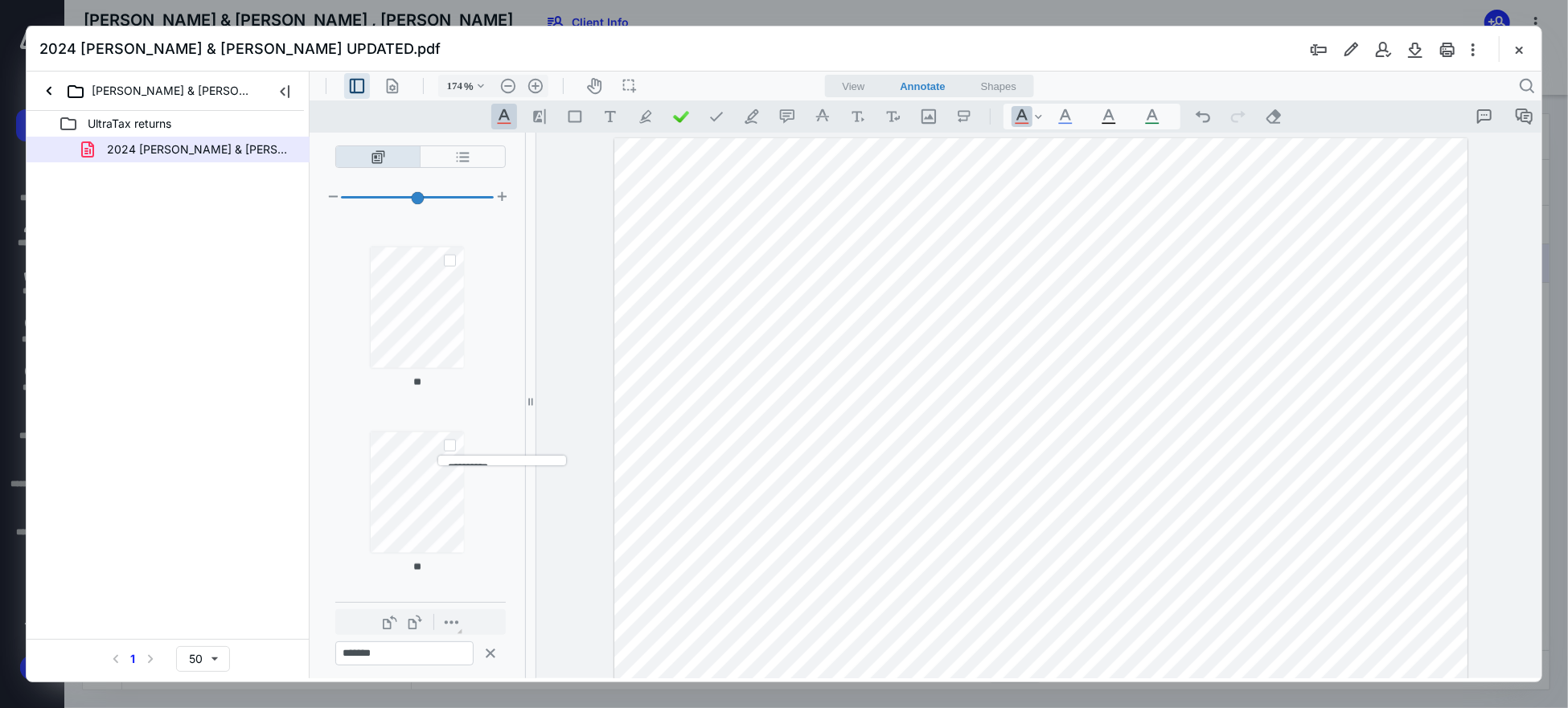 click on "******** ******** ****** ***** .cls-1{fill:#abb0c4;} icon - header - sidebar - line .cls-1{fill:#abb0c4;} icon - header - page manipulation - line 174 % .cls-1{fill:#abb0c4;} icon - chevron - down .cls-1{fill:#abb0c4;} icon - header - zoom - out - line Current zoom is   174 % .cls-1{fill:#abb0c4;} icon - header - zoom - in - line icon-header-pan20 icon / operation / multi select View Annotate Shapes Annotate .cls-1{fill:#abb0c4;} icon - chevron - down View Annotate Shapes .cls-1{fill:#abb0c4;} icon - header - search .cls-1{fill:#abb0c4;} icon - tool - text manipulation - underline .cls-1{fill:#8c8c8c;} icon - line - tool - highlight  .st0{fill:#868E96;}  .cls-1{fill:#abb0c4;} icon - tool - text - free text .cls-1{fill:#abb0c4;} icon - tool - pen - highlight .cls-1{fill:#abb0c4;} icon - tool - pen - line .cls-1{fill:#abb0c4;} icon - tool - comment - line .cls-1{fill:#abb0c4;} icon - tool - text manipulation - strikethrough .cls-1{fill:#abb0c4;} icon - tool - image - line  .st0{fill:#868E96;}  ** ** ** **" at bounding box center (928, 378) 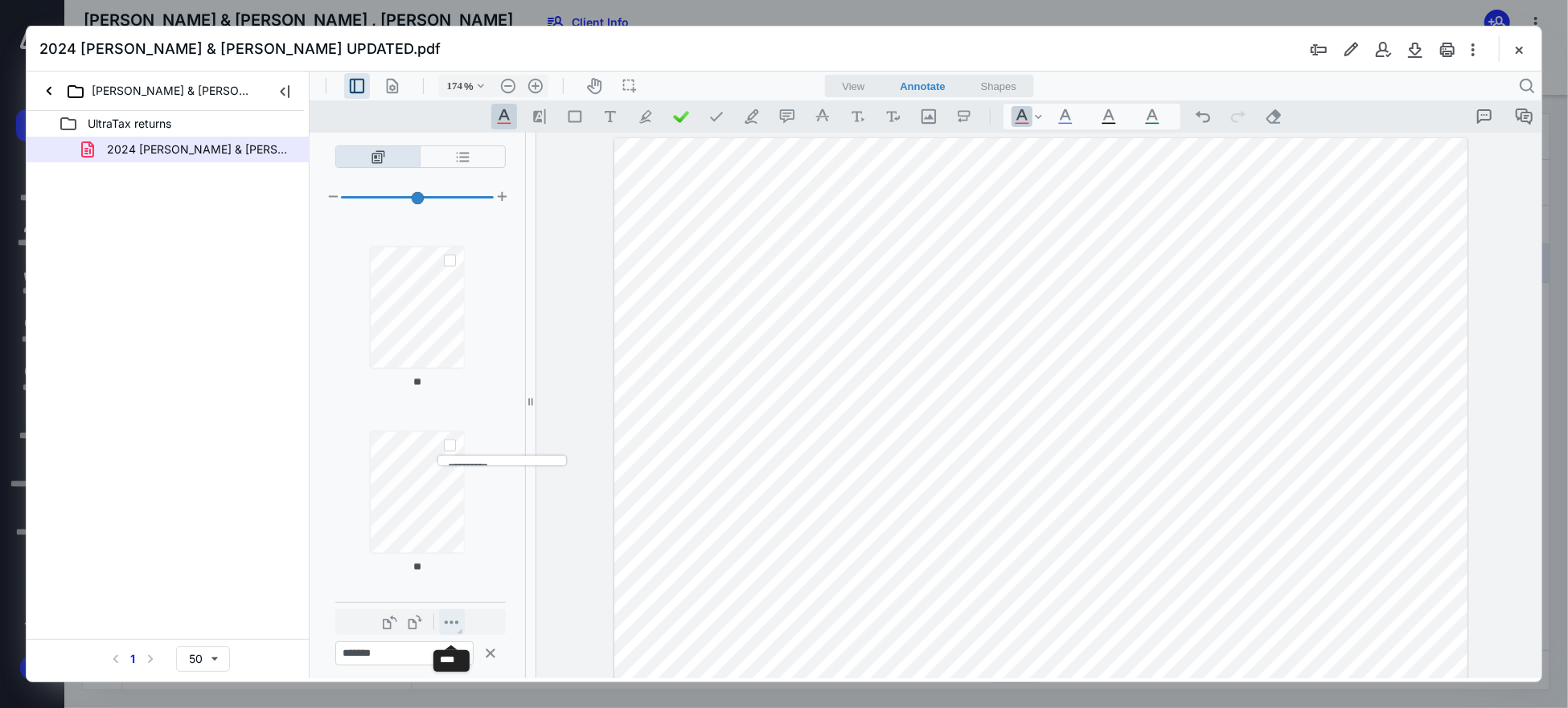 click on "**********" at bounding box center [451, 621] 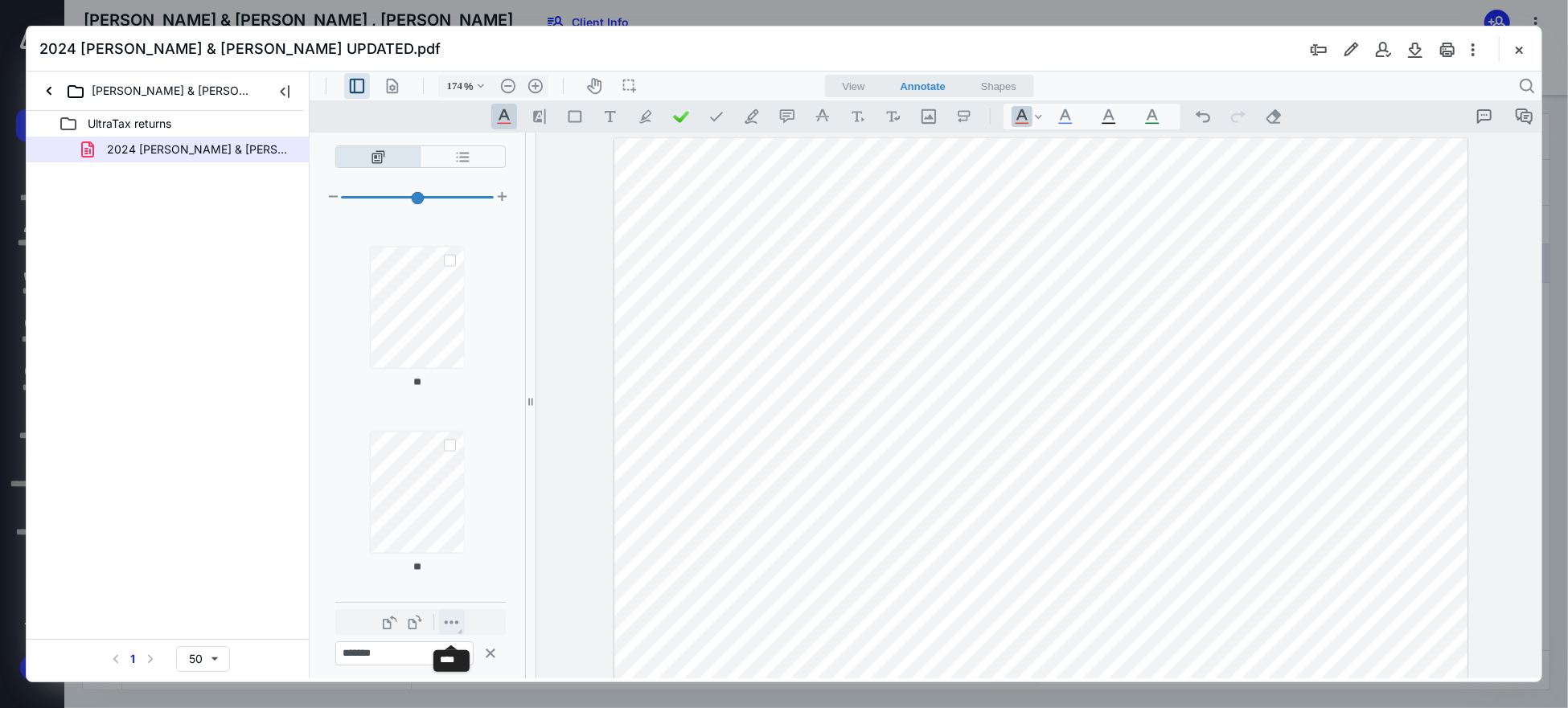 click on "**********" at bounding box center [451, 621] 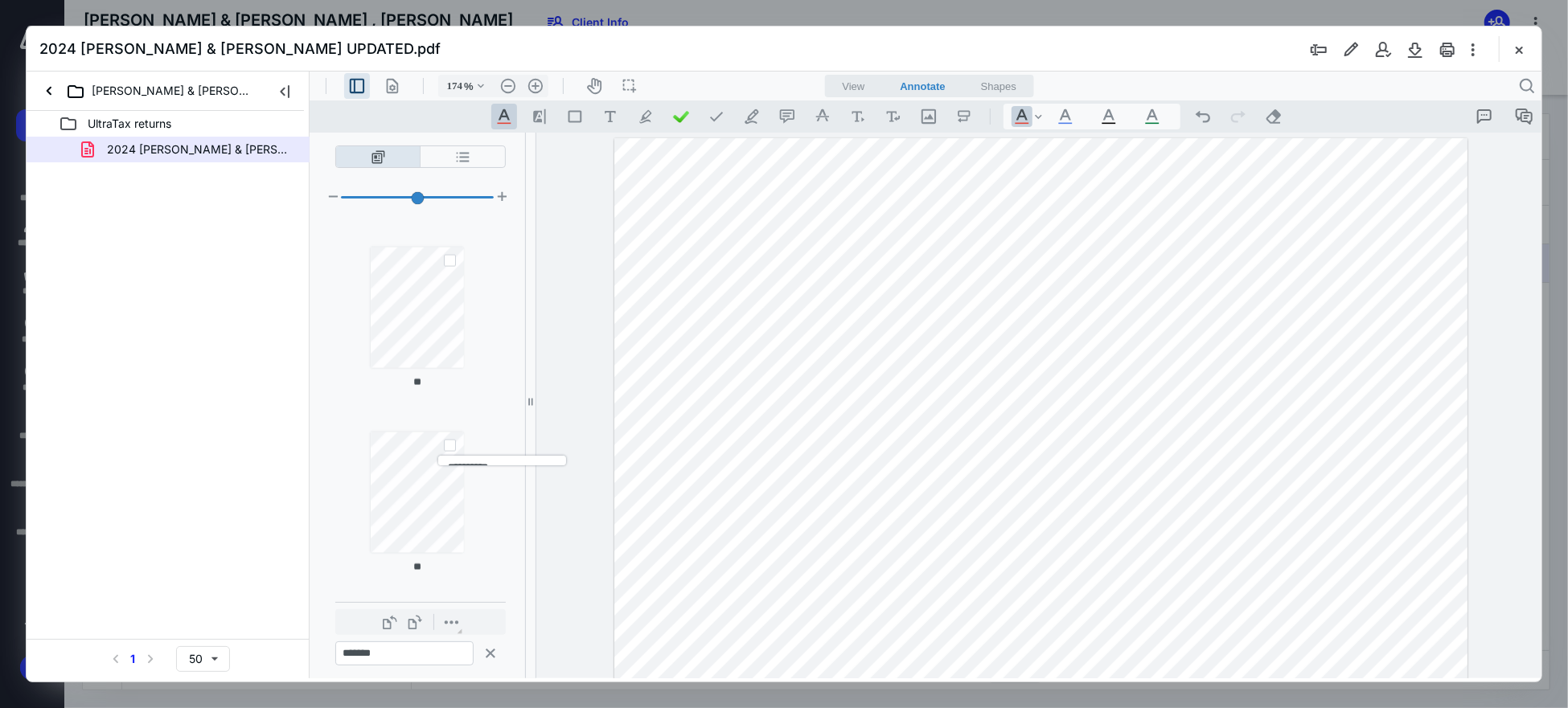 click on "**" at bounding box center (417, 503) 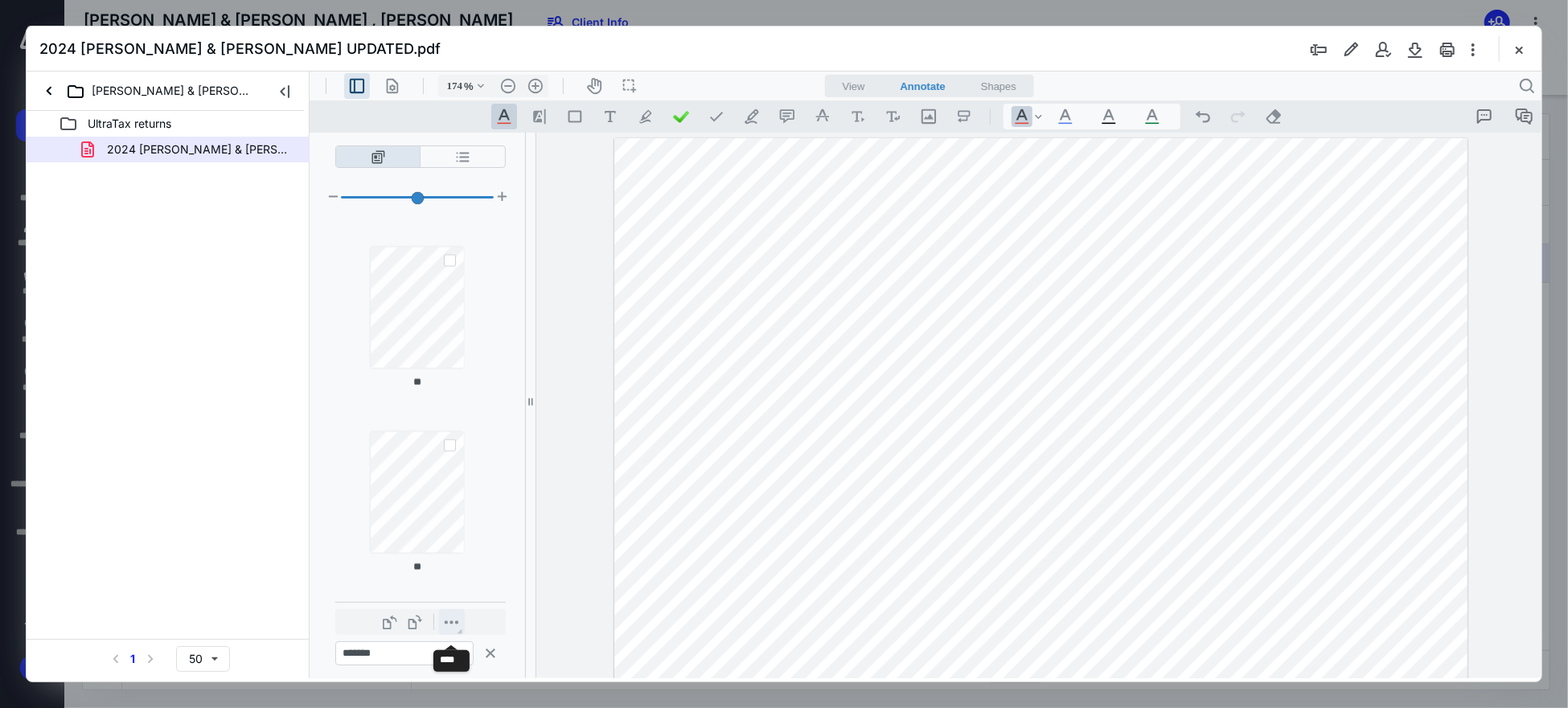 click on "**********" at bounding box center (451, 621) 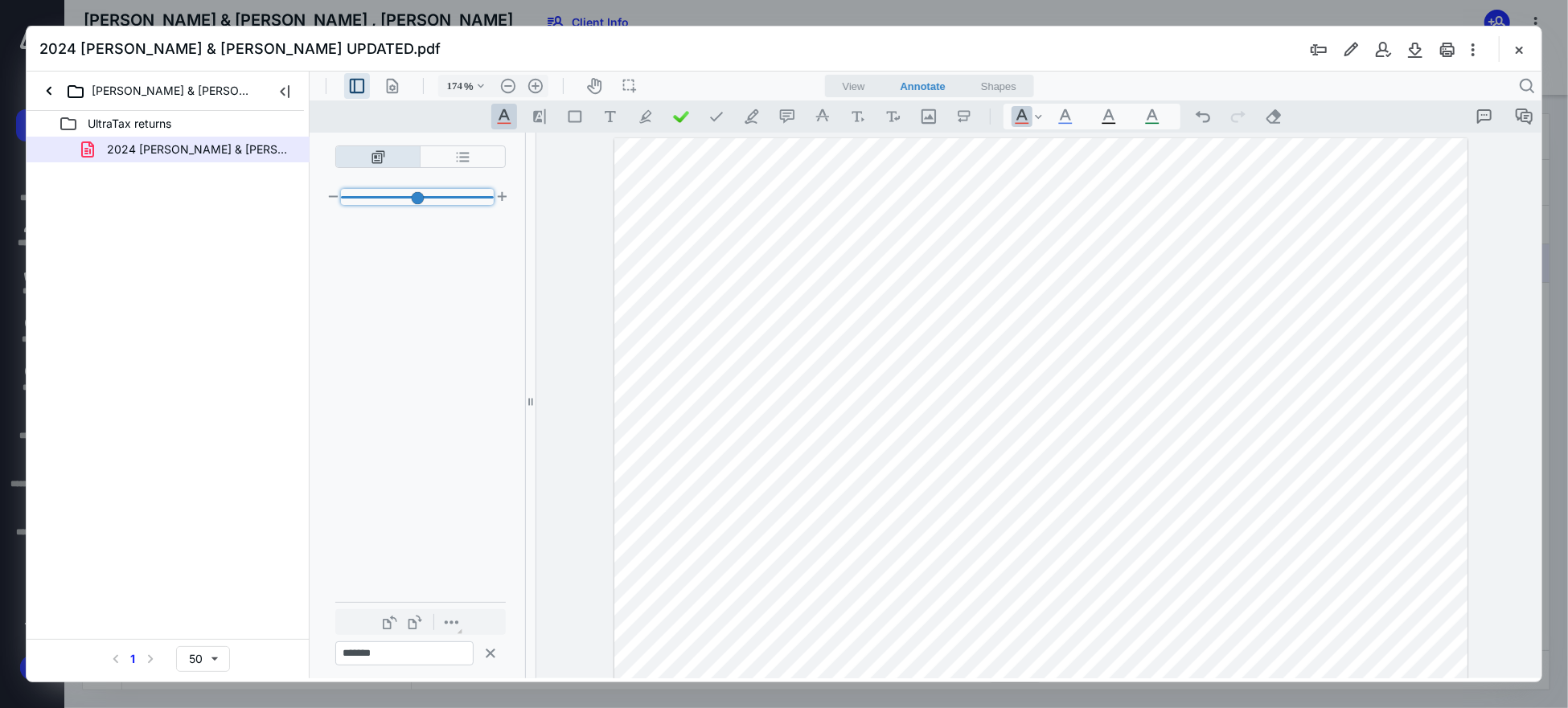 scroll, scrollTop: 0, scrollLeft: 0, axis: both 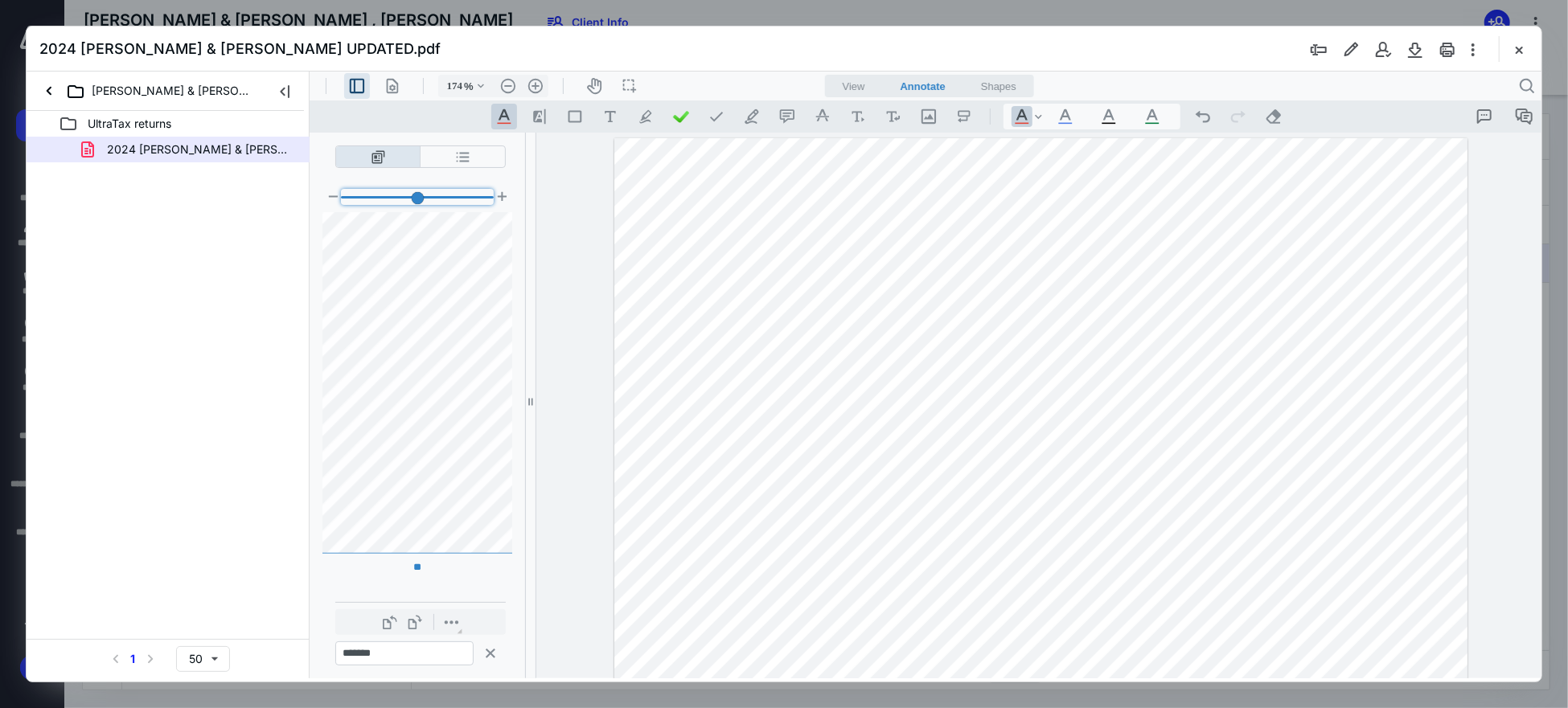 drag, startPoint x: 355, startPoint y: 198, endPoint x: 405, endPoint y: 200, distance: 50.03998 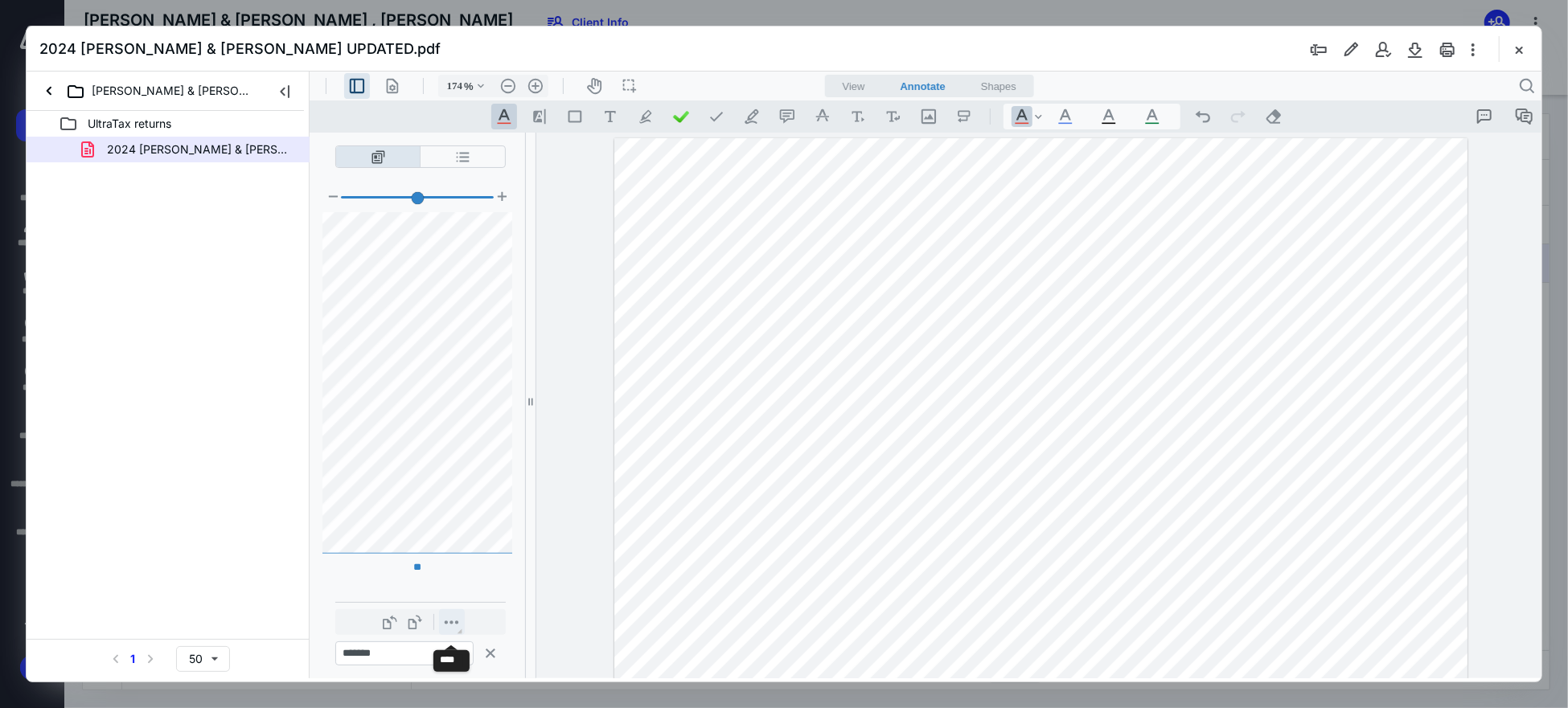 click on "**********" at bounding box center (451, 621) 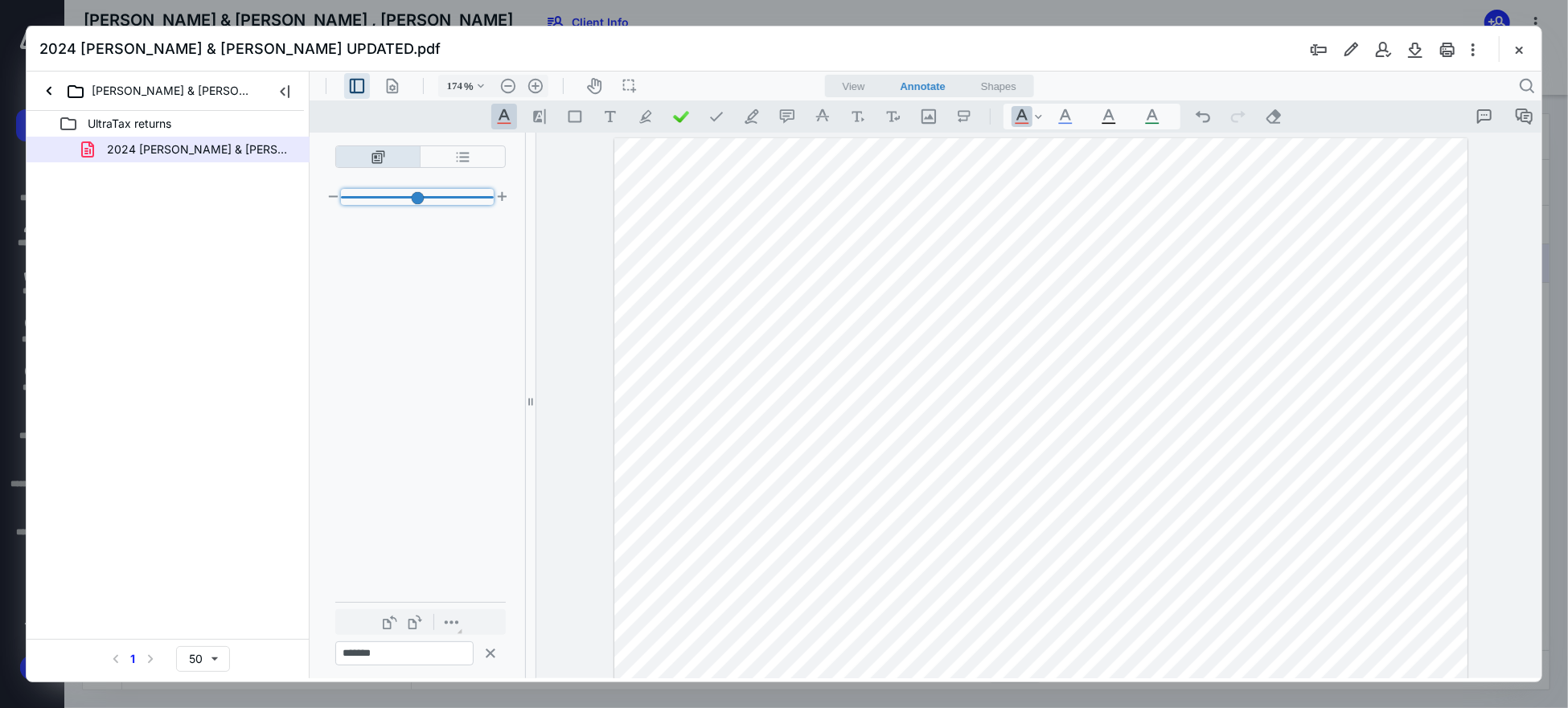 scroll, scrollTop: 3473, scrollLeft: 0, axis: vertical 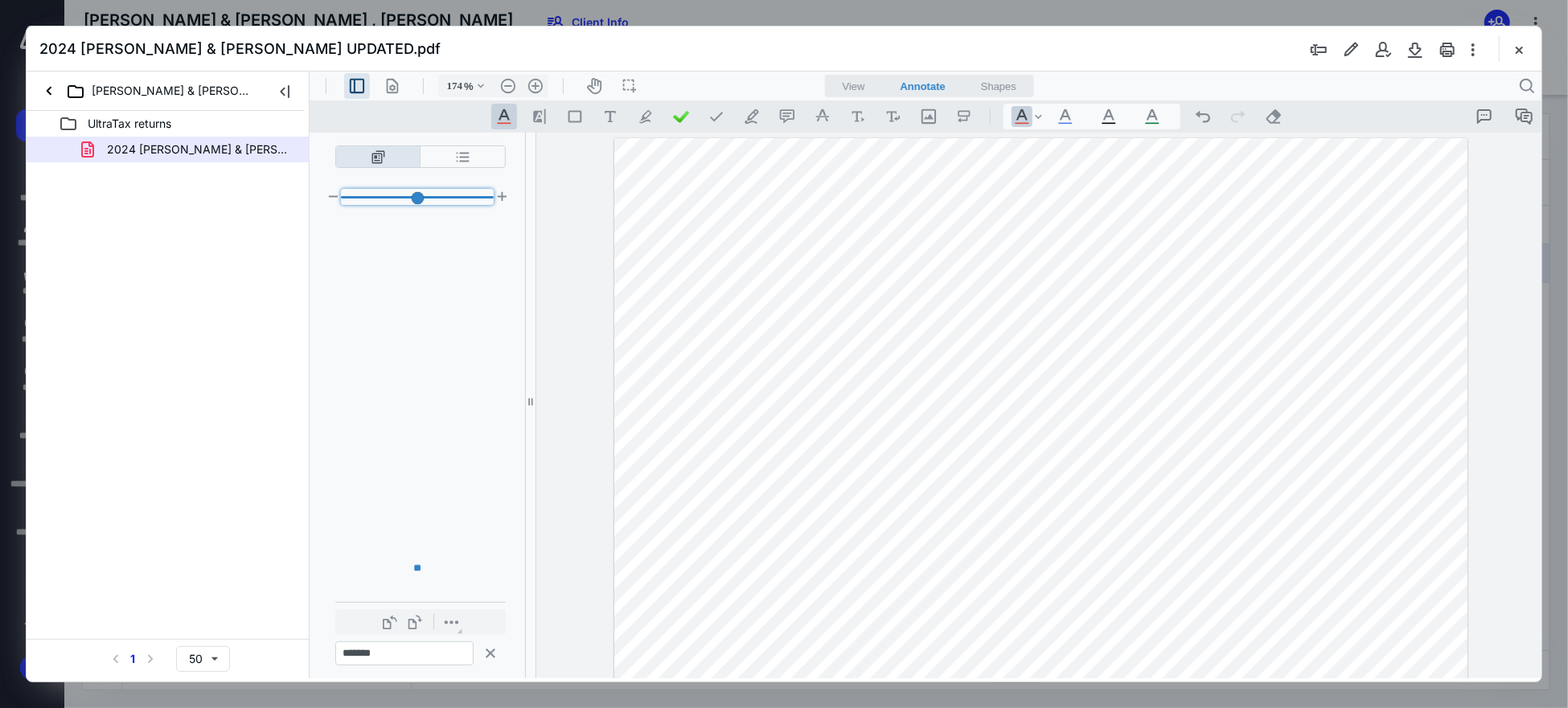 drag, startPoint x: 410, startPoint y: 200, endPoint x: 392, endPoint y: 203, distance: 18.248288 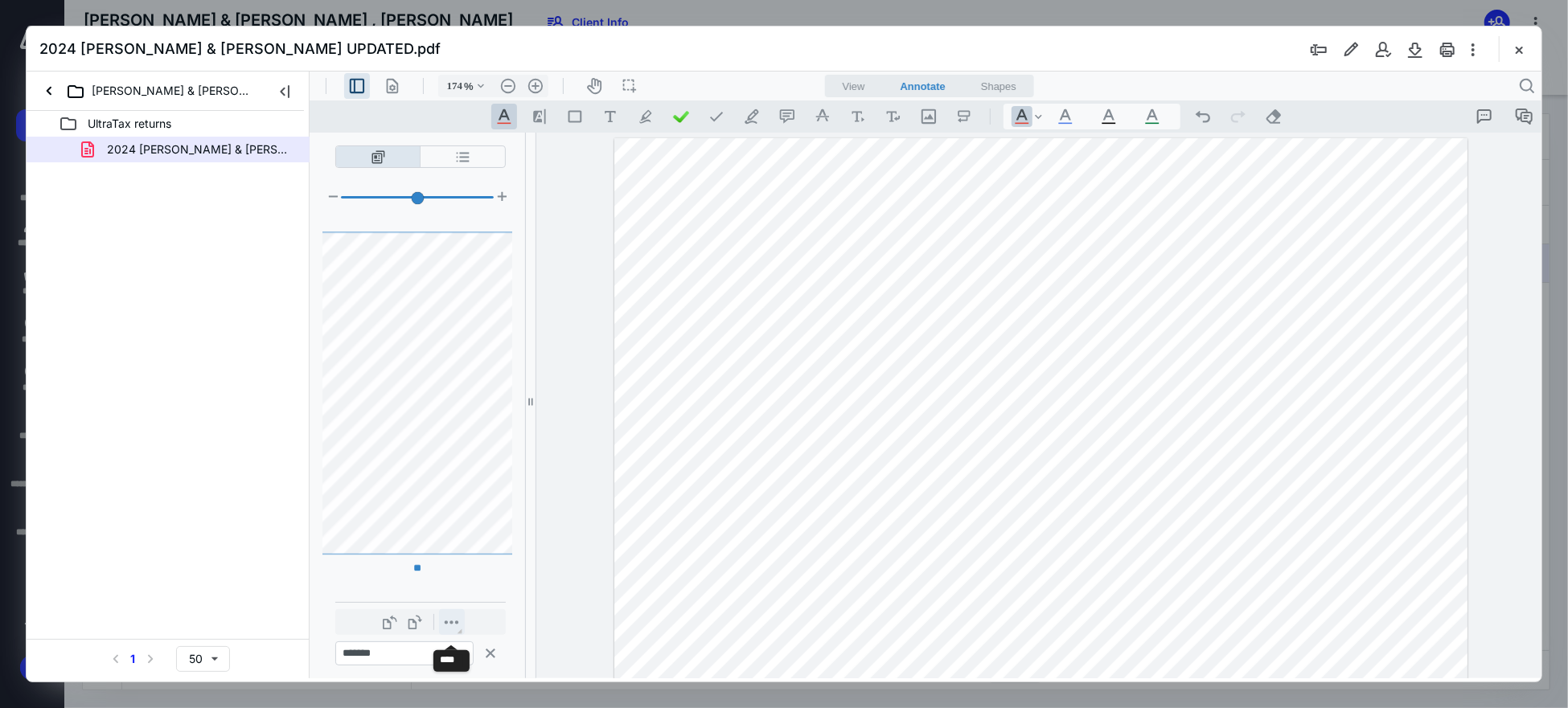 click on "**********" at bounding box center (451, 621) 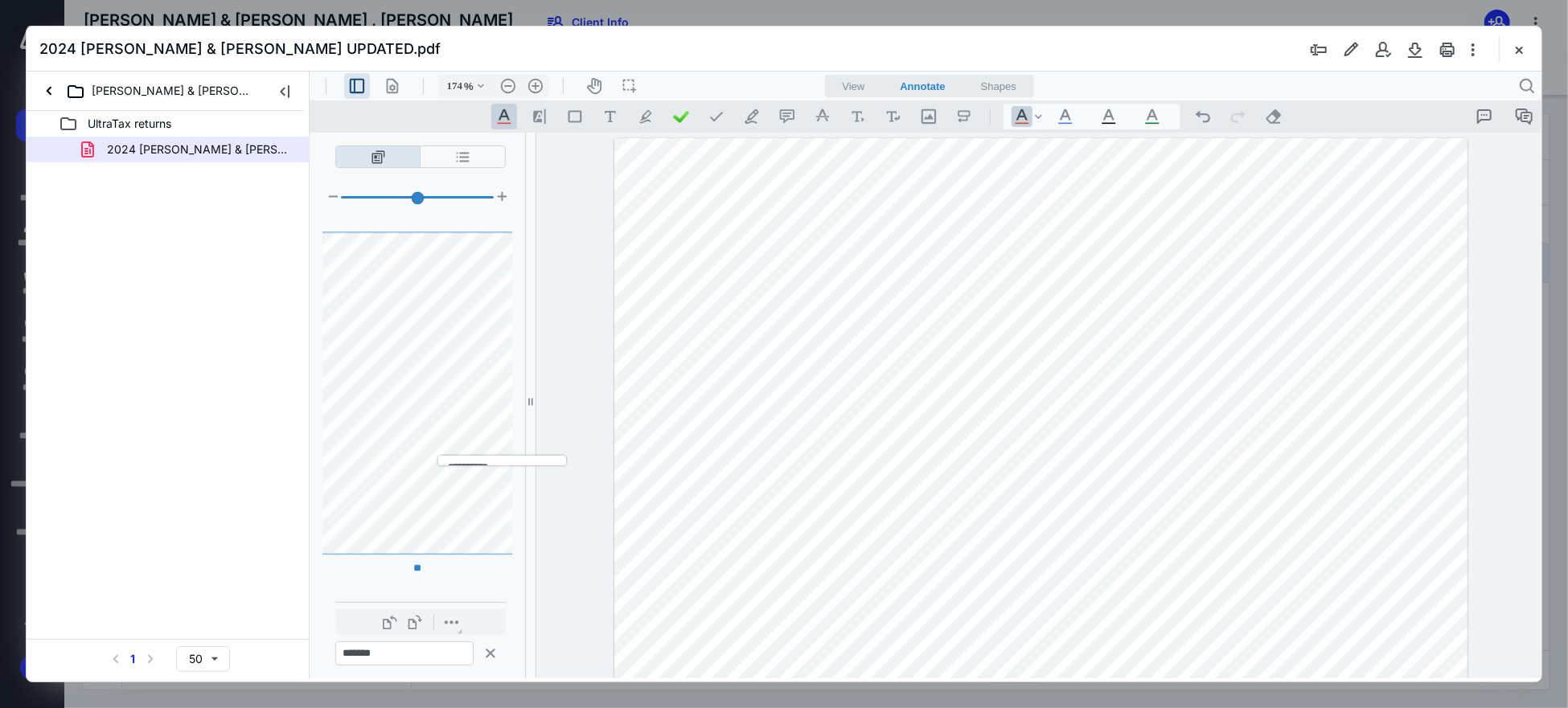 click on "******** ******** ****** ***** .cls-1{fill:#abb0c4;} icon - header - sidebar - line .cls-1{fill:#abb0c4;} icon - header - page manipulation - line 174 % .cls-1{fill:#abb0c4;} icon - chevron - down .cls-1{fill:#abb0c4;} icon - header - zoom - out - line Current zoom is   174 % .cls-1{fill:#abb0c4;} icon - header - zoom - in - line icon-header-pan20 icon / operation / multi select View Annotate Shapes Annotate .cls-1{fill:#abb0c4;} icon - chevron - down View Annotate Shapes .cls-1{fill:#abb0c4;} icon - header - search .cls-1{fill:#abb0c4;} icon - tool - text manipulation - underline .cls-1{fill:#8c8c8c;} icon - line - tool - highlight  .st0{fill:#868E96;}  .cls-1{fill:#abb0c4;} icon - tool - text - free text .cls-1{fill:#abb0c4;} icon - tool - pen - highlight .cls-1{fill:#abb0c4;} icon - tool - pen - line .cls-1{fill:#abb0c4;} icon - tool - comment - line .cls-1{fill:#abb0c4;} icon - tool - text manipulation - strikethrough .cls-1{fill:#abb0c4;} icon - tool - image - line  .st0{fill:#868E96;}  * * * ** **" at bounding box center (928, 378) 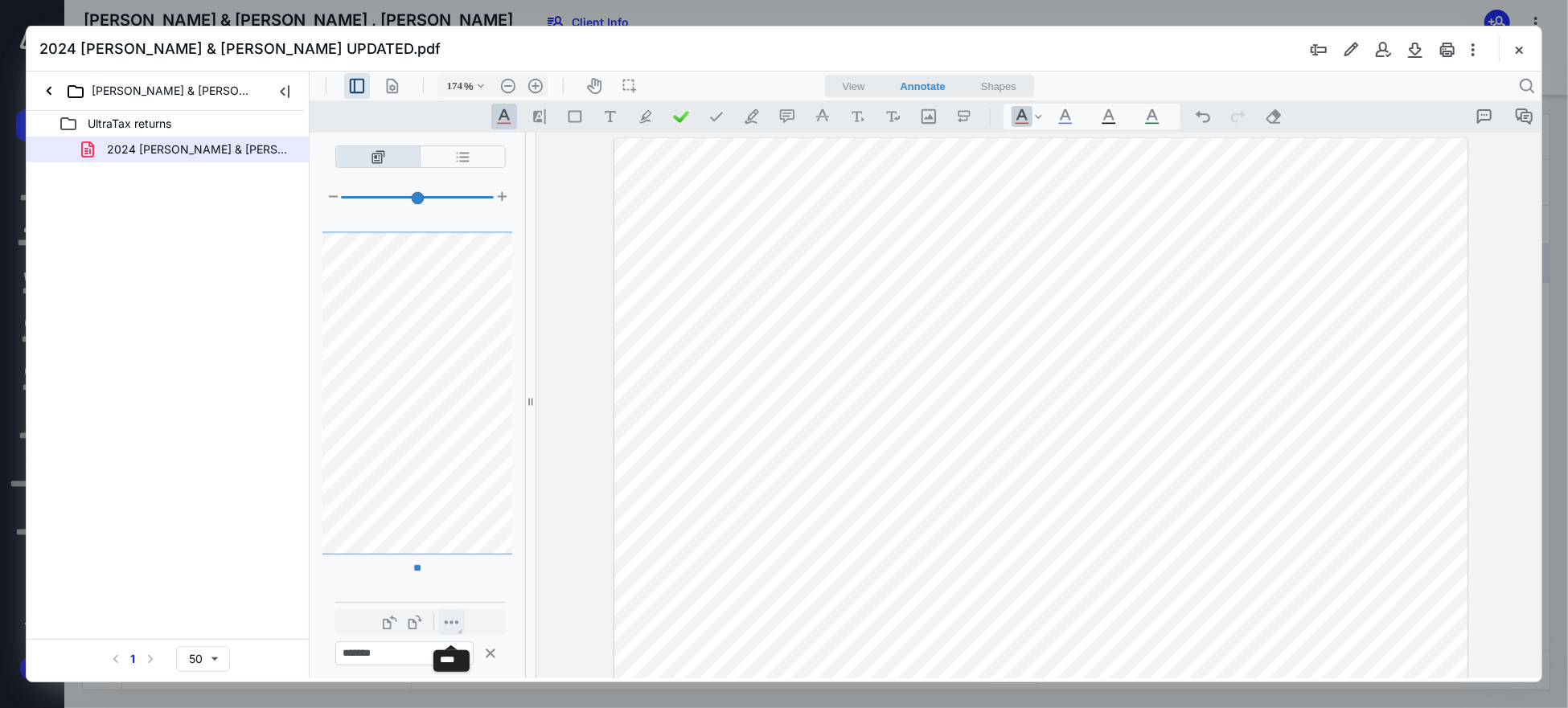 click on "**********" at bounding box center [451, 621] 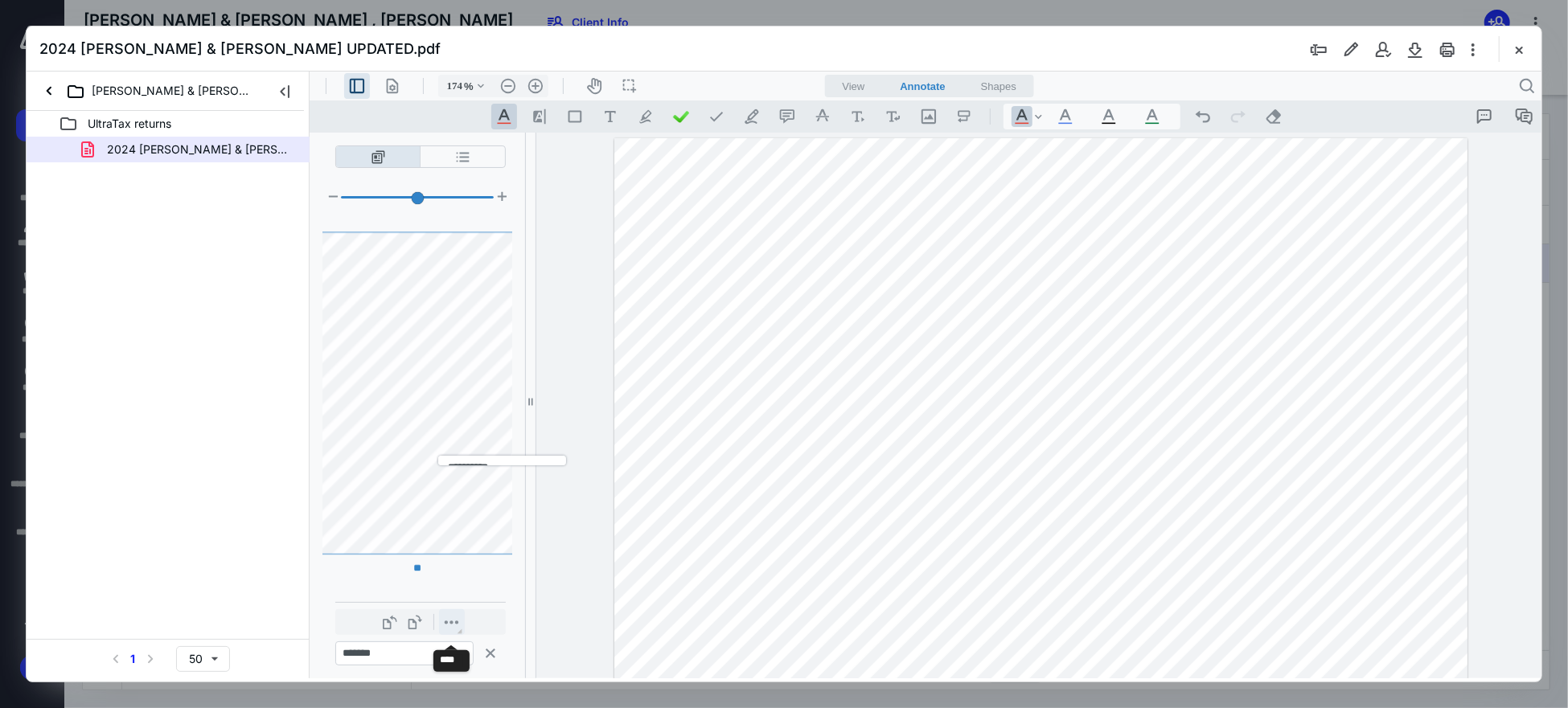 click on "**********" at bounding box center [451, 621] 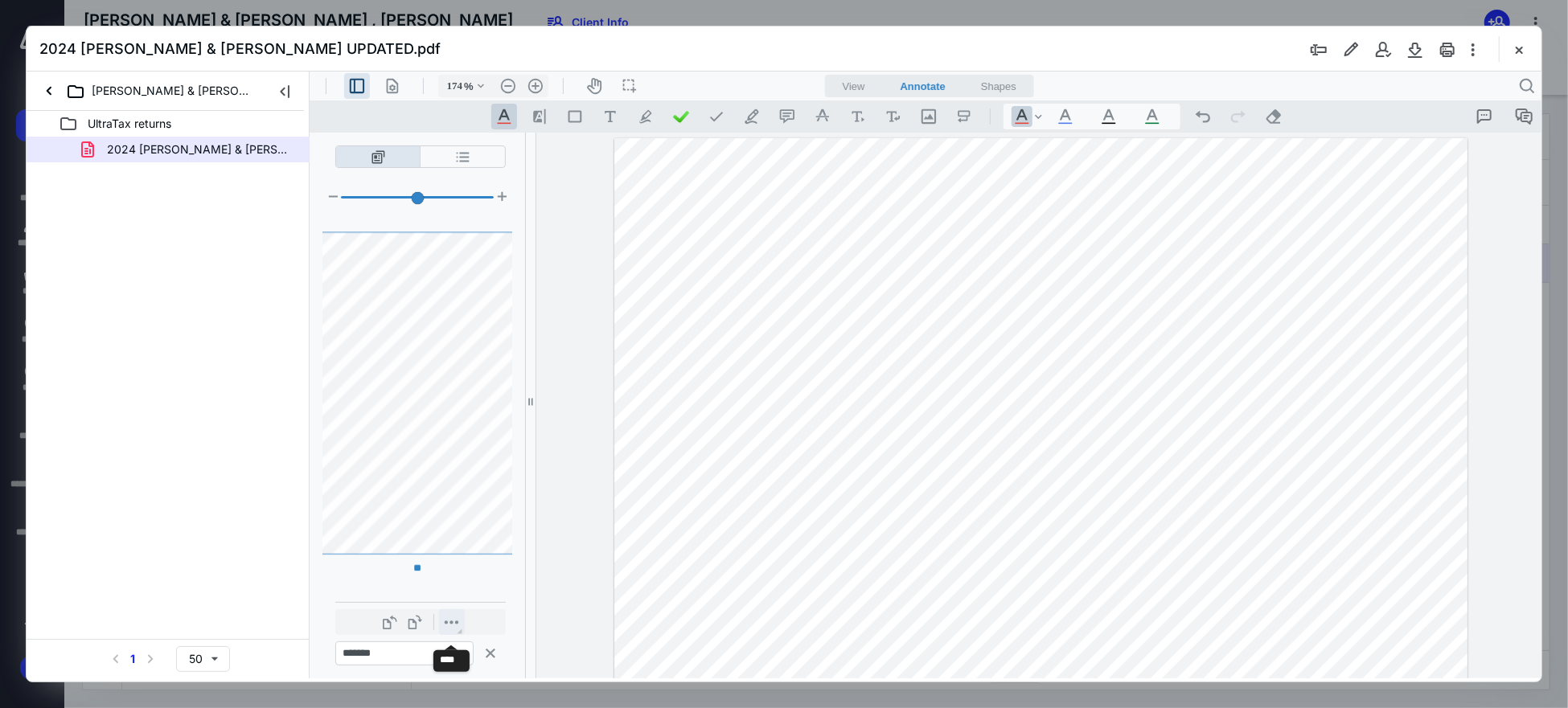 click on "**********" at bounding box center (451, 621) 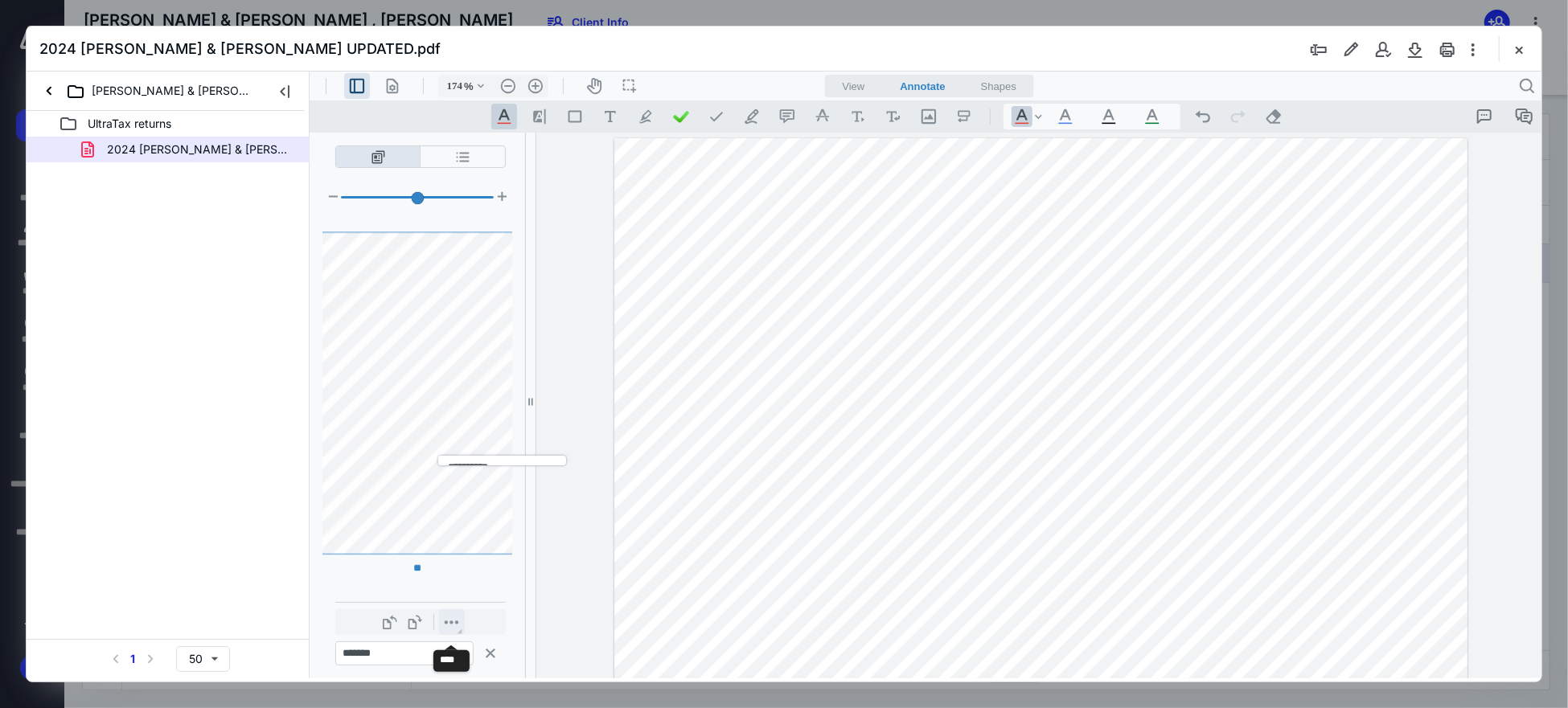 click on "**********" at bounding box center [451, 621] 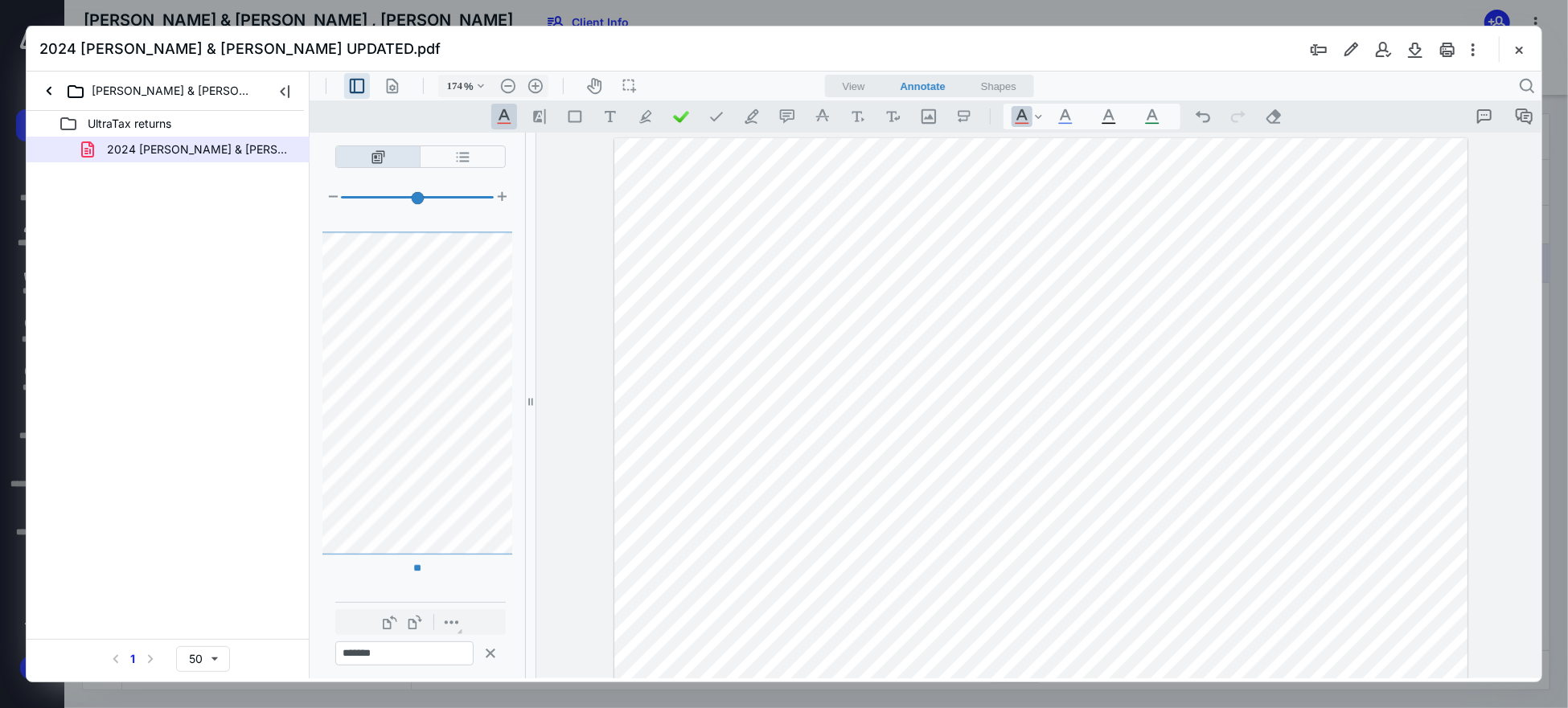 drag, startPoint x: 493, startPoint y: 194, endPoint x: 507, endPoint y: 194, distance: 14 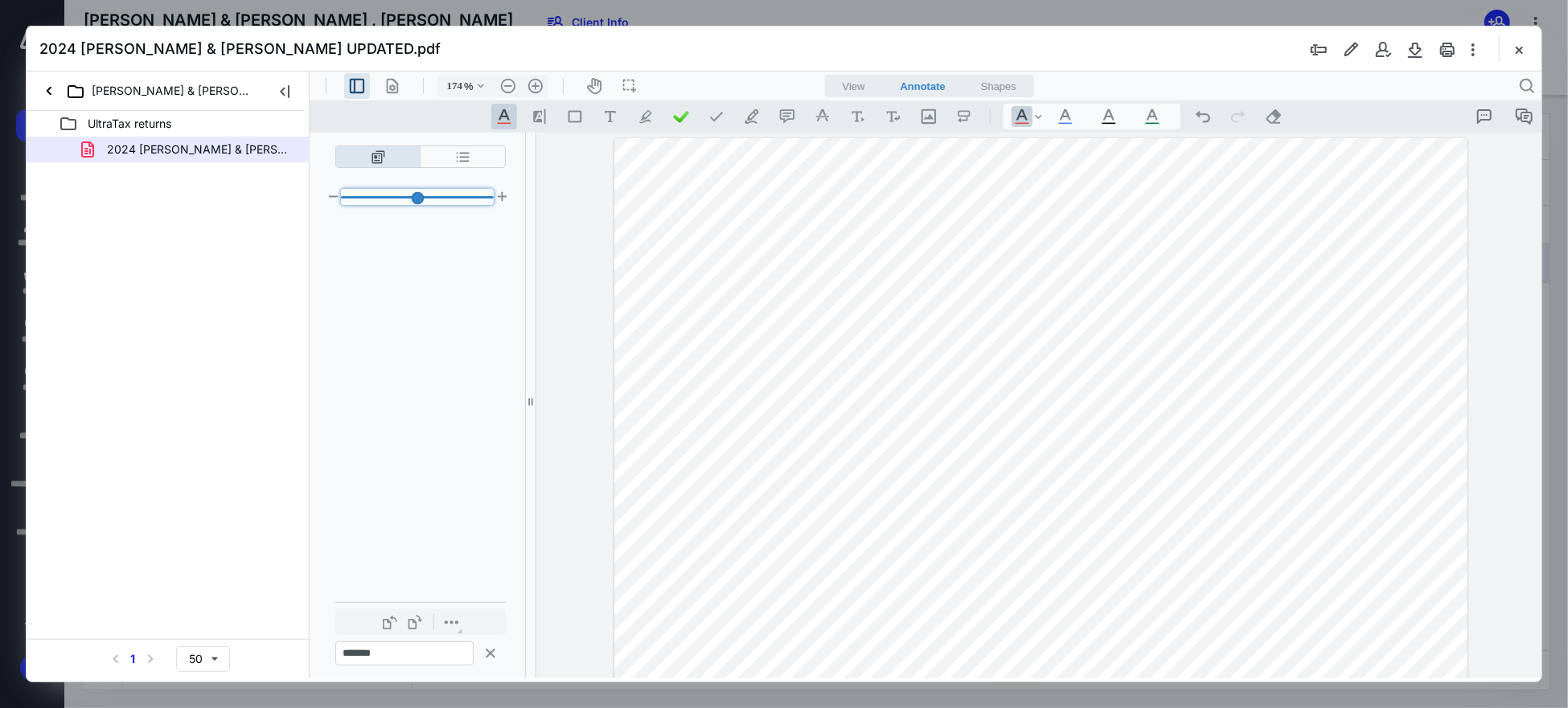 drag, startPoint x: 488, startPoint y: 193, endPoint x: 512, endPoint y: 198, distance: 24.515301 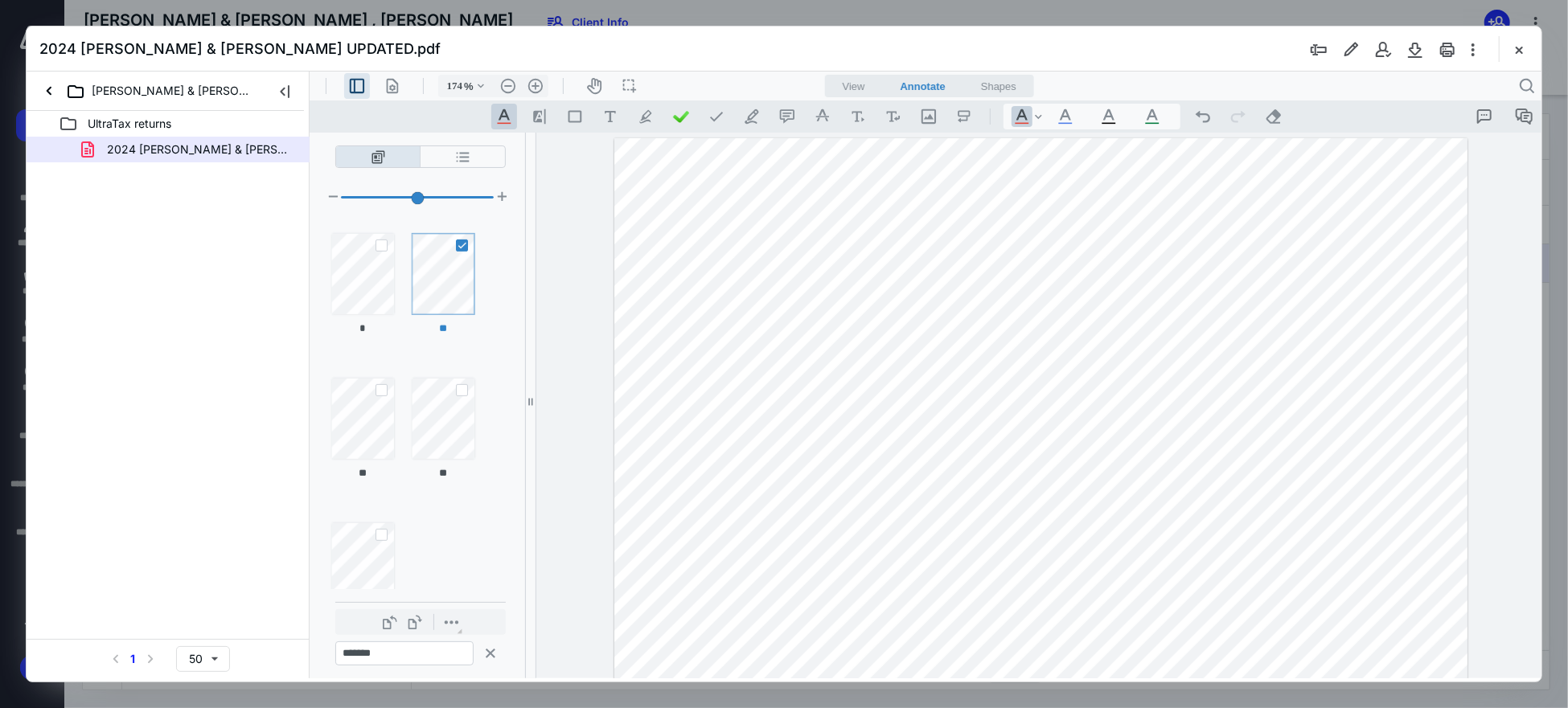type on "*" 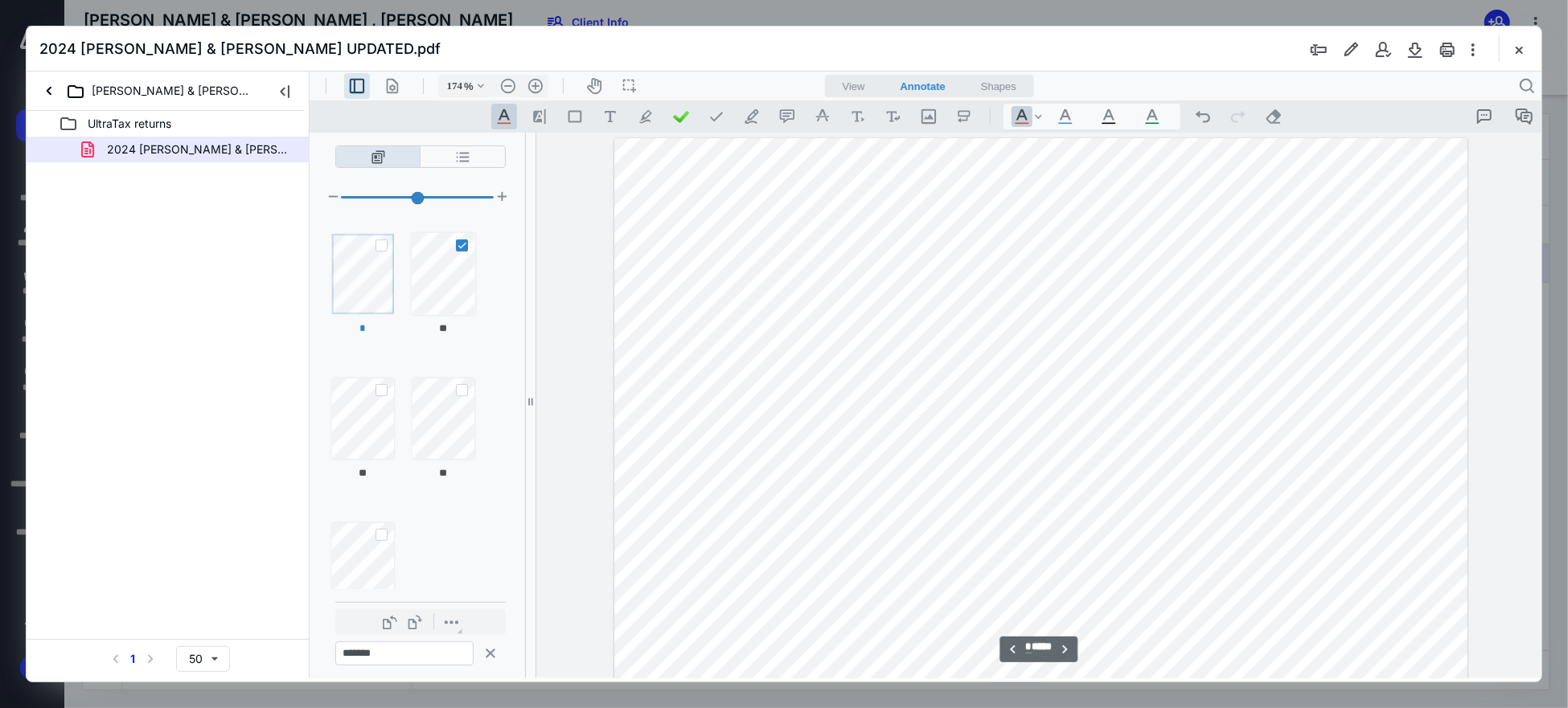 scroll, scrollTop: 8917, scrollLeft: 0, axis: vertical 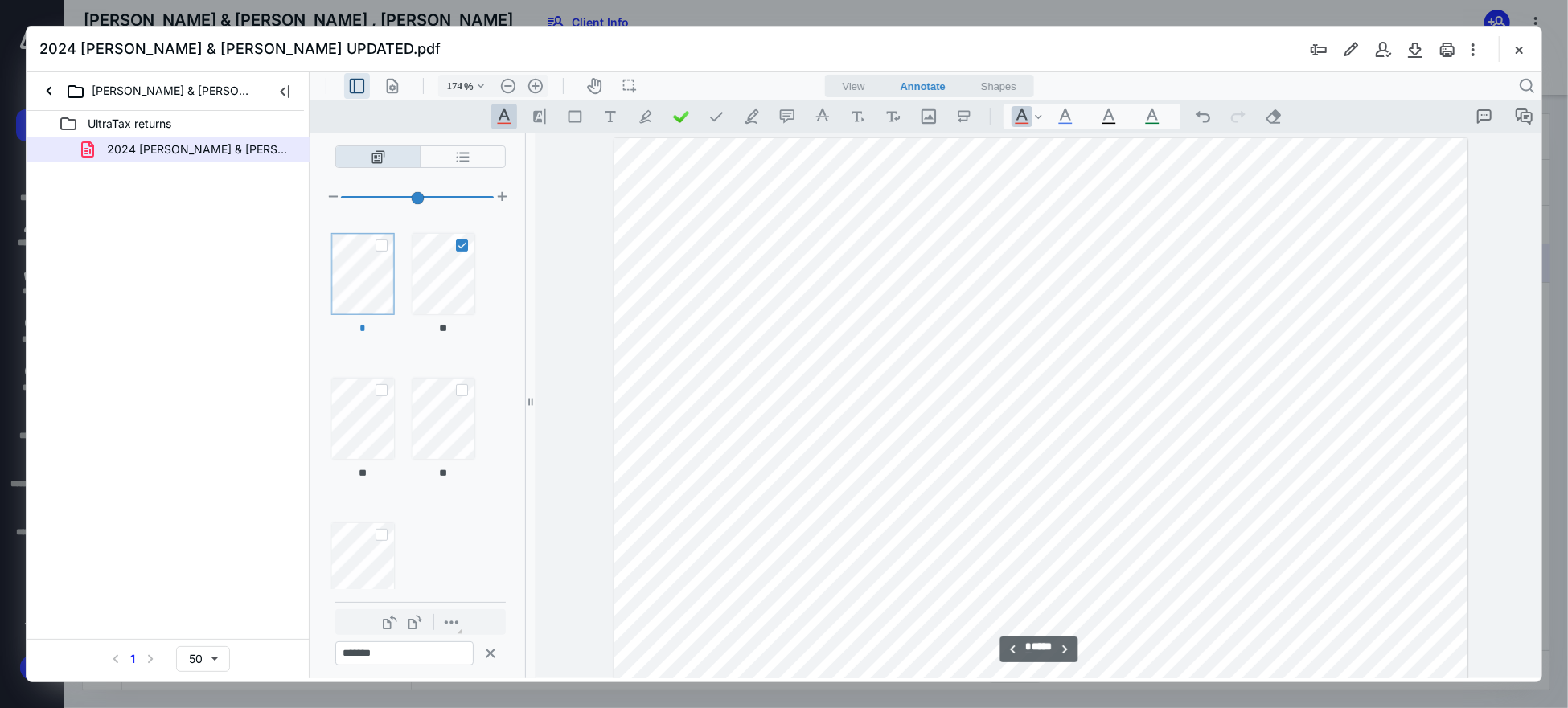 click at bounding box center (380, 244) 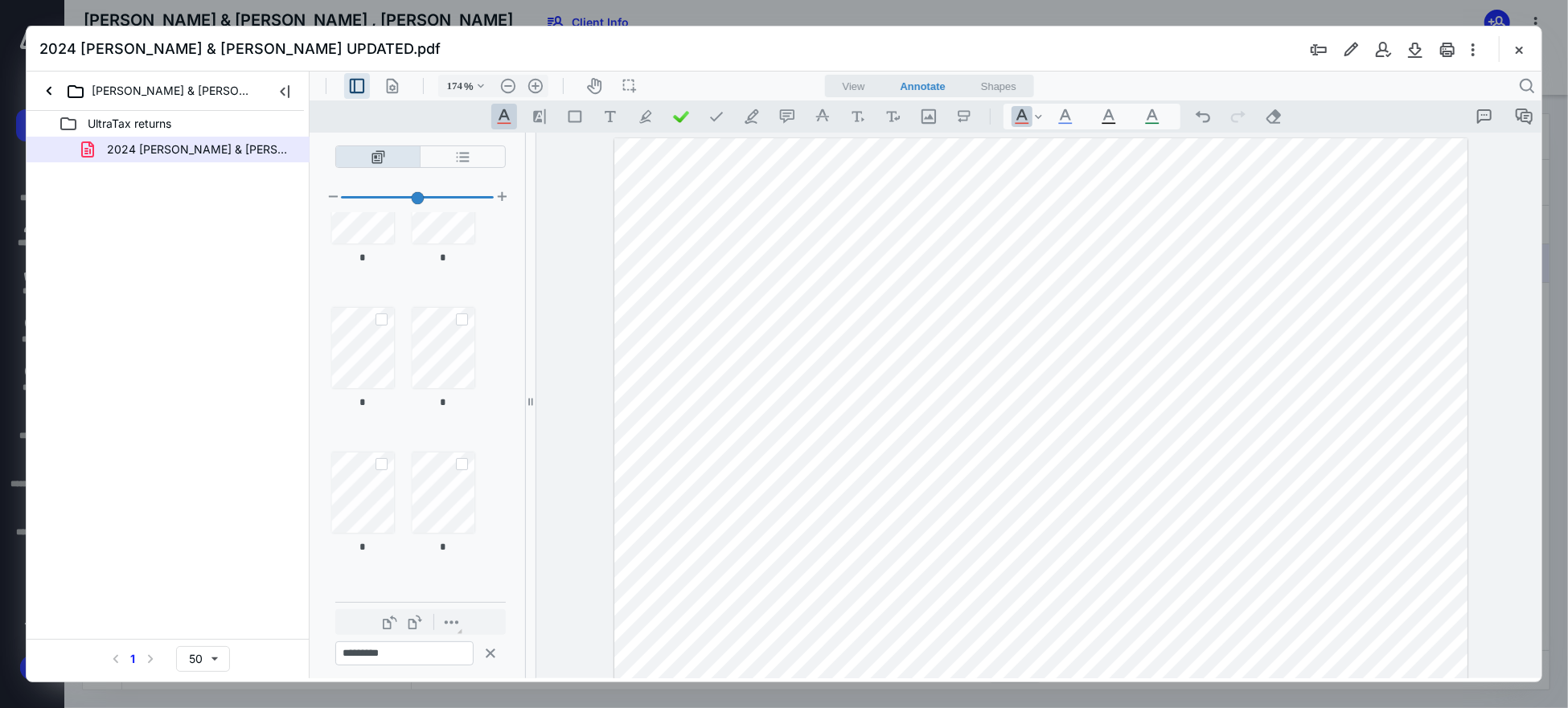 scroll, scrollTop: 106, scrollLeft: 0, axis: vertical 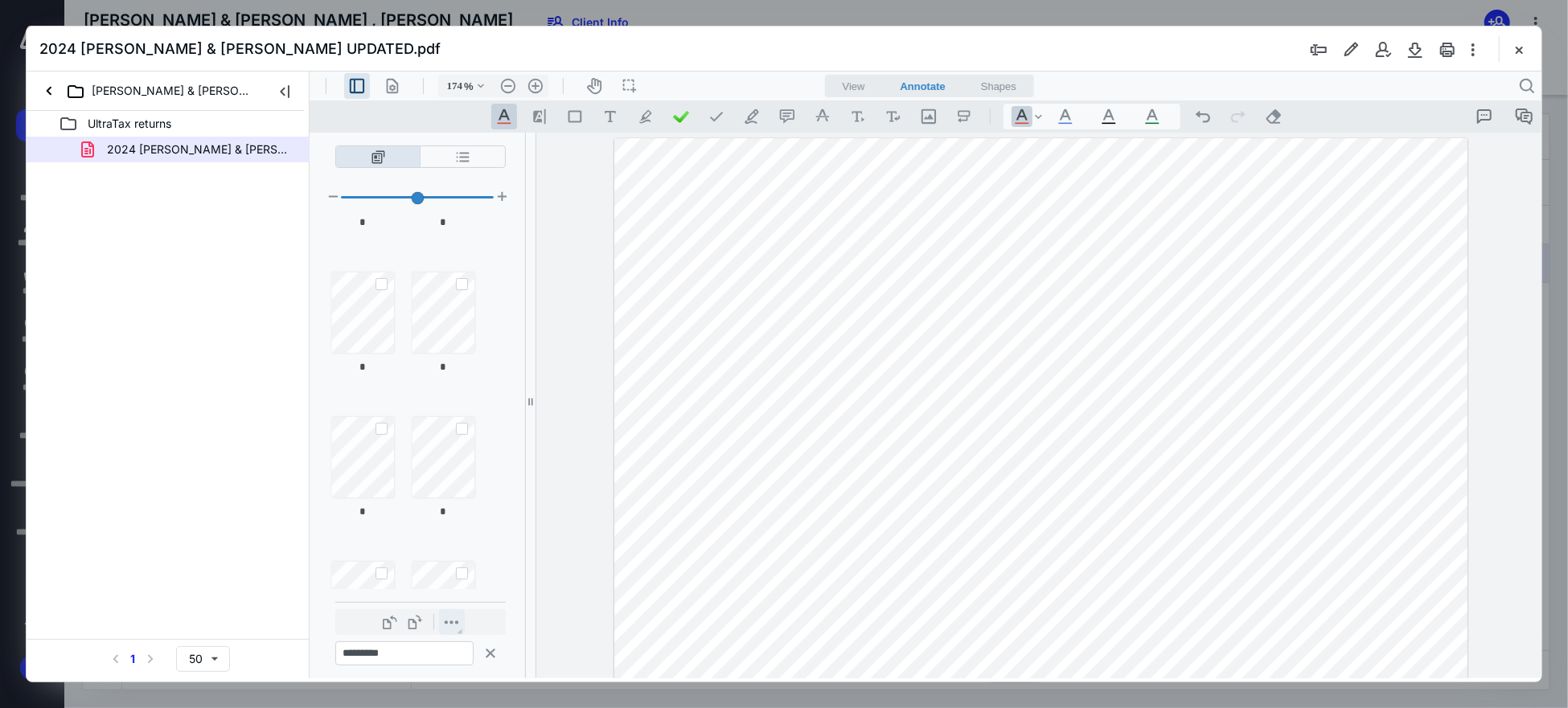 click on "**********" at bounding box center [451, 621] 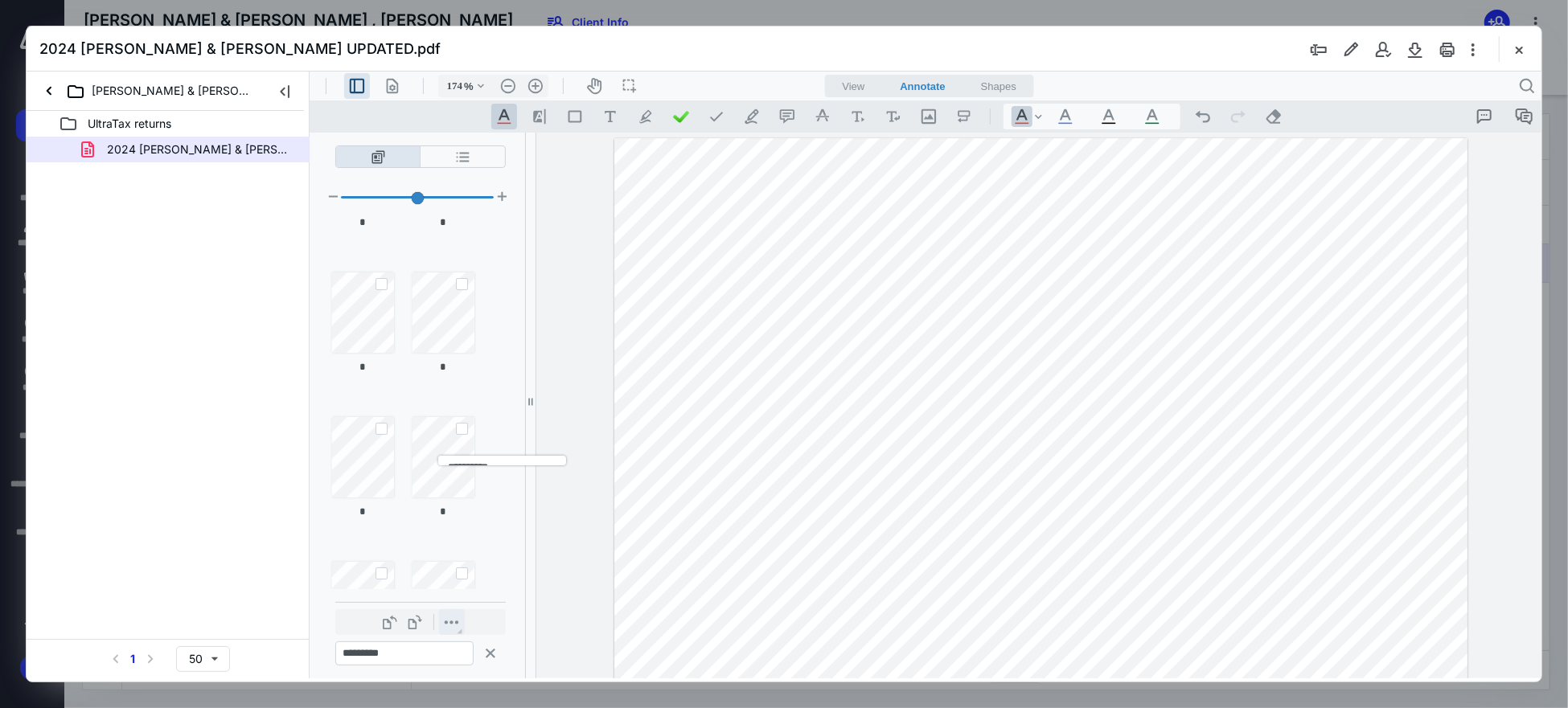click on "**********" at bounding box center [451, 621] 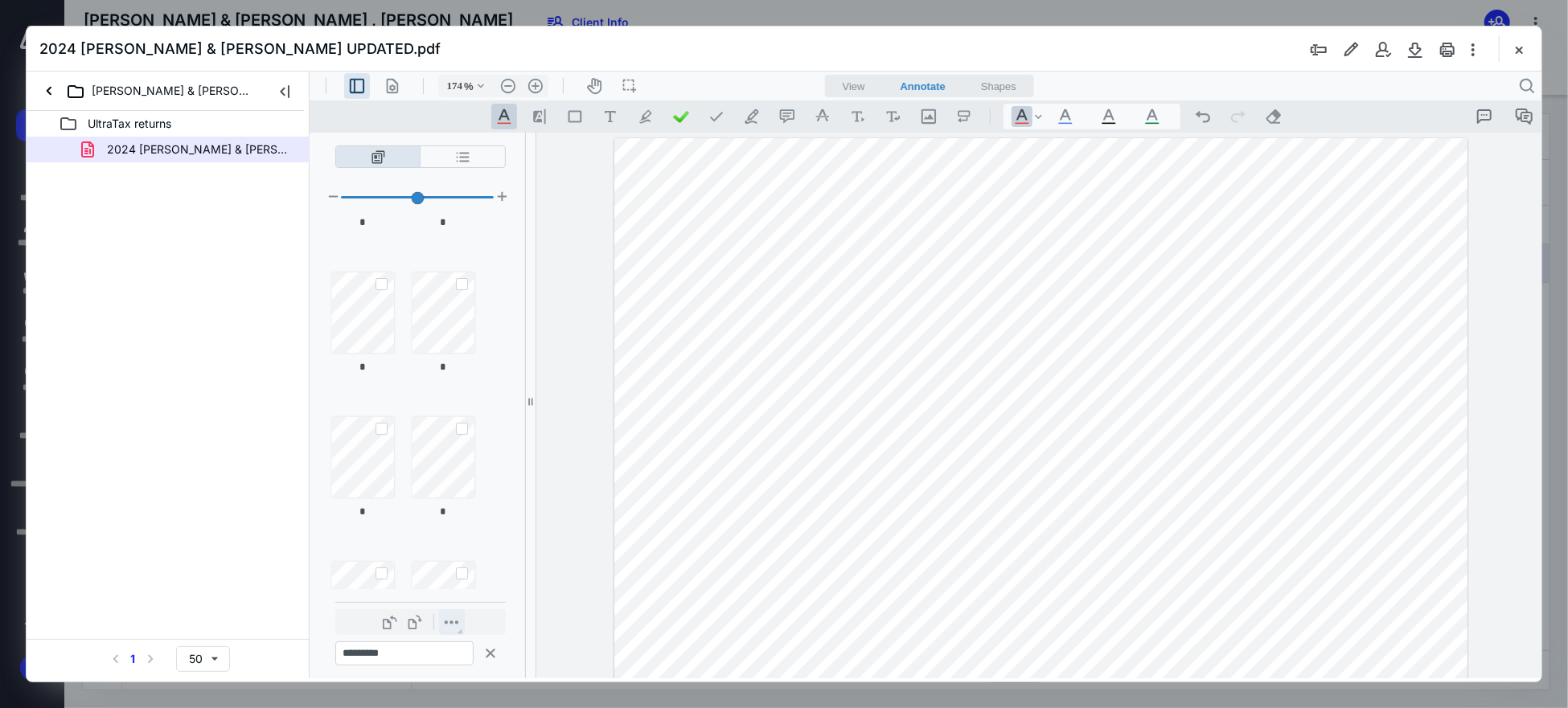 click on "**********" at bounding box center (451, 621) 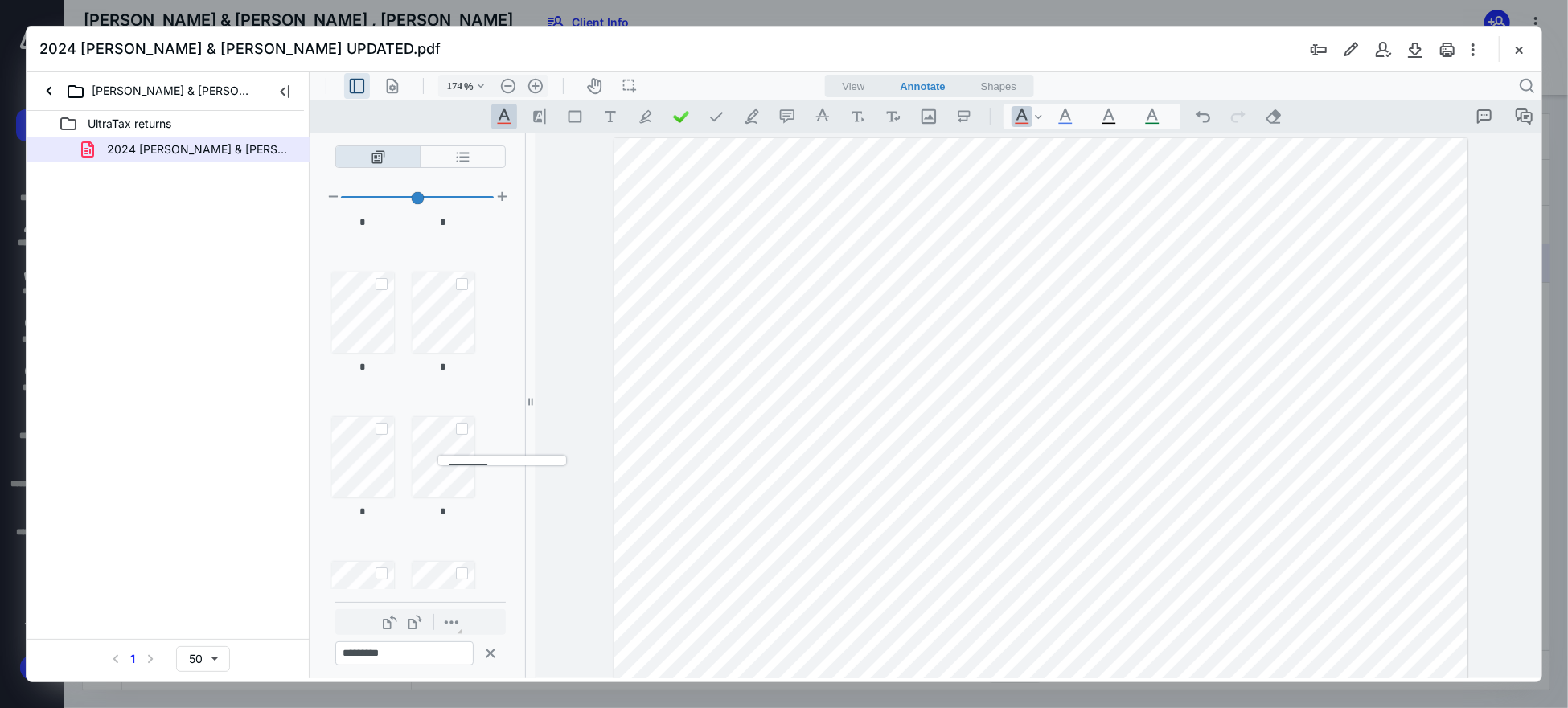 click on "**********" at bounding box center [501, 460] 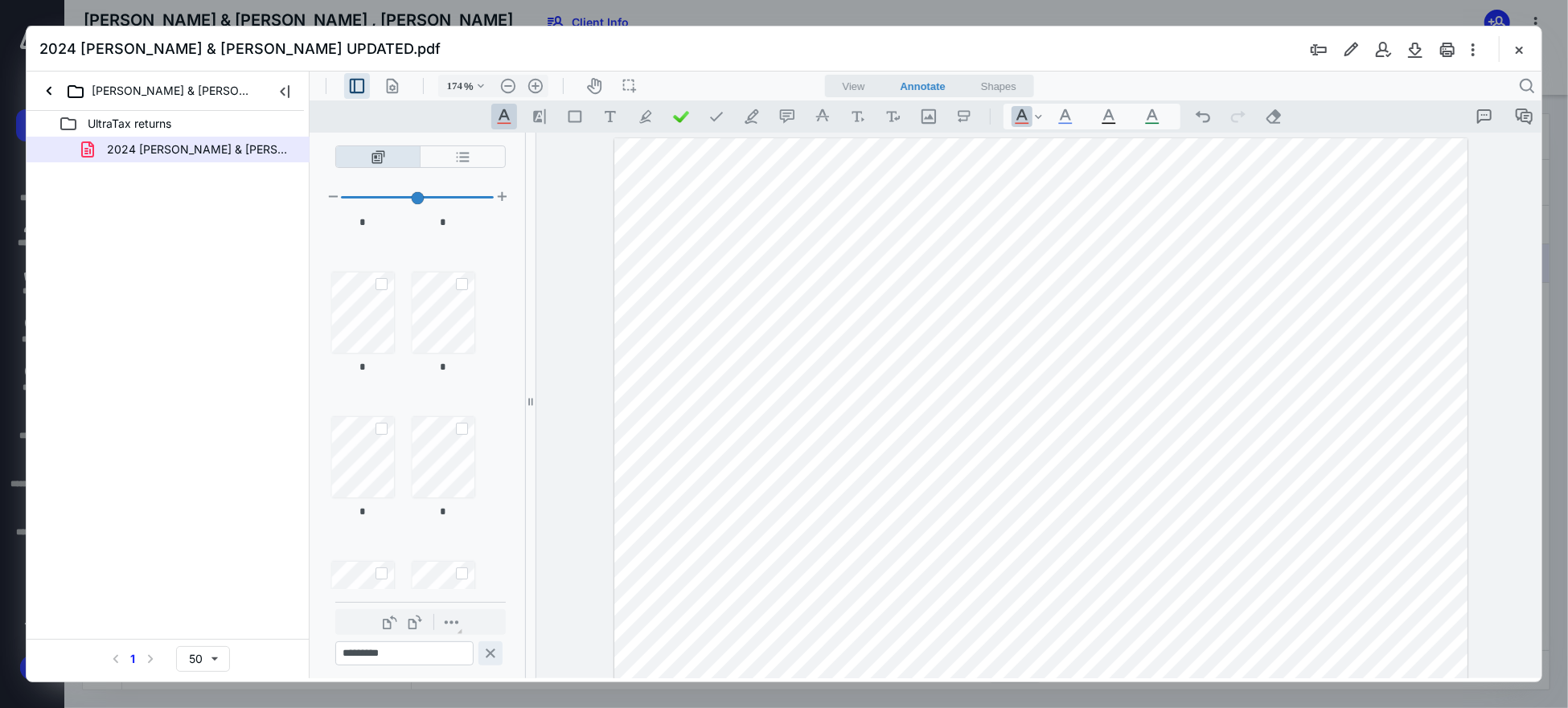 click on "**********" at bounding box center [490, 653] 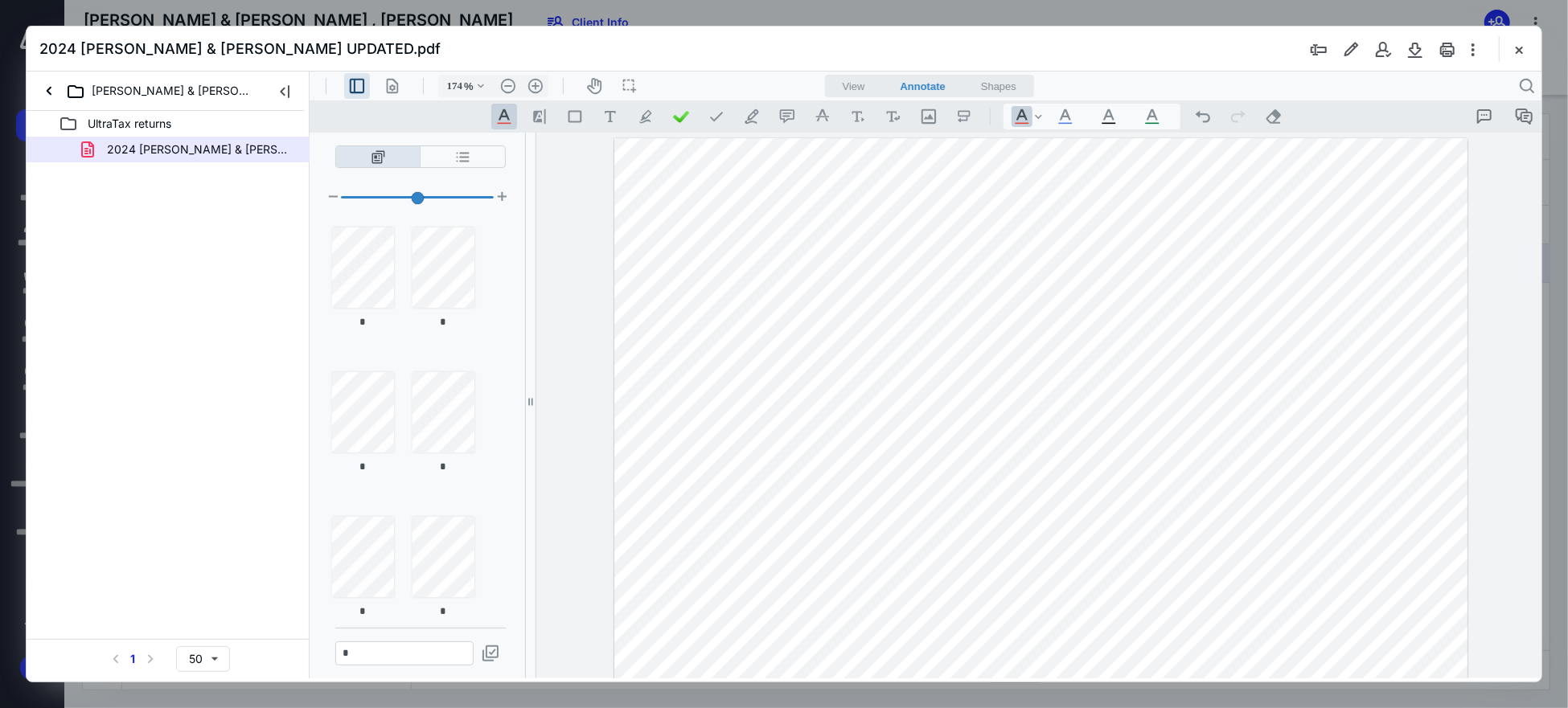 scroll, scrollTop: 0, scrollLeft: 0, axis: both 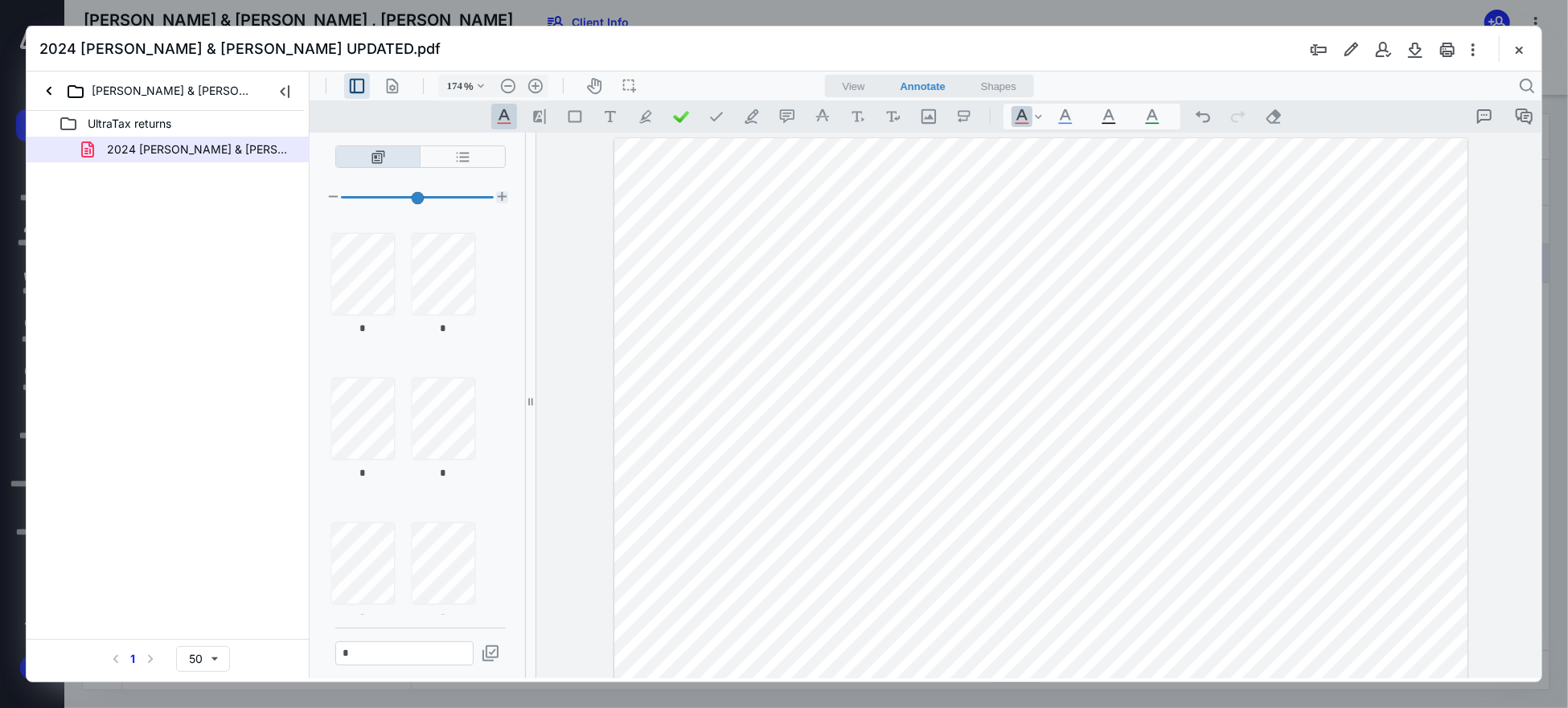 click at bounding box center [501, 196] 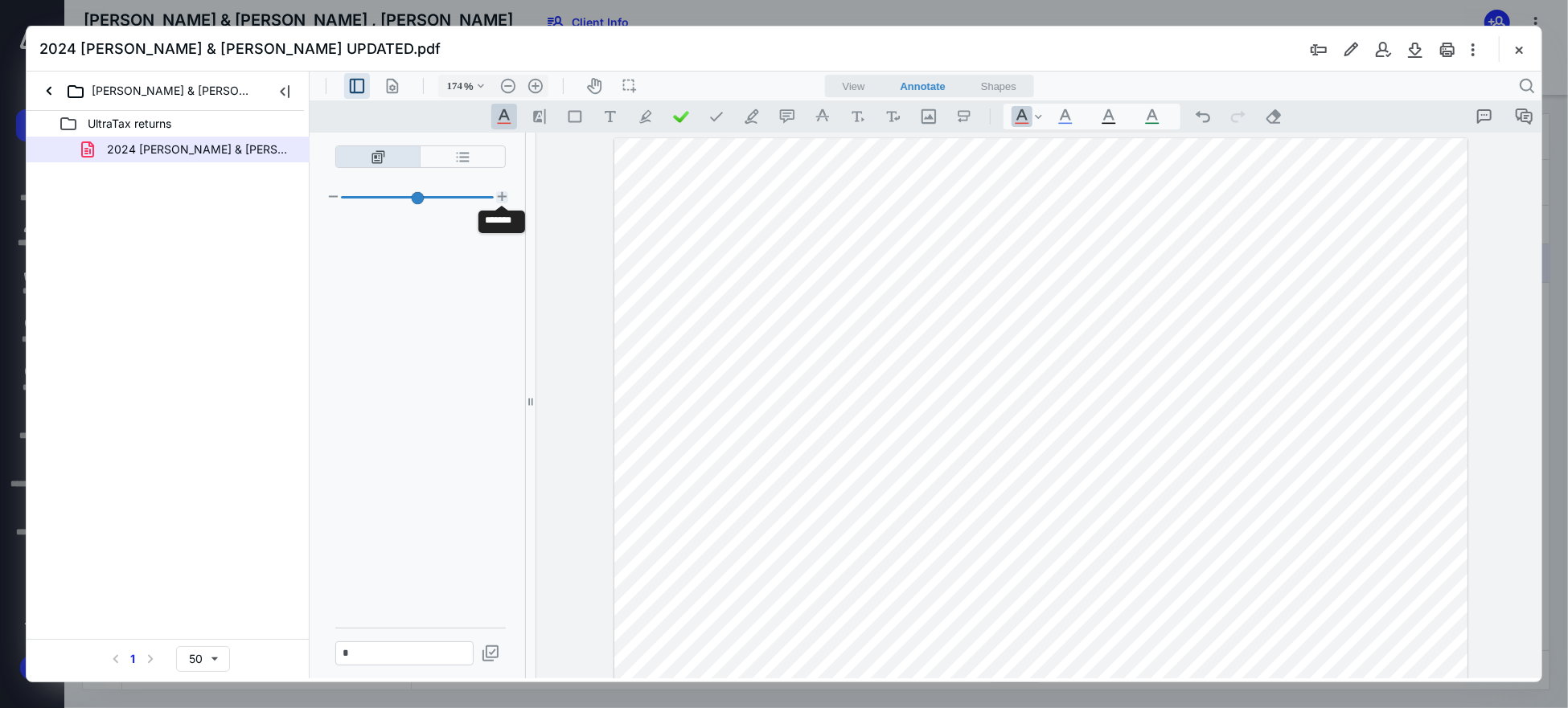 scroll, scrollTop: 1254, scrollLeft: 0, axis: vertical 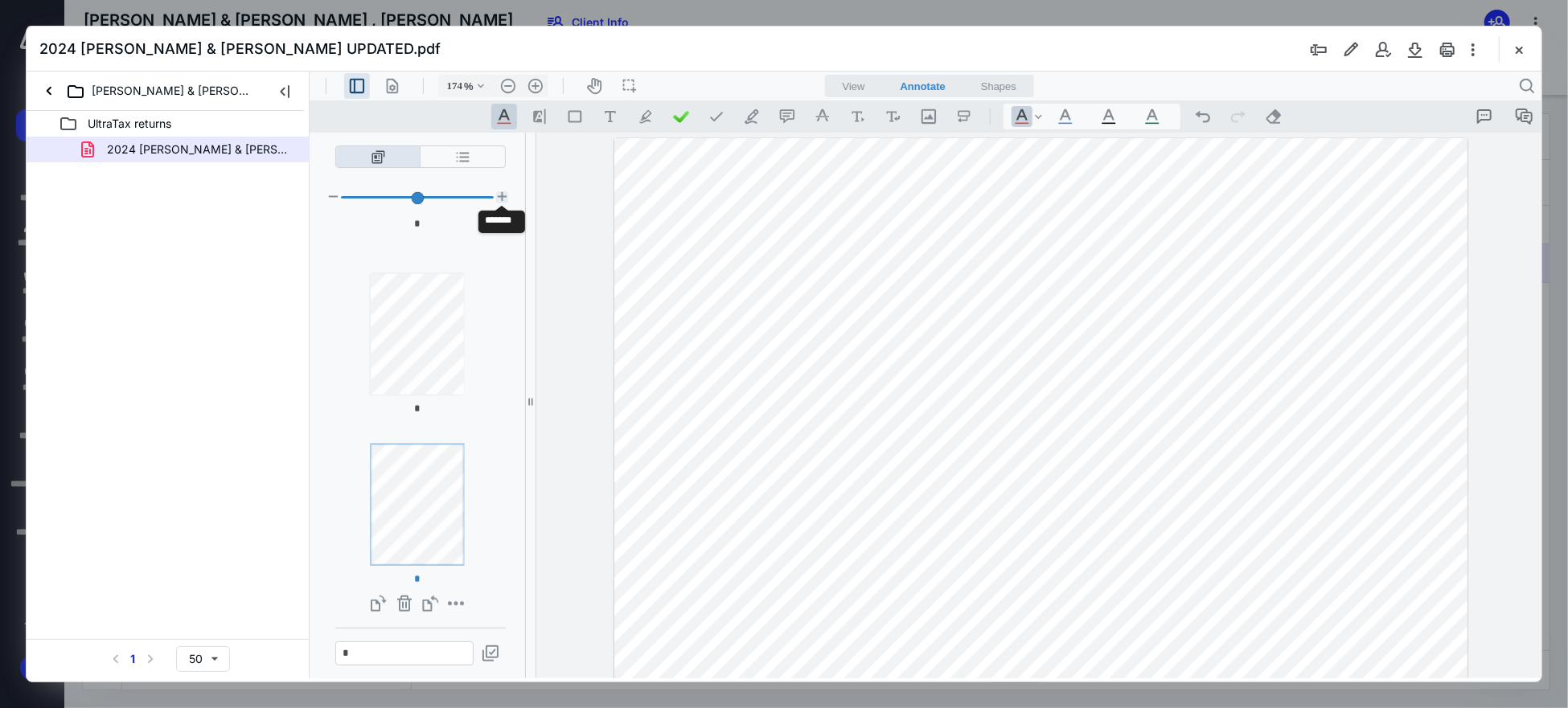 click at bounding box center [501, 196] 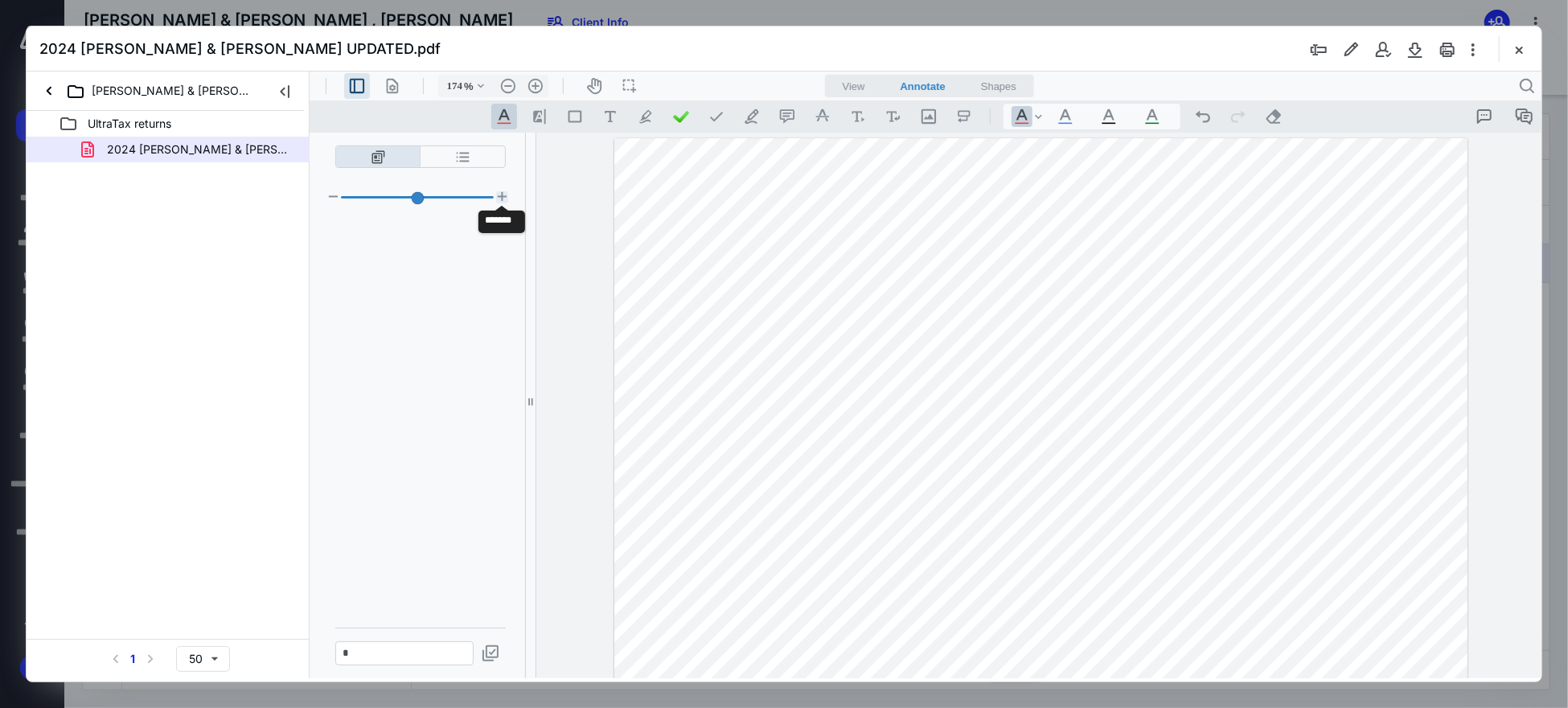 scroll, scrollTop: 1616, scrollLeft: 0, axis: vertical 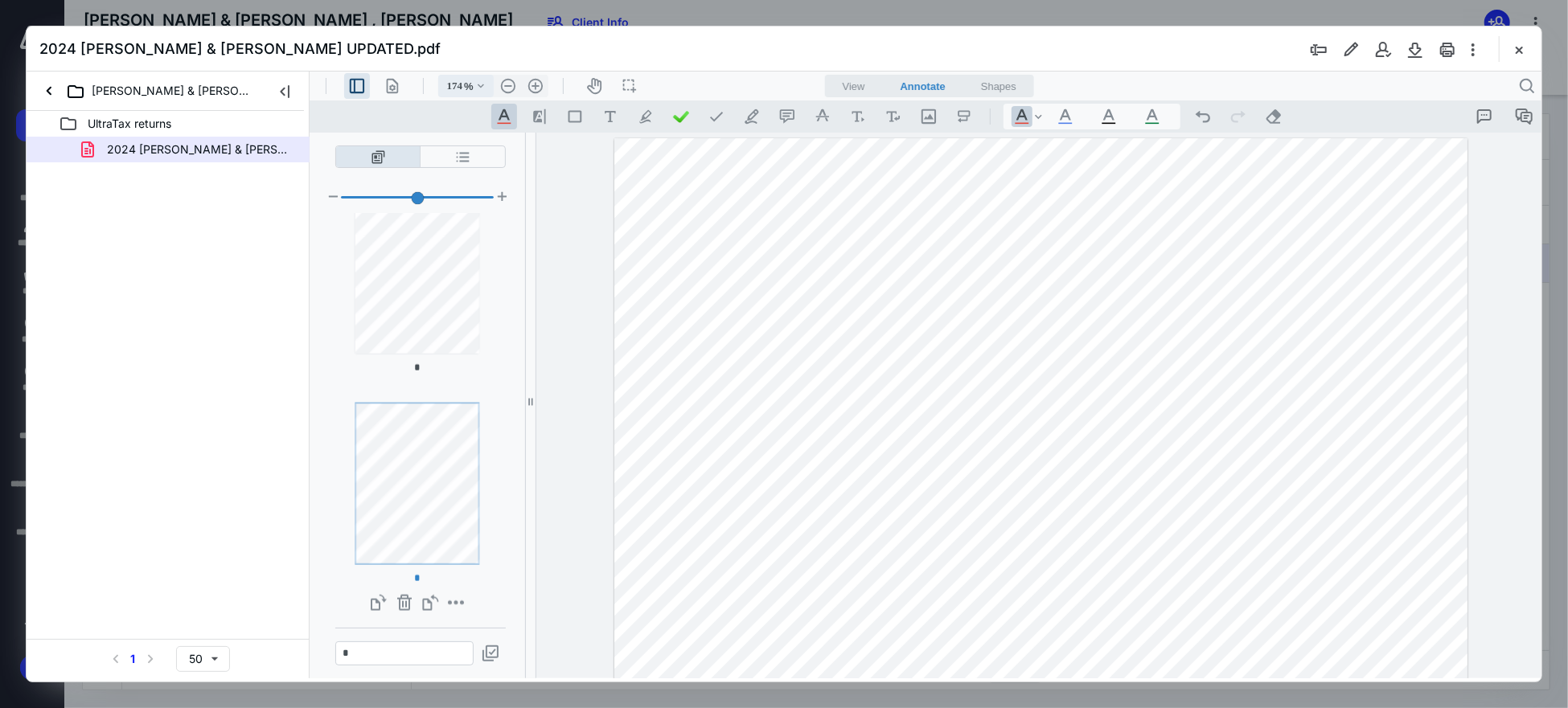 click on "174" at bounding box center [450, 85] 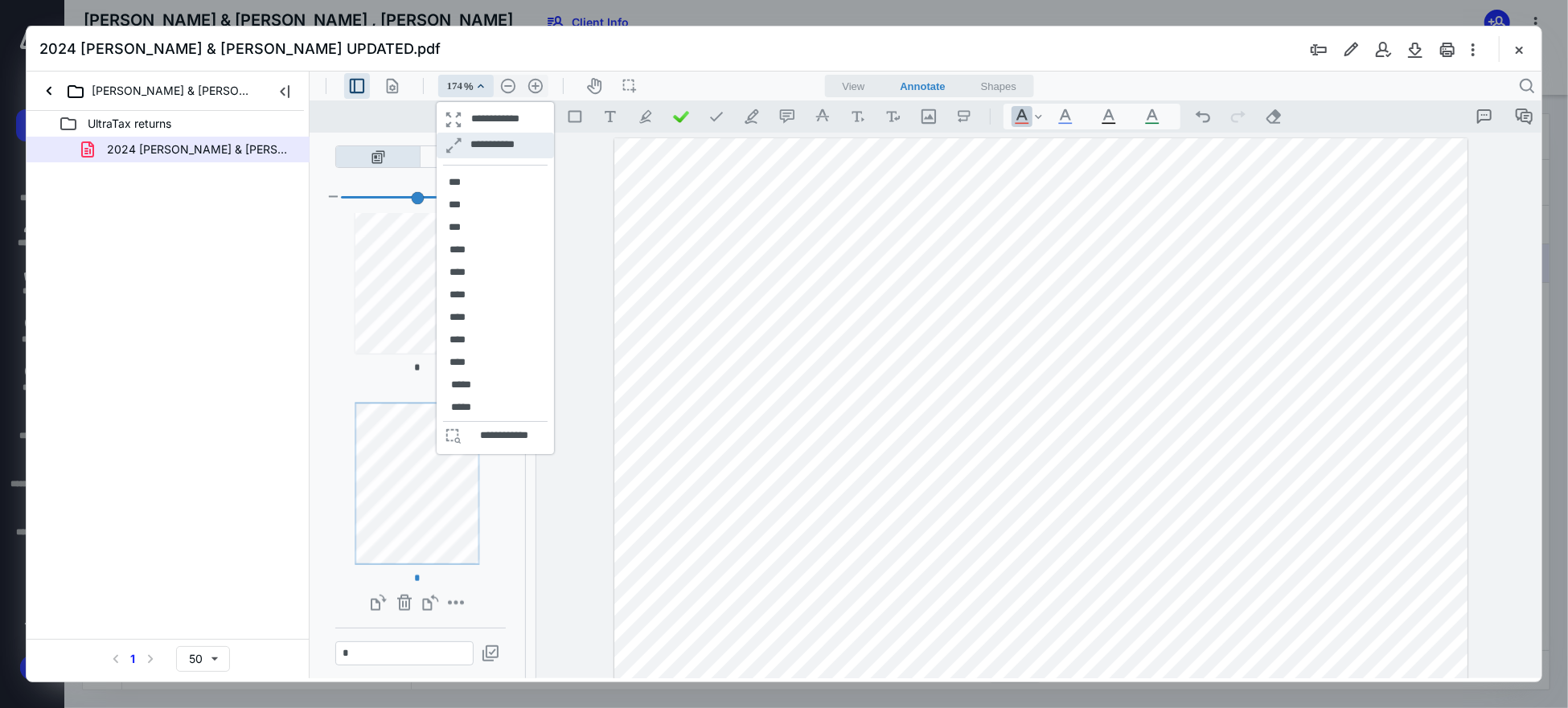 click on "**********" at bounding box center (492, 145) 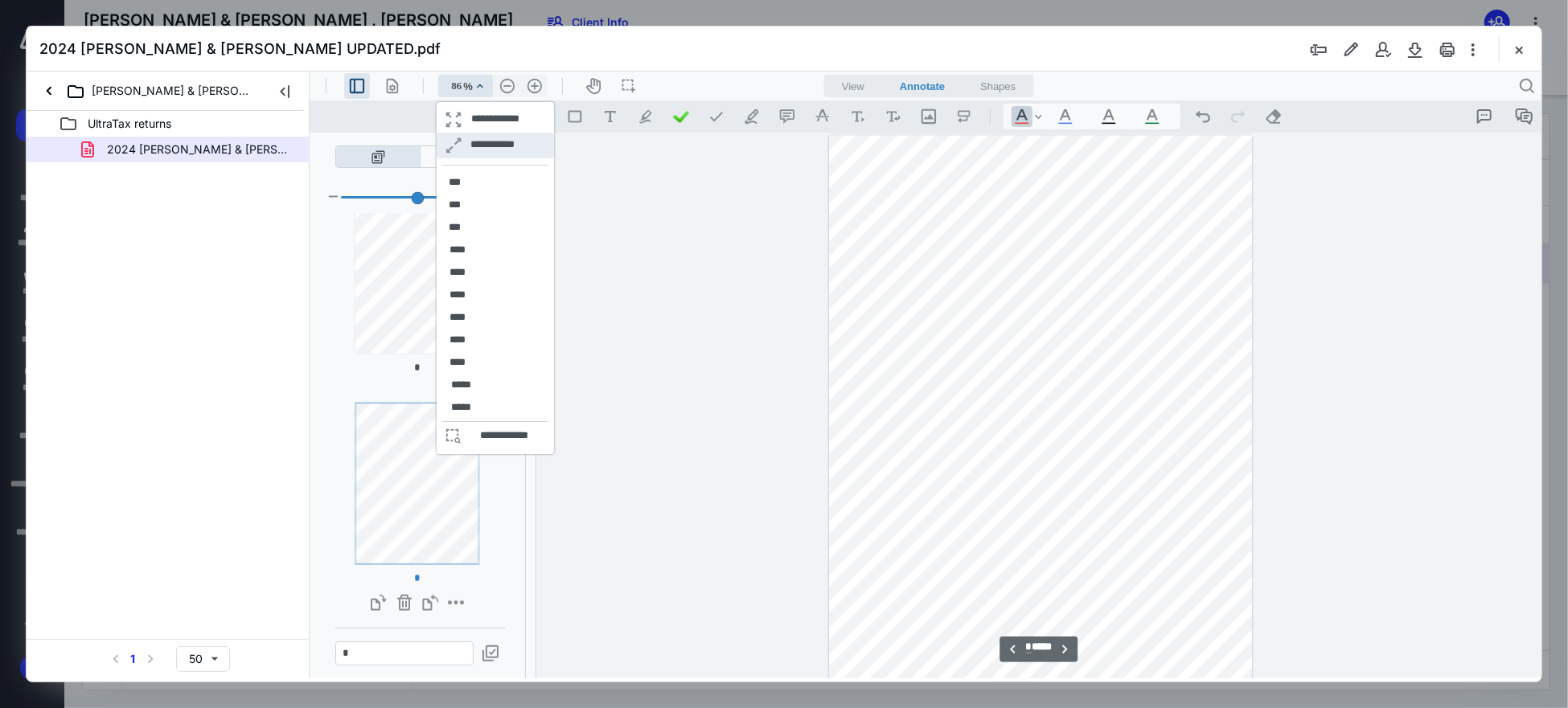 scroll, scrollTop: 4416, scrollLeft: 0, axis: vertical 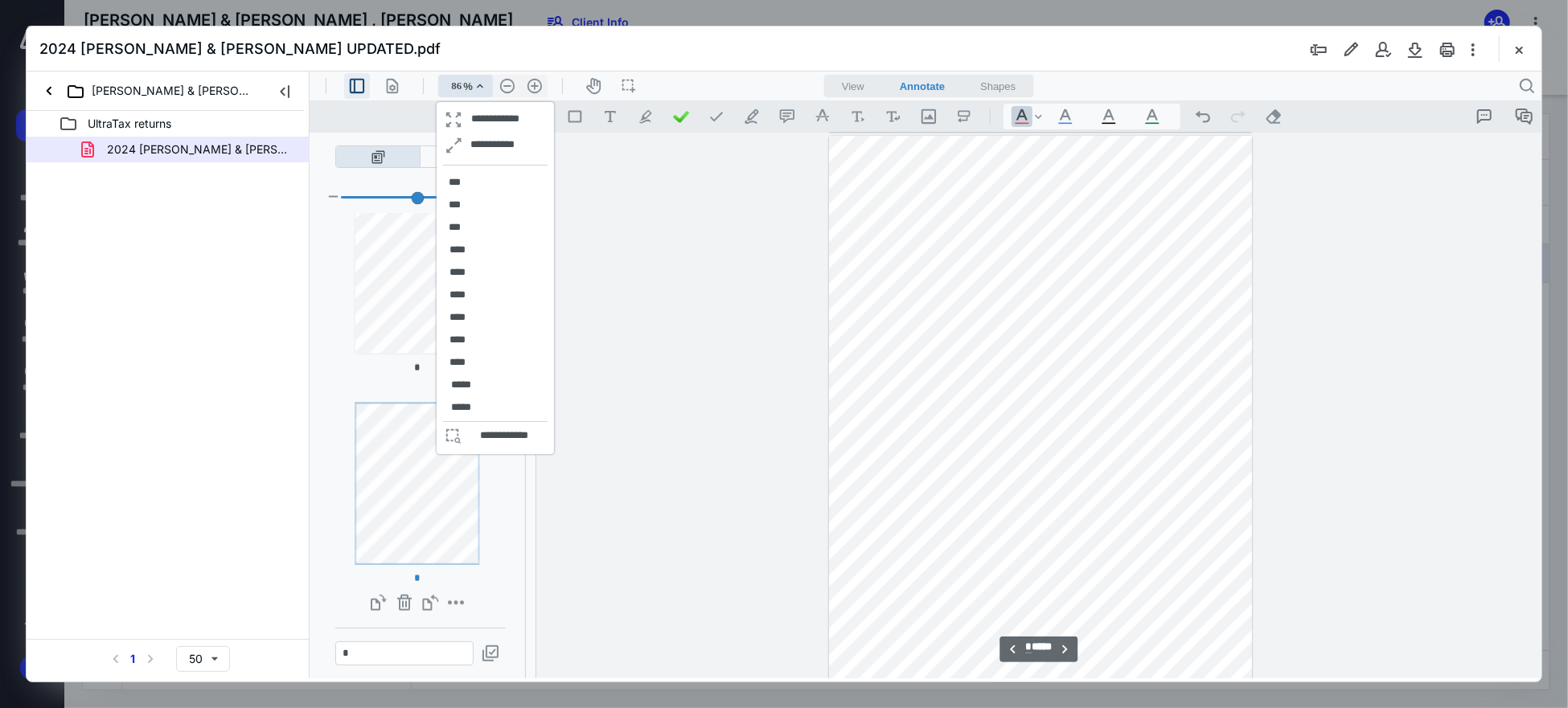click on ".cls-1{fill:#abb0c4;} icon - header - sidebar - line" at bounding box center (356, 85) 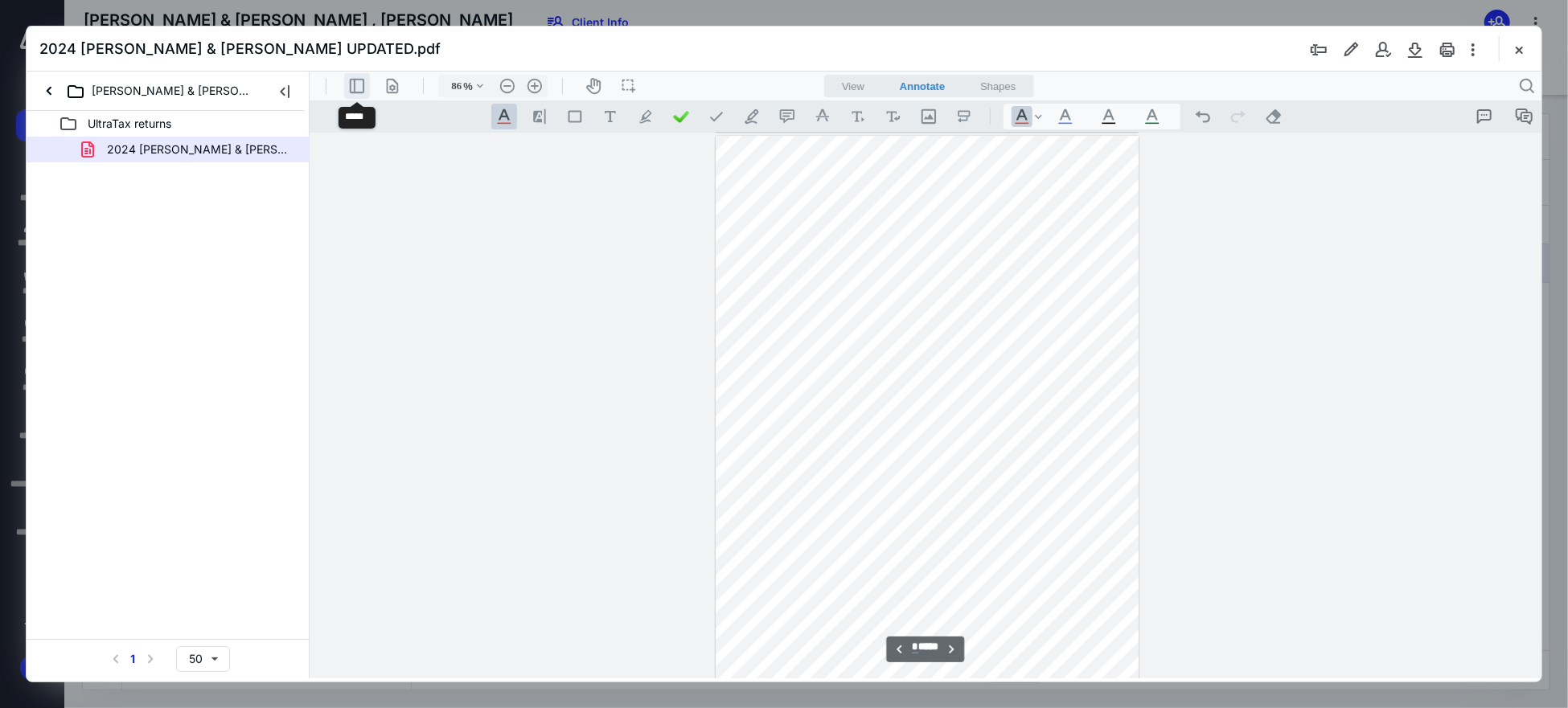click on ".cls-1{fill:#abb0c4;} icon - header - sidebar - line" at bounding box center [356, 85] 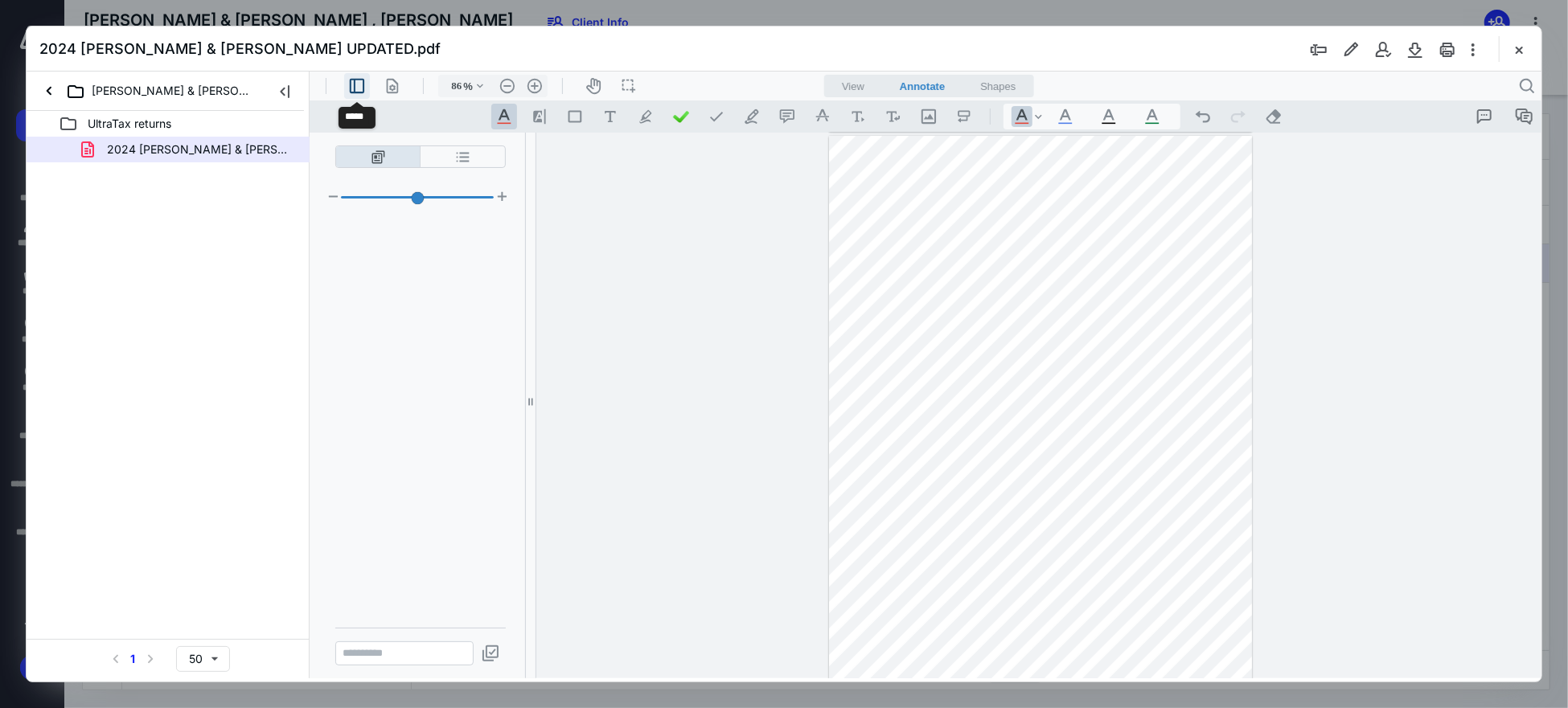 scroll, scrollTop: 1254, scrollLeft: 0, axis: vertical 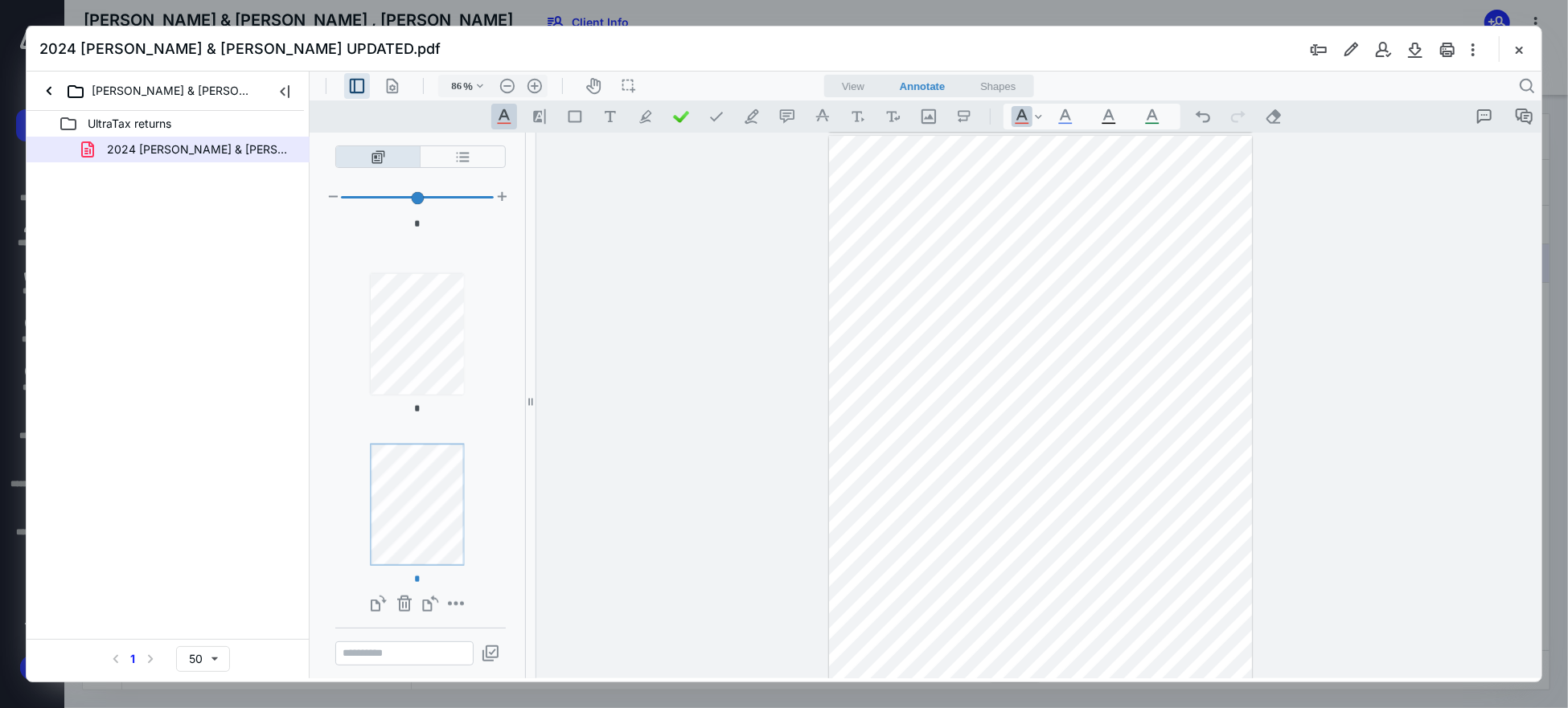 drag, startPoint x: 505, startPoint y: 452, endPoint x: 481, endPoint y: 327, distance: 127.28315 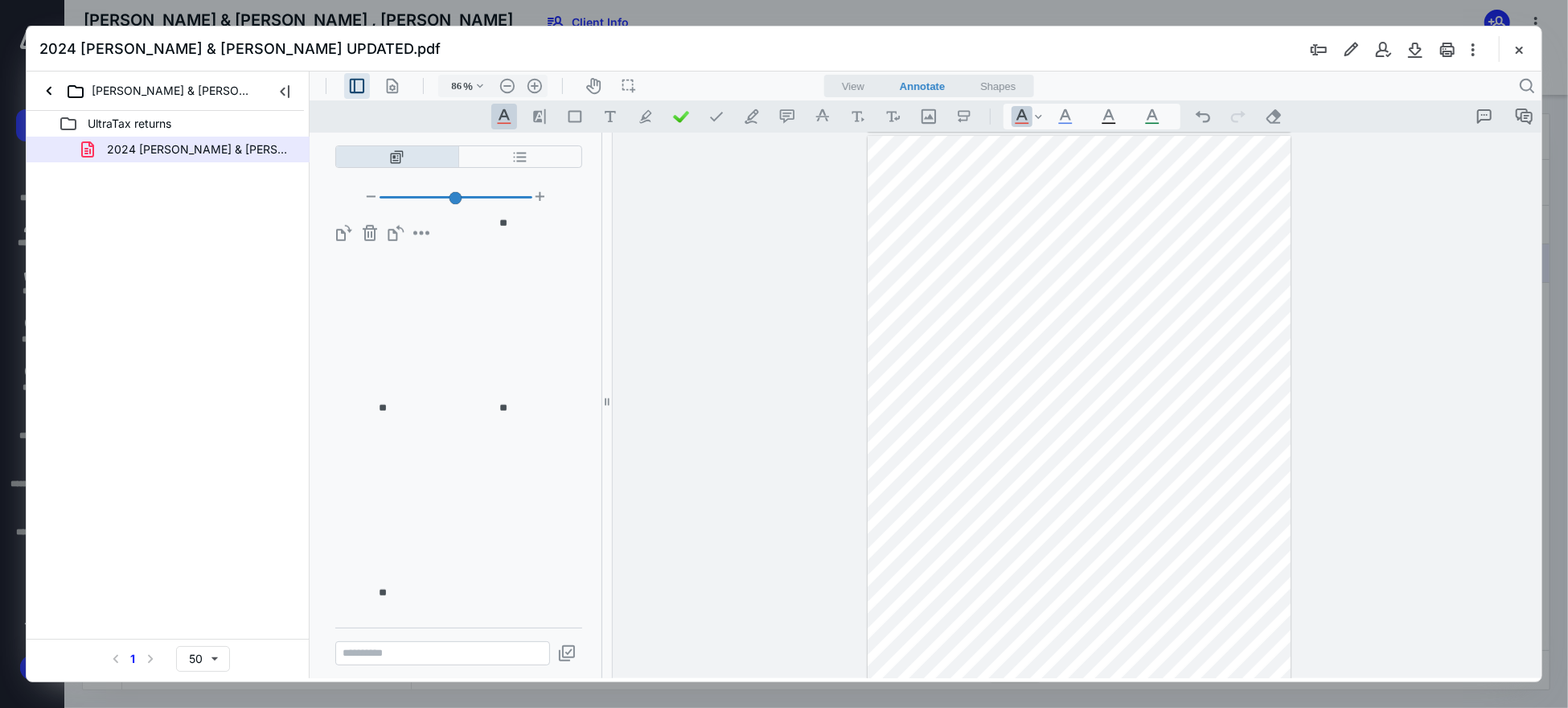 scroll, scrollTop: 739, scrollLeft: 0, axis: vertical 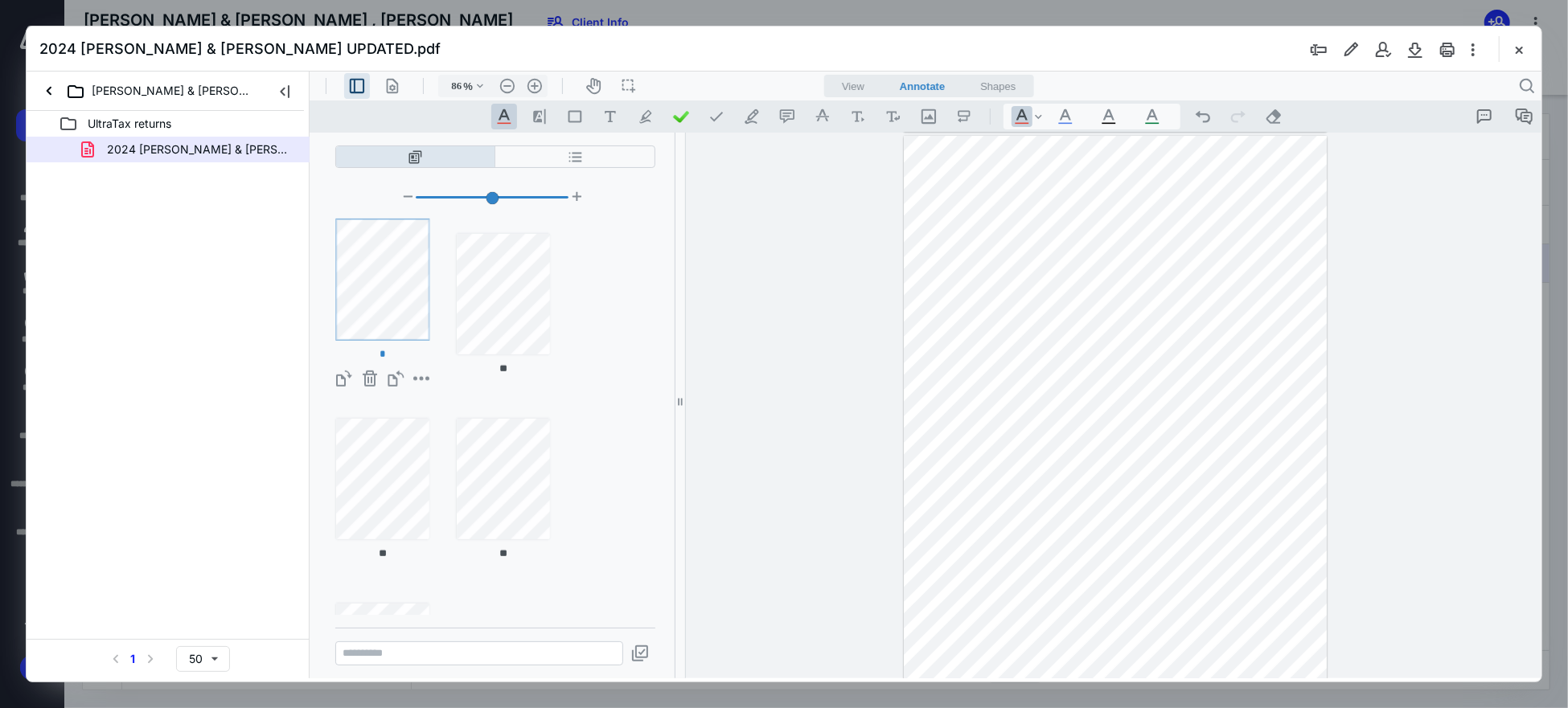 drag, startPoint x: 533, startPoint y: 399, endPoint x: 674, endPoint y: 407, distance: 141.22677 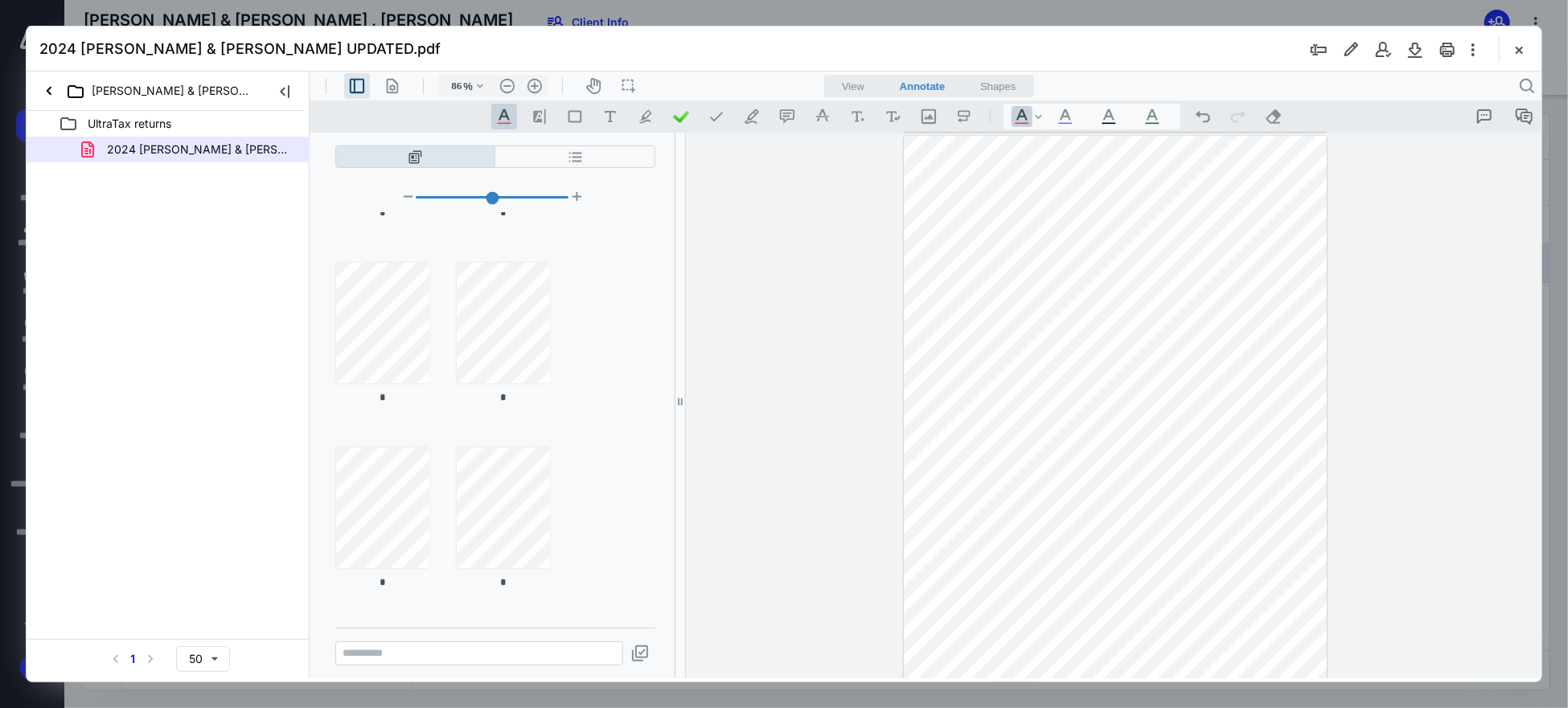 scroll, scrollTop: 0, scrollLeft: 0, axis: both 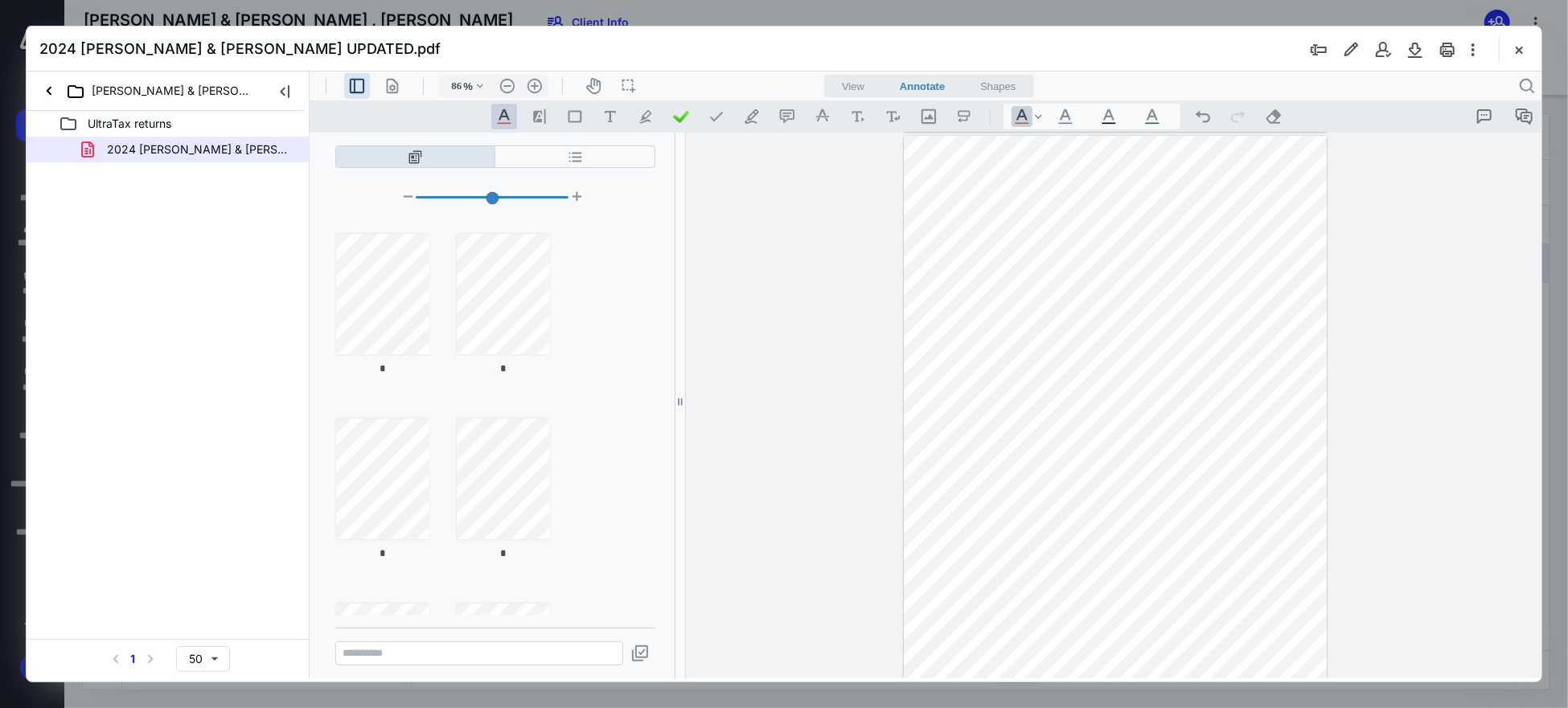 type on "*" 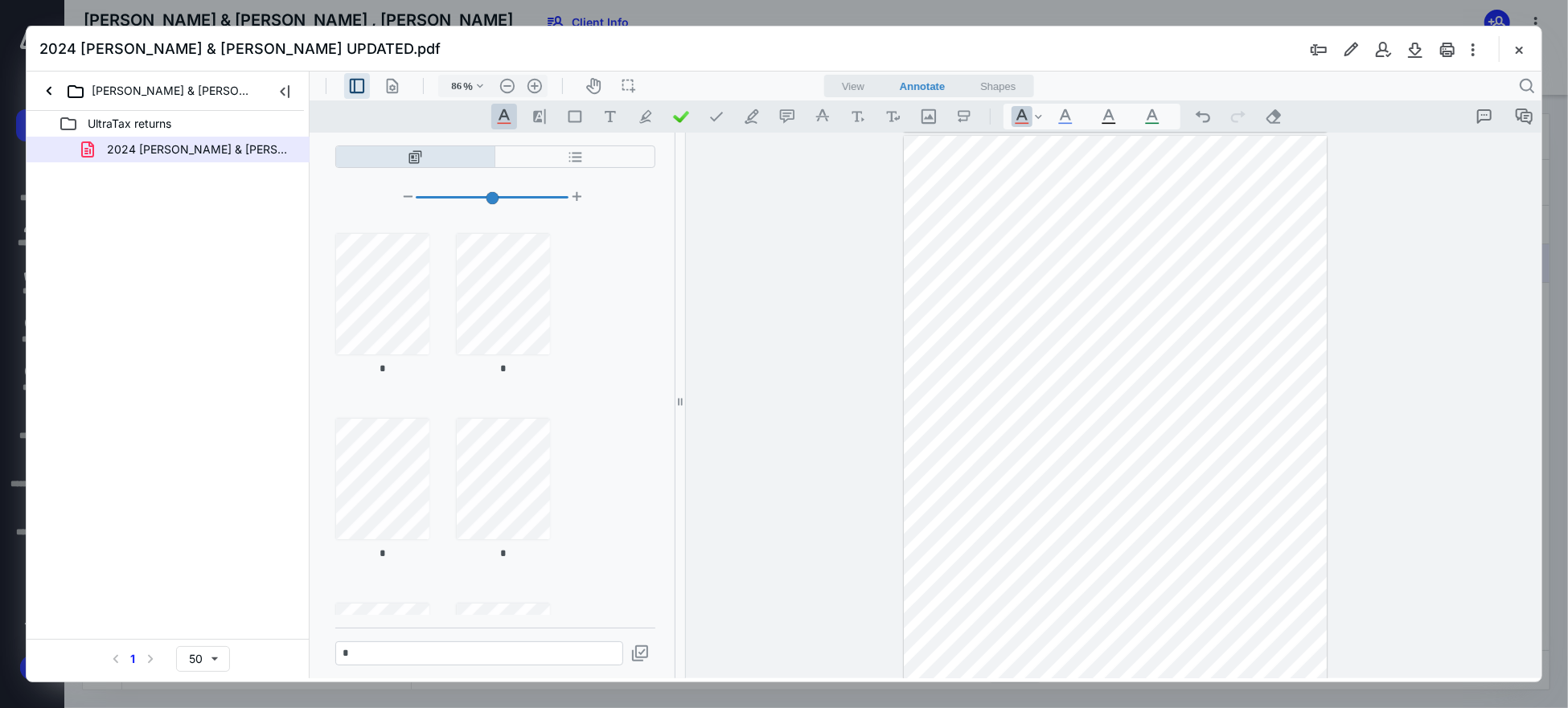 scroll, scrollTop: 0, scrollLeft: 0, axis: both 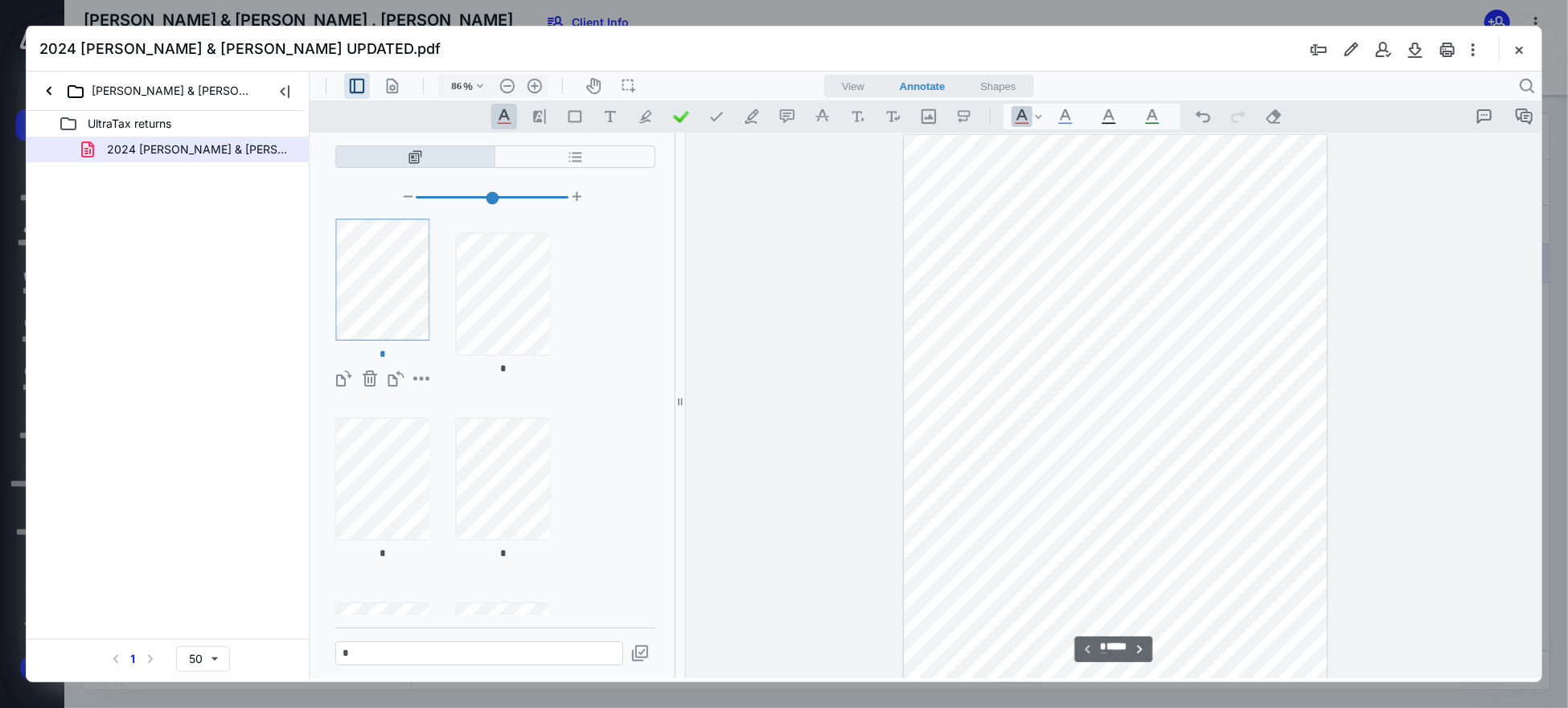 type on "*" 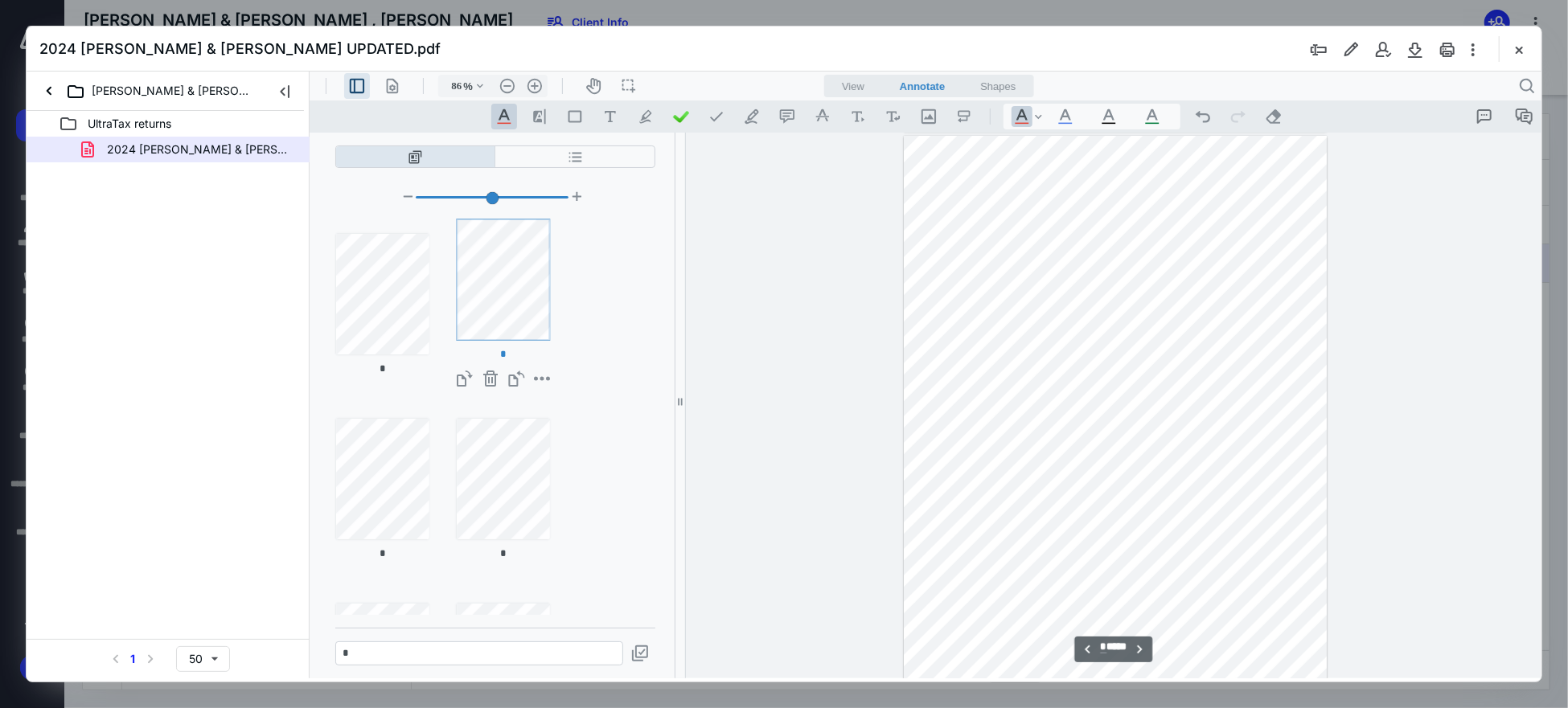 type on "*" 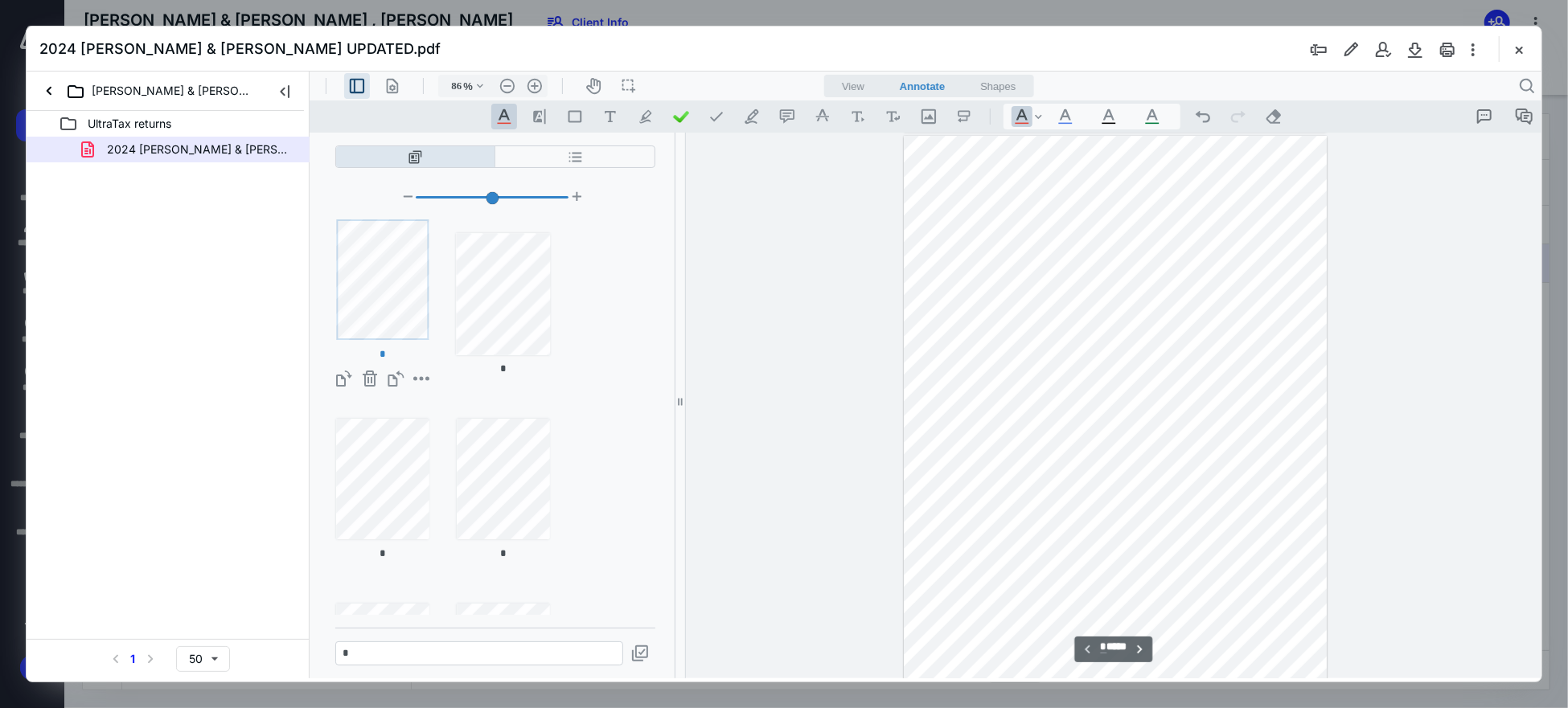 scroll, scrollTop: 0, scrollLeft: 0, axis: both 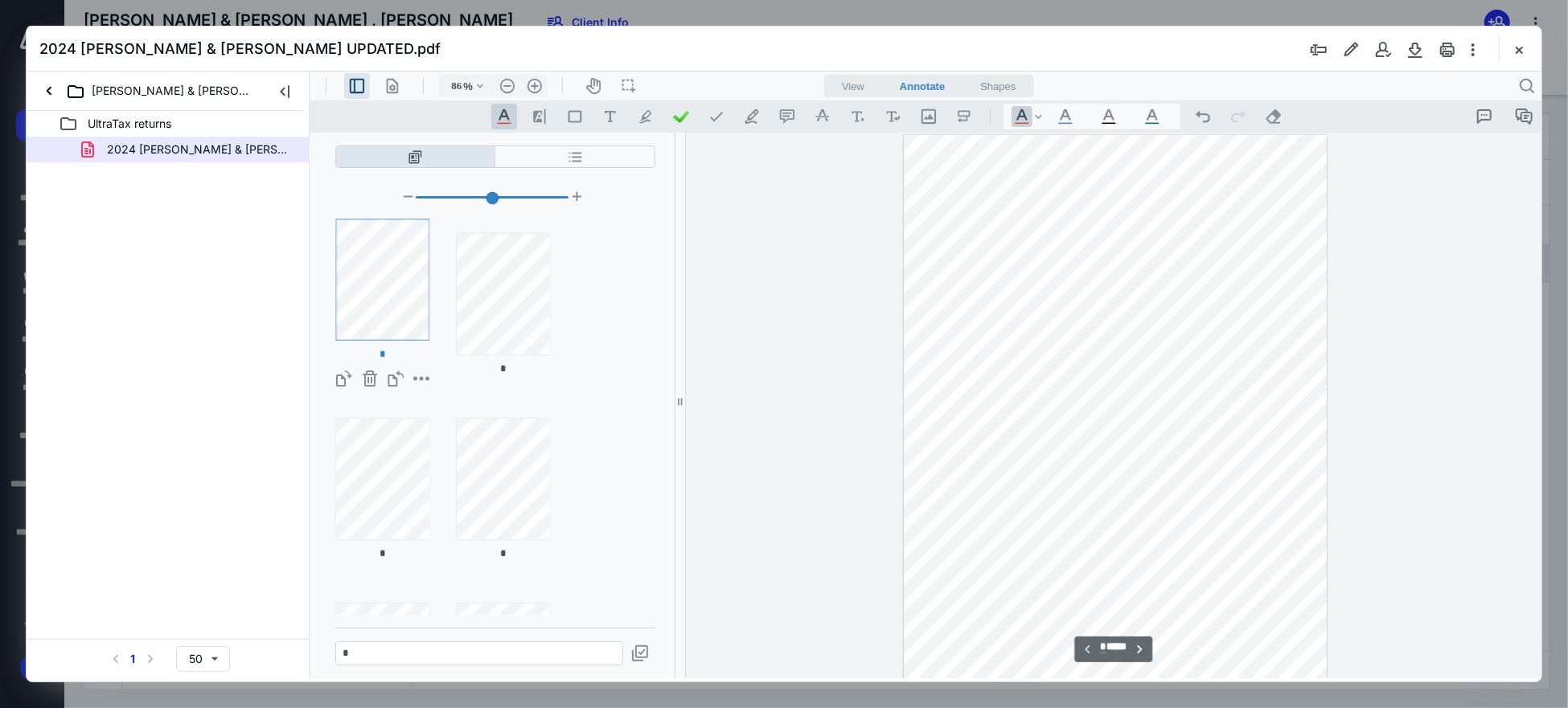 type on "*" 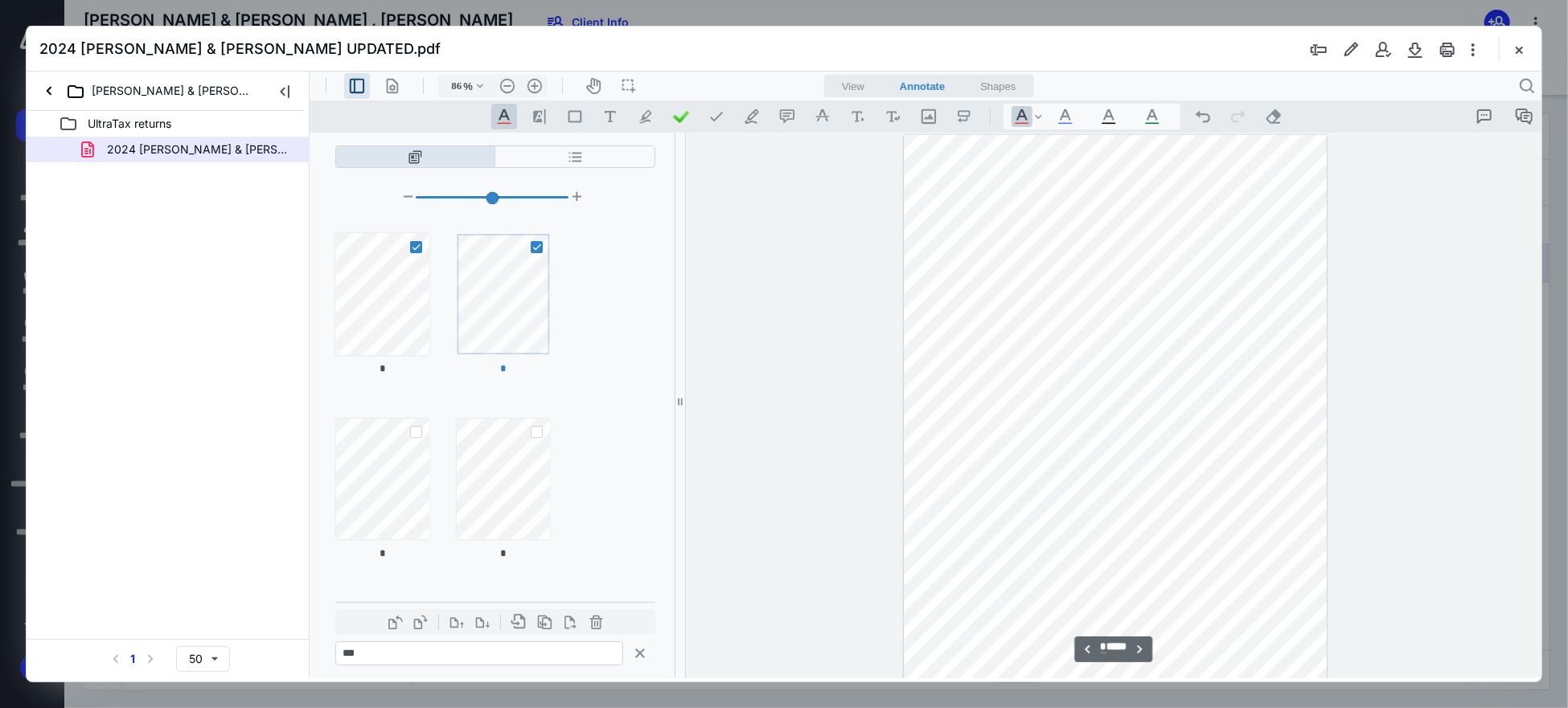 scroll, scrollTop: 551, scrollLeft: 0, axis: vertical 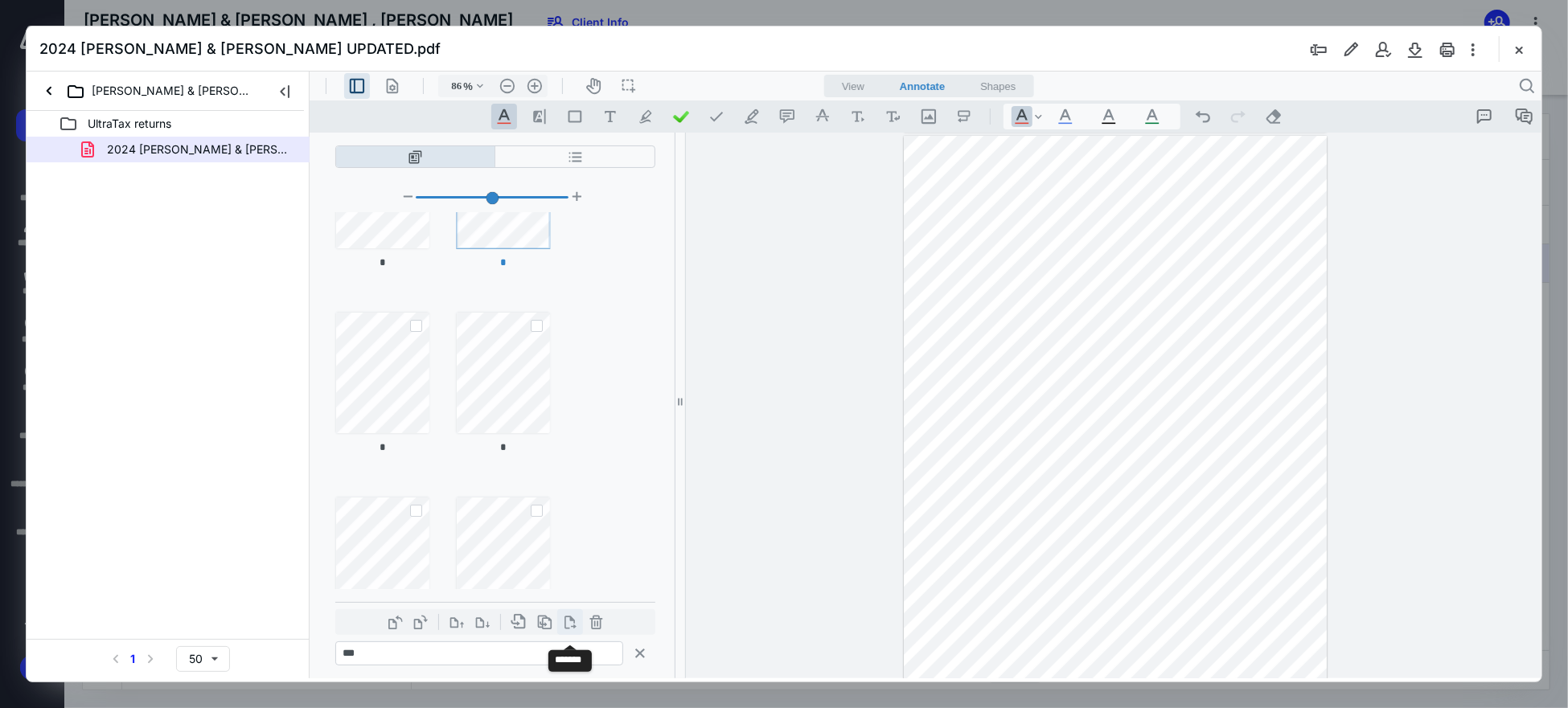 click at bounding box center (569, 621) 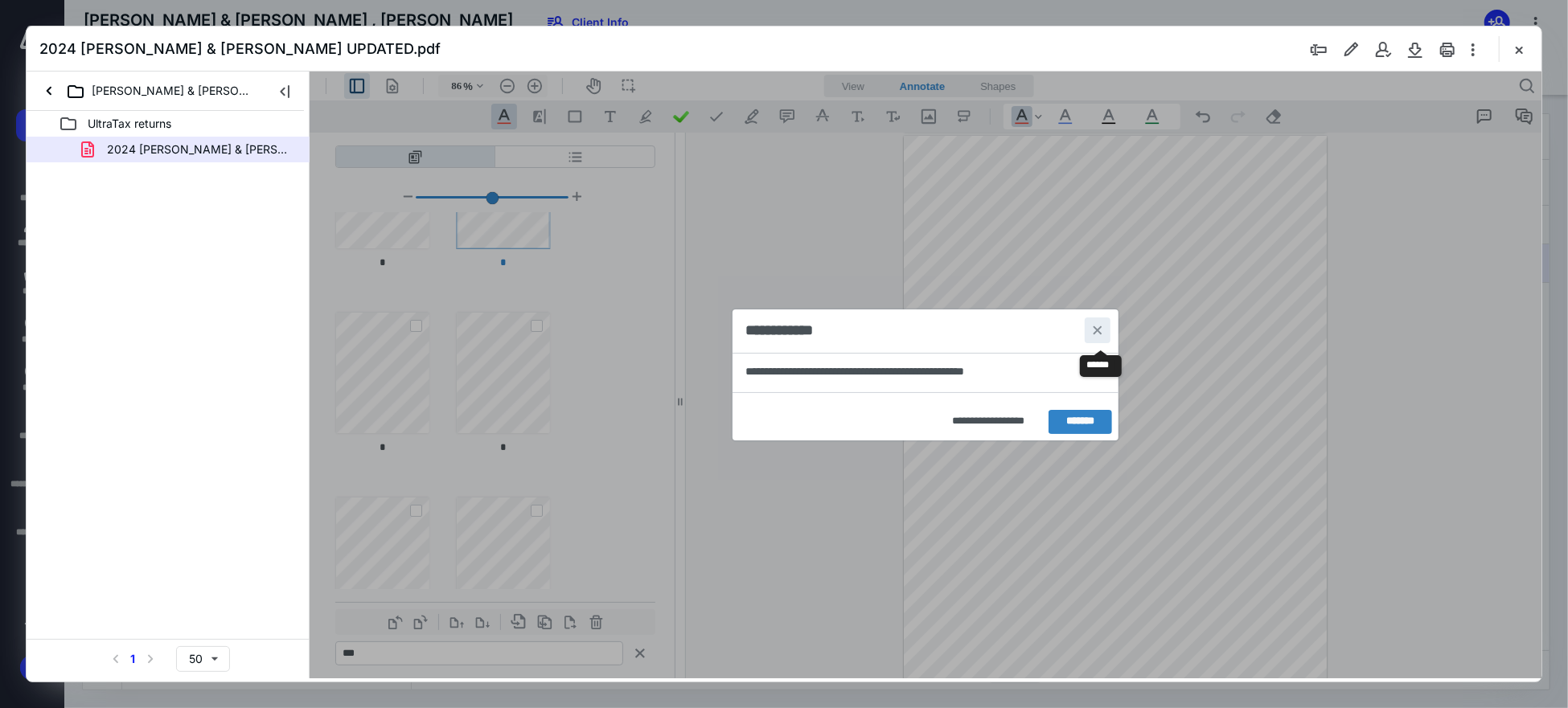 click on "**********" at bounding box center [1097, 329] 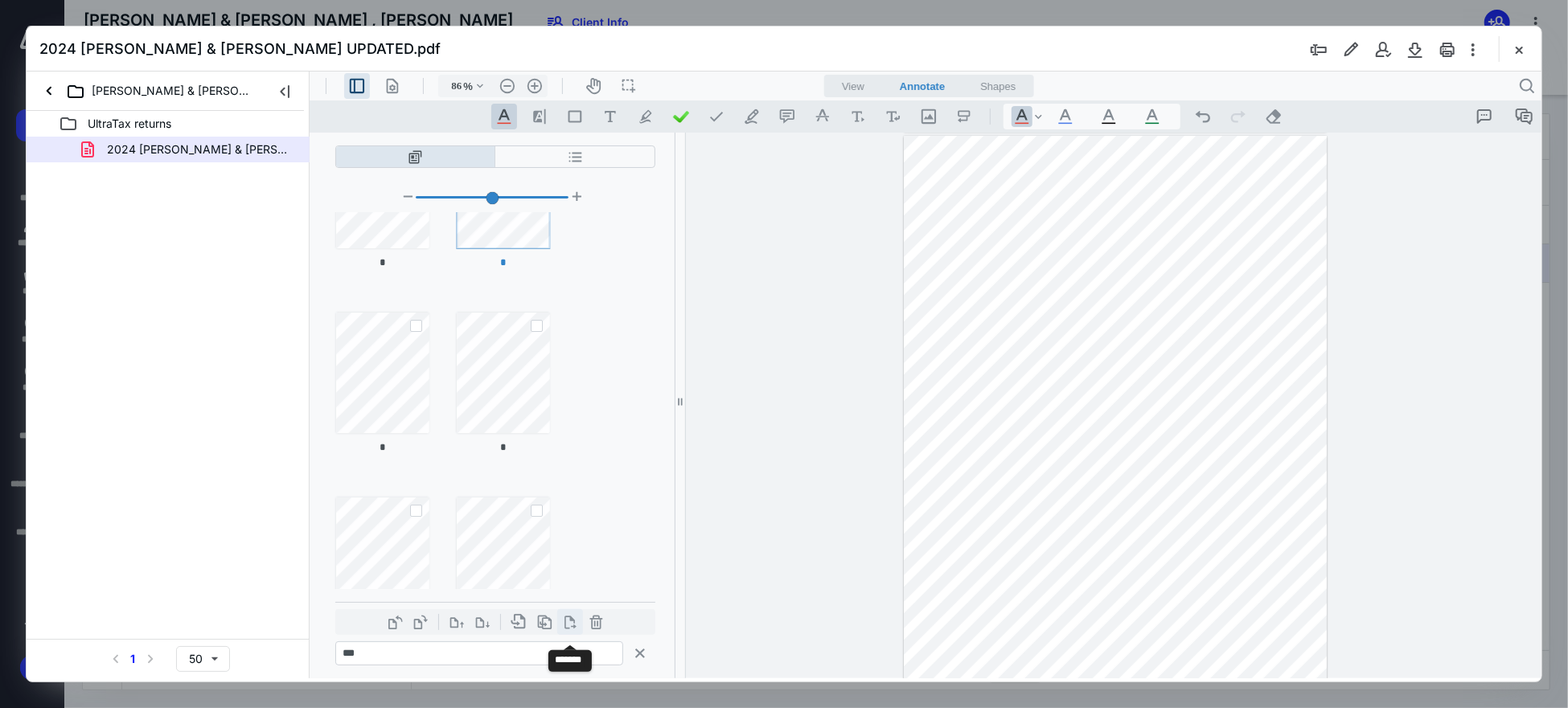 click at bounding box center [569, 621] 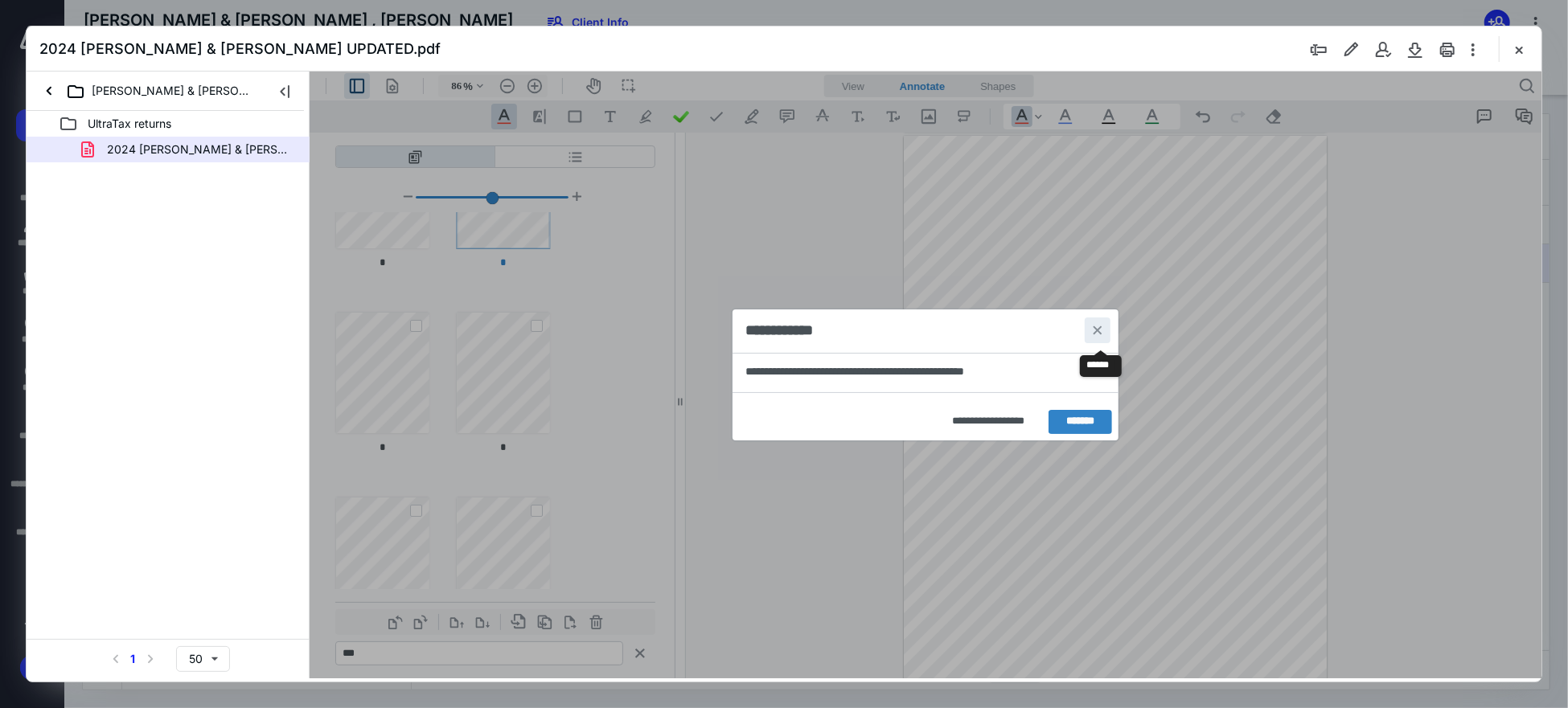 click on "**********" at bounding box center (1097, 329) 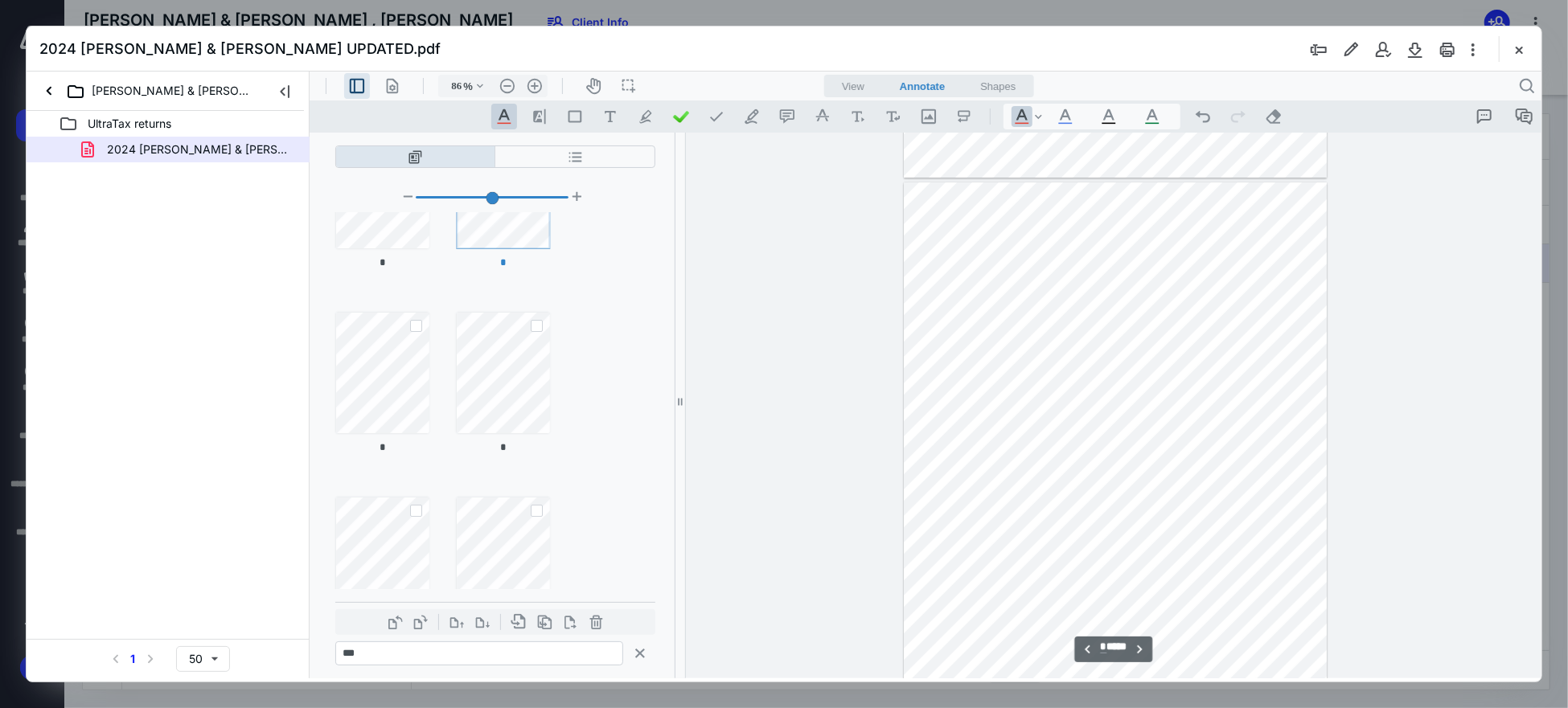 scroll, scrollTop: 444, scrollLeft: 0, axis: vertical 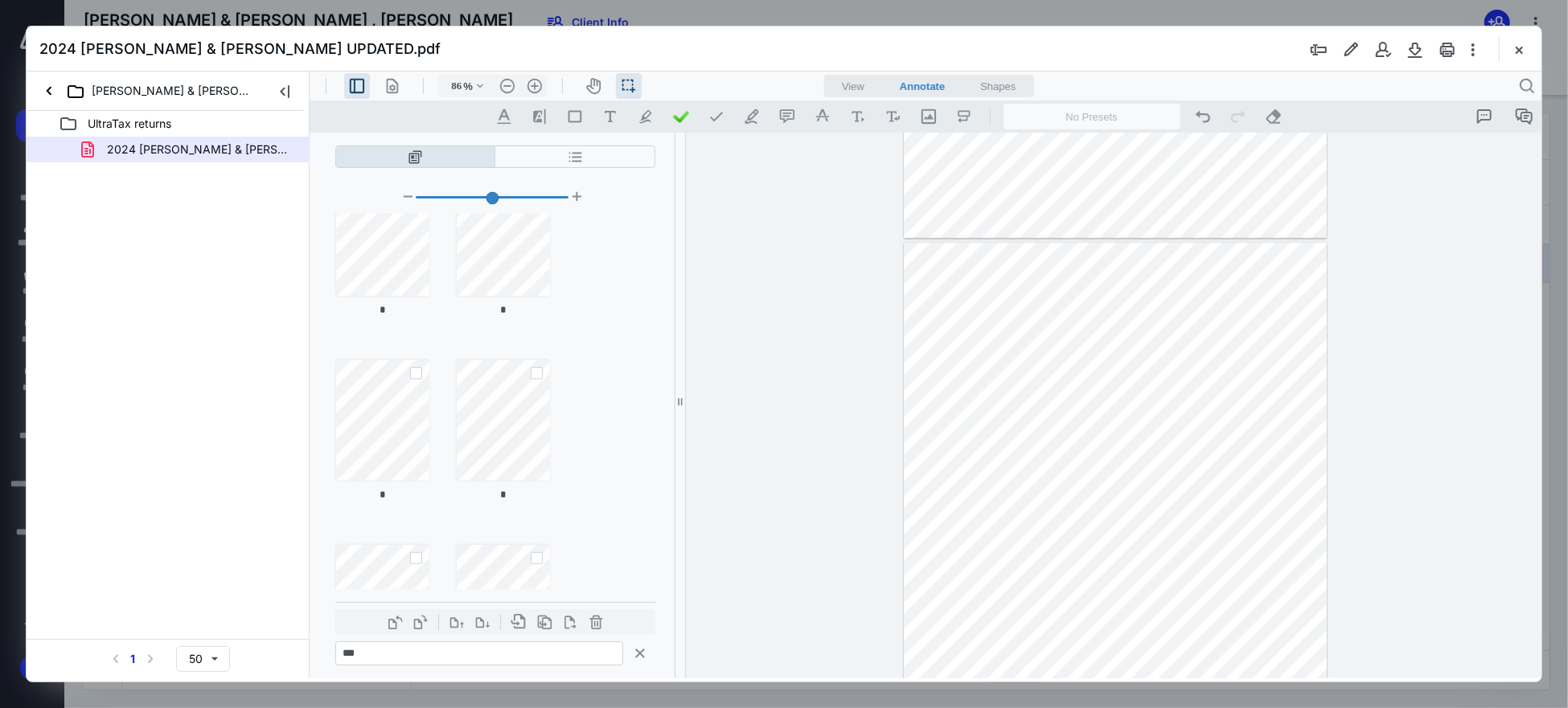 drag, startPoint x: 661, startPoint y: 392, endPoint x: 657, endPoint y: 411, distance: 19.4165 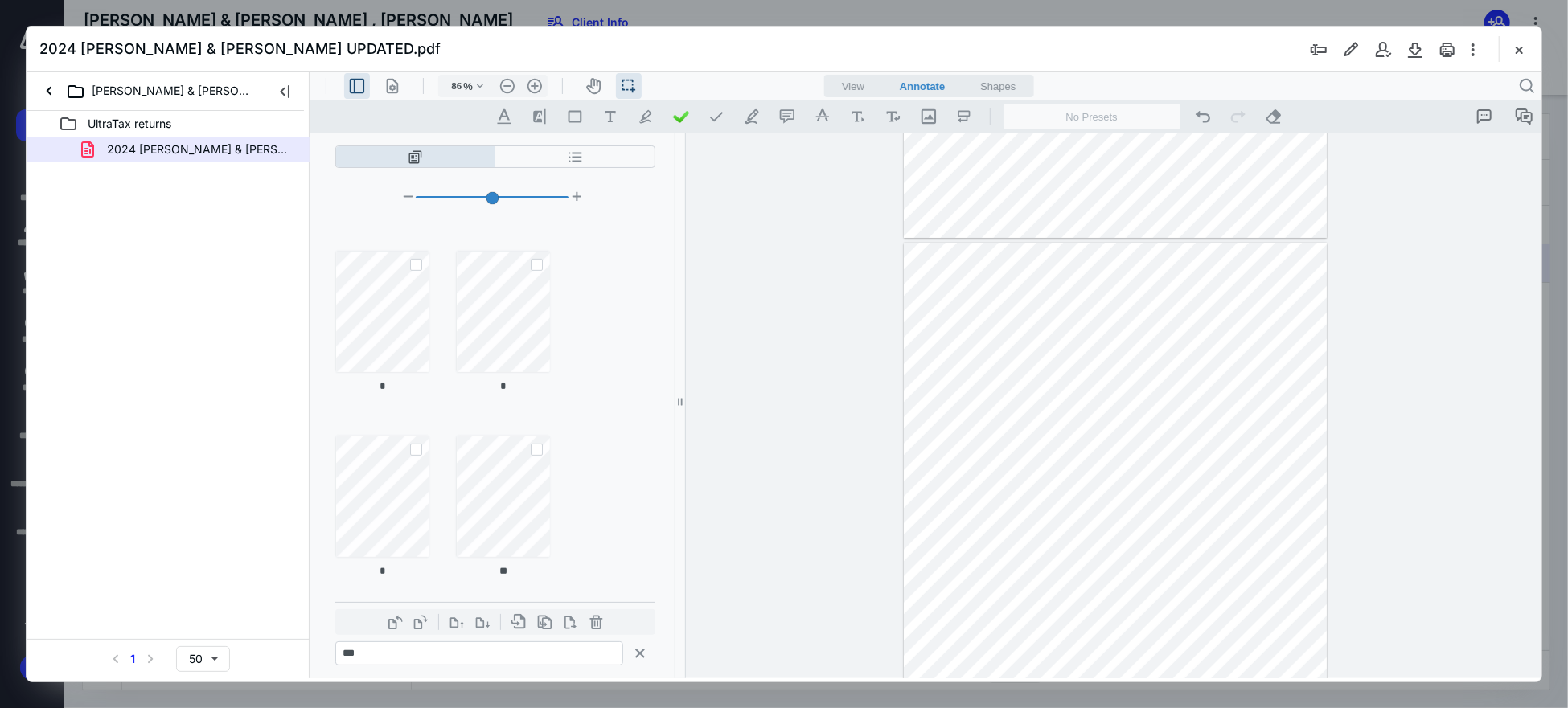 scroll, scrollTop: 535, scrollLeft: 0, axis: vertical 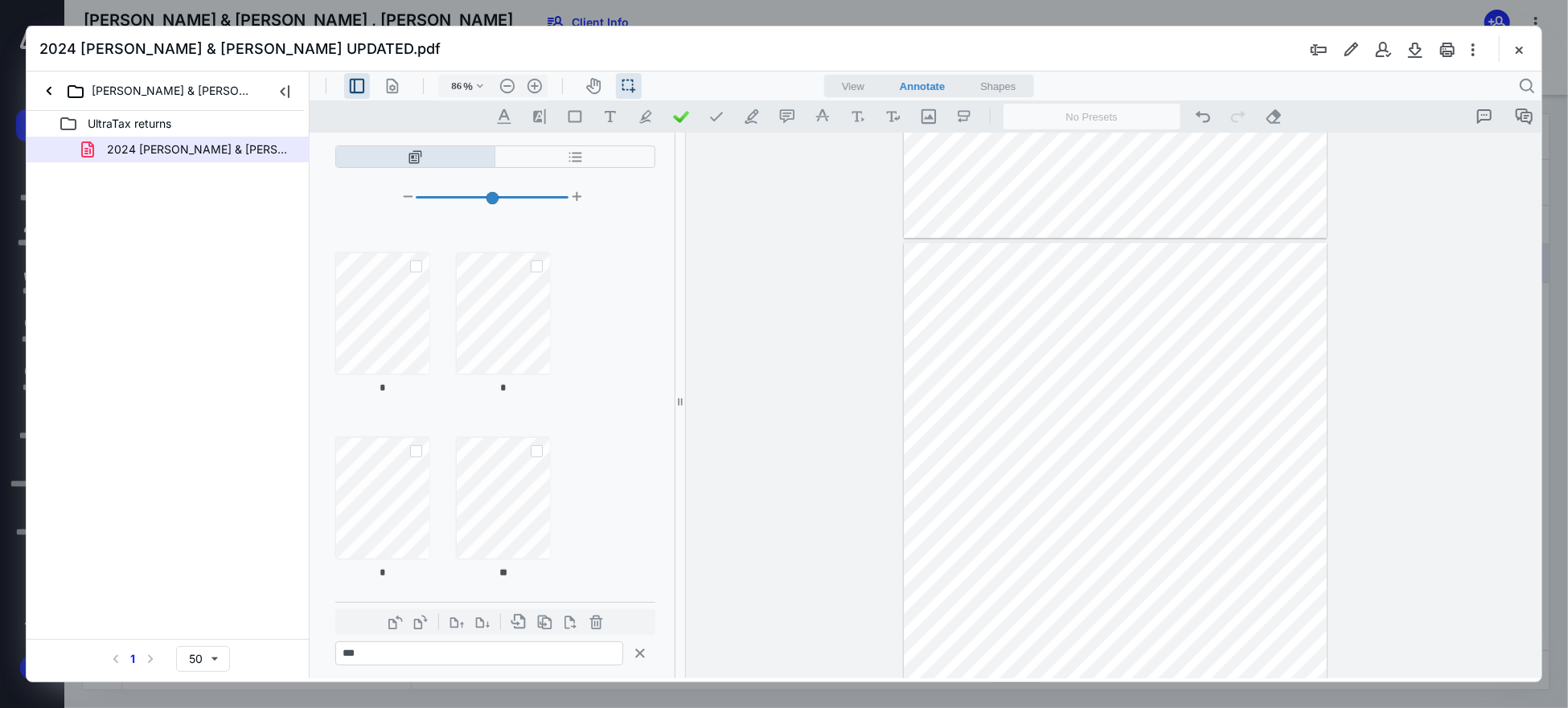 type on "**" 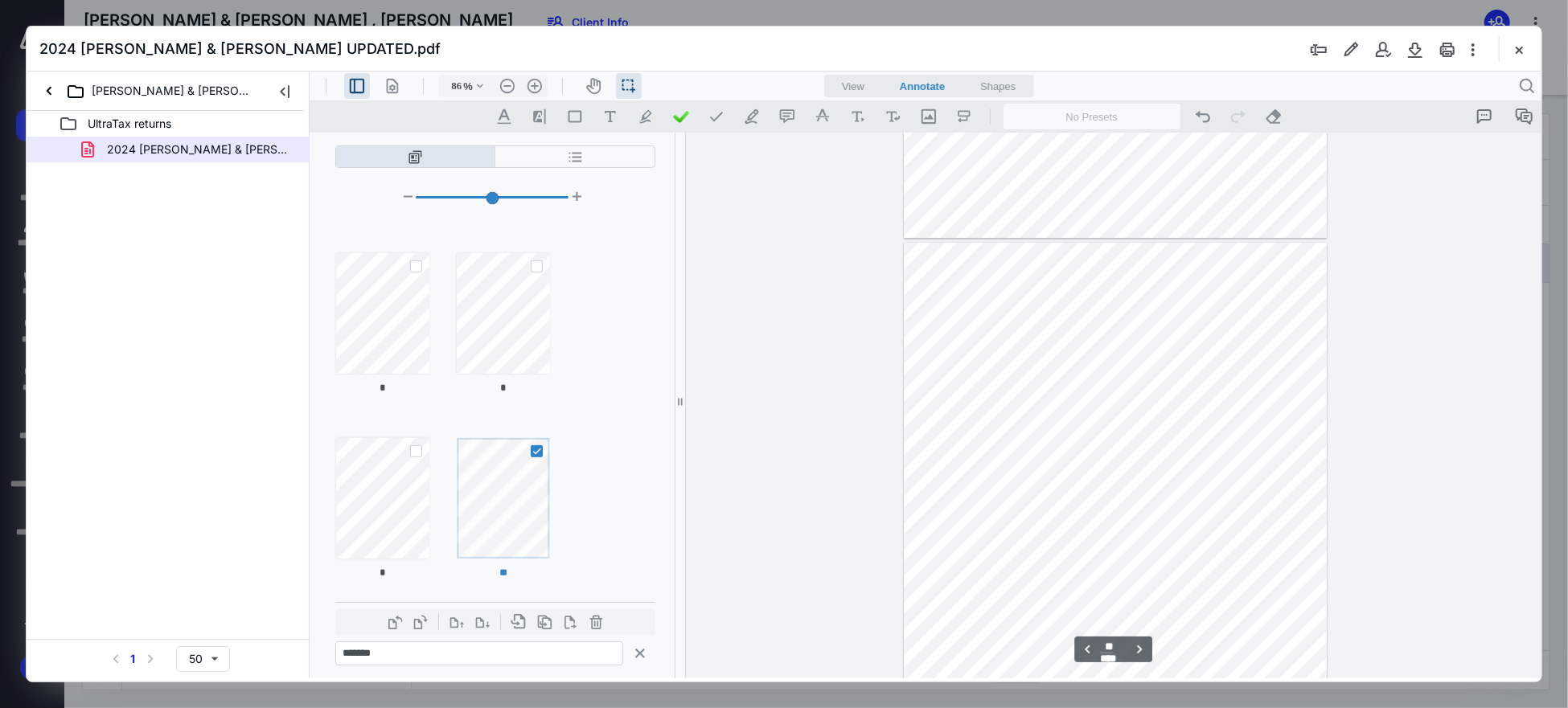 scroll, scrollTop: 540, scrollLeft: 0, axis: vertical 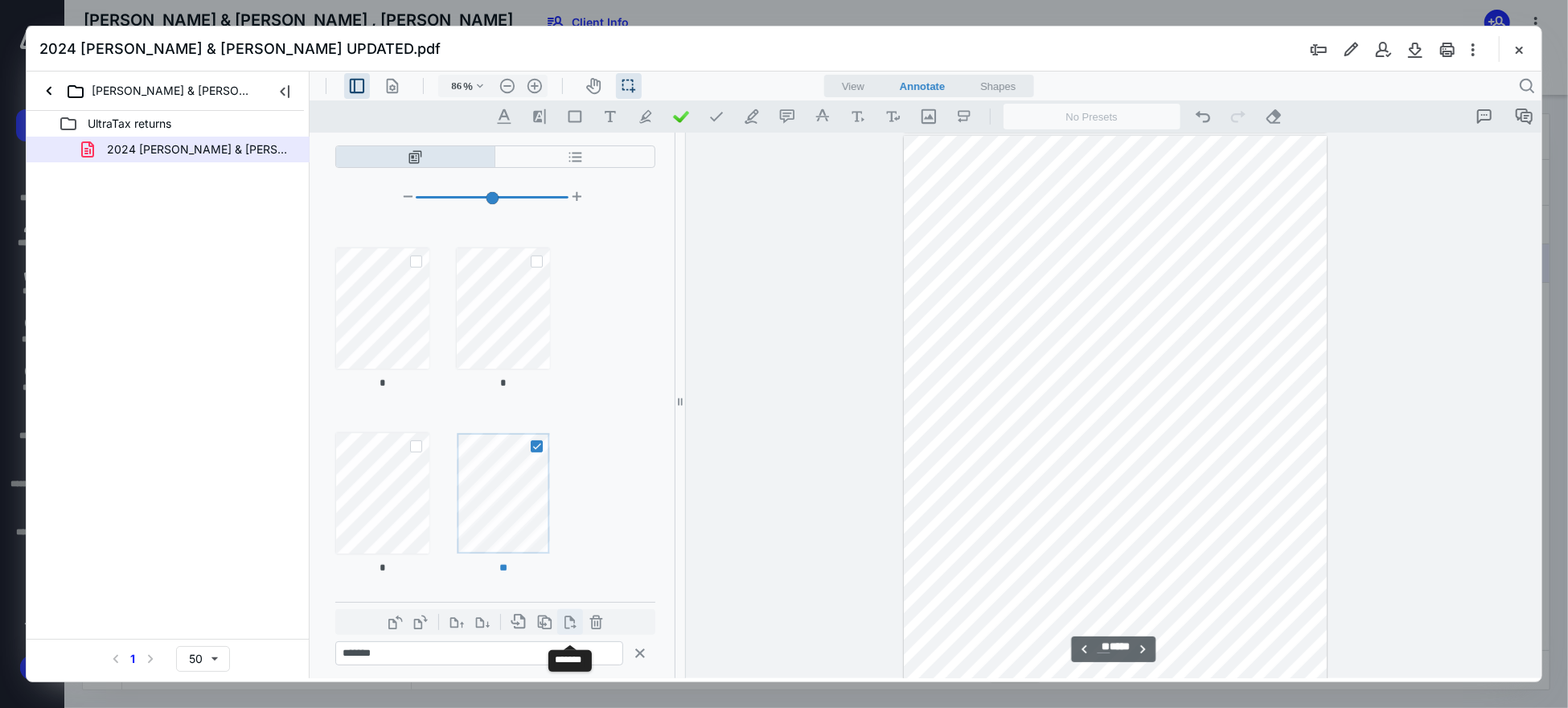 click at bounding box center (569, 621) 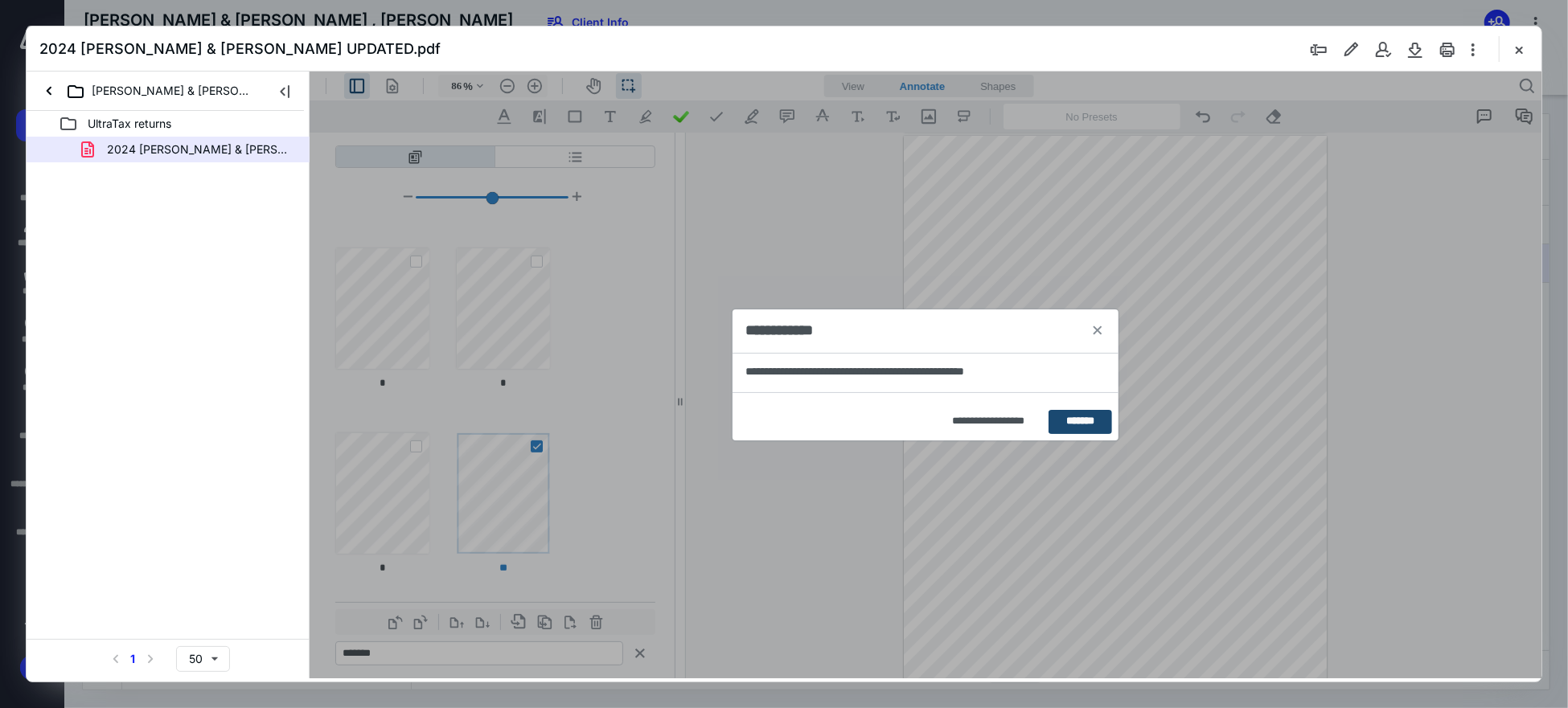 click on "*******" at bounding box center [1079, 421] 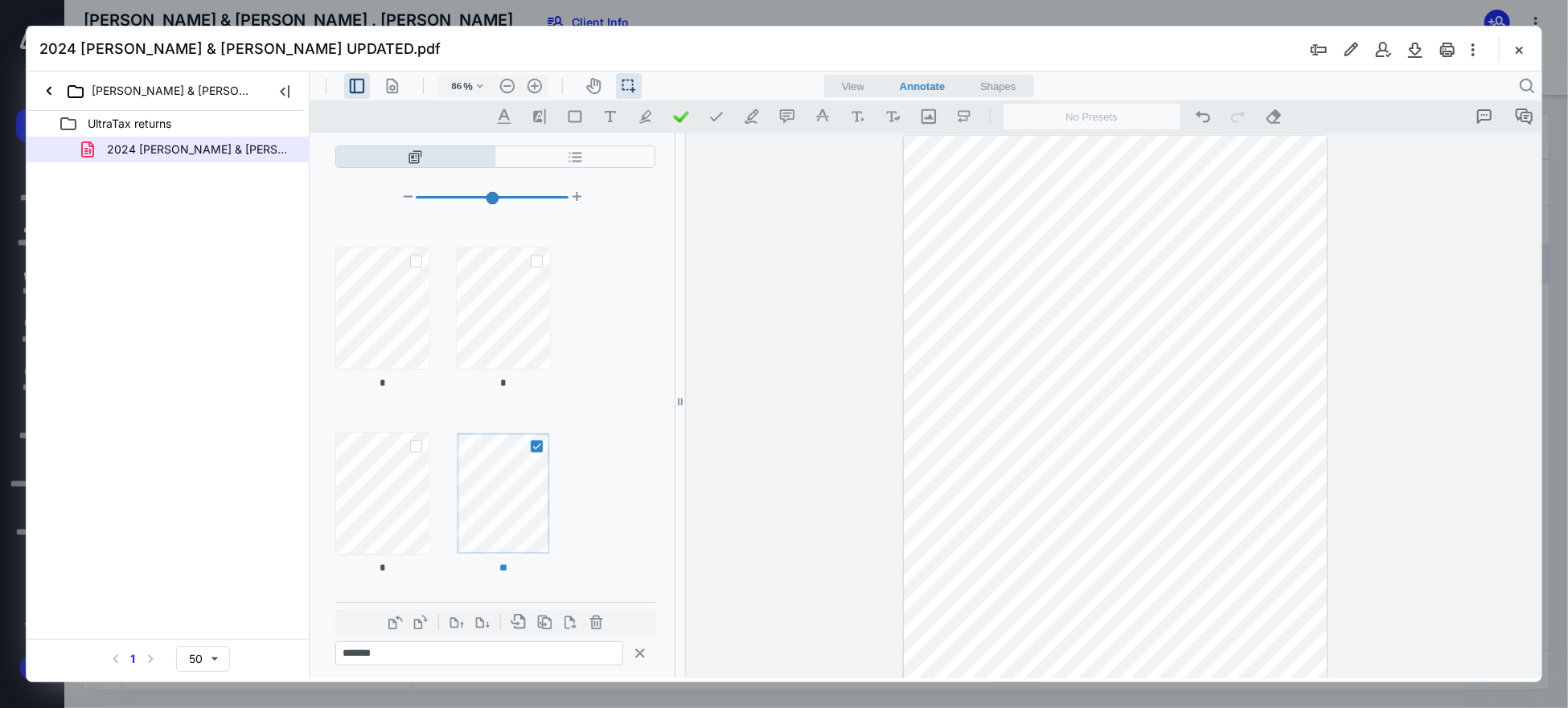 click on "UltraTax returns 2024 [PERSON_NAME] & [PERSON_NAME] UPDATED.pdf Select a page number for more results 1 50" at bounding box center (168, 395) 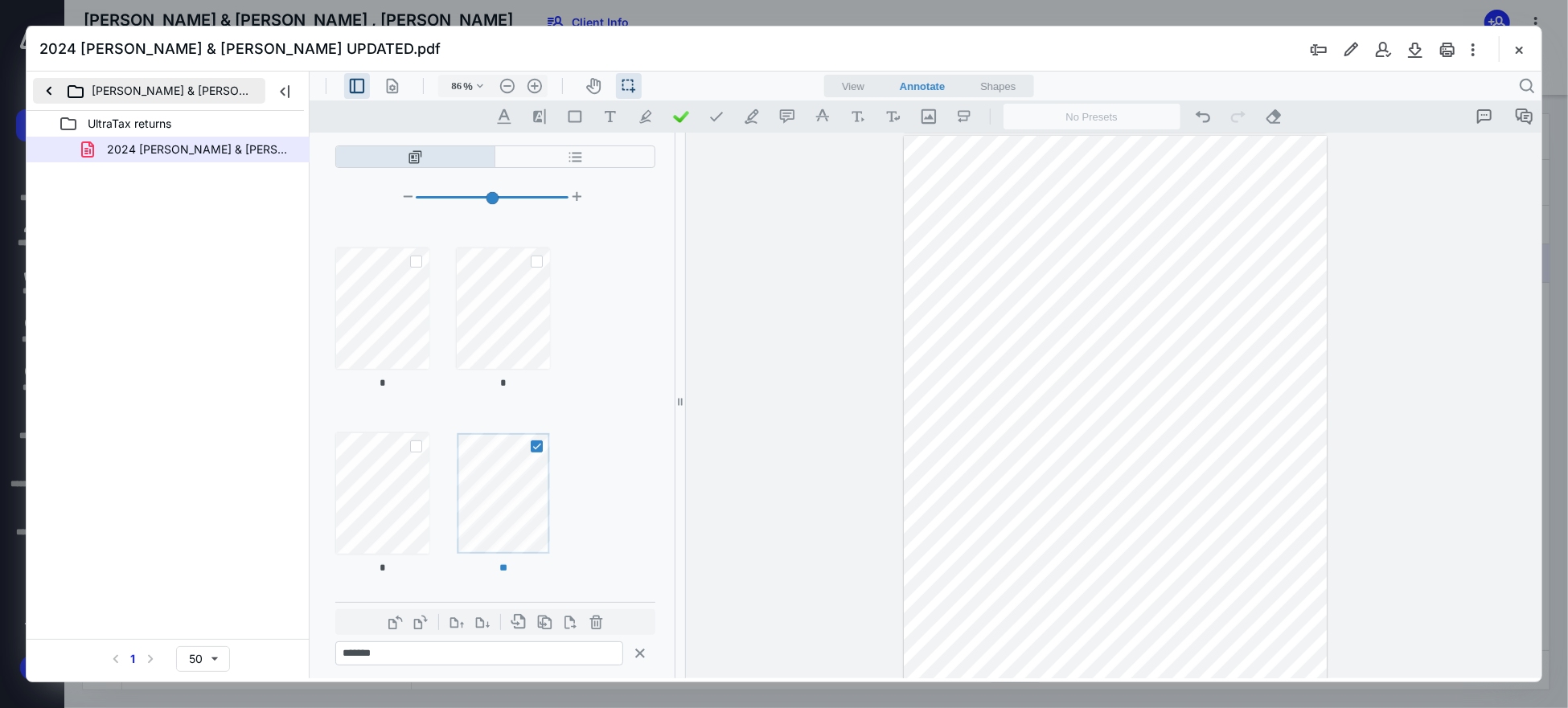 click on "[PERSON_NAME] & [PERSON_NAME] , [PERSON_NAME]" at bounding box center [149, 91] 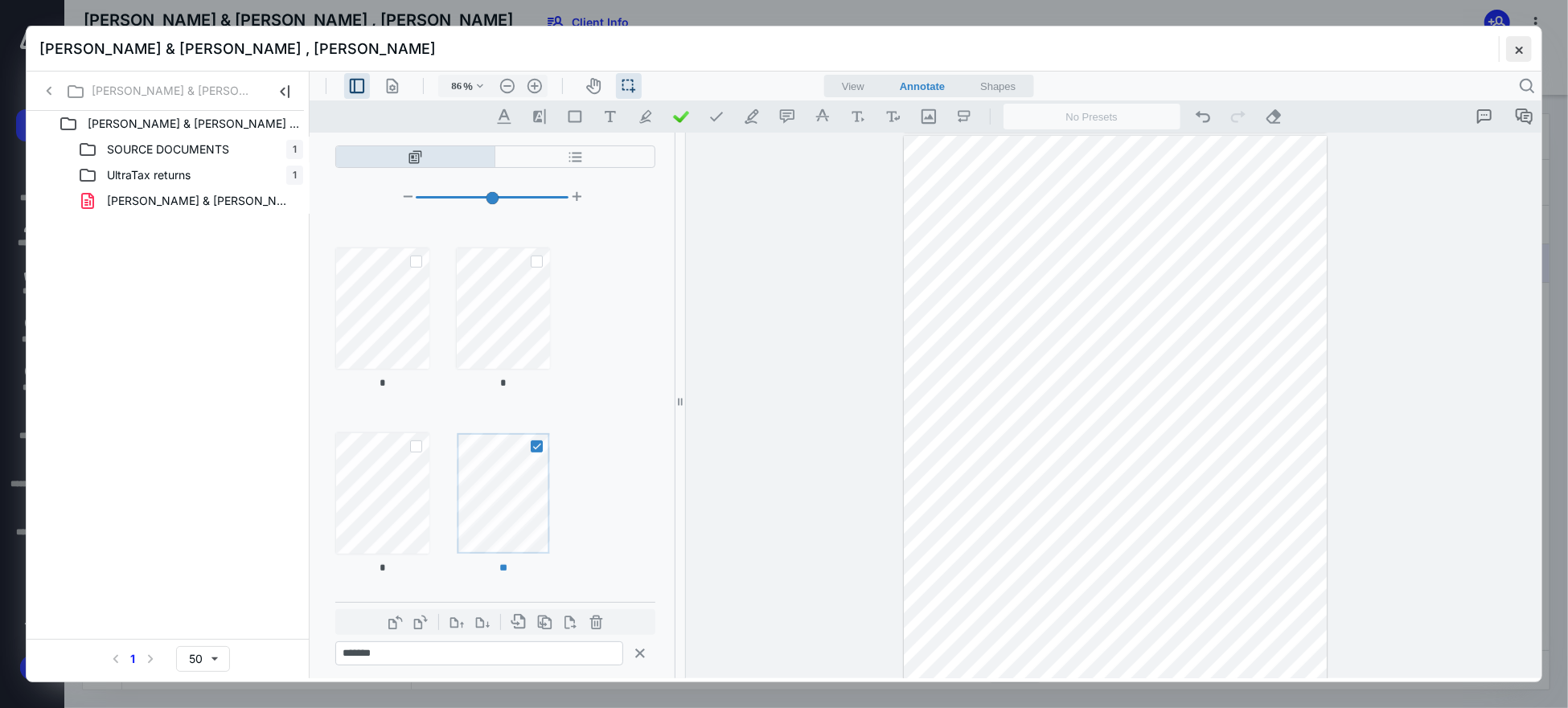 click at bounding box center (1519, 49) 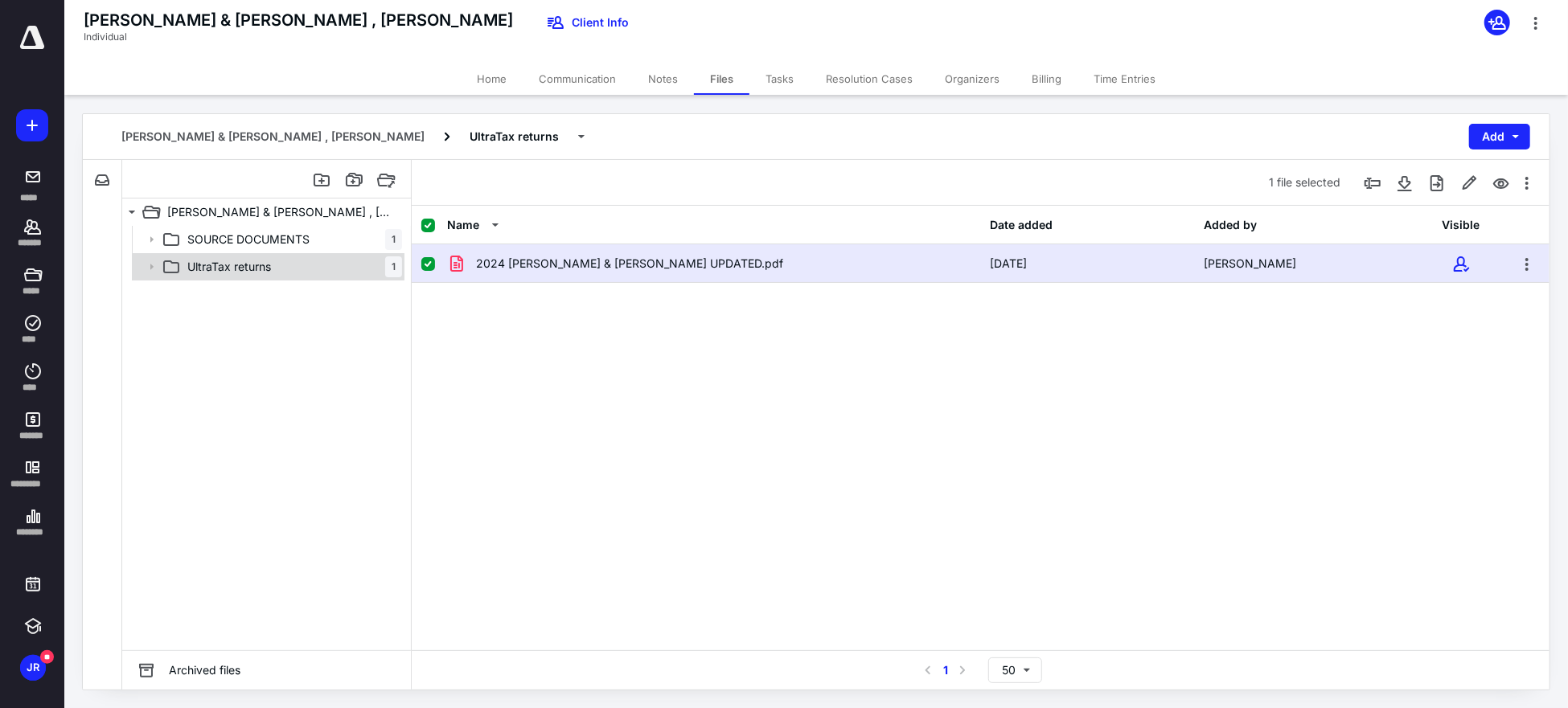 click on "UltraTax returns" at bounding box center (229, 267) 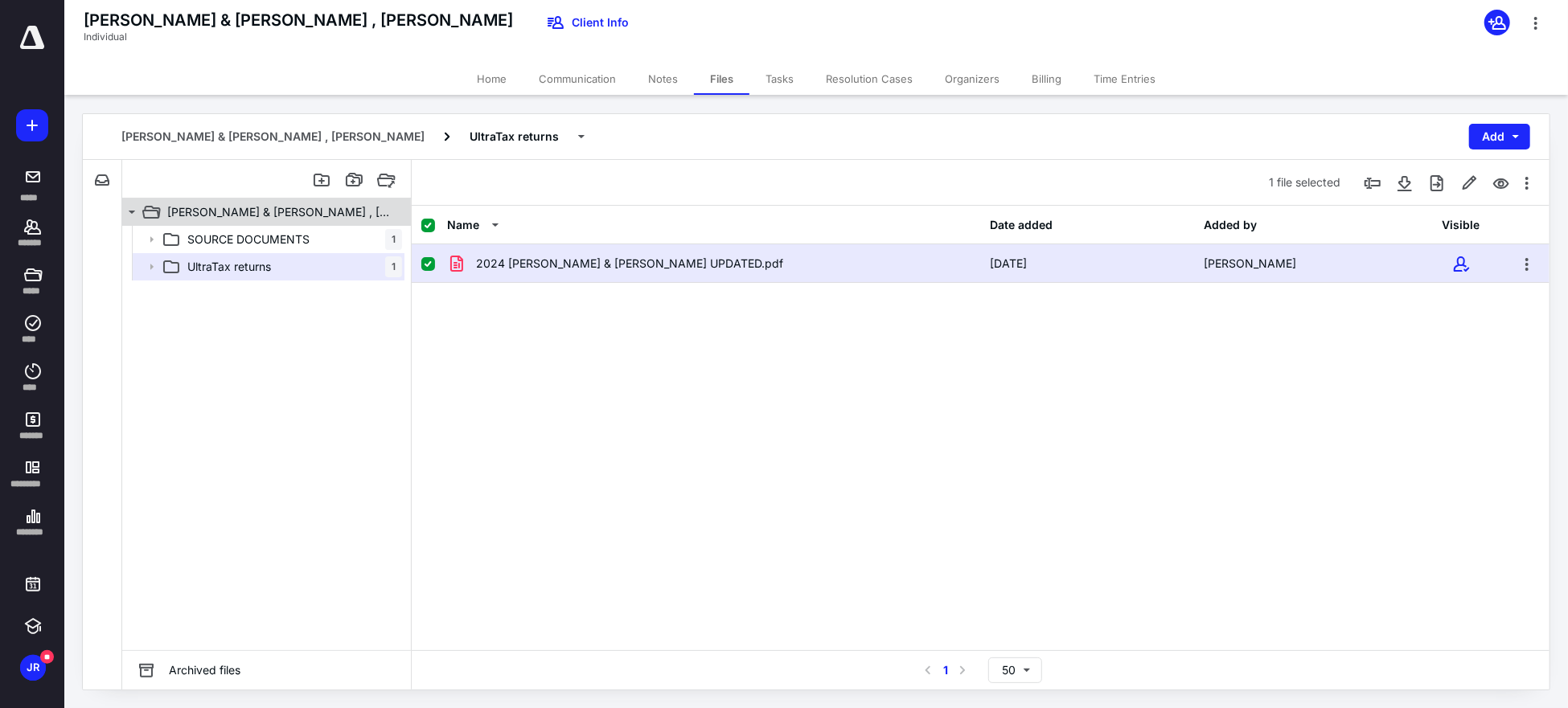 click on "[PERSON_NAME] & [PERSON_NAME] , [PERSON_NAME]" at bounding box center [280, 212] 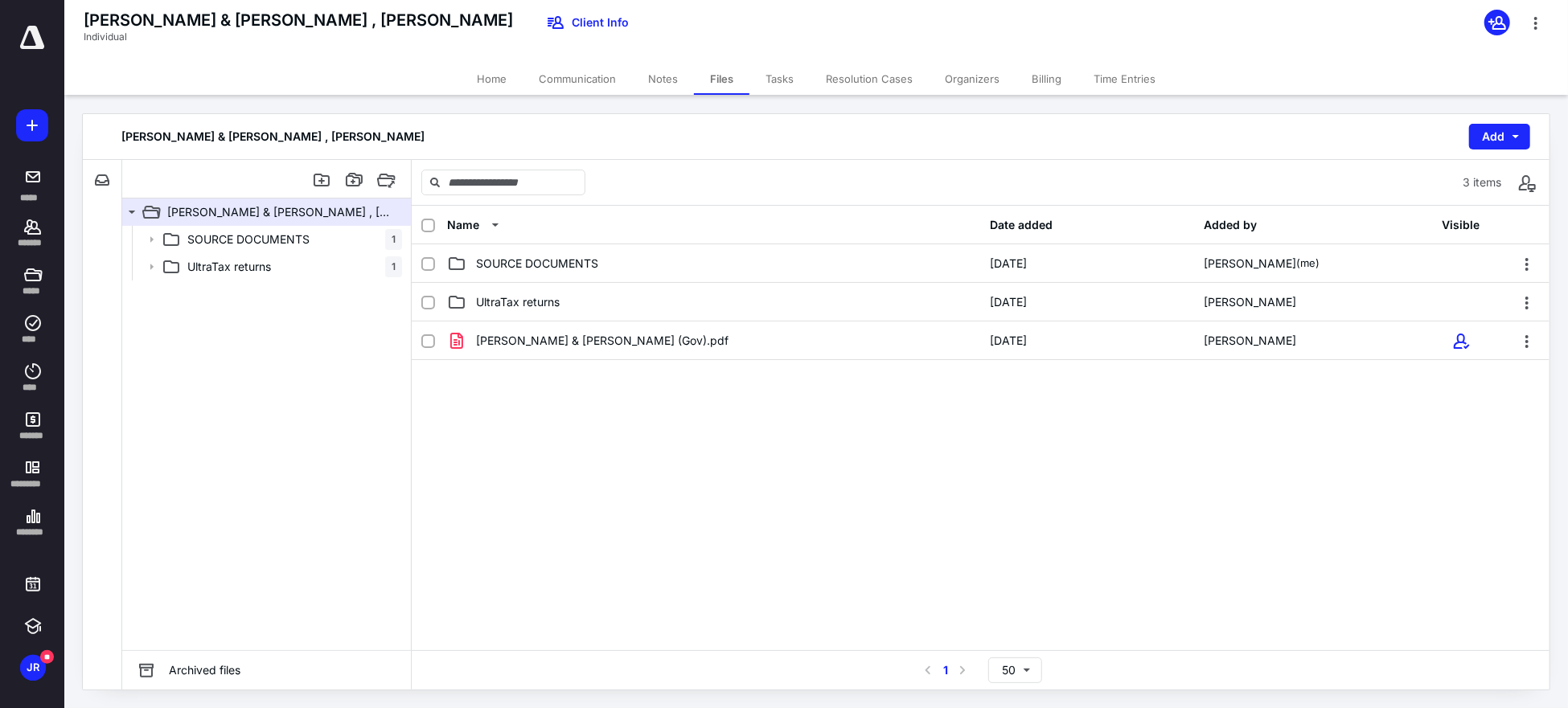 click on "Files" at bounding box center (721, 79) 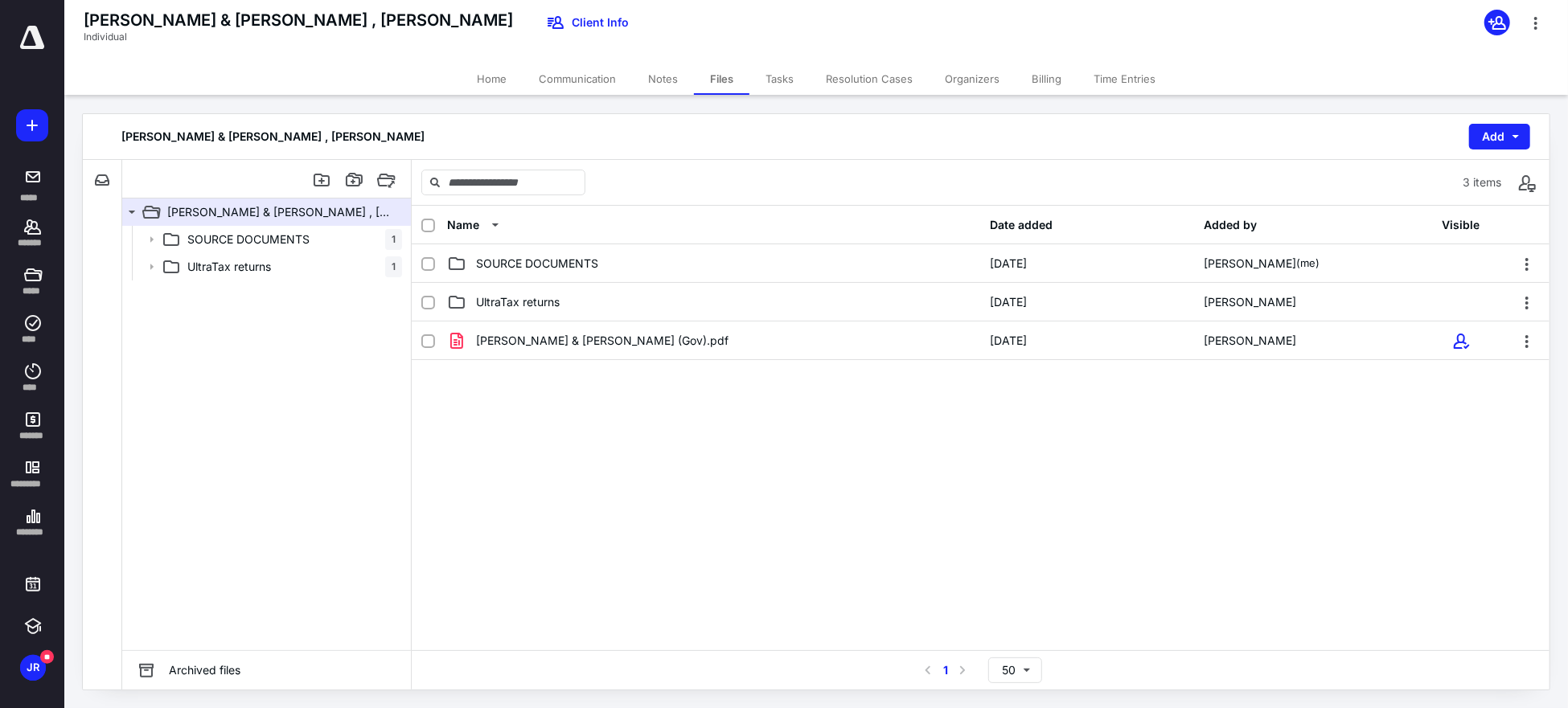 click on "Communication" at bounding box center (577, 79) 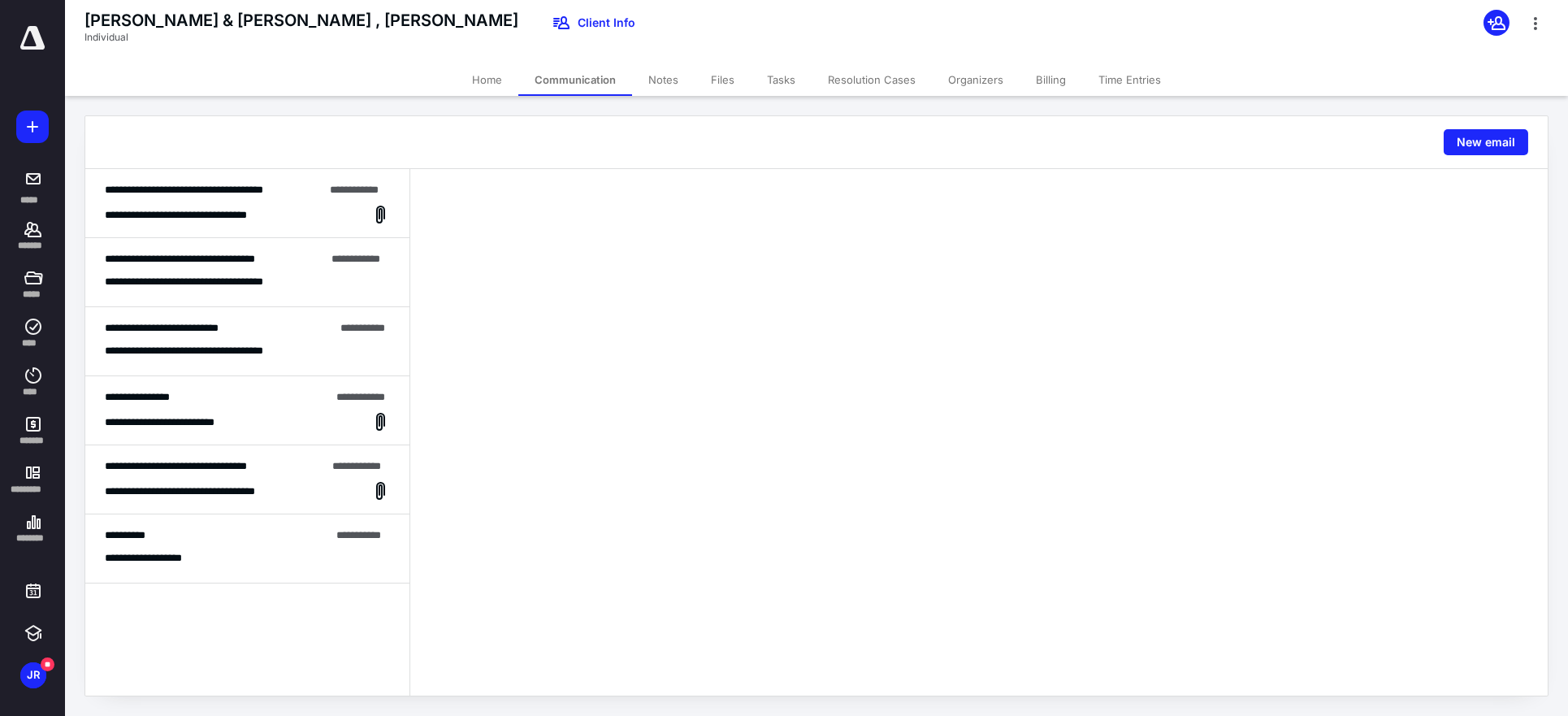 click on "Notes" at bounding box center (663, 80) 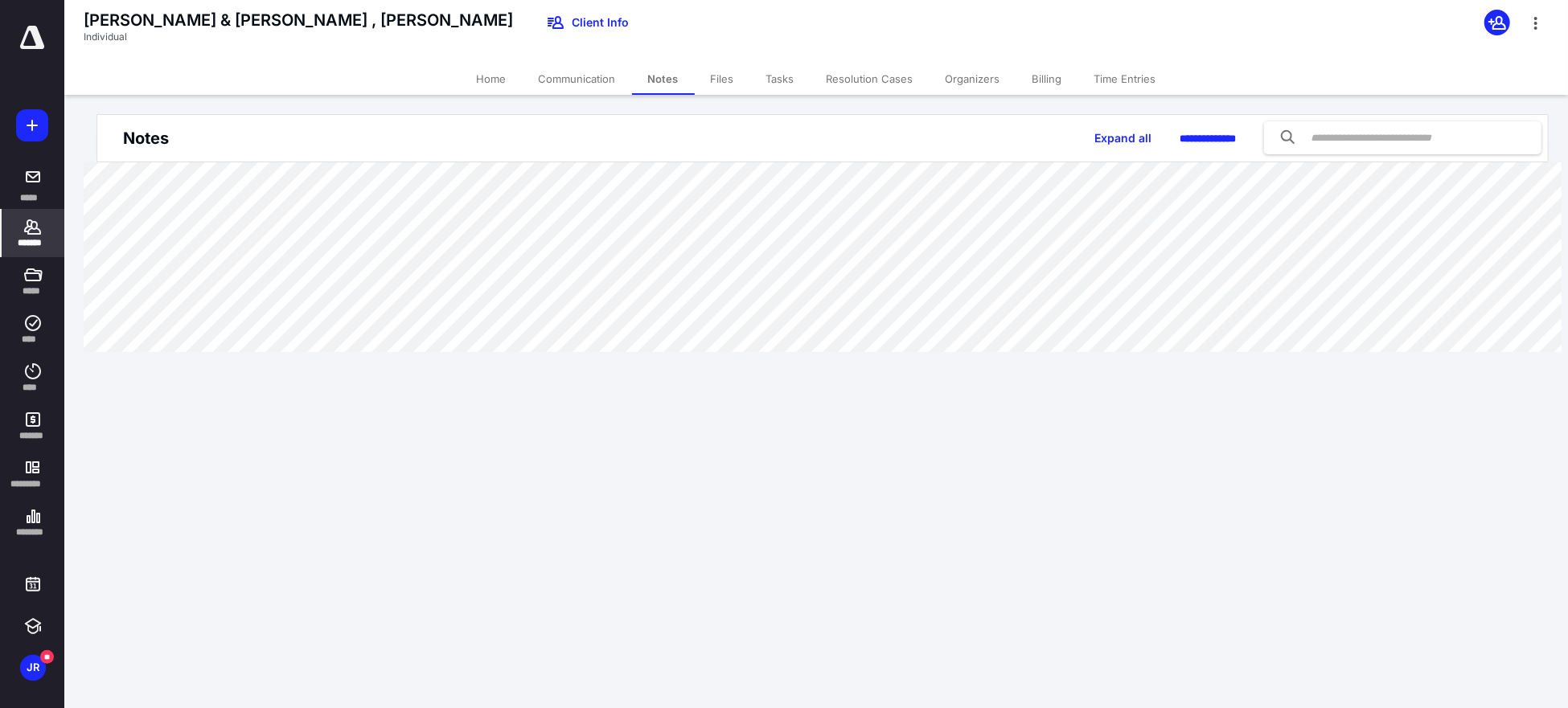 click on "Files" at bounding box center [722, 79] 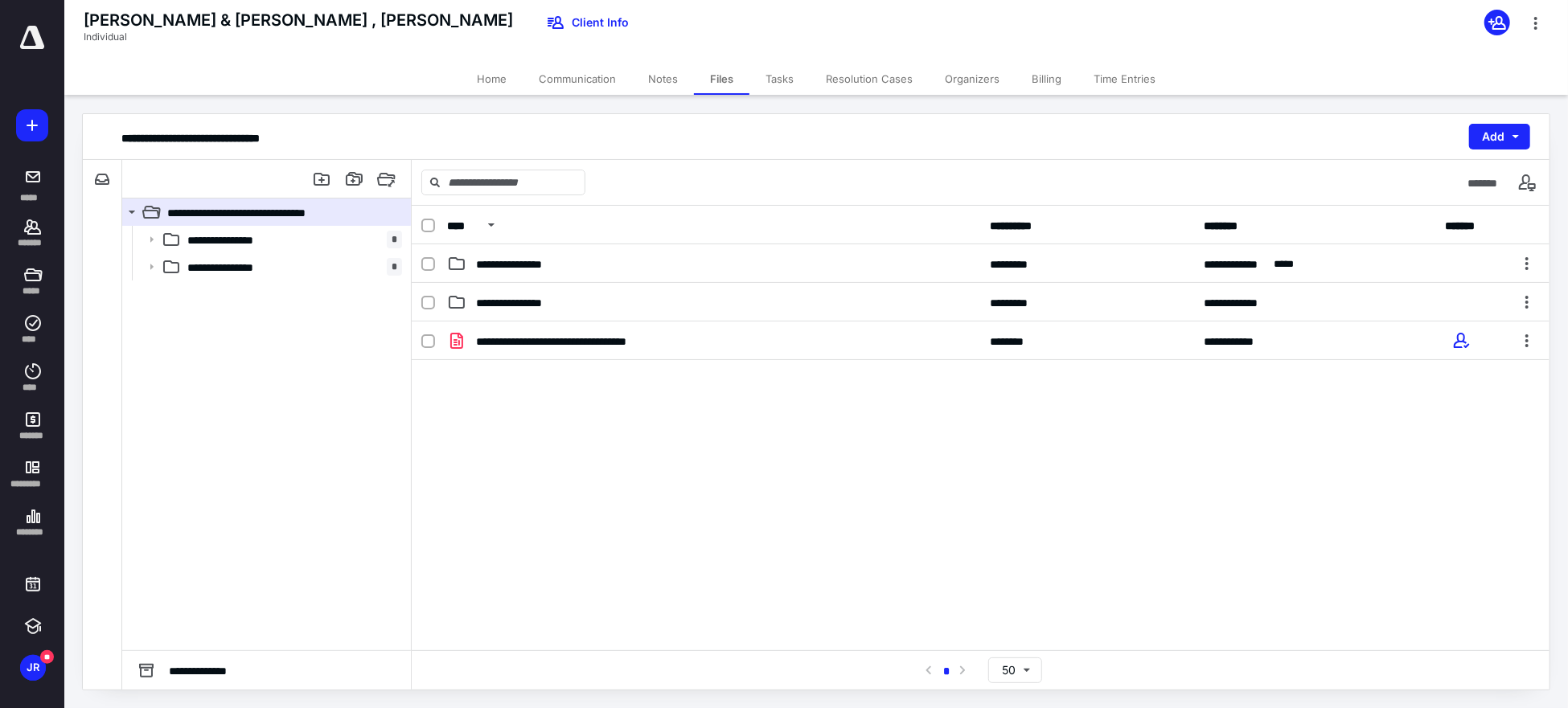 click on "Home" at bounding box center [491, 79] 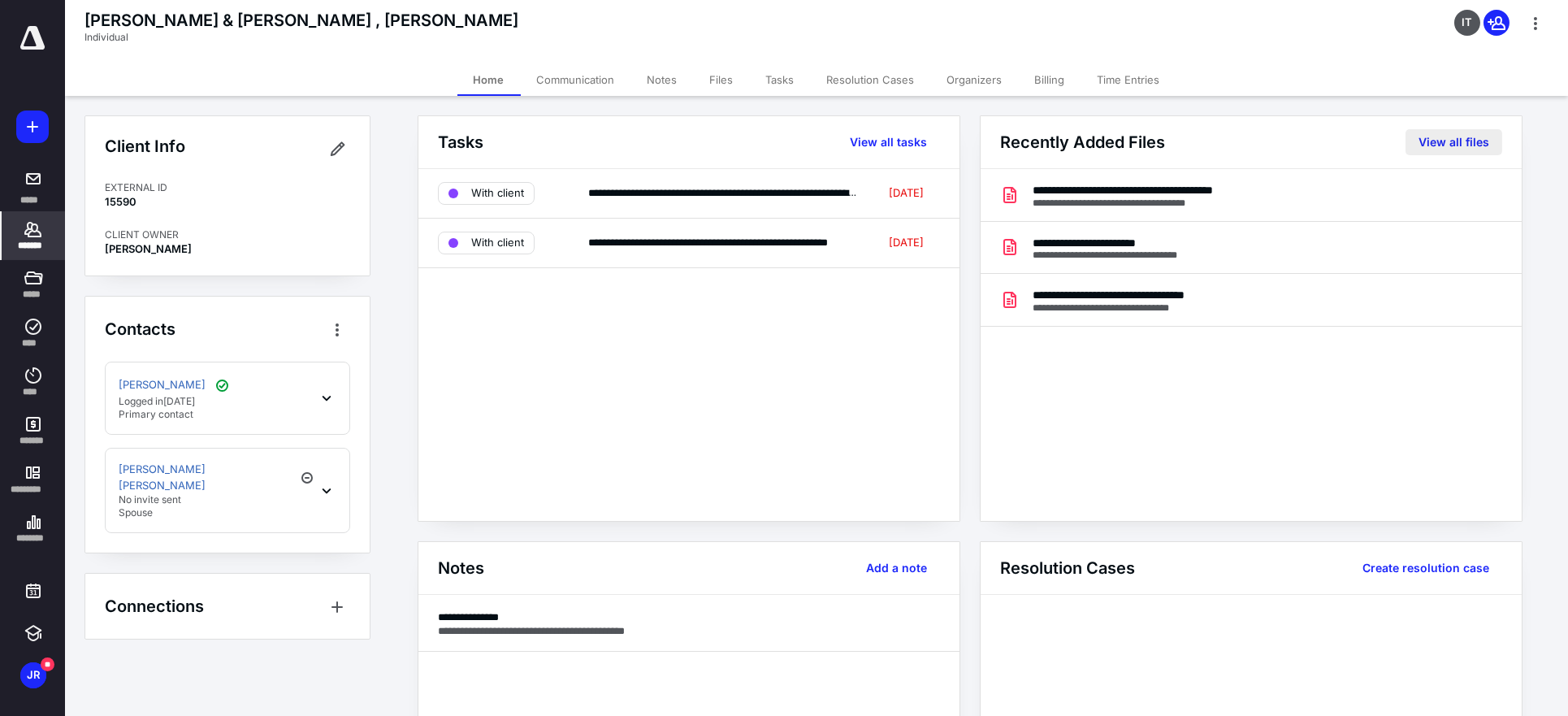 click on "View all files" at bounding box center [1453, 142] 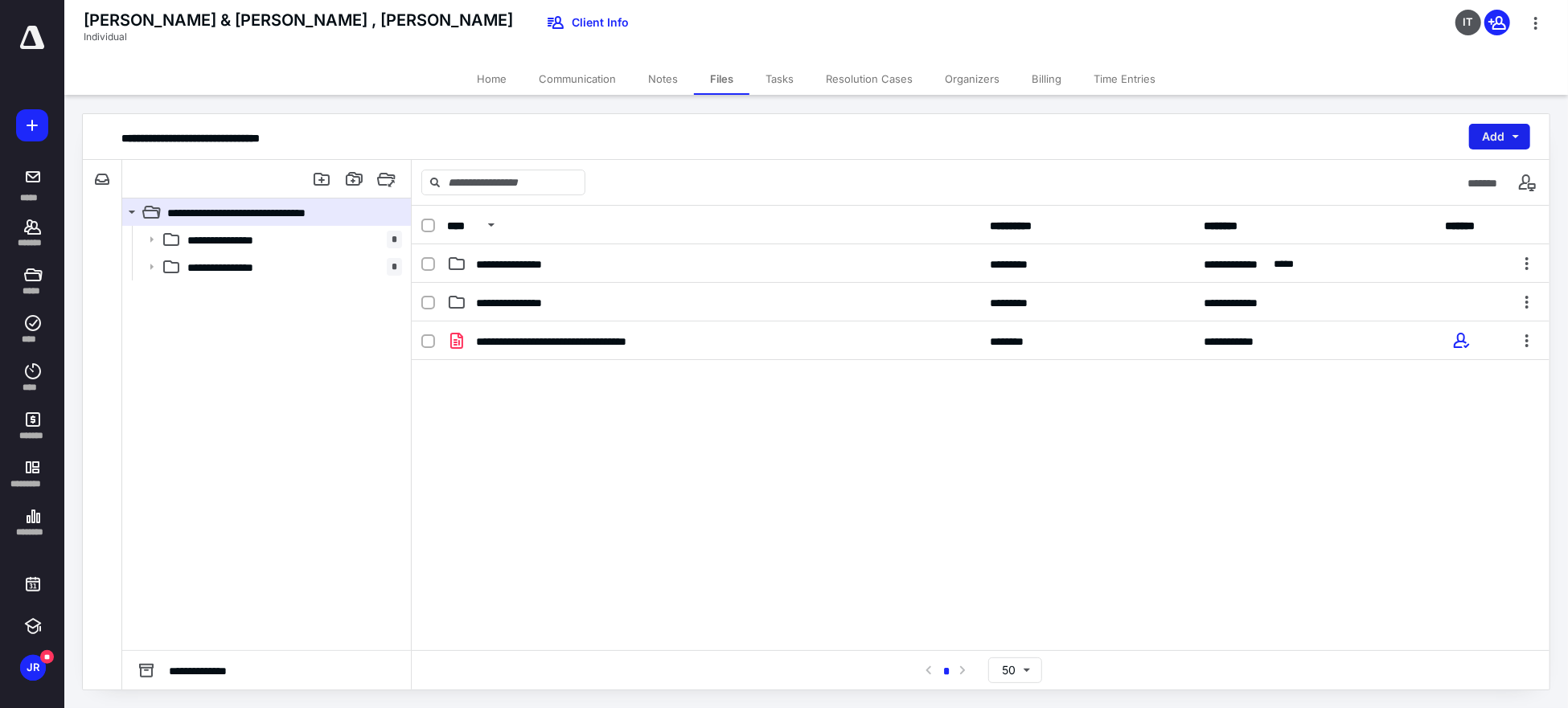 click on "Add" at bounding box center (1500, 137) 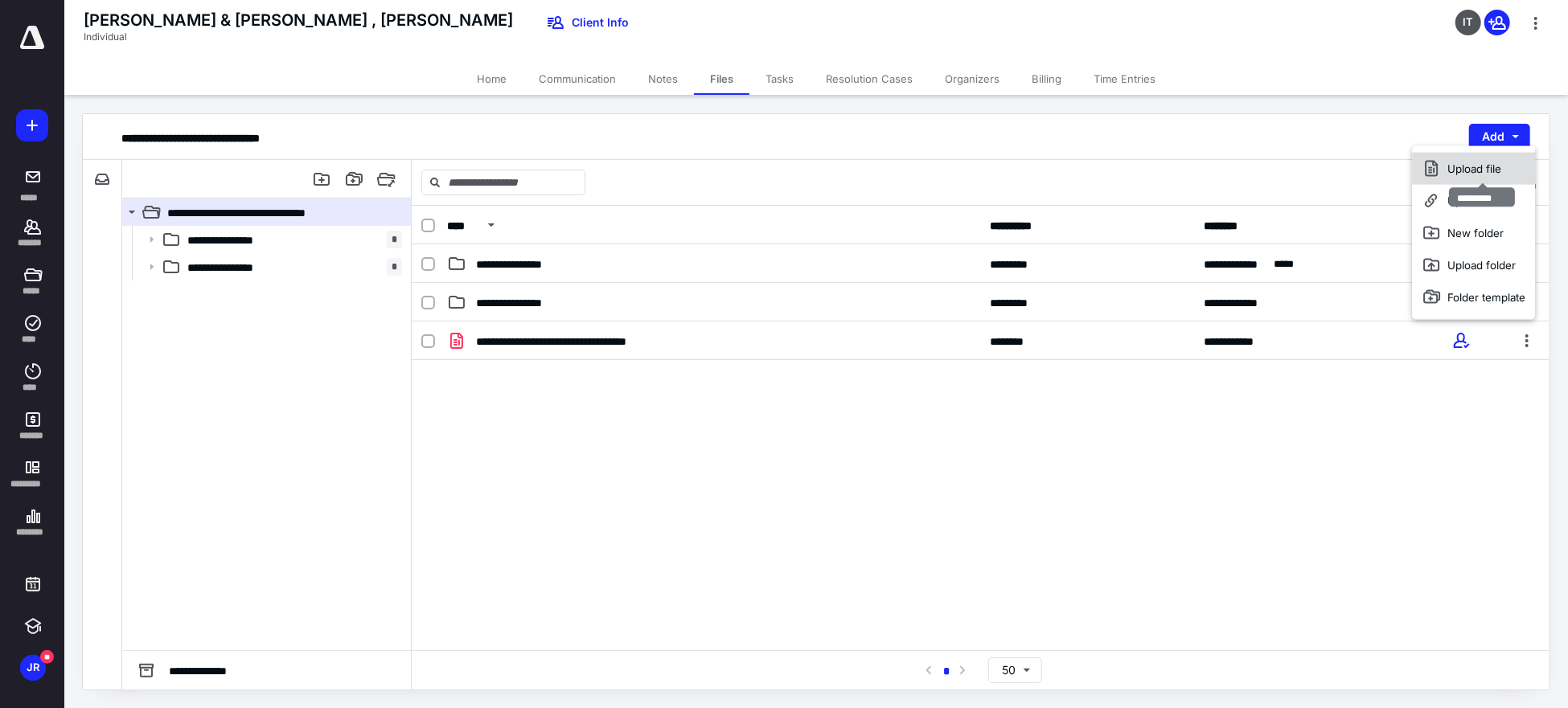 click on "Upload file" at bounding box center (1474, 169) 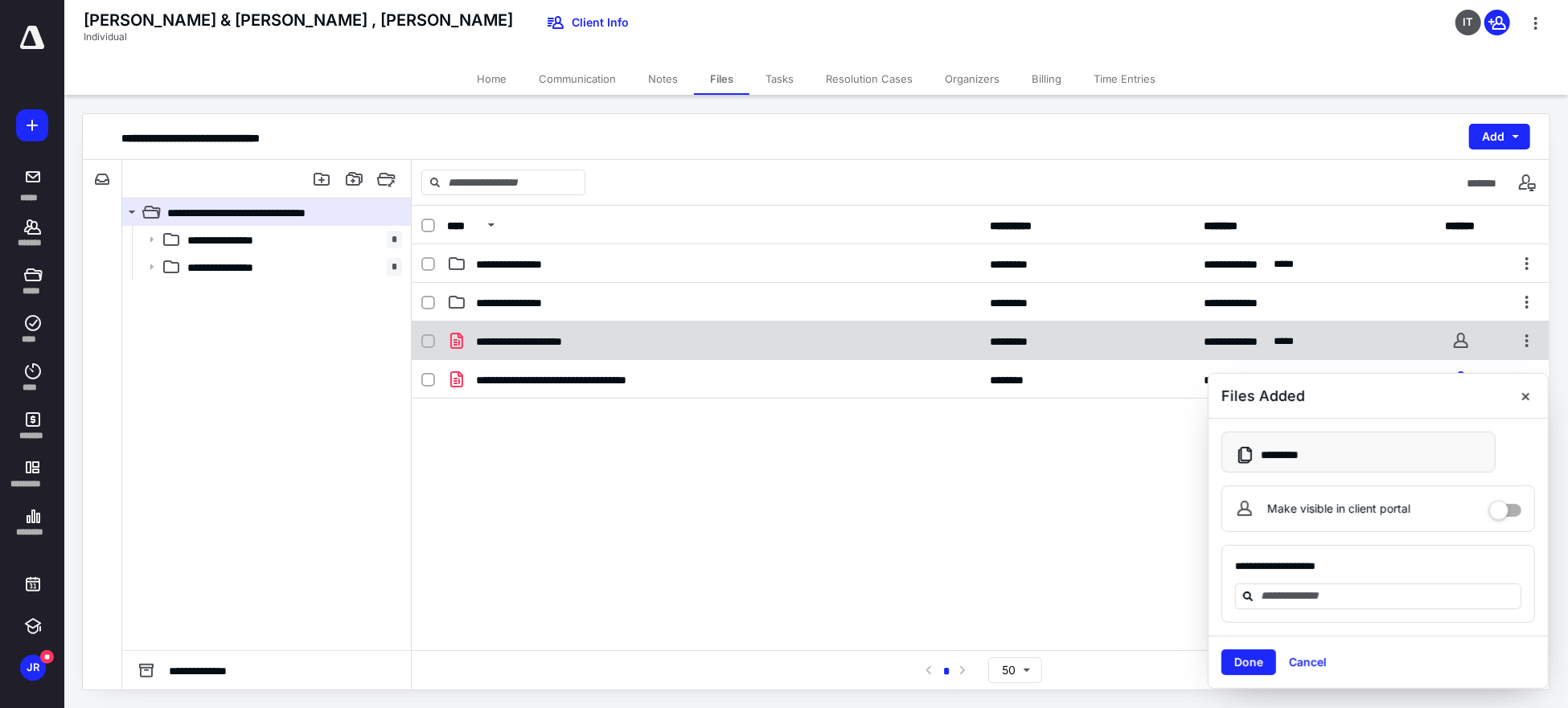 checkbox on "true" 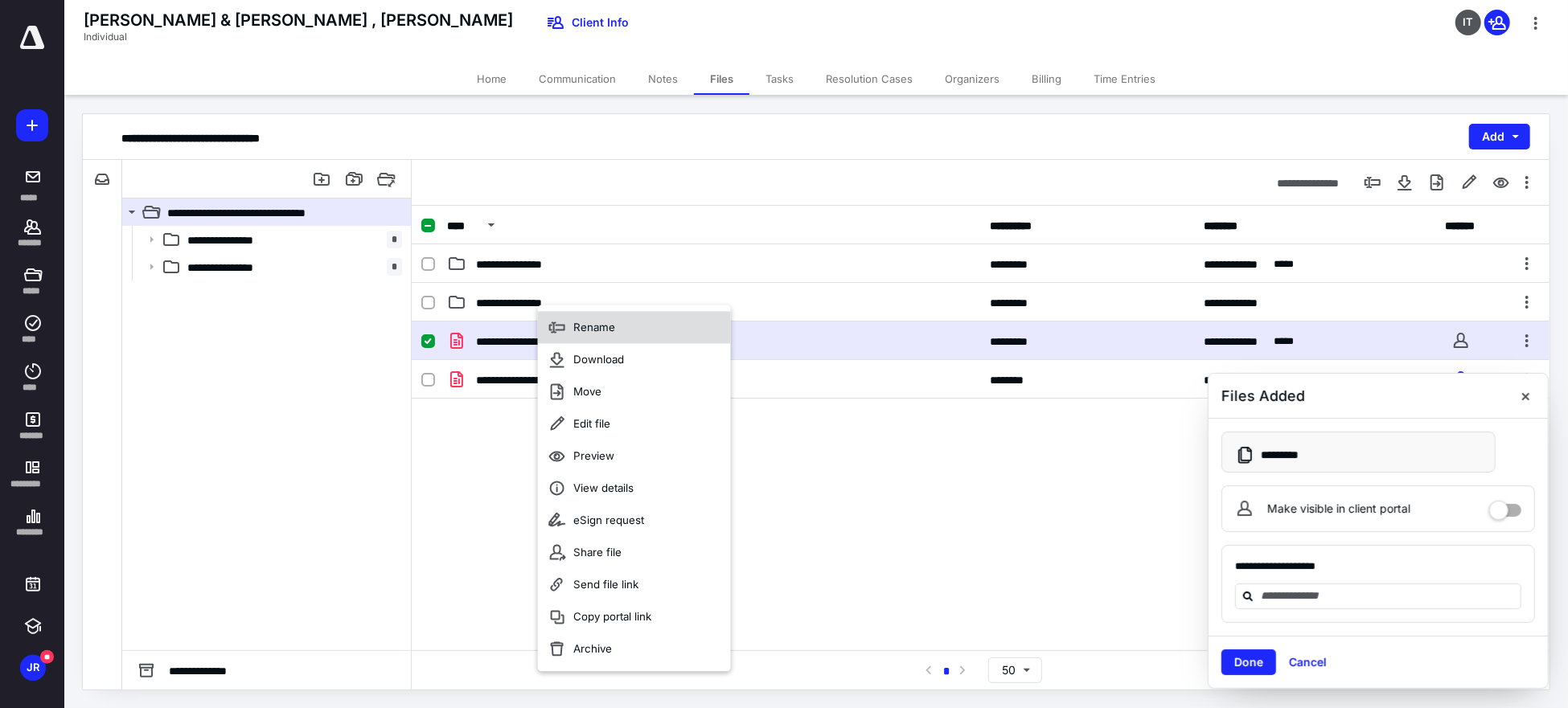 click on "Rename" at bounding box center [634, 328] 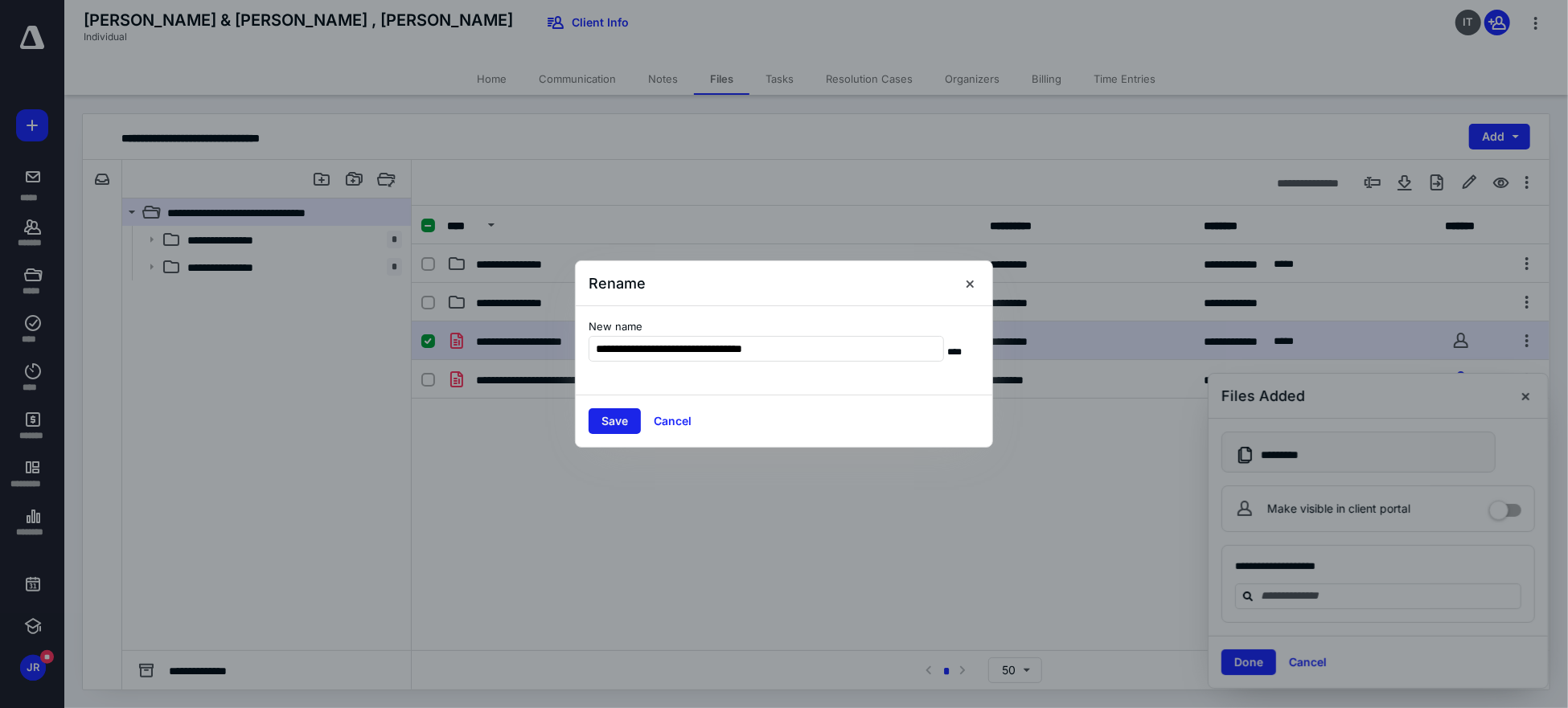 type on "**********" 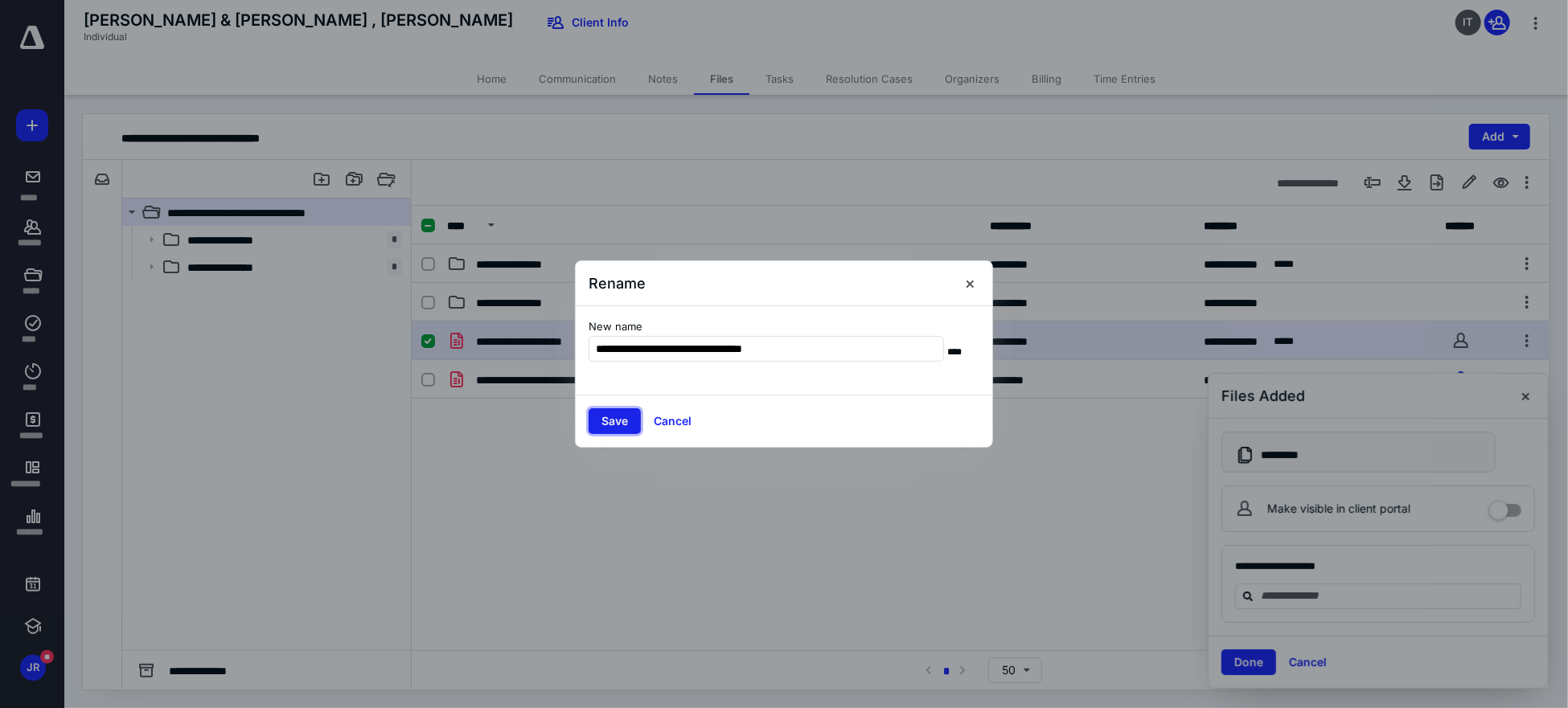 click on "Save" at bounding box center [614, 421] 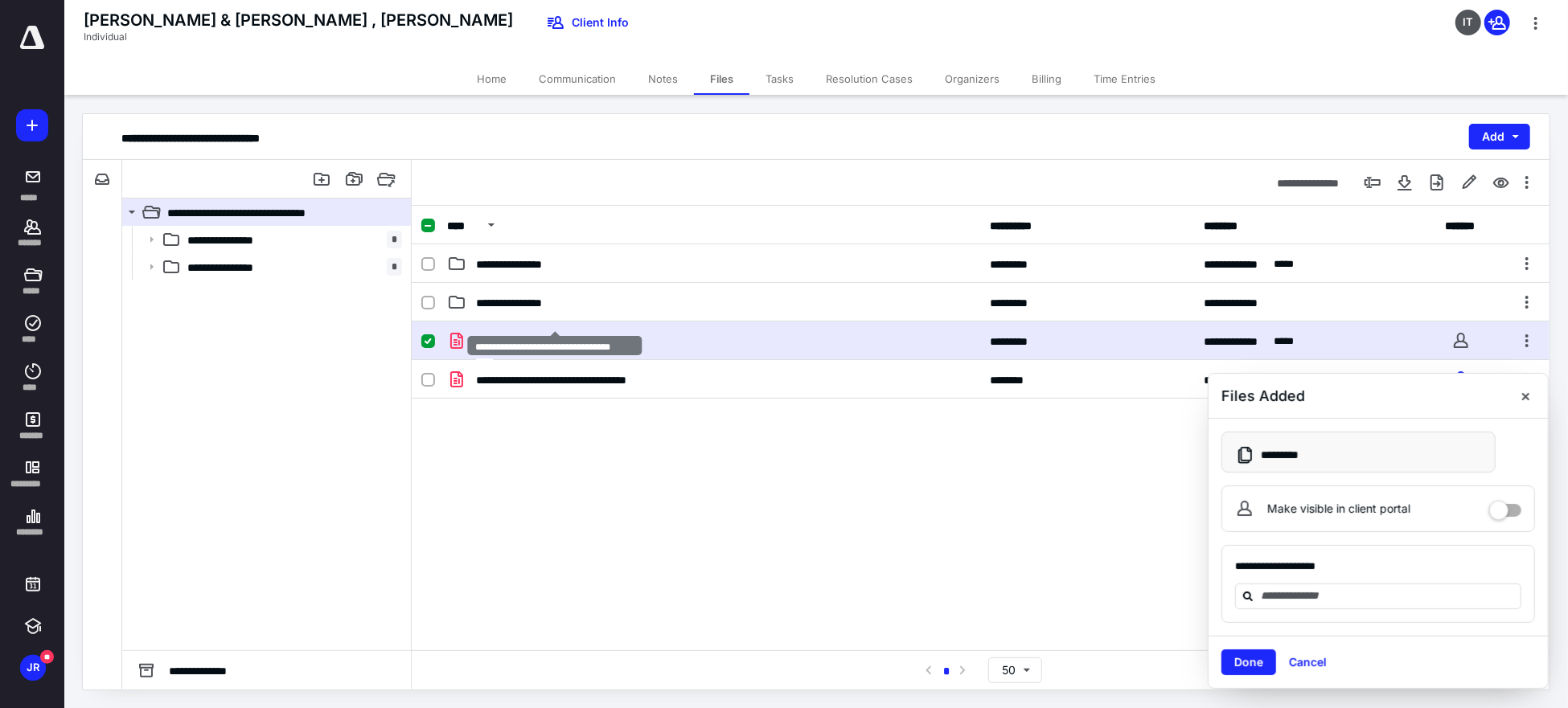 click on "**********" at bounding box center [569, 341] 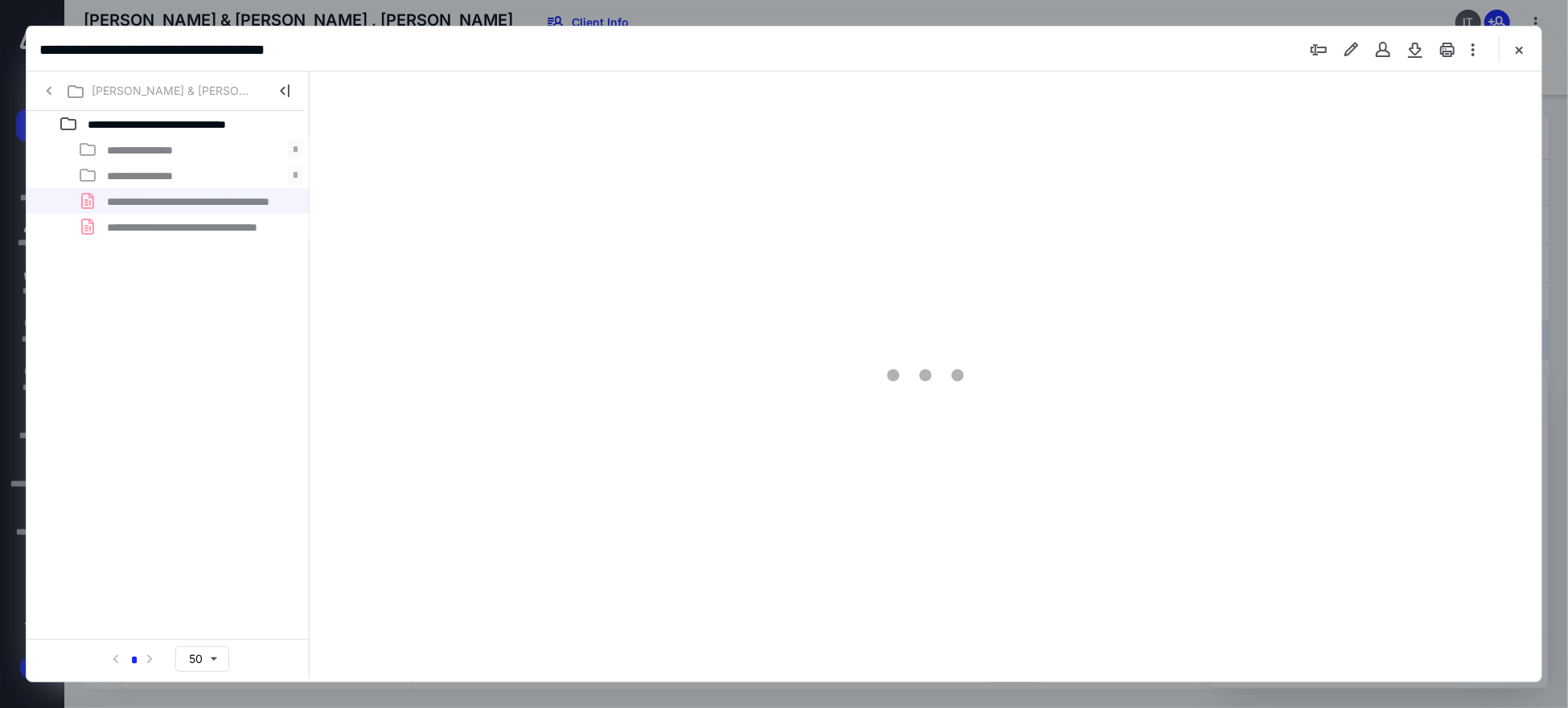 scroll, scrollTop: 0, scrollLeft: 0, axis: both 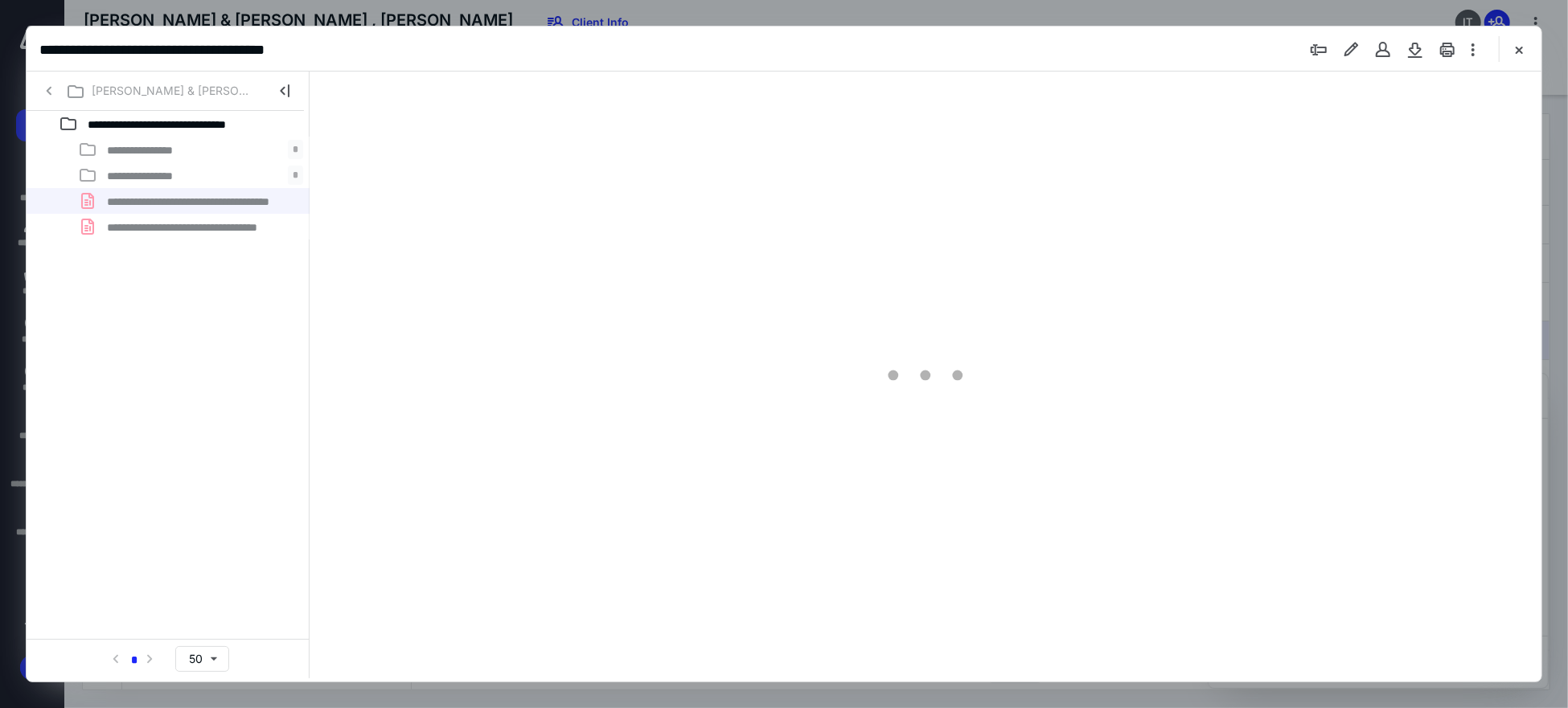 type on "86" 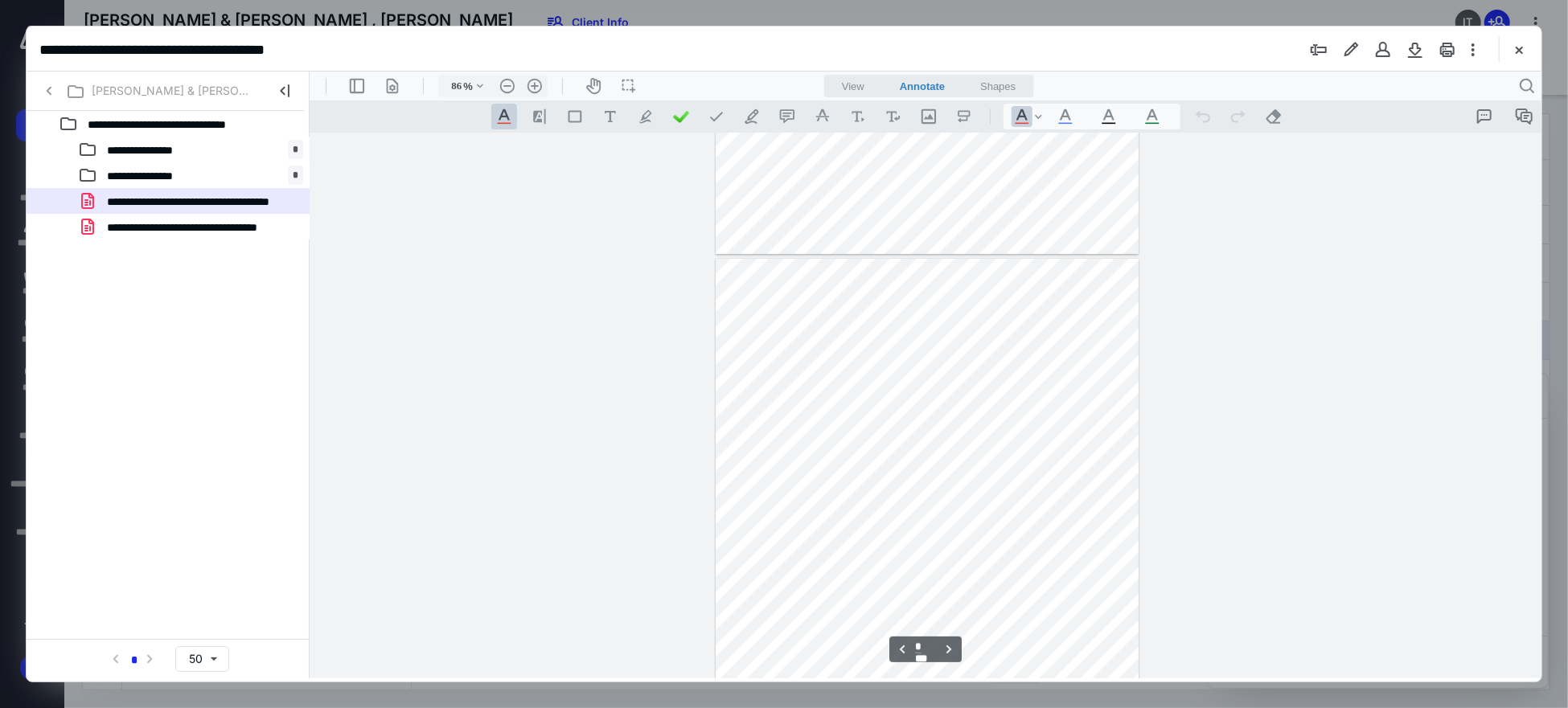 scroll, scrollTop: 30, scrollLeft: 0, axis: vertical 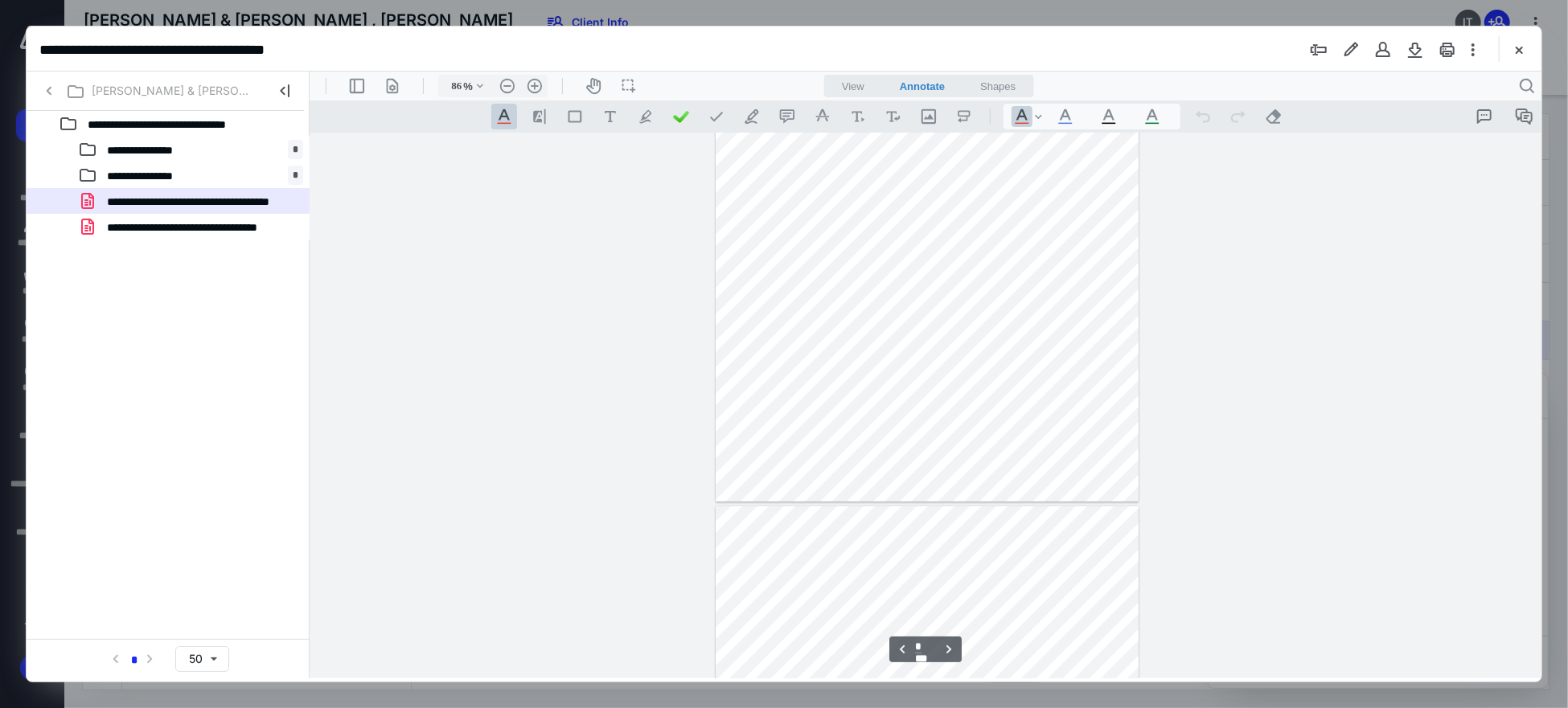 type on "*" 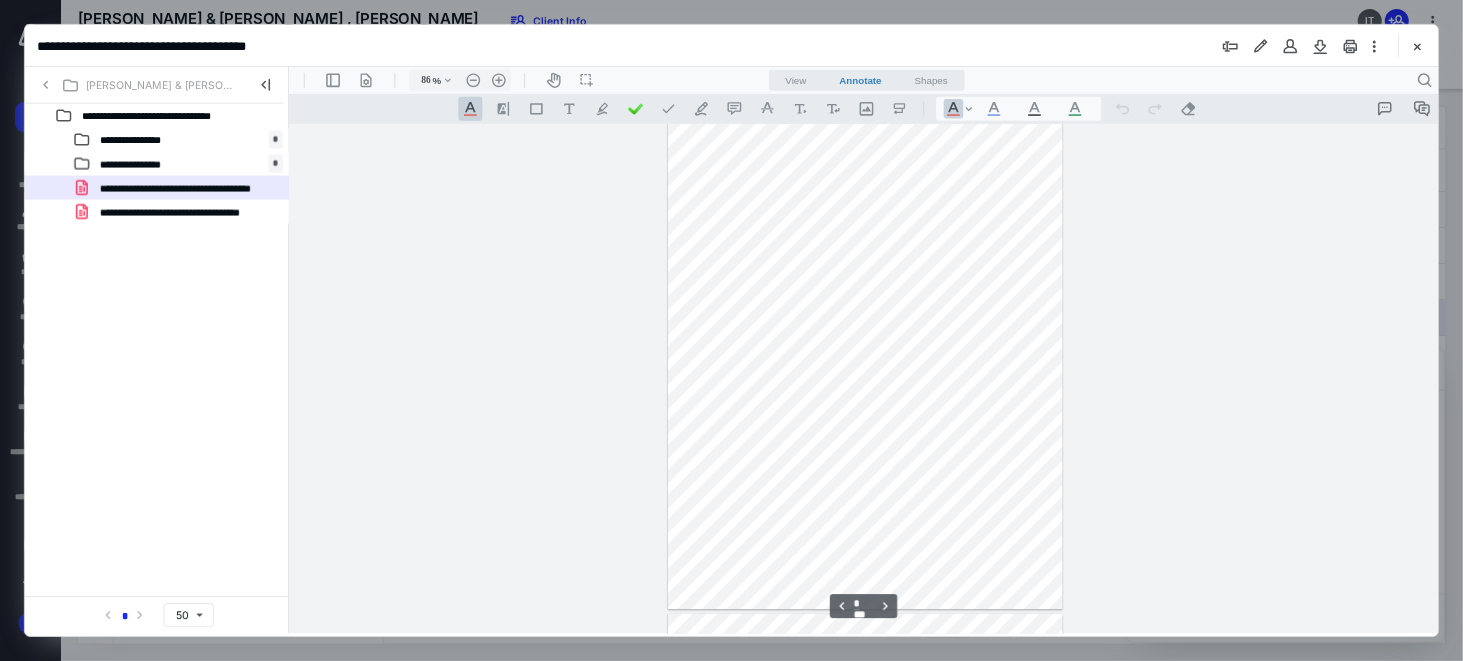 scroll, scrollTop: 0, scrollLeft: 0, axis: both 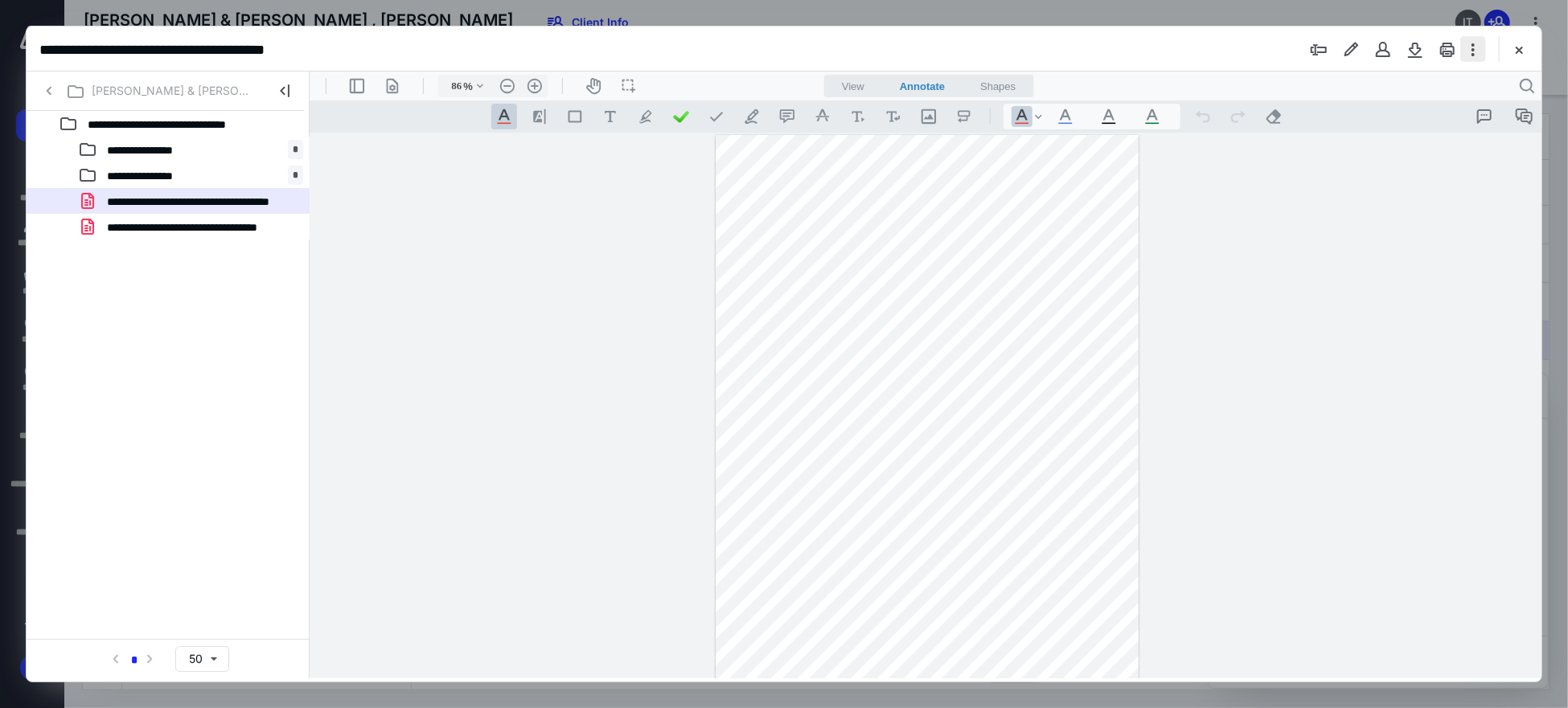 click at bounding box center (1473, 49) 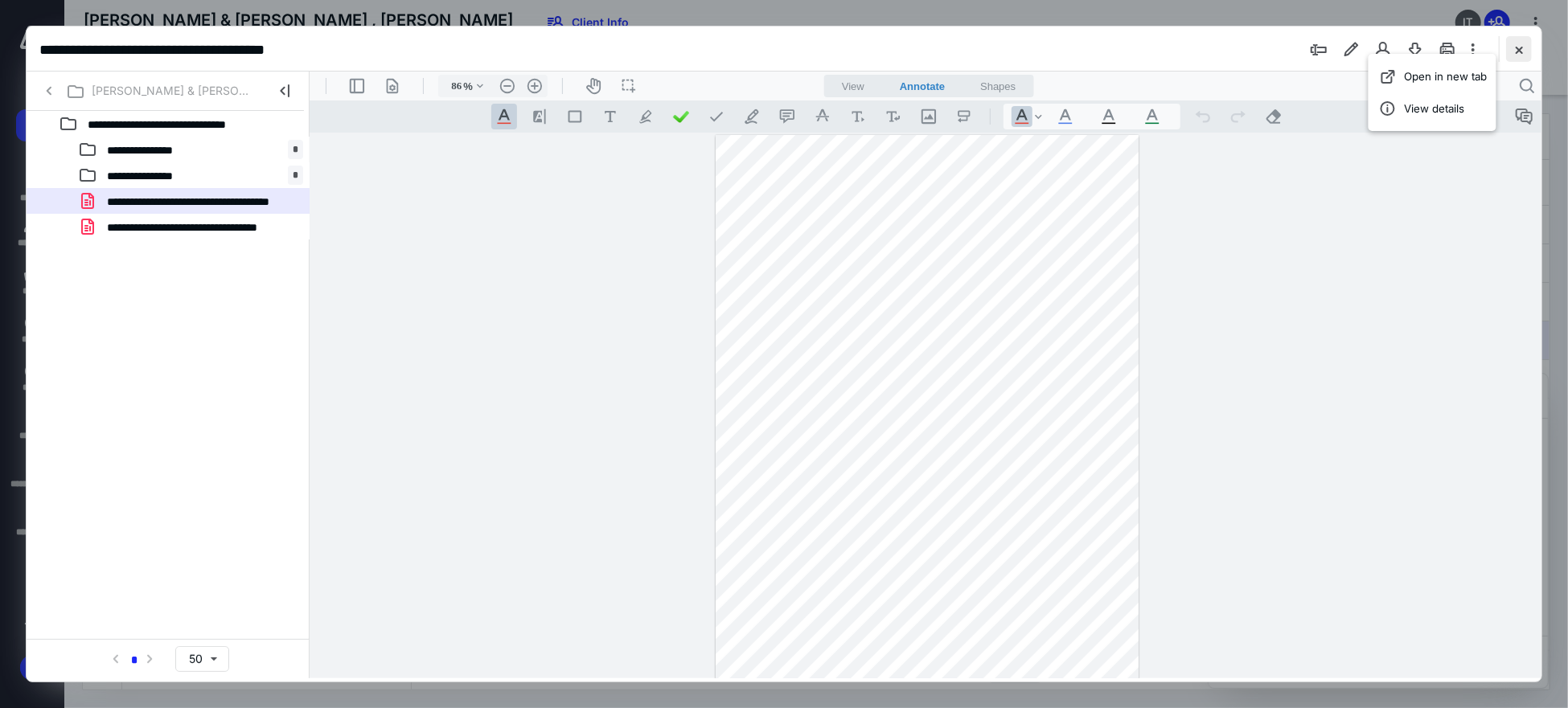 click at bounding box center [1519, 49] 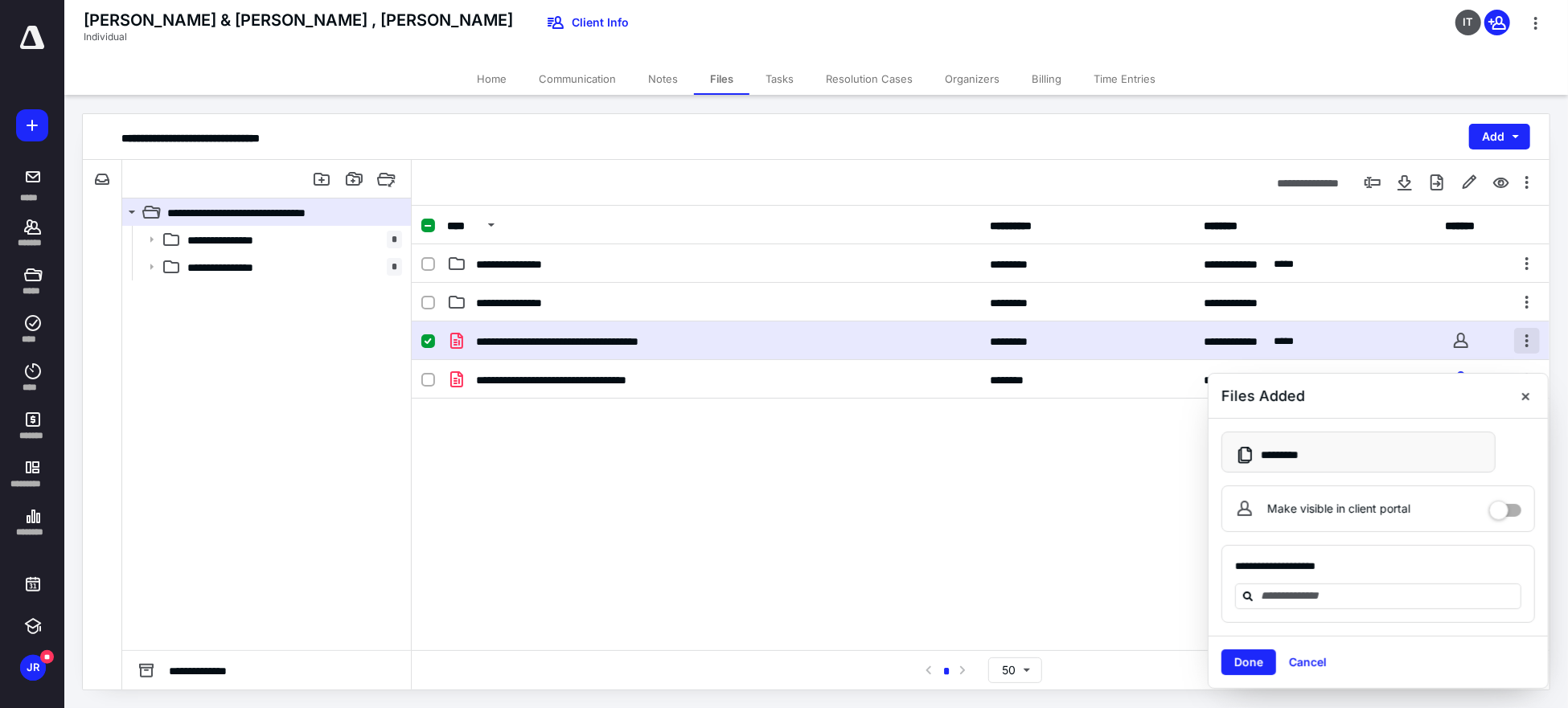 click at bounding box center (1527, 341) 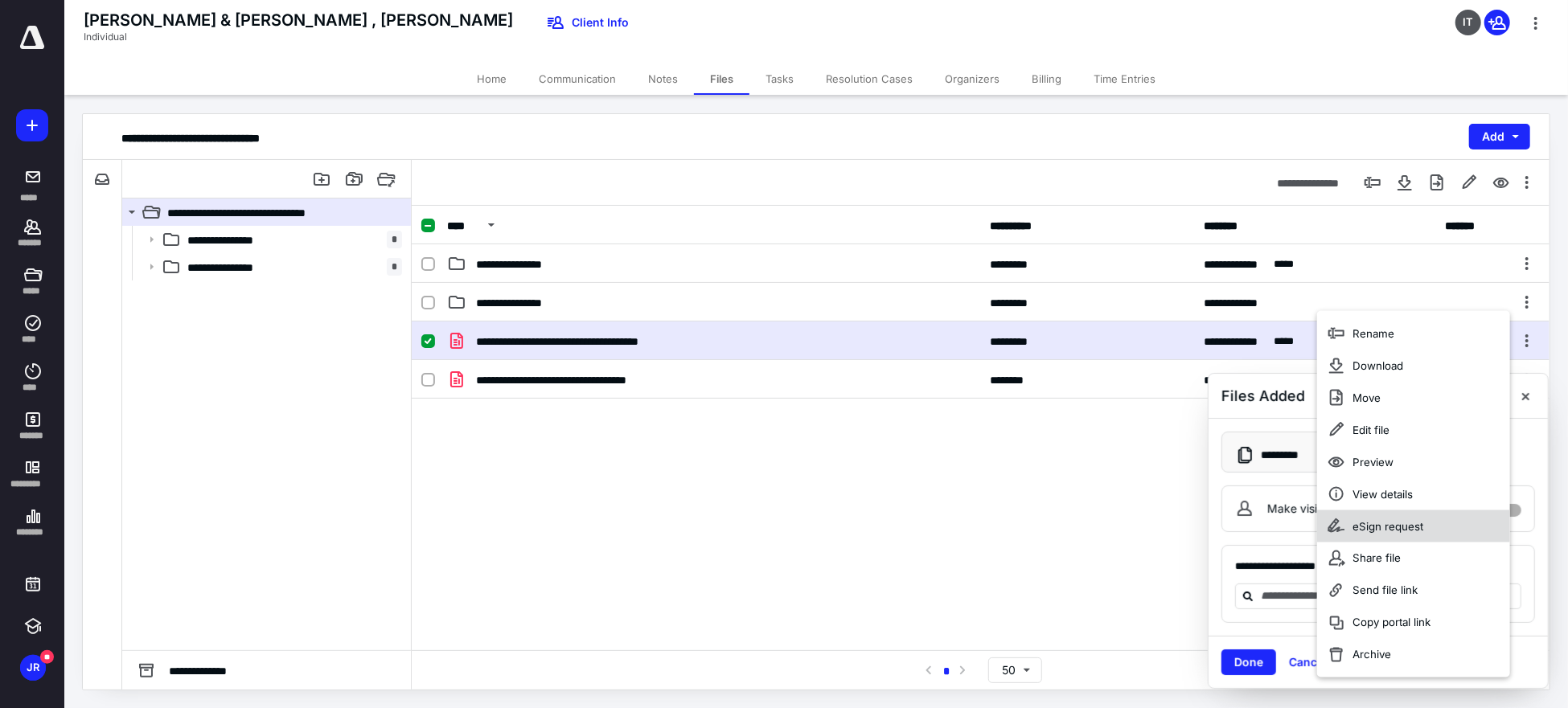click on "eSign request" at bounding box center (1388, 526) 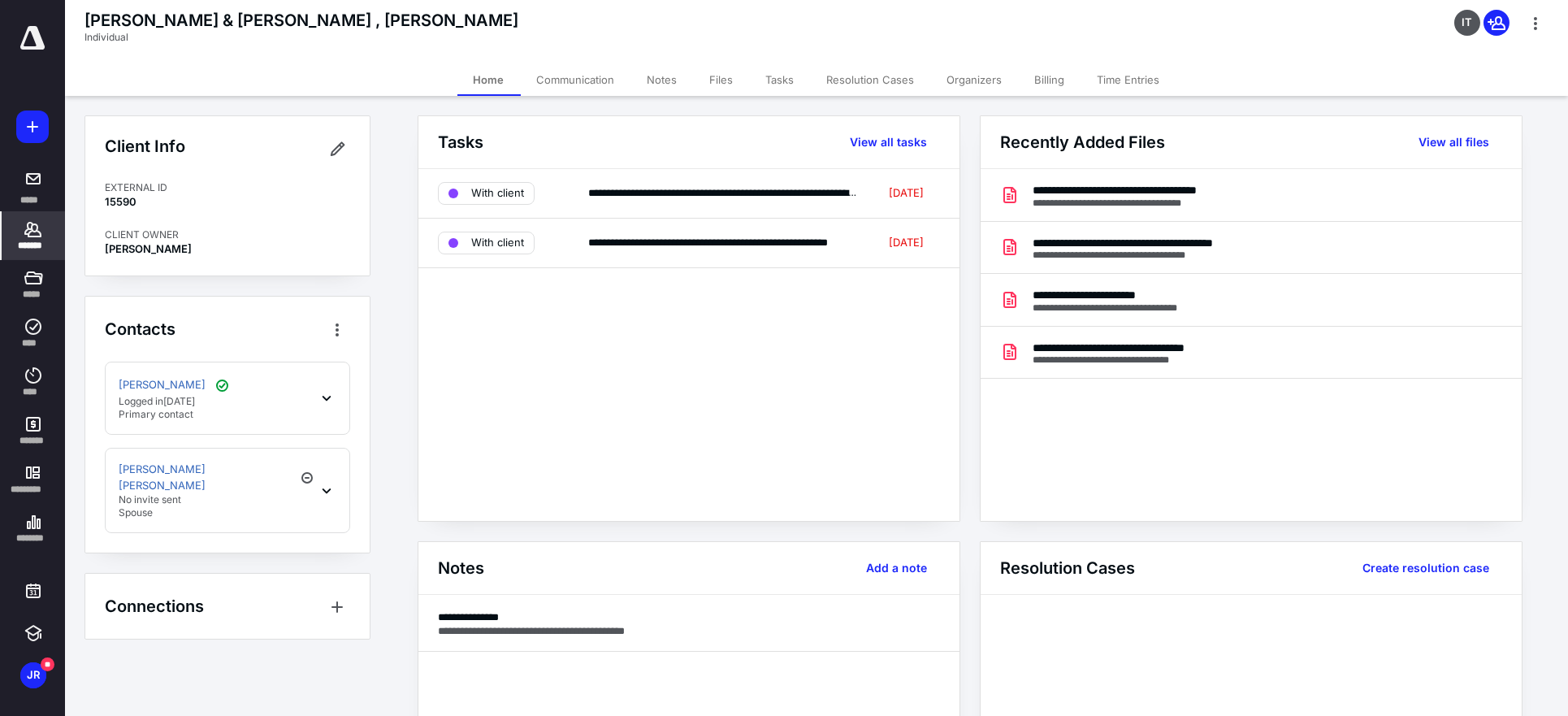 click on "Files" at bounding box center (721, 80) 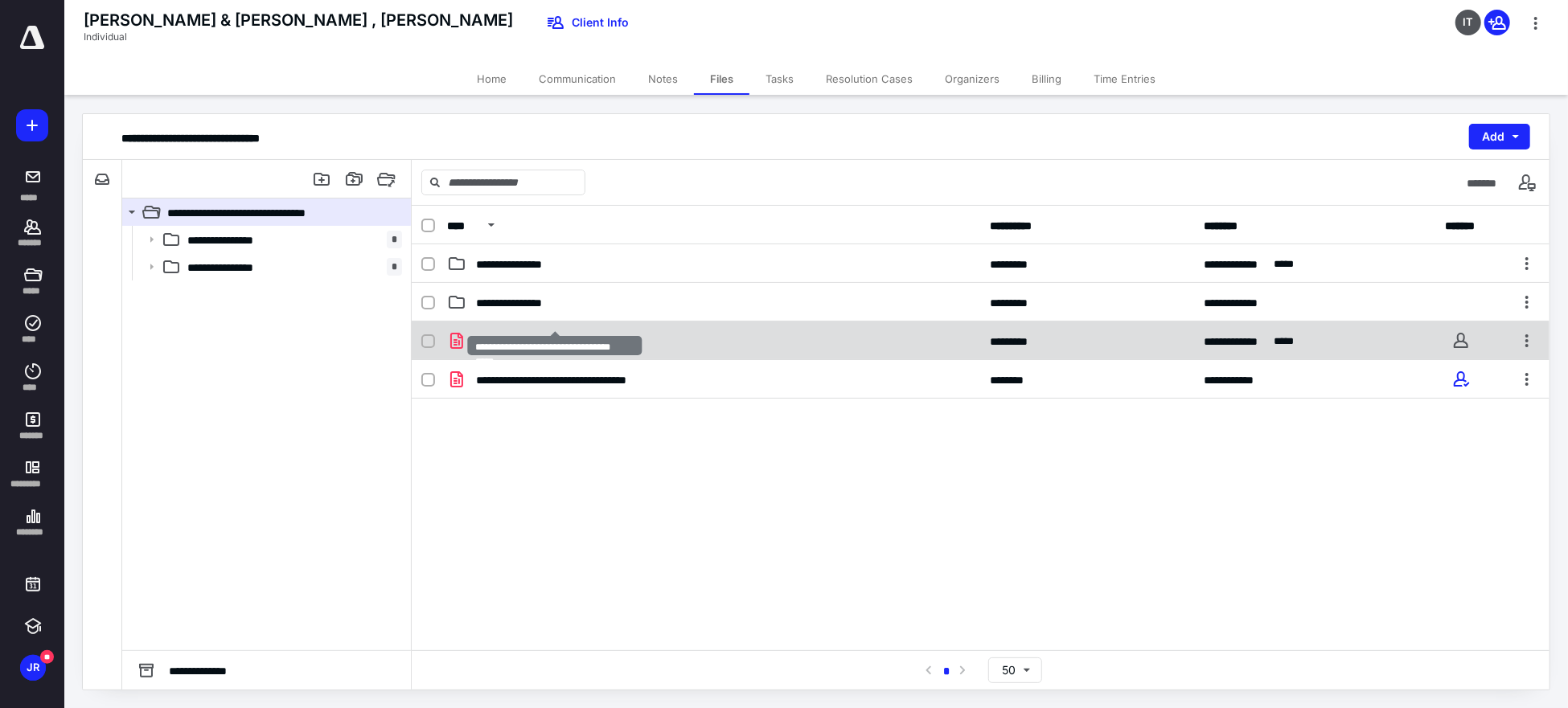 click on "**********" at bounding box center (569, 341) 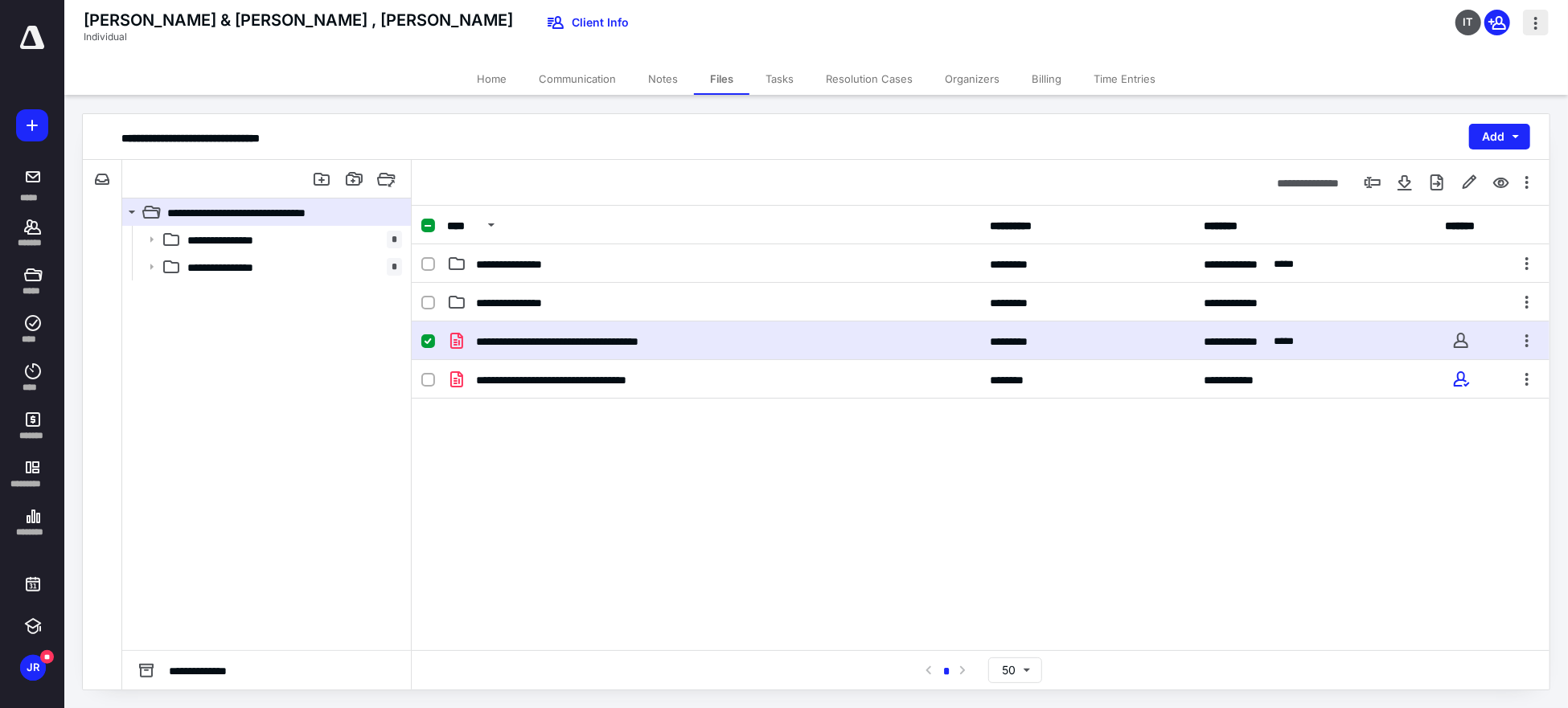 click at bounding box center [1536, 23] 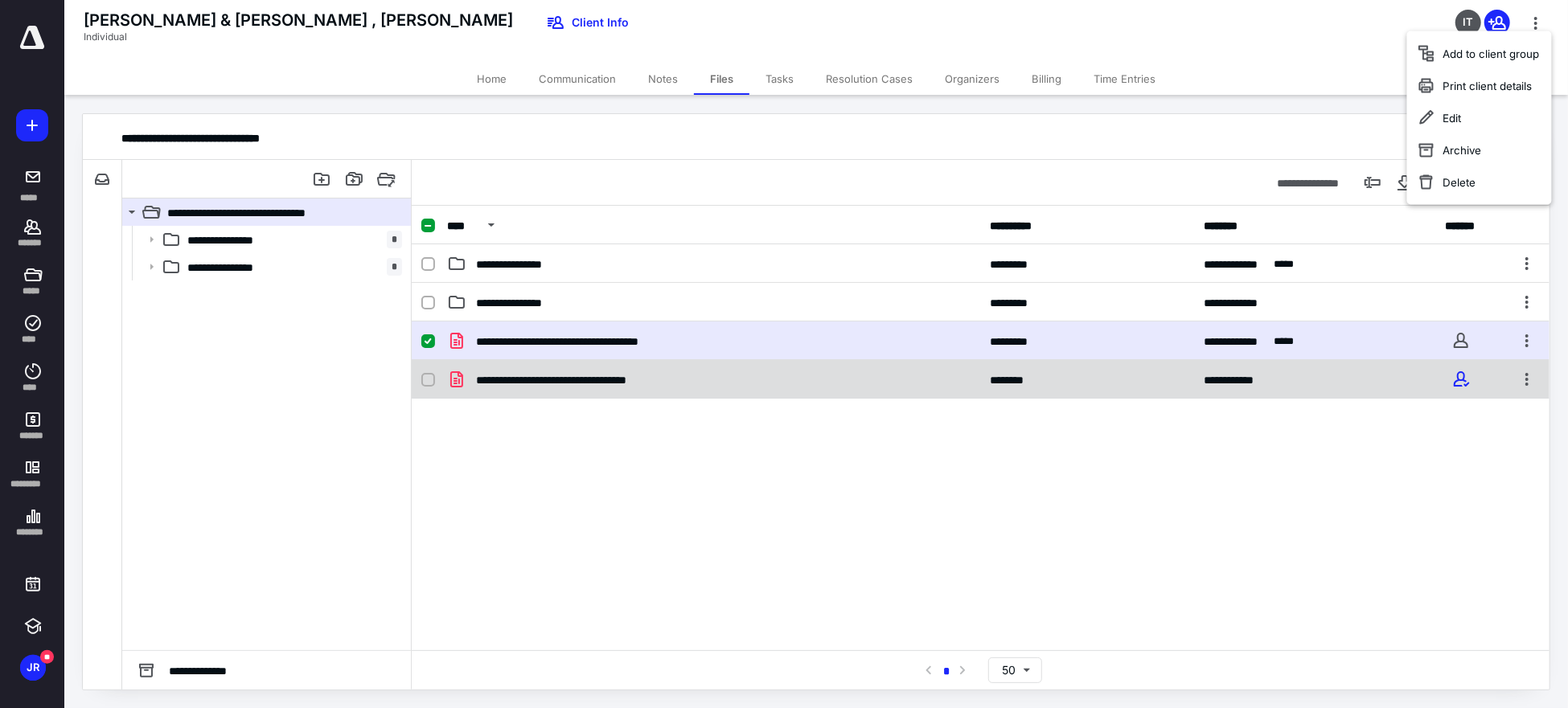 drag, startPoint x: 1268, startPoint y: 518, endPoint x: 1525, endPoint y: 368, distance: 297.5718 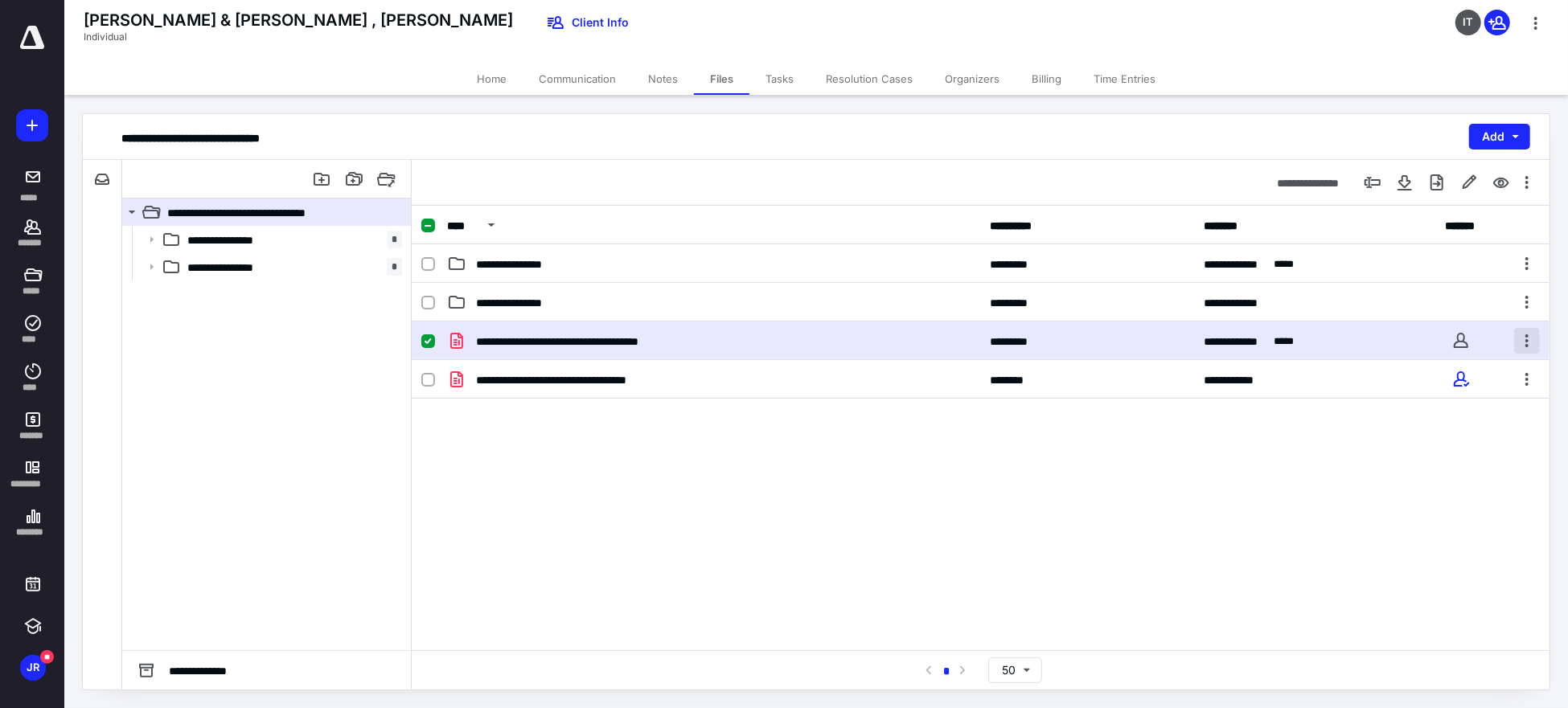 click at bounding box center (1527, 341) 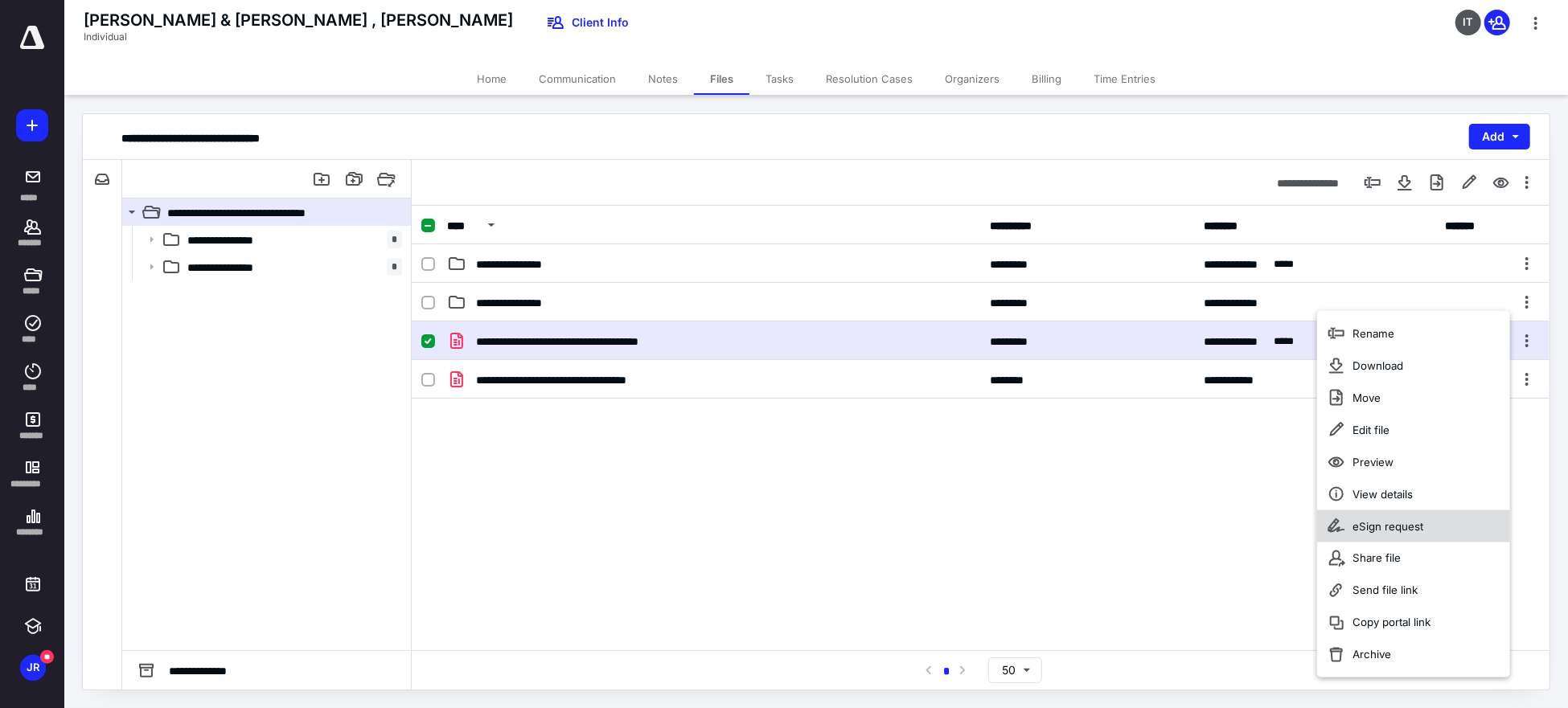 click on "eSign request" at bounding box center (1388, 526) 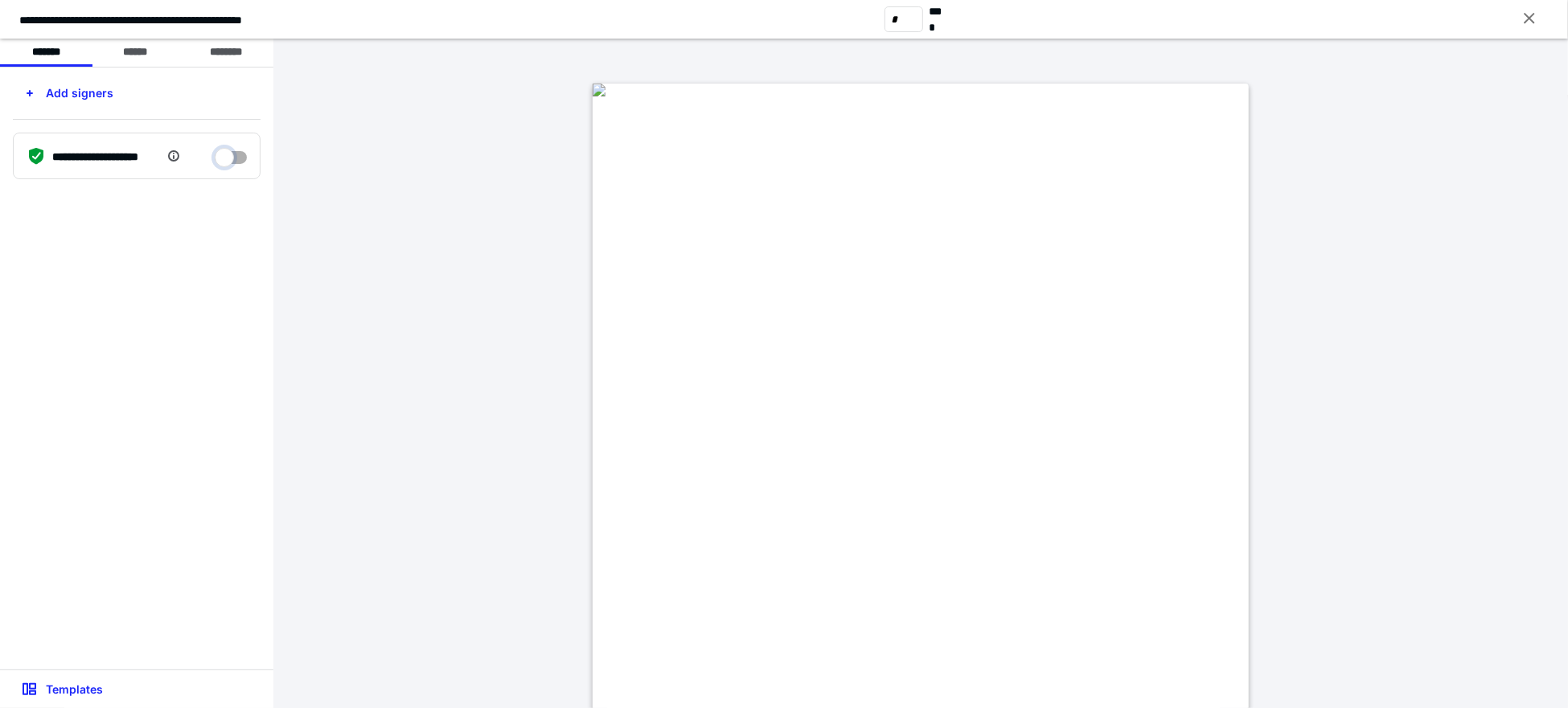 click at bounding box center (231, 153) 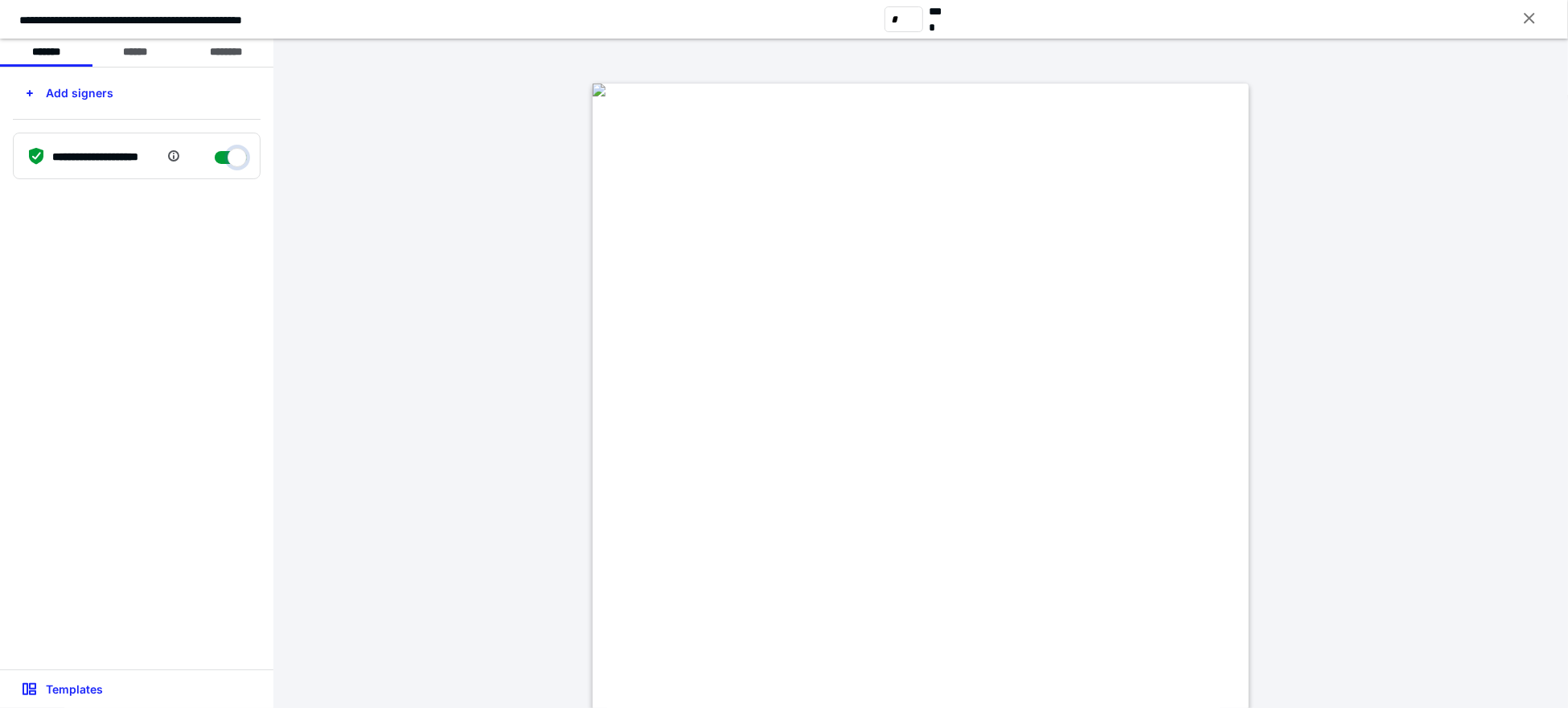 checkbox on "****" 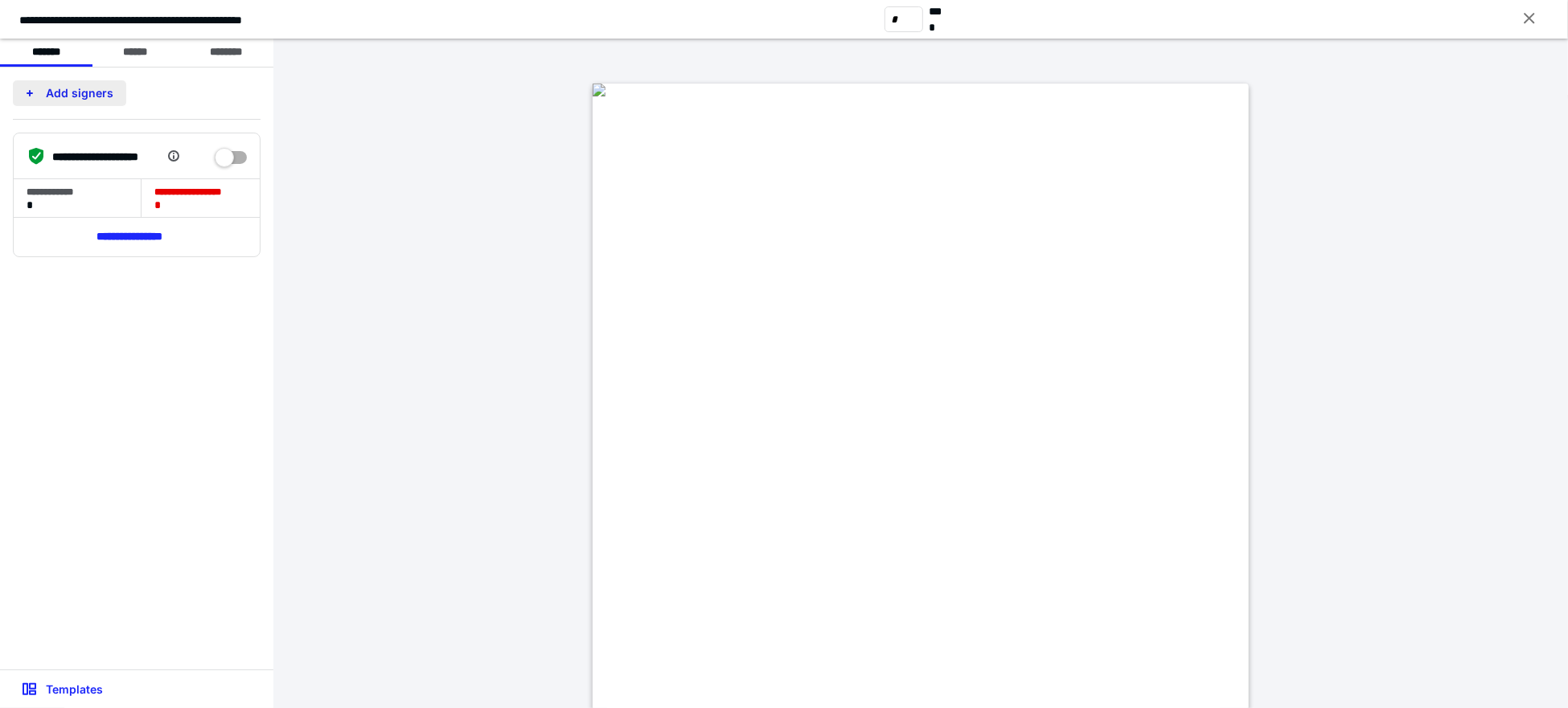 click on "Add signers" at bounding box center (69, 93) 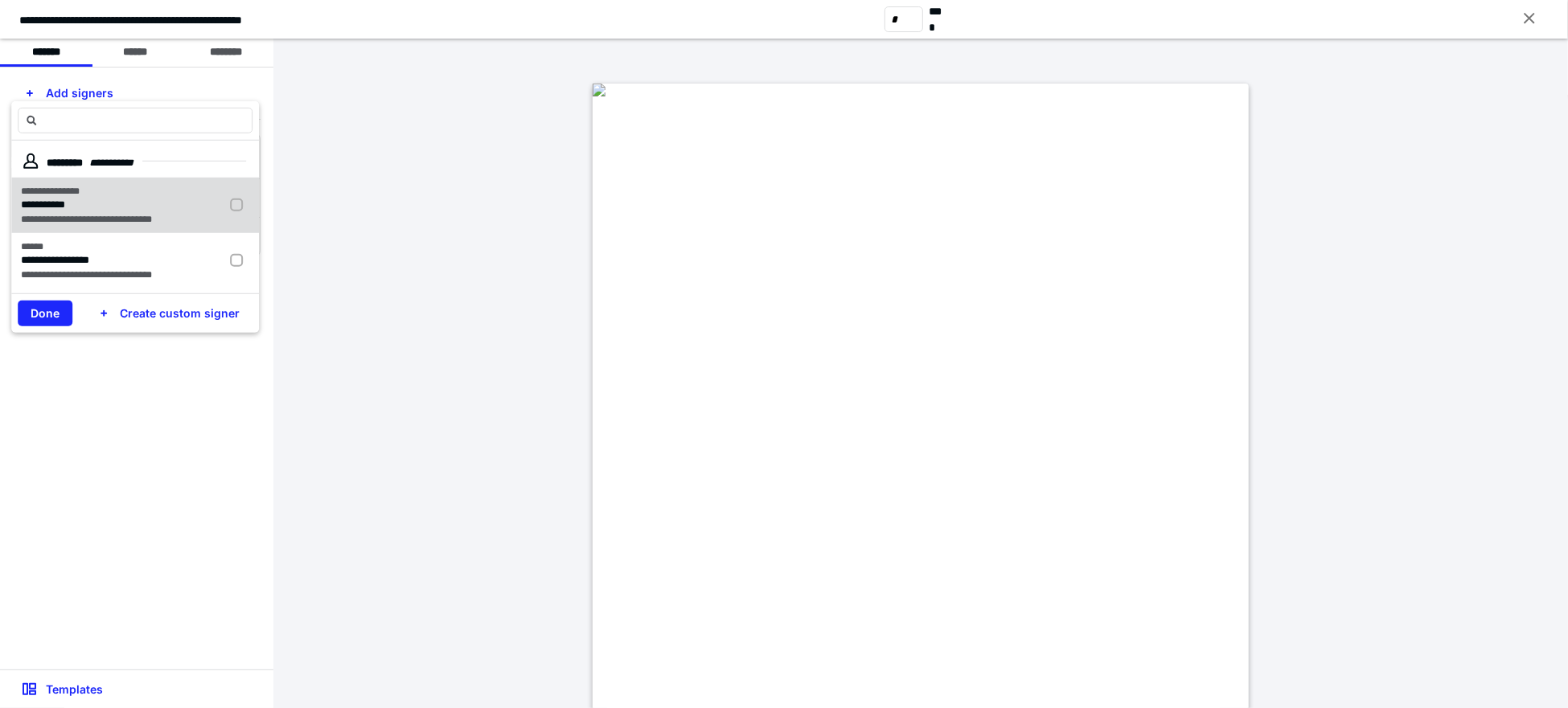 click at bounding box center [240, 206] 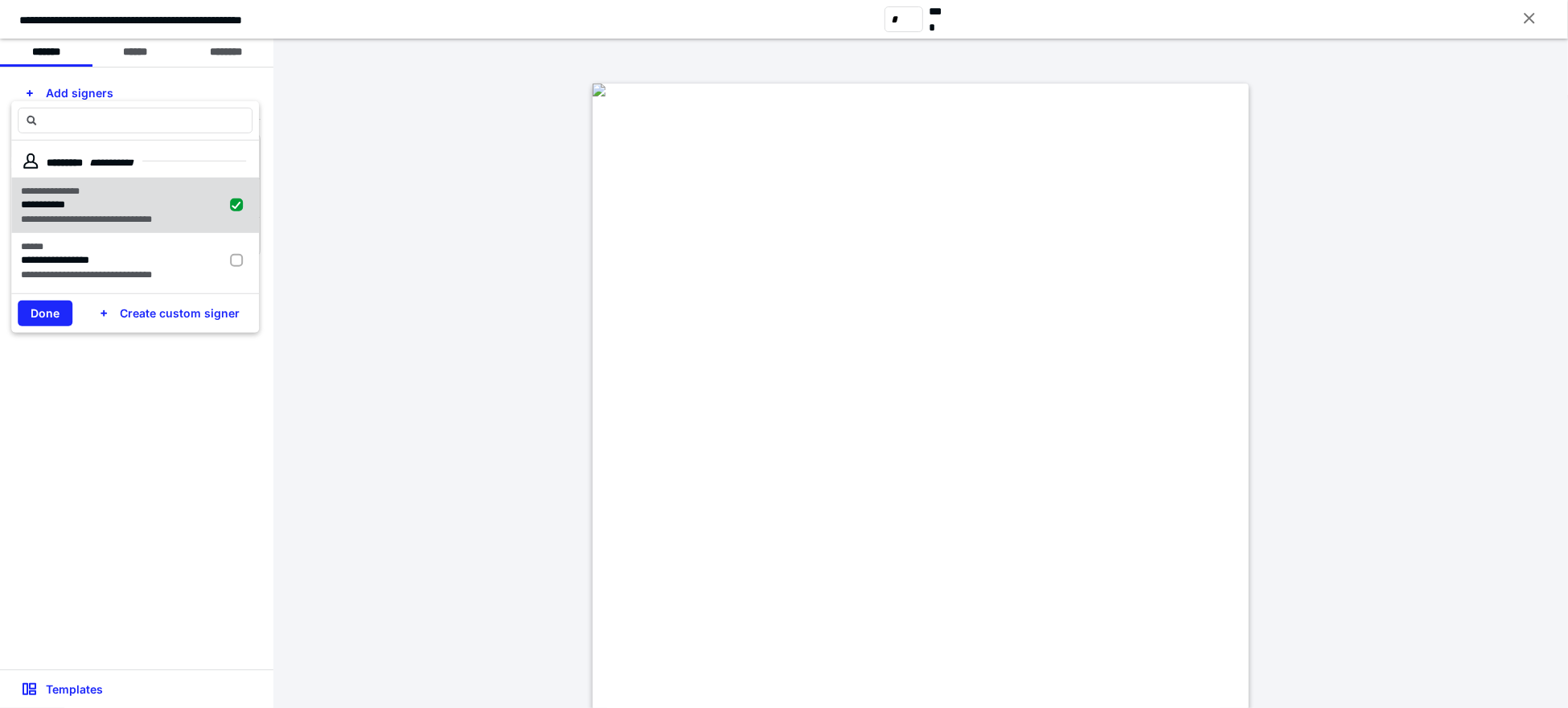 checkbox on "true" 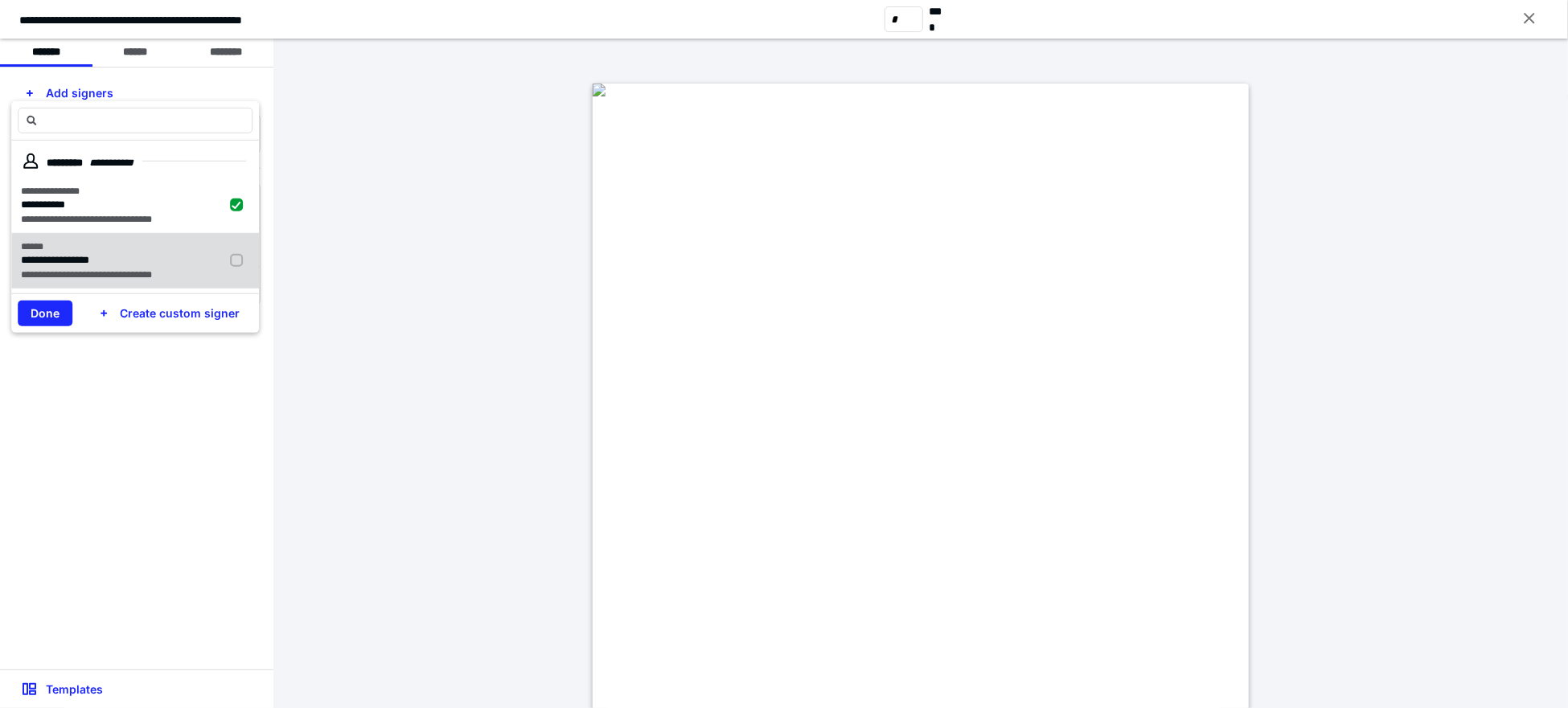 click at bounding box center (240, 261) 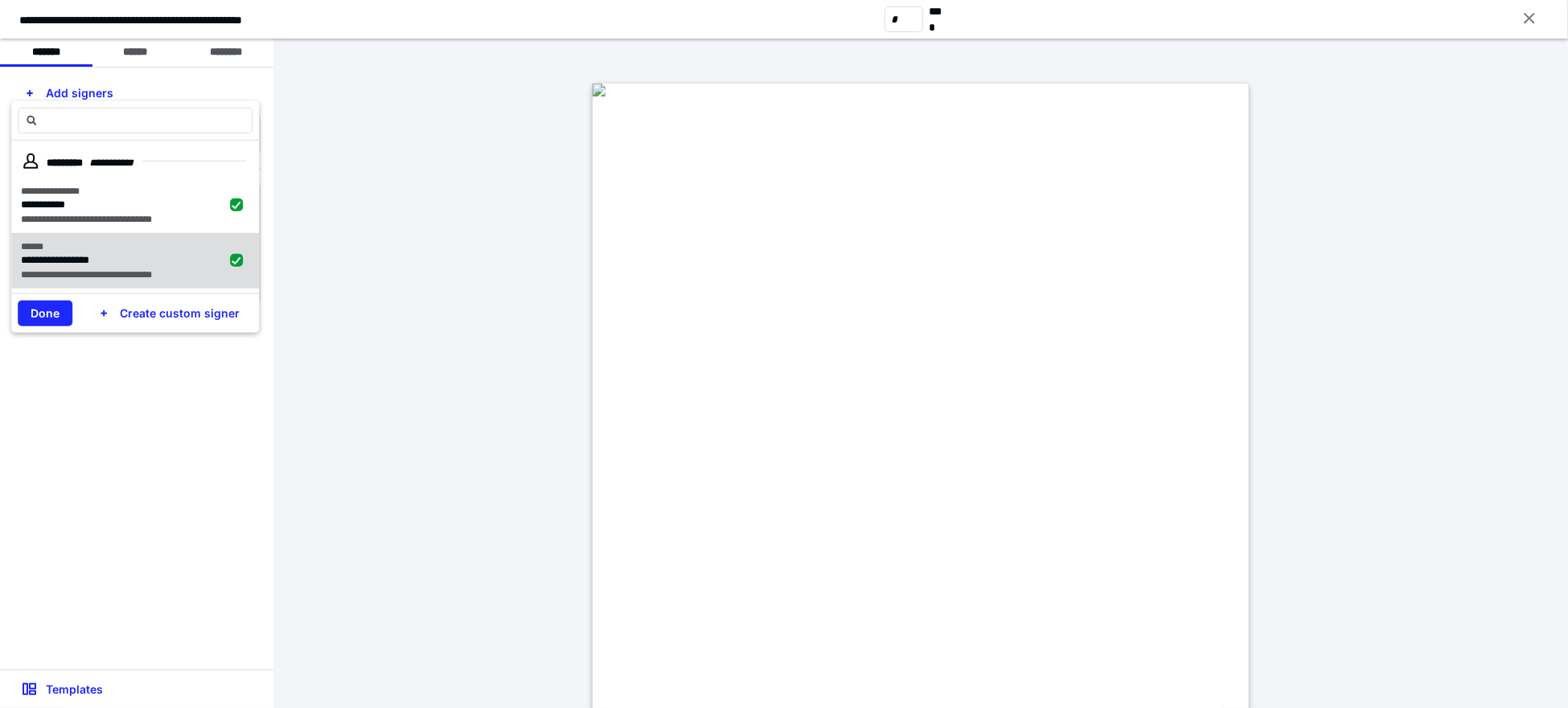 checkbox on "true" 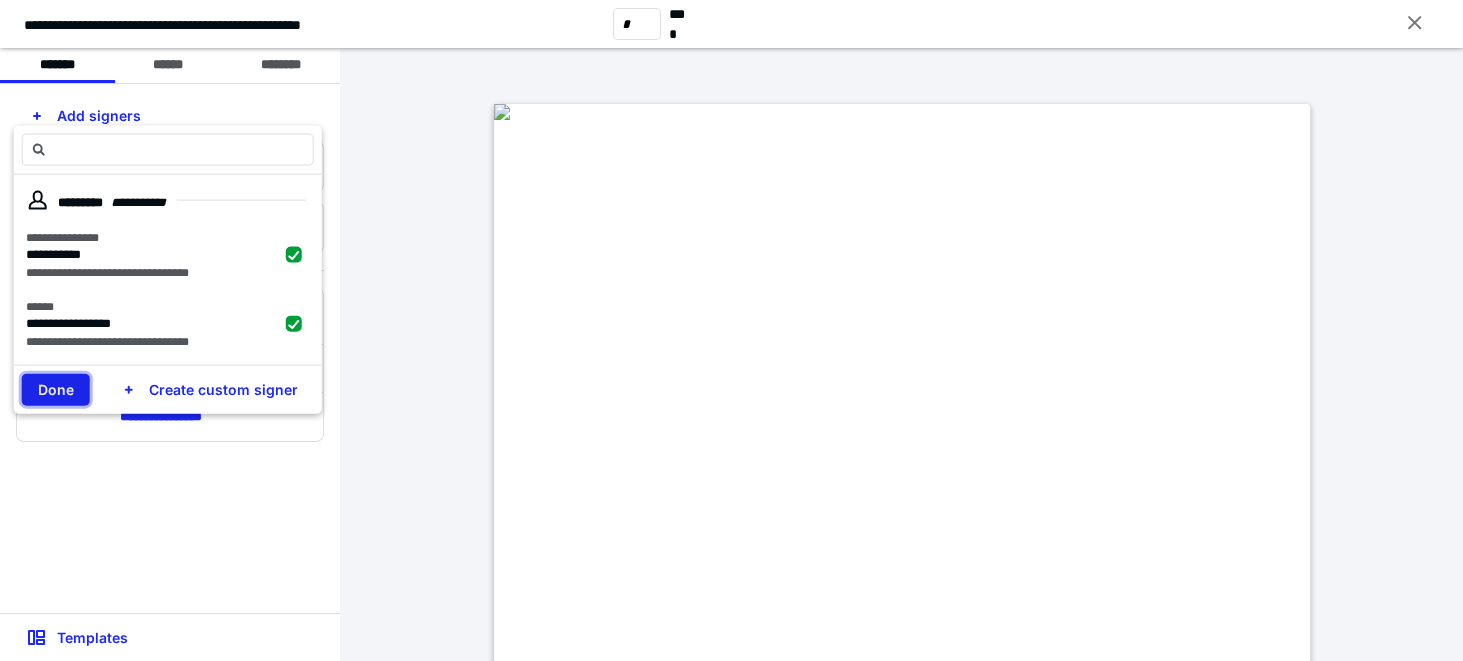 click on "Done" at bounding box center (56, 390) 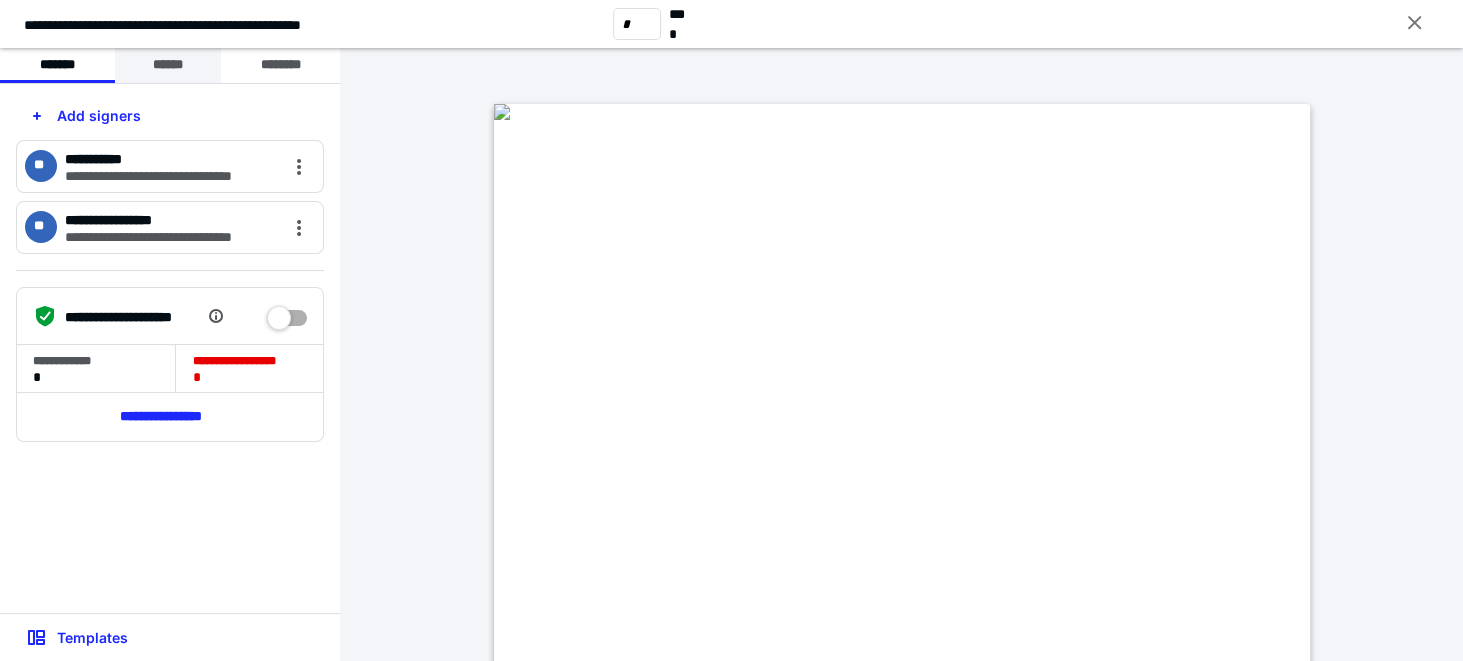 click on "******" at bounding box center (168, 65) 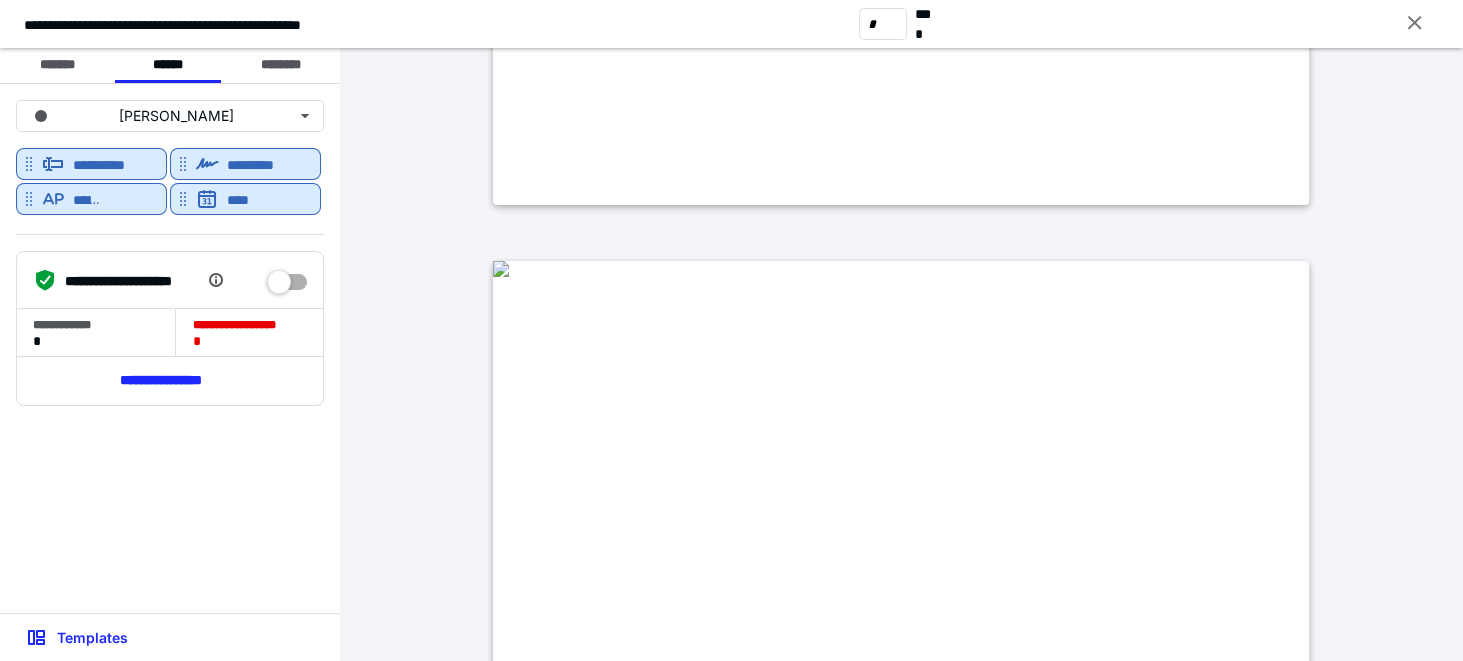 scroll, scrollTop: 1000, scrollLeft: 0, axis: vertical 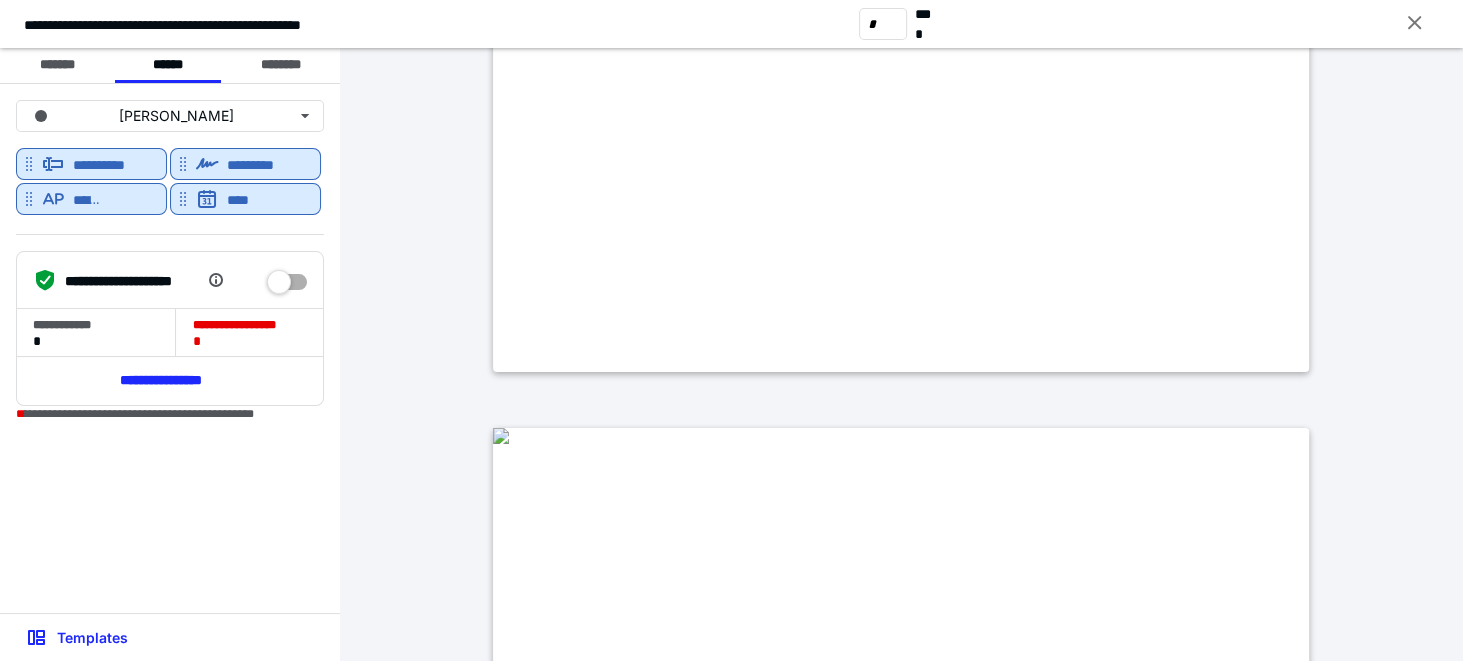 type on "*" 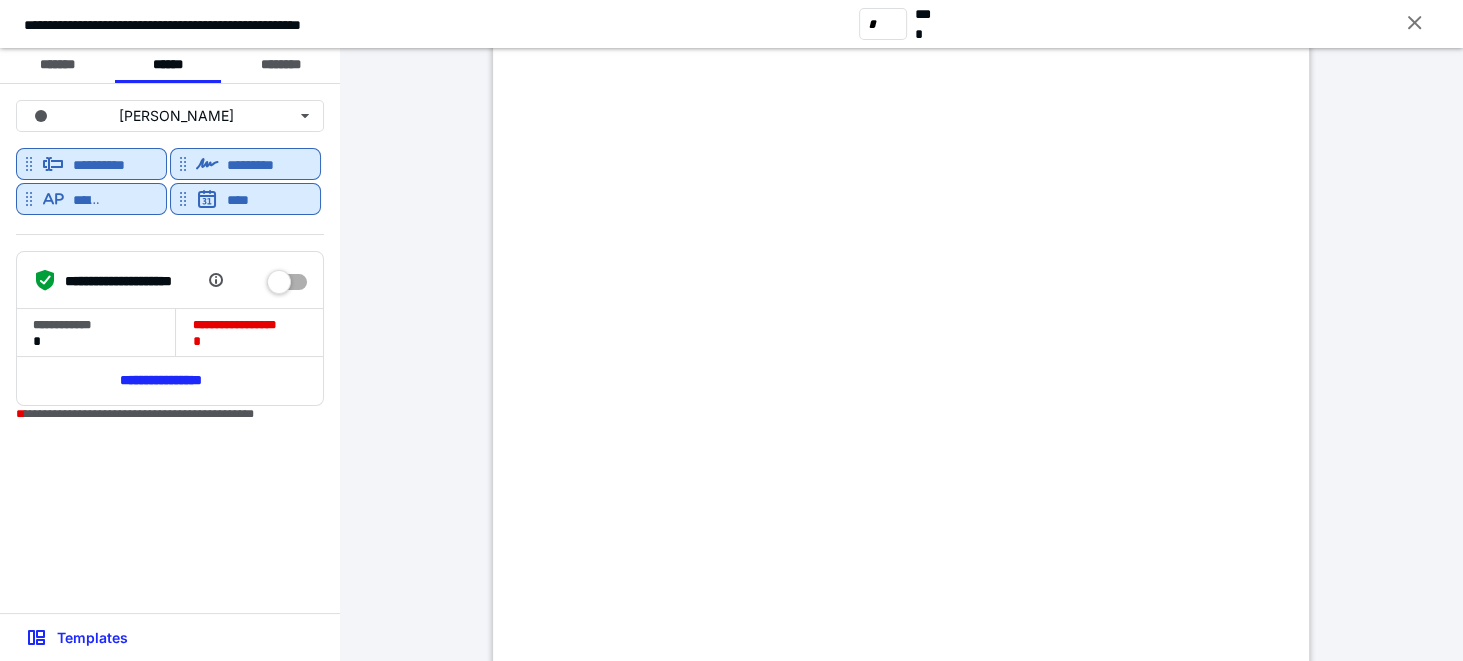 scroll, scrollTop: 2500, scrollLeft: 0, axis: vertical 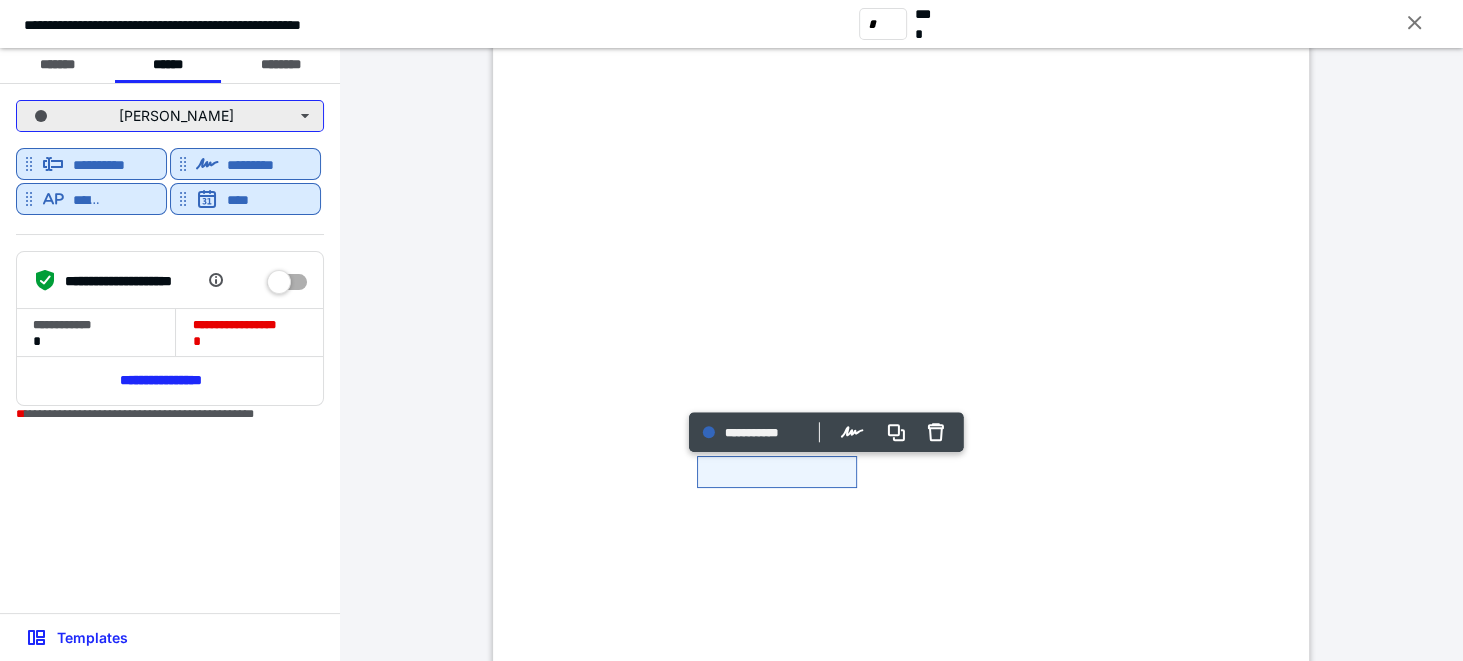 click on "[PERSON_NAME]" at bounding box center [170, 116] 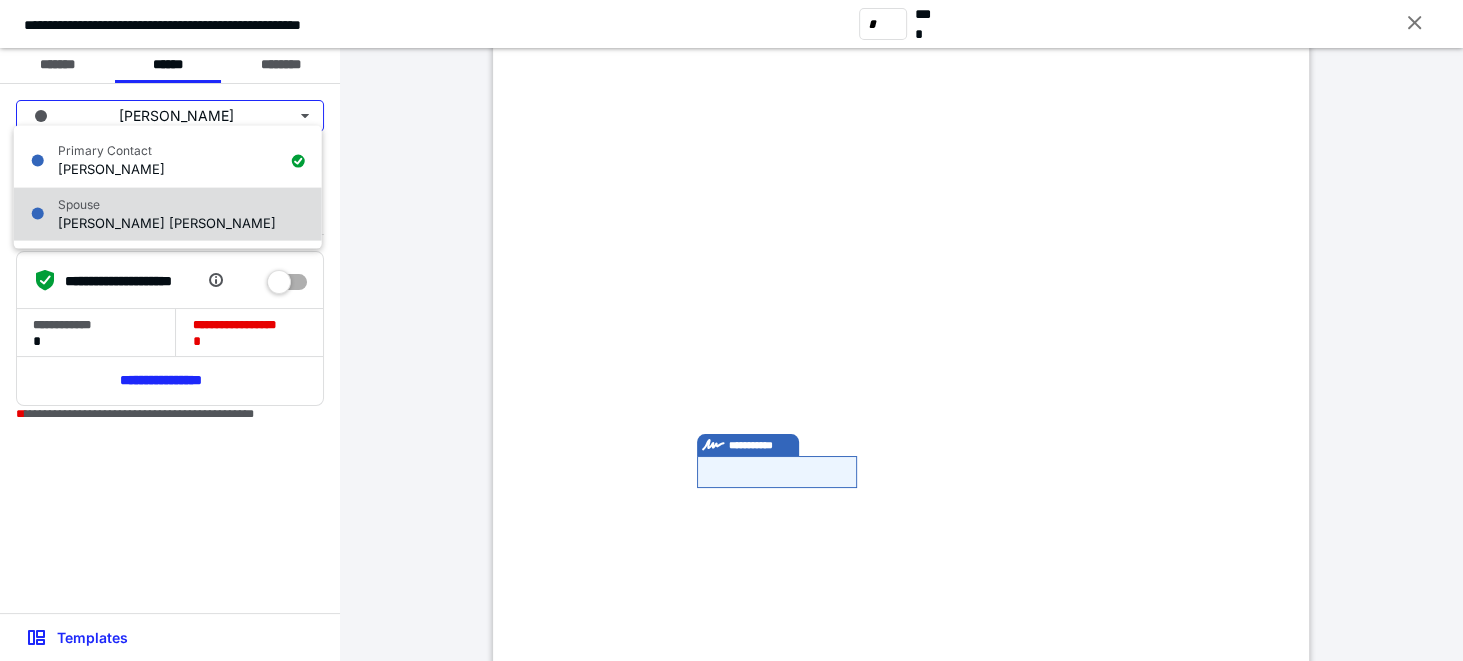 drag, startPoint x: 70, startPoint y: 209, endPoint x: 153, endPoint y: 187, distance: 85.86617 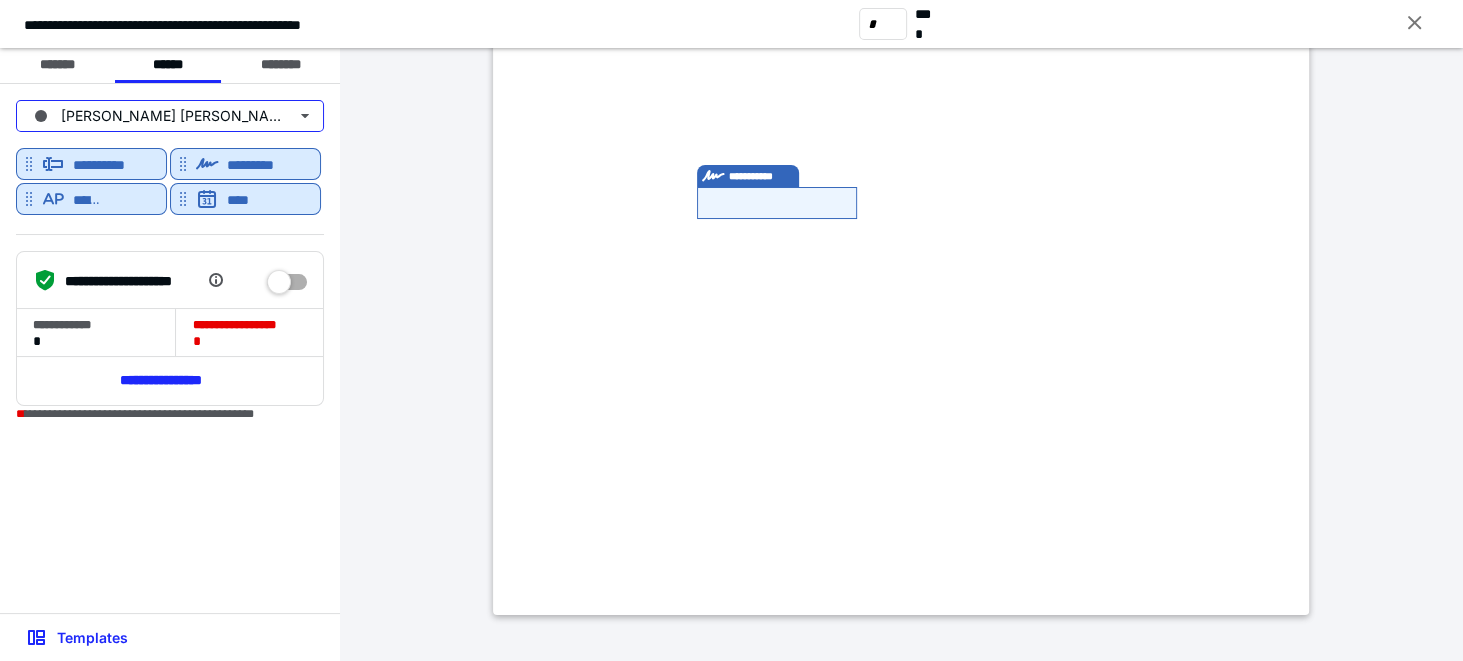 scroll, scrollTop: 2799, scrollLeft: 0, axis: vertical 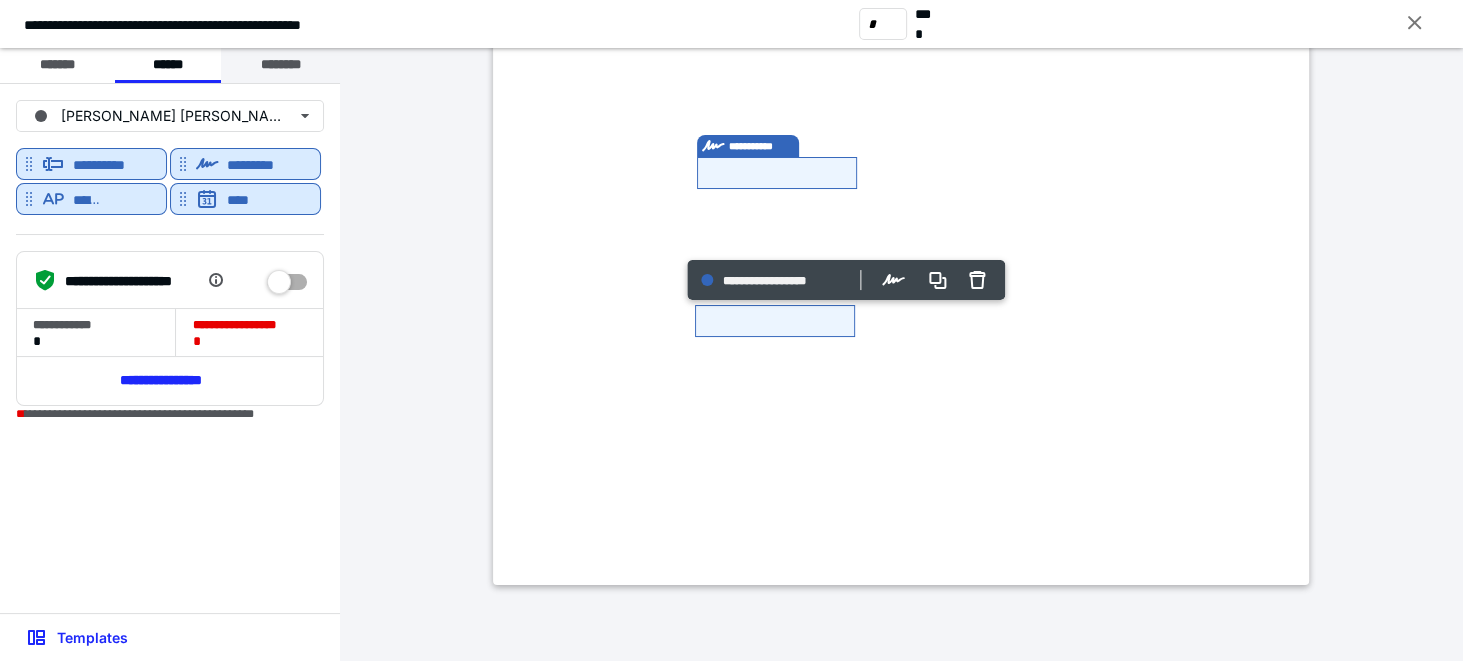 click on "********" at bounding box center (280, 65) 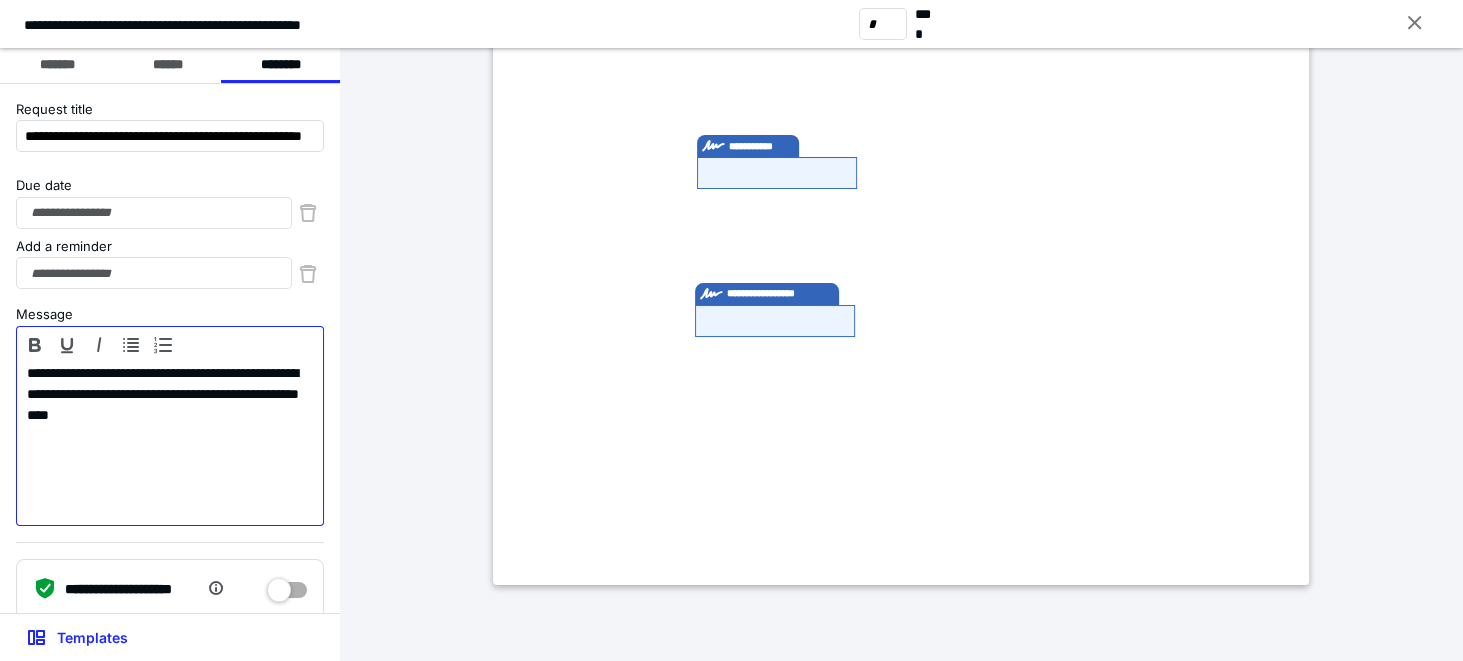 click on "**********" at bounding box center (164, 443) 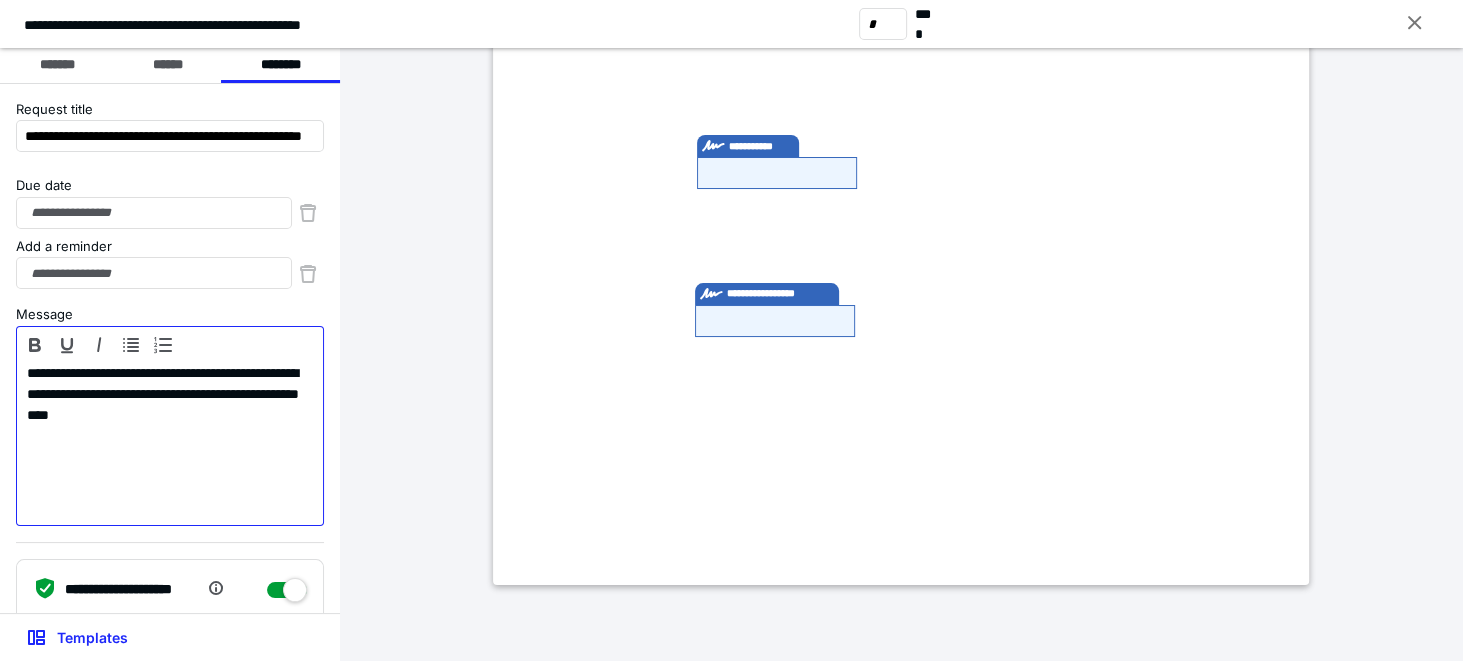 type 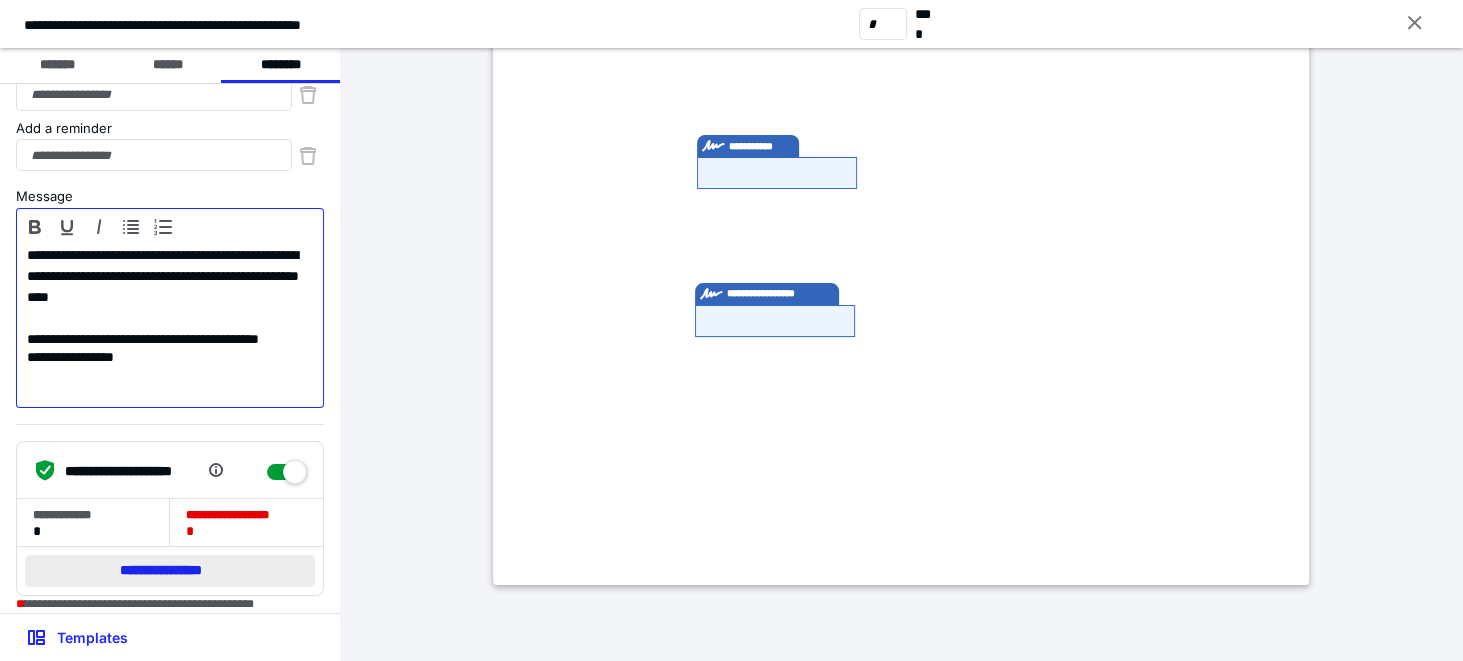 scroll, scrollTop: 121, scrollLeft: 0, axis: vertical 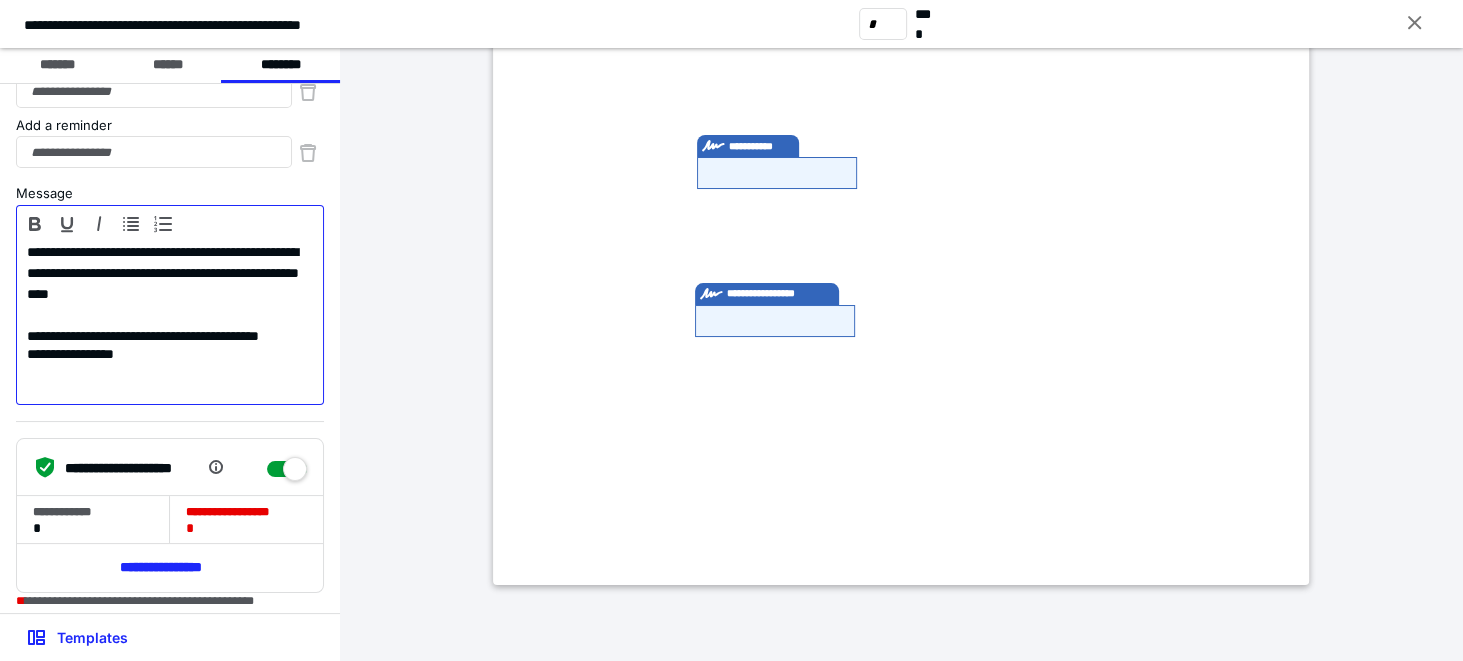 click on "**********" at bounding box center (164, 353) 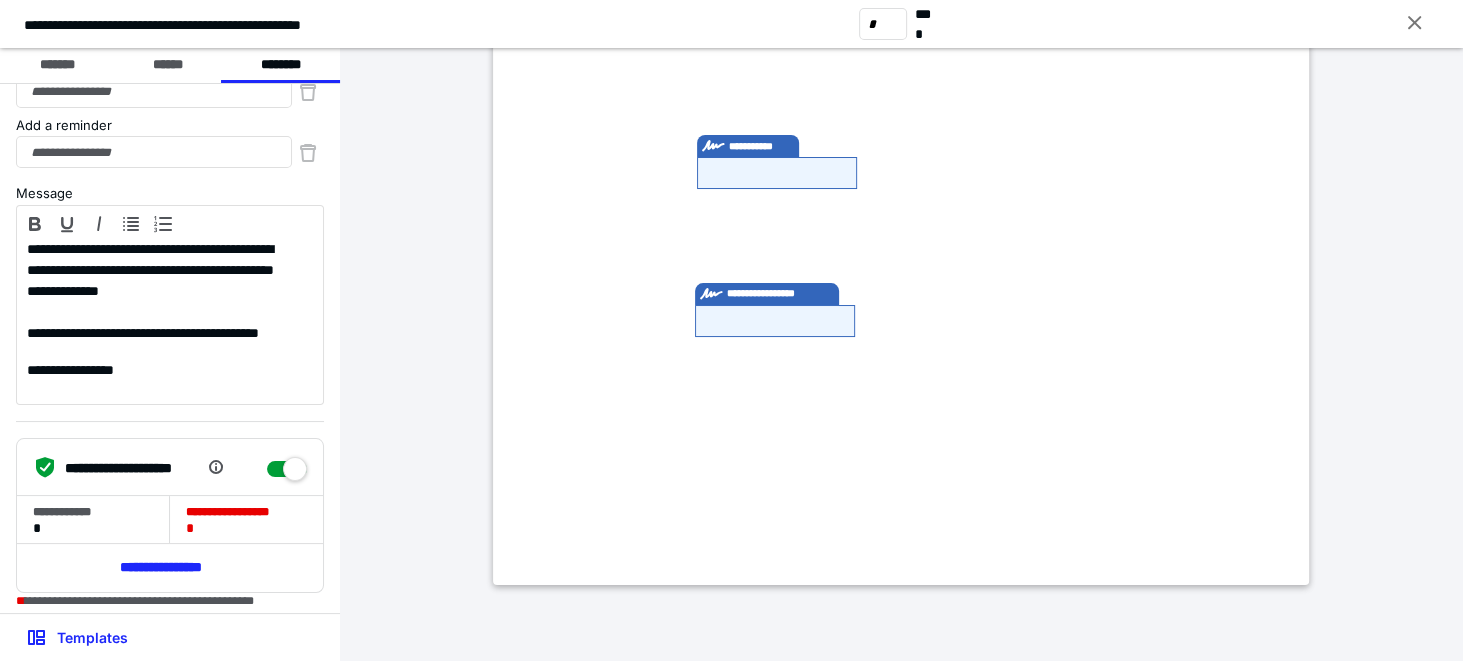 click on "Send request" at bounding box center [170, 635] 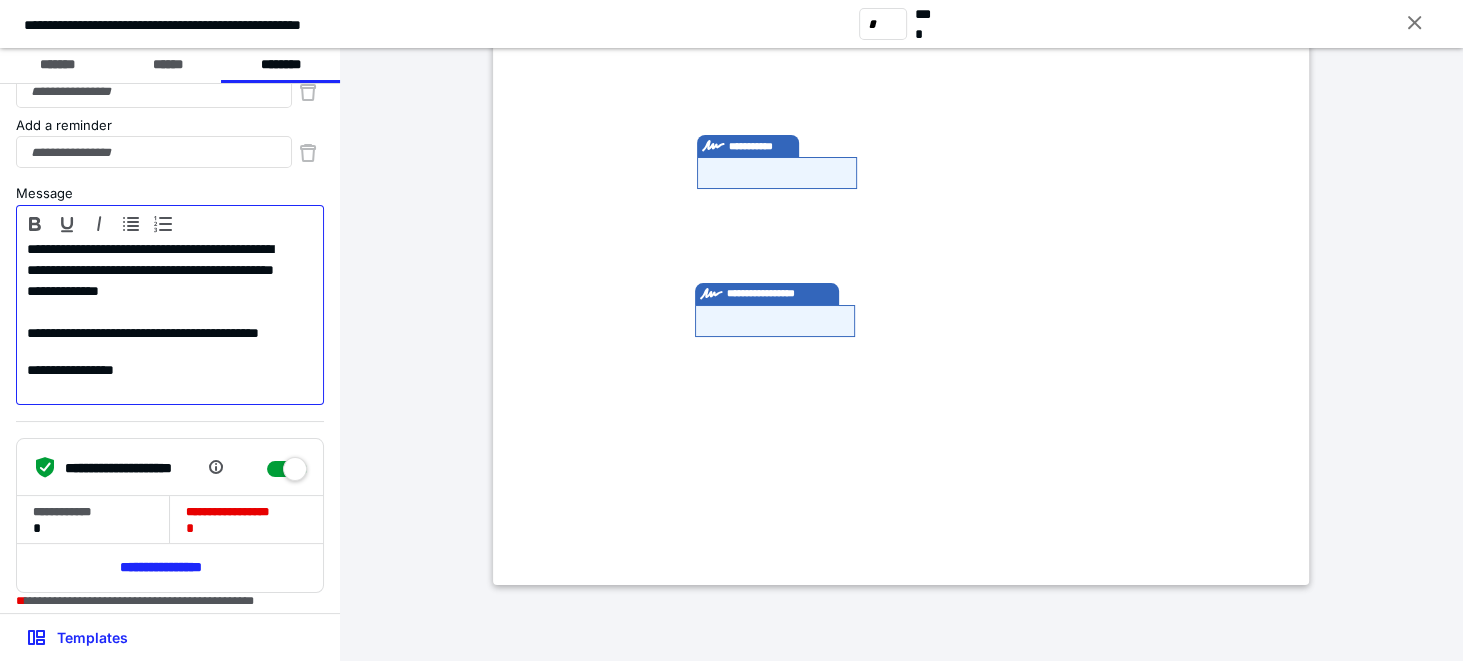 click on "**********" at bounding box center [157, 369] 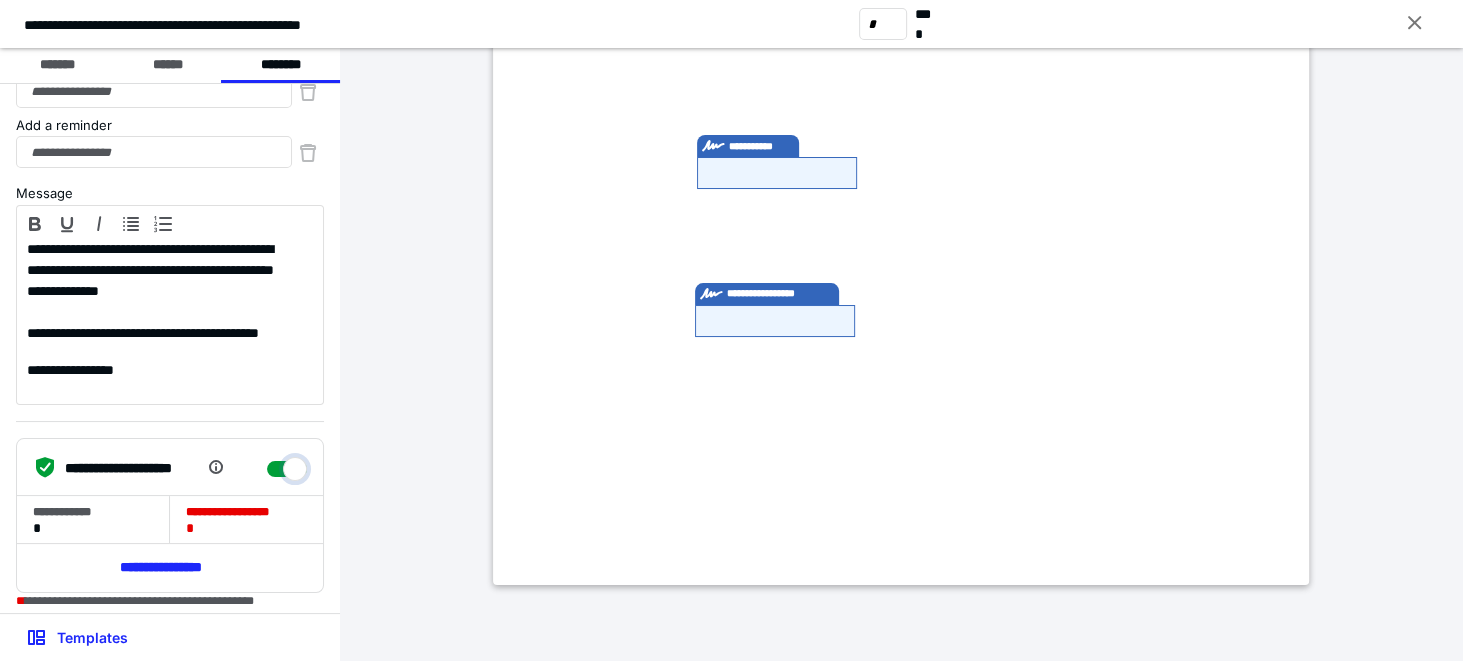 click at bounding box center (287, 464) 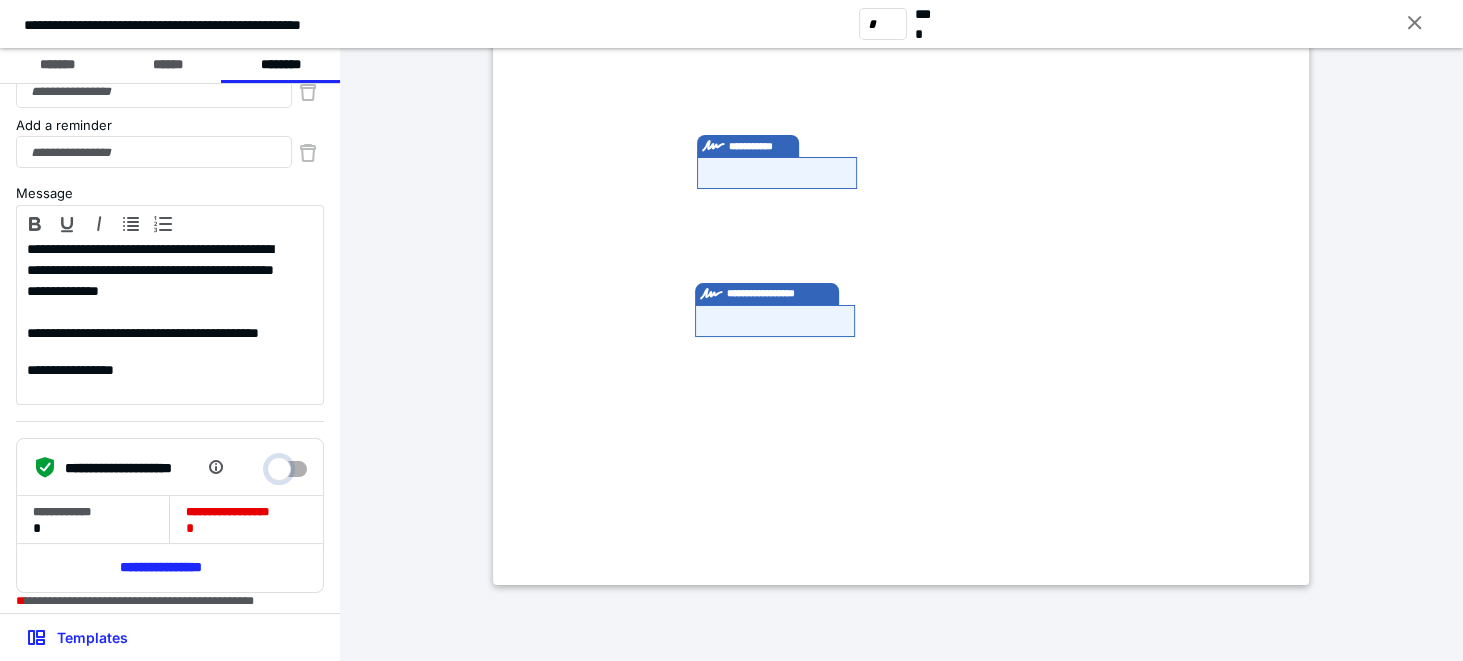 checkbox on "*****" 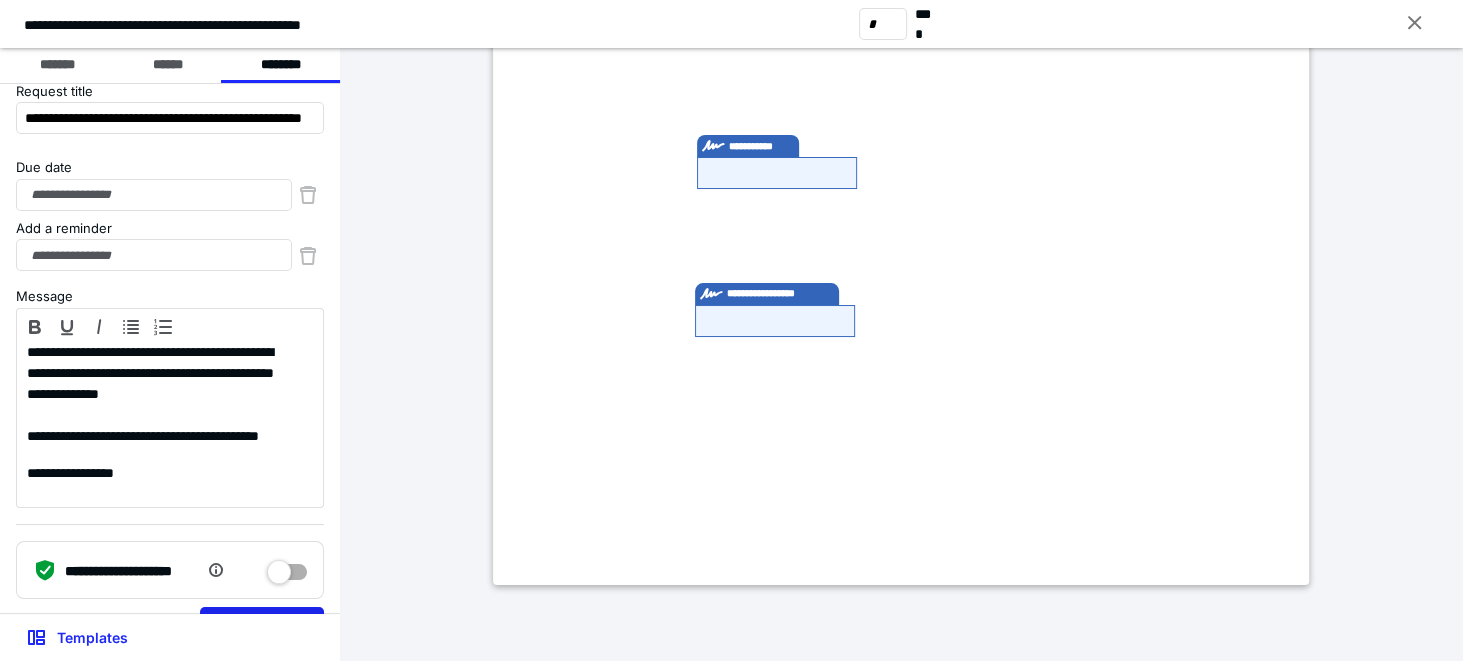 click on "Send request" at bounding box center (262, 623) 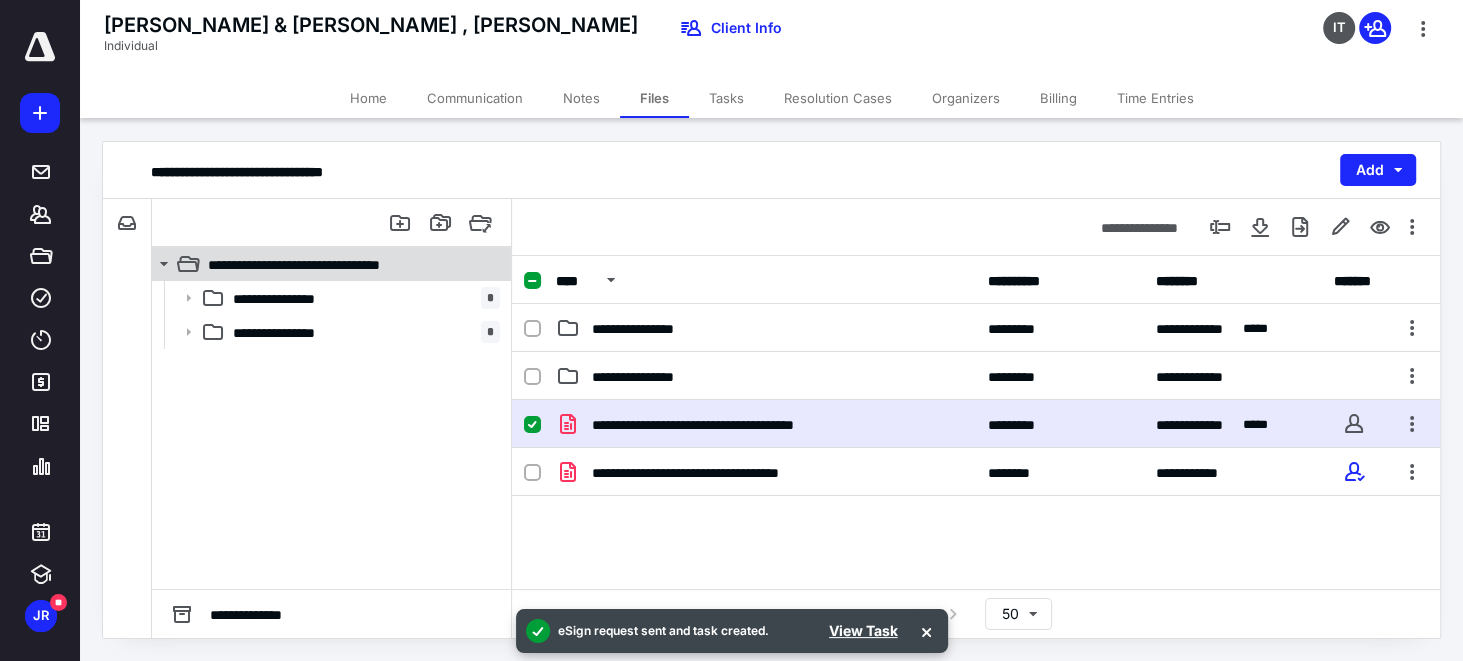 click on "**********" at bounding box center [327, 264] 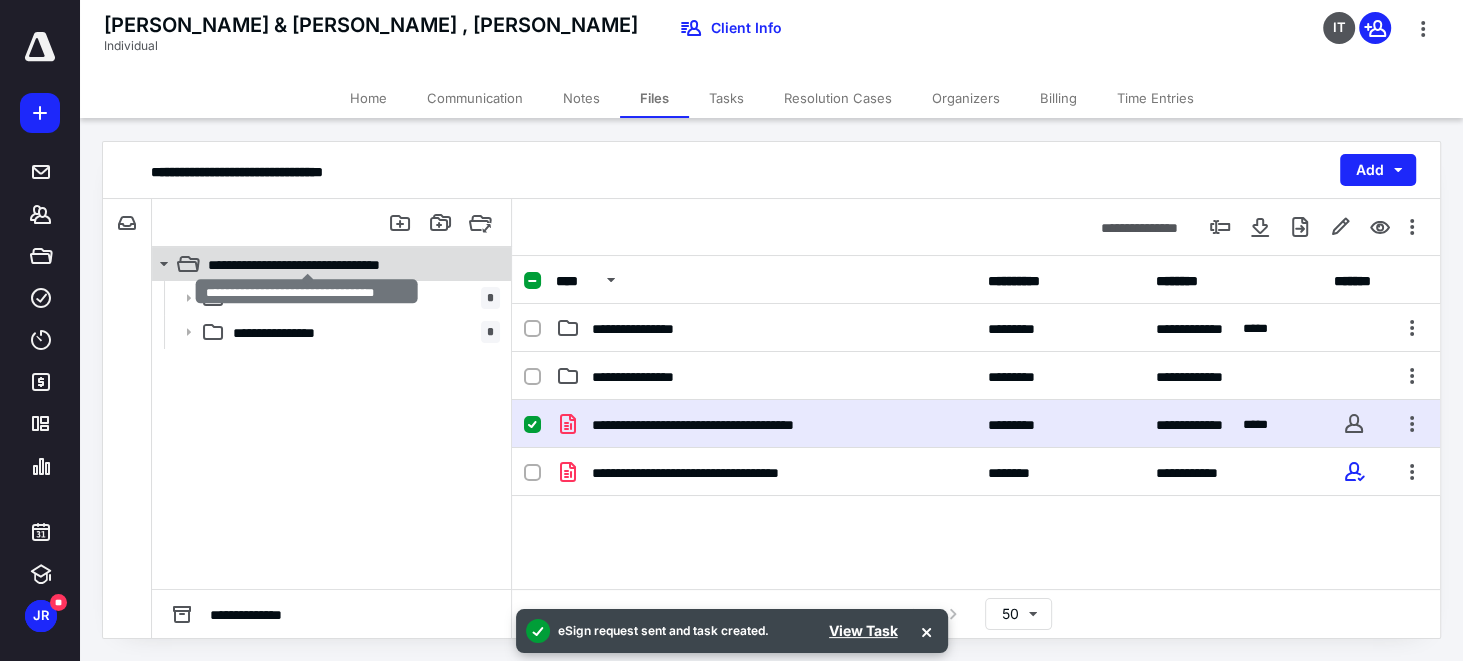 click on "**********" at bounding box center (327, 264) 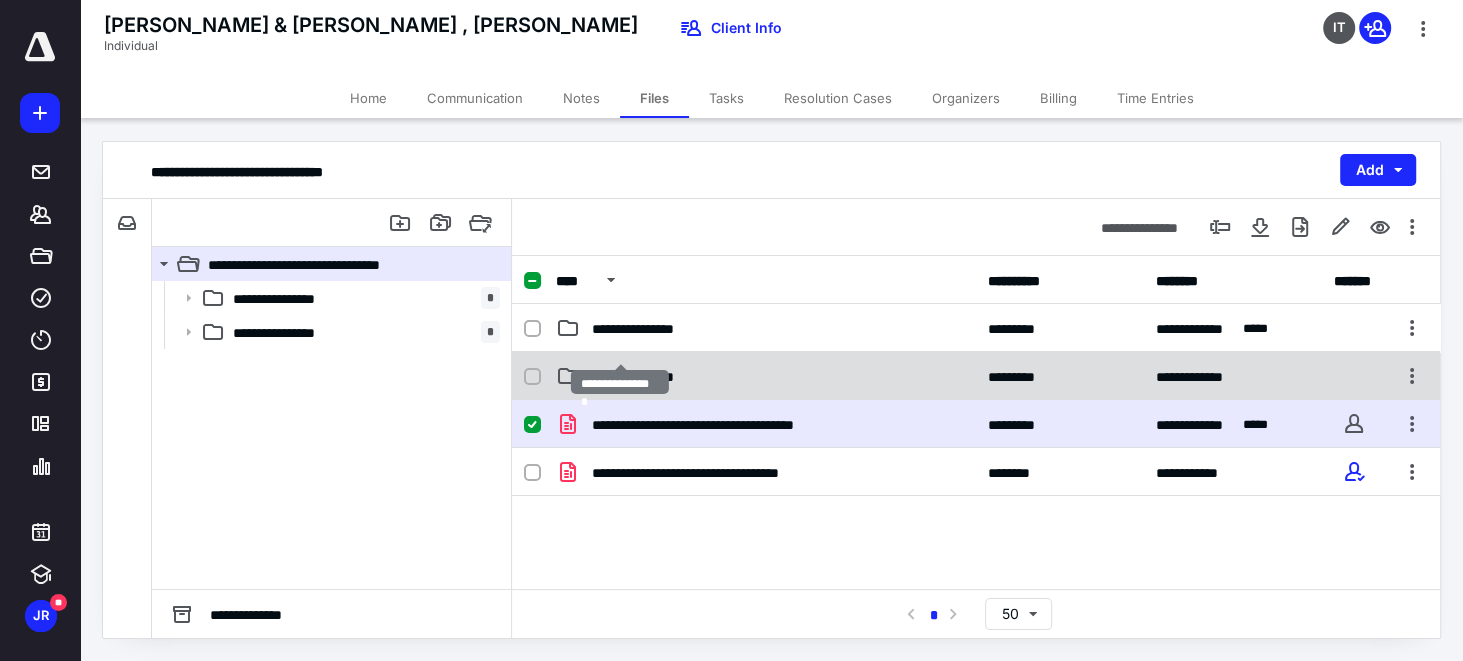 click on "**********" at bounding box center (638, 376) 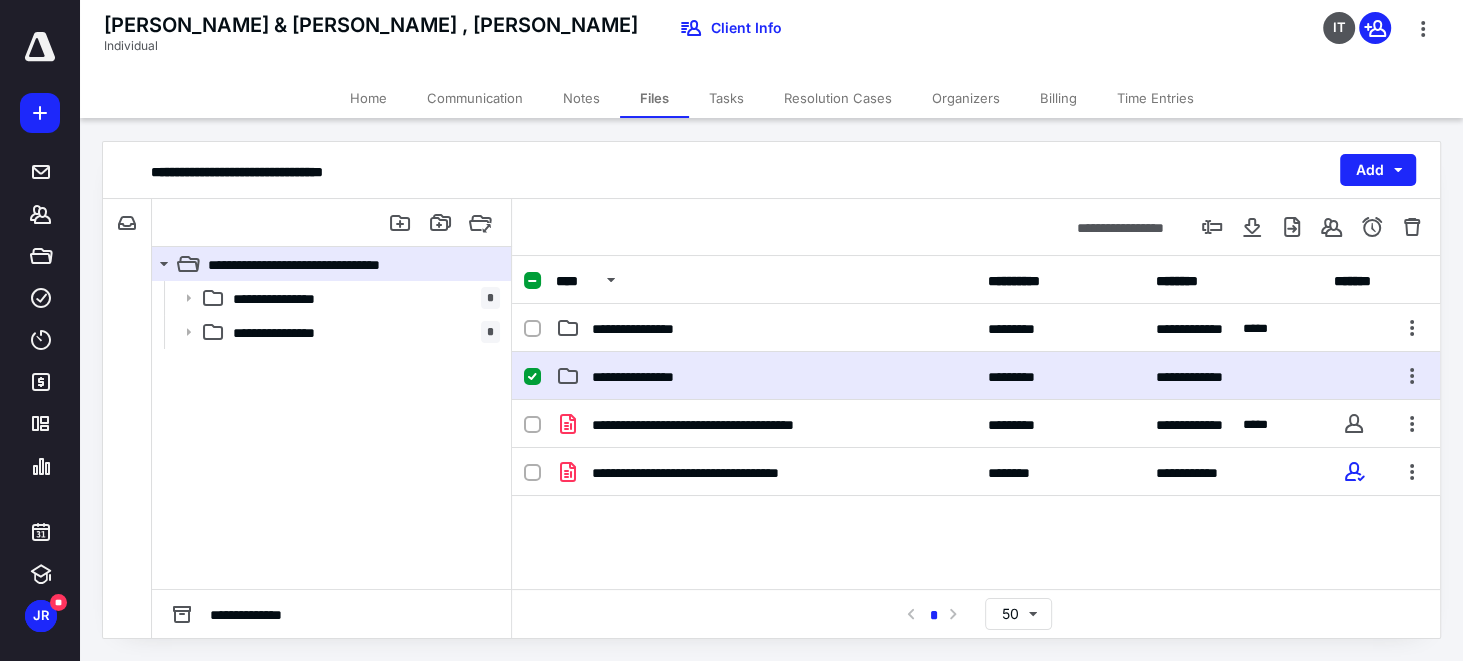 click at bounding box center (532, 377) 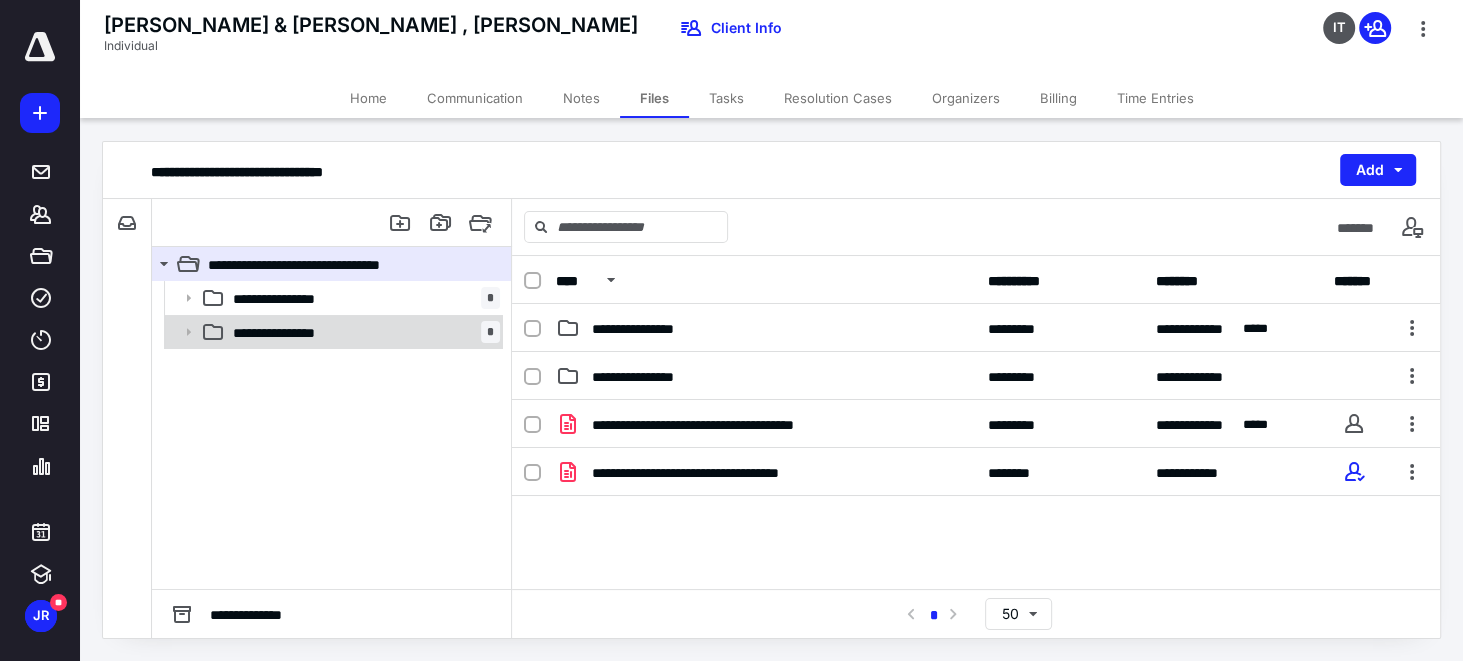 click on "**********" at bounding box center [362, 332] 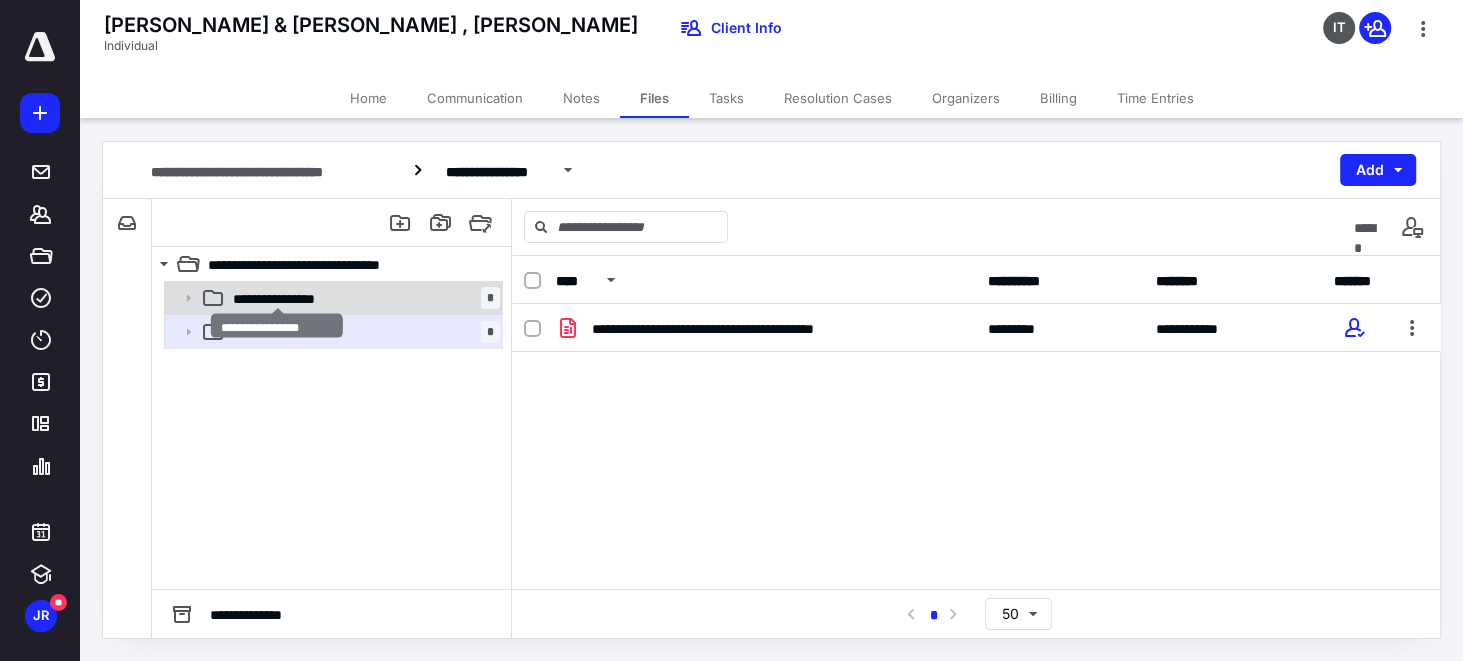 click on "**********" at bounding box center [300, 298] 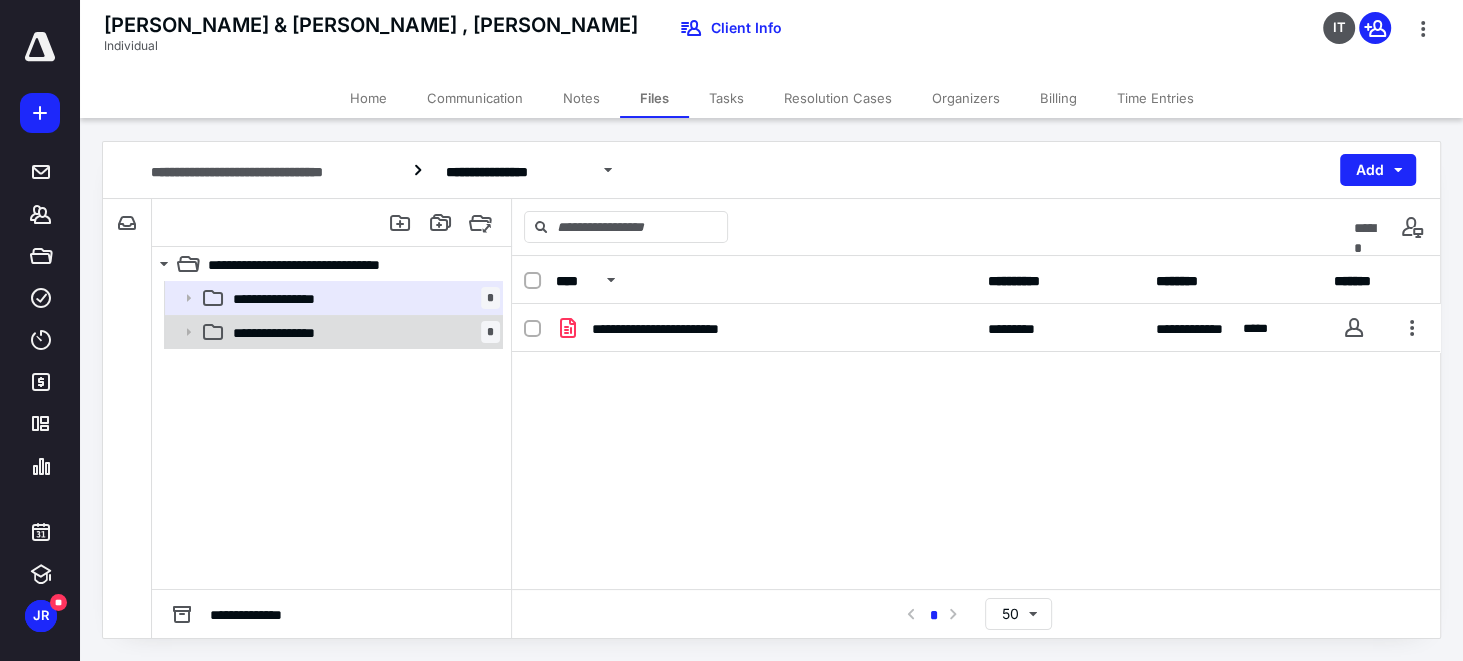 click on "**********" at bounding box center (279, 332) 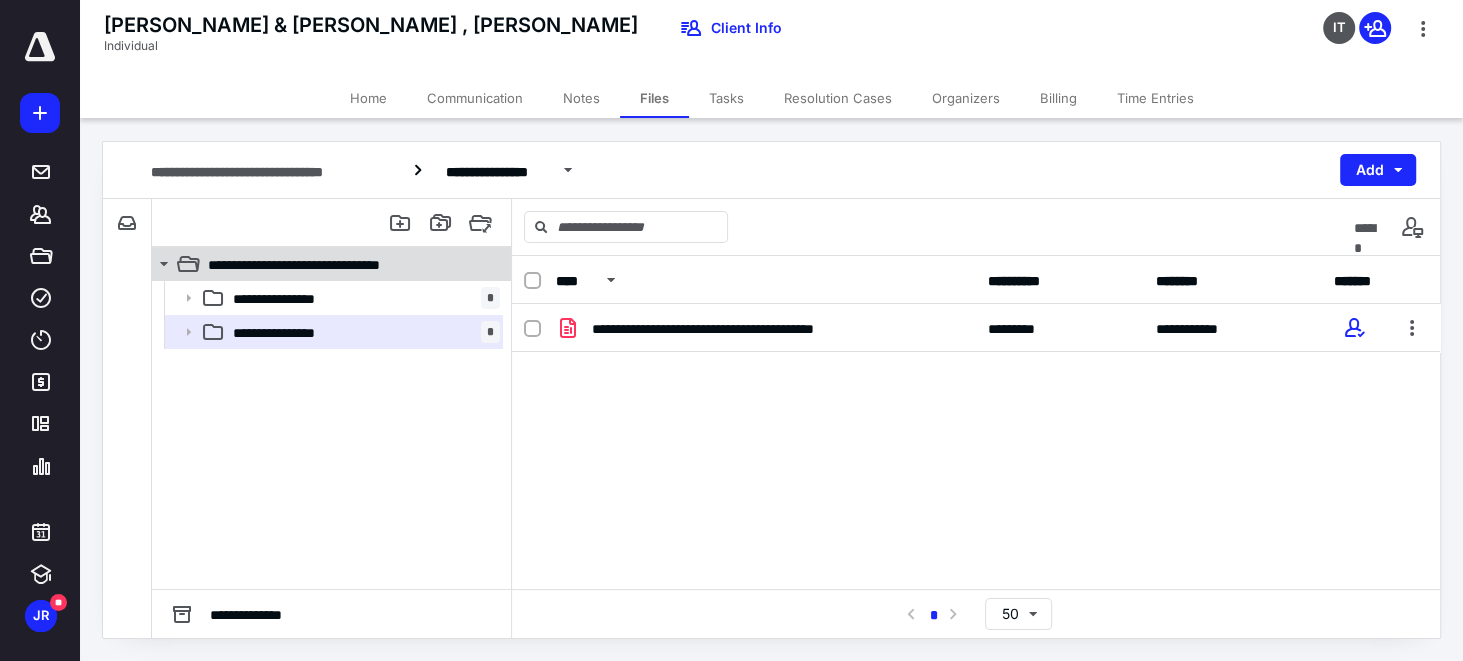 click on "**********" at bounding box center [320, 264] 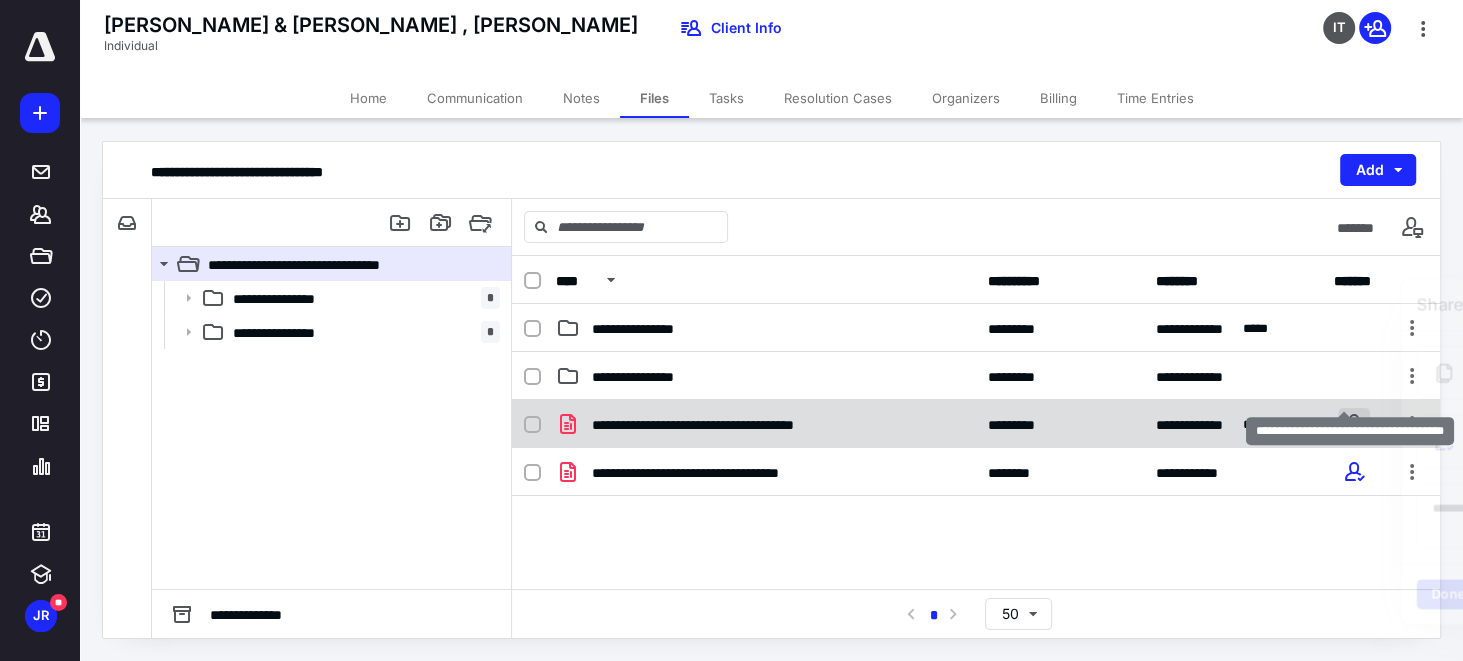 click at bounding box center (1354, 424) 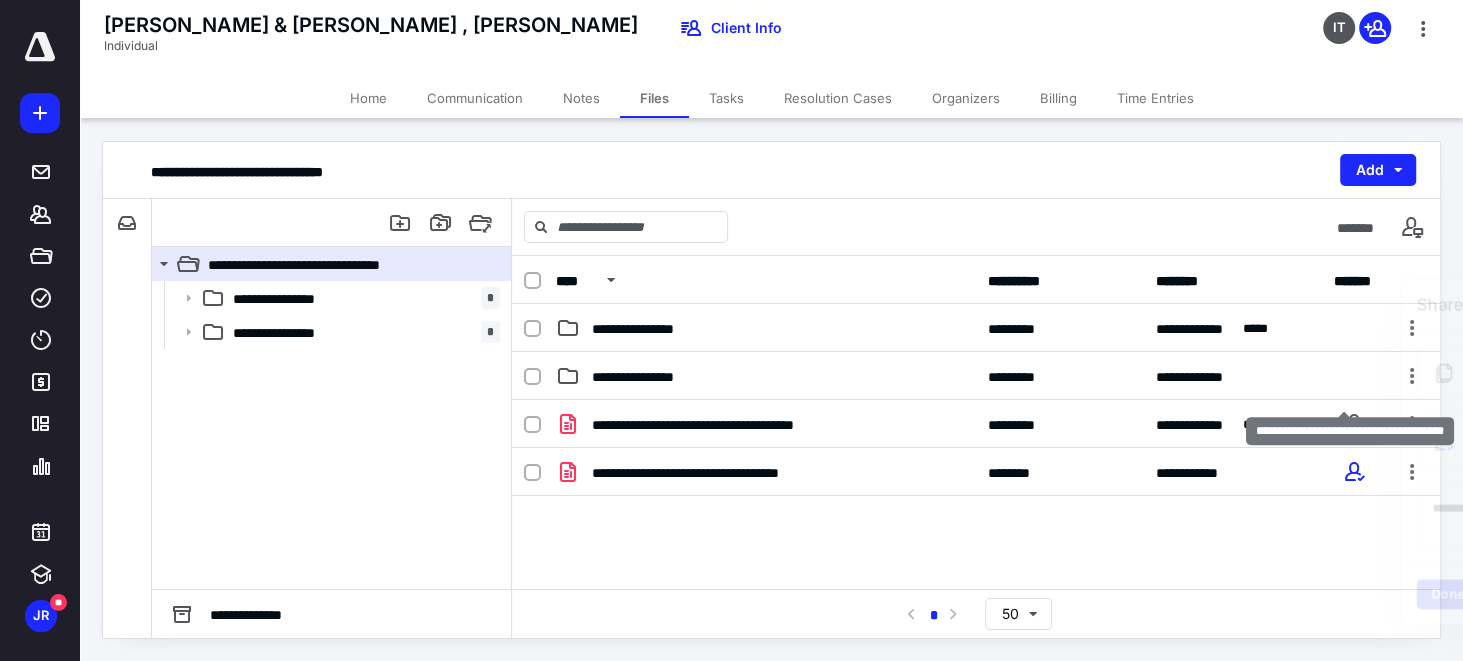 checkbox on "true" 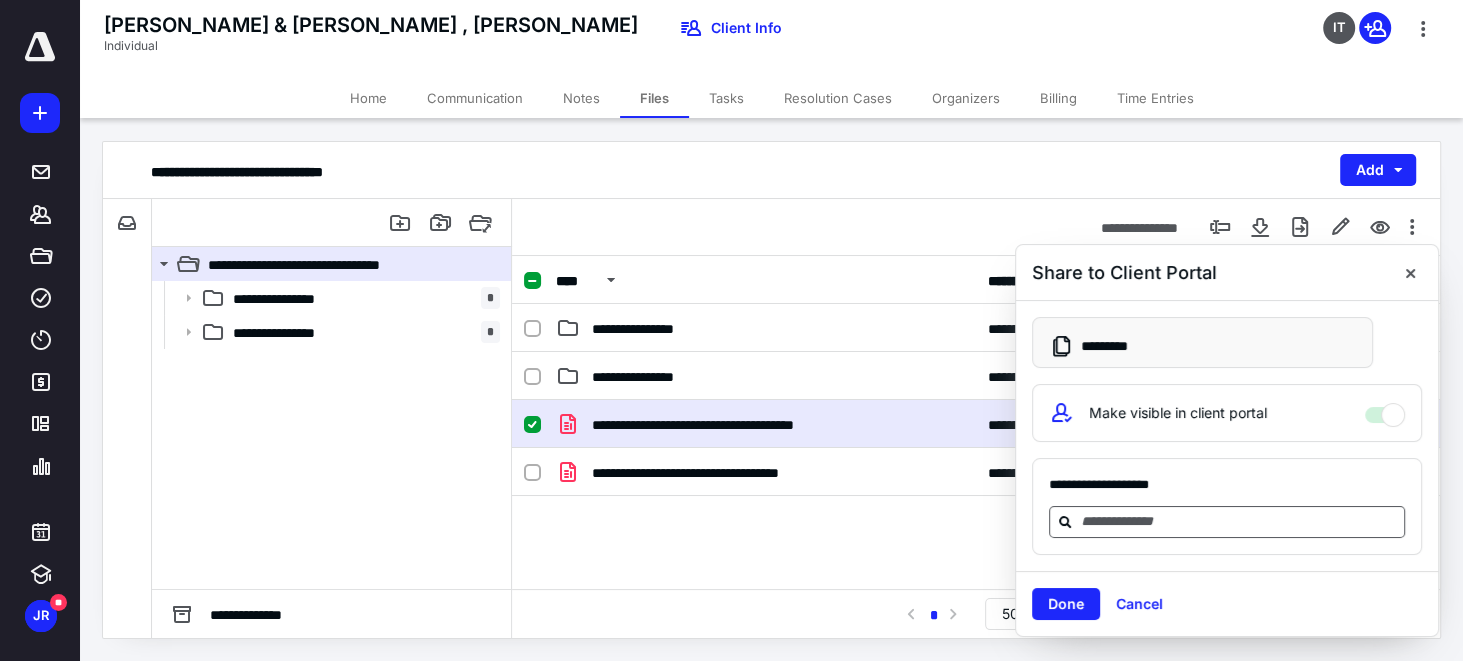 click at bounding box center (1239, 521) 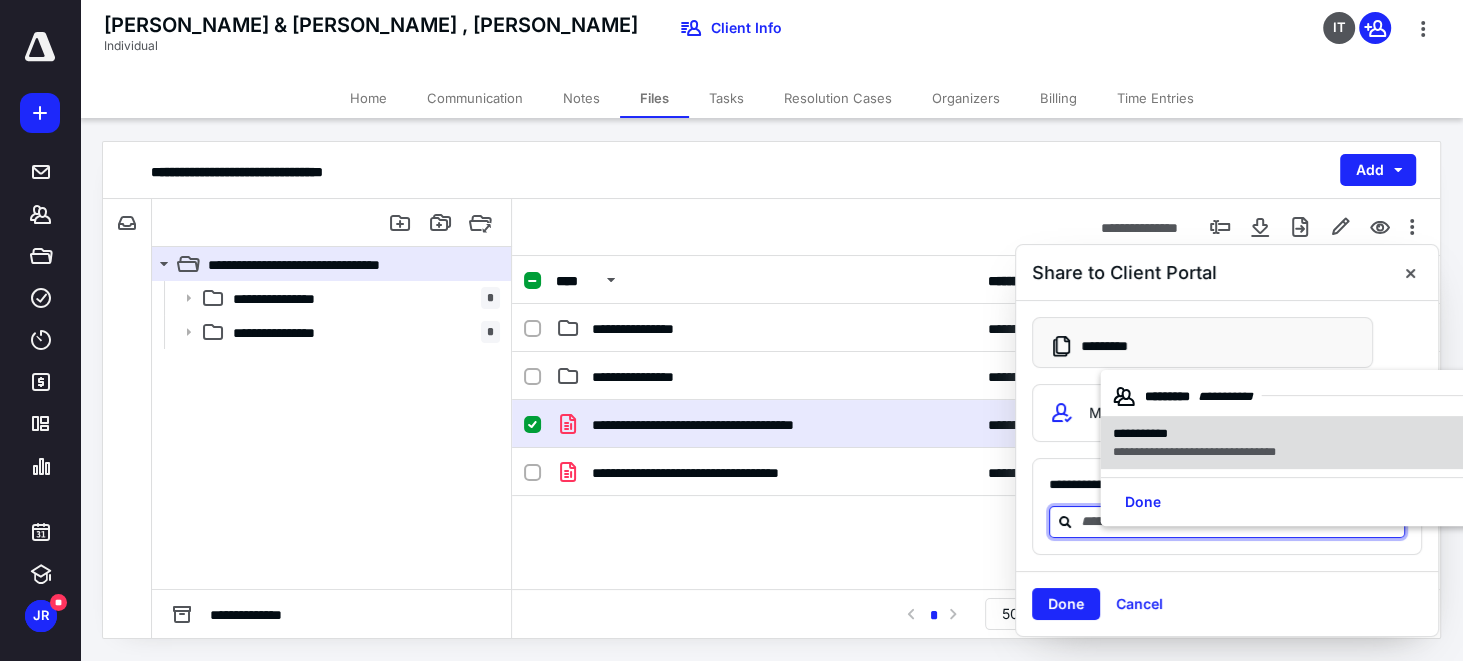 click on "**********" at bounding box center (1193, 452) 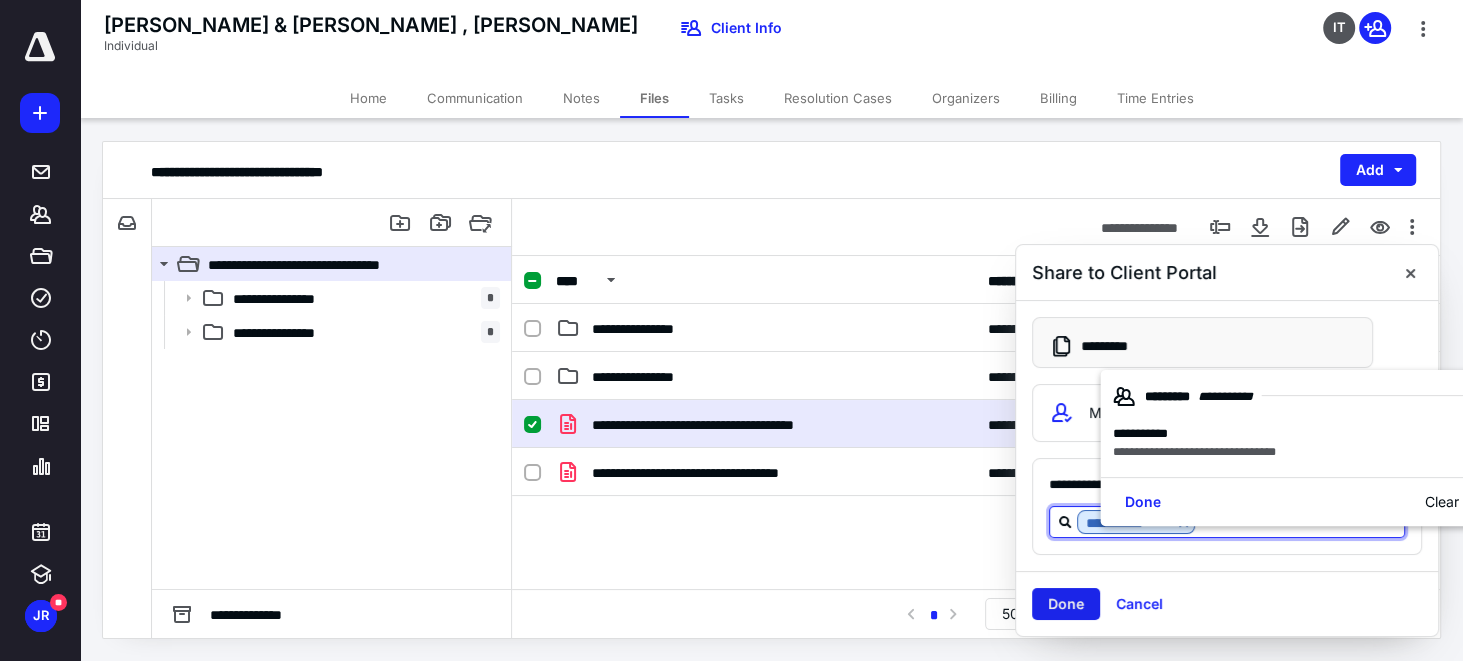 click on "Done" at bounding box center [1066, 604] 